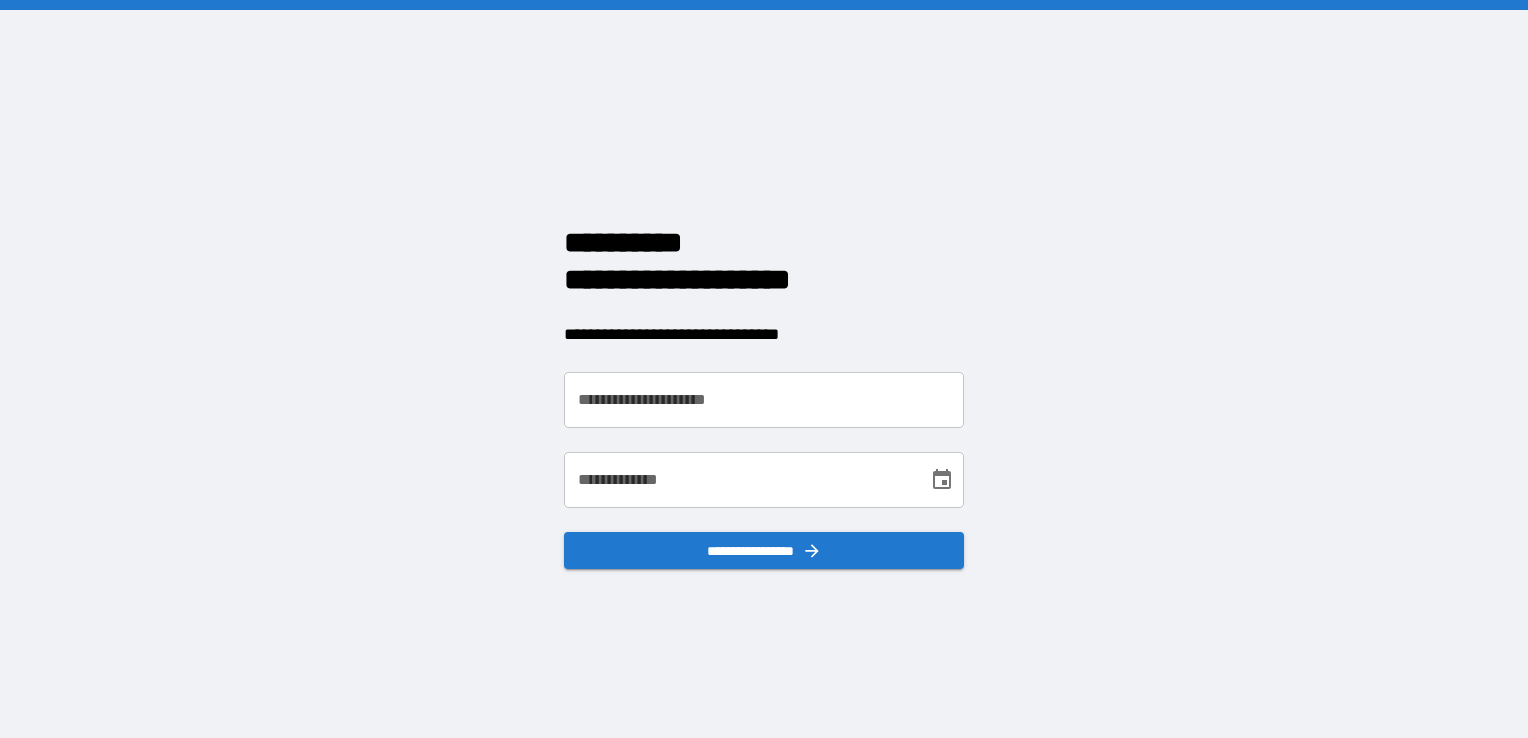 scroll, scrollTop: 0, scrollLeft: 0, axis: both 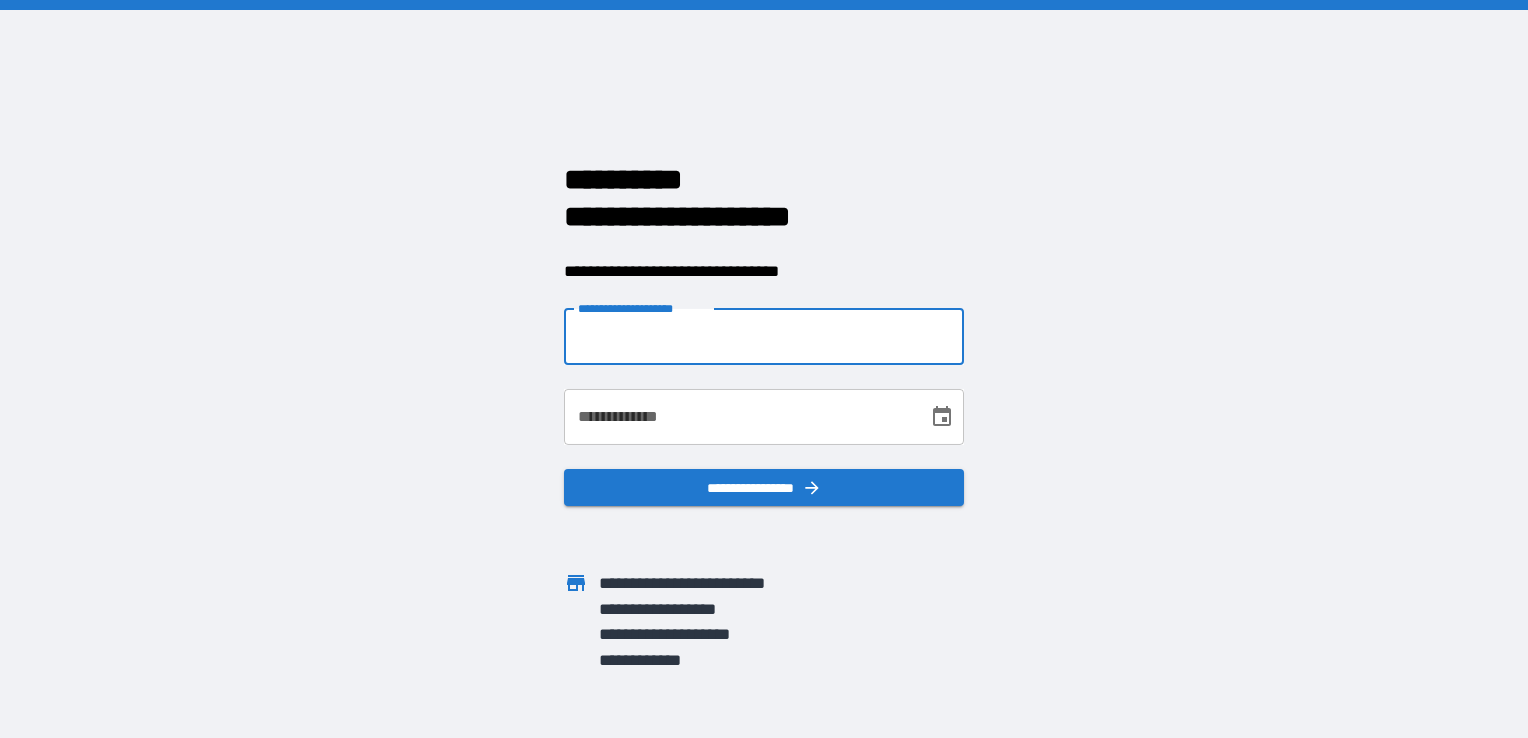 click on "**********" at bounding box center (764, 337) 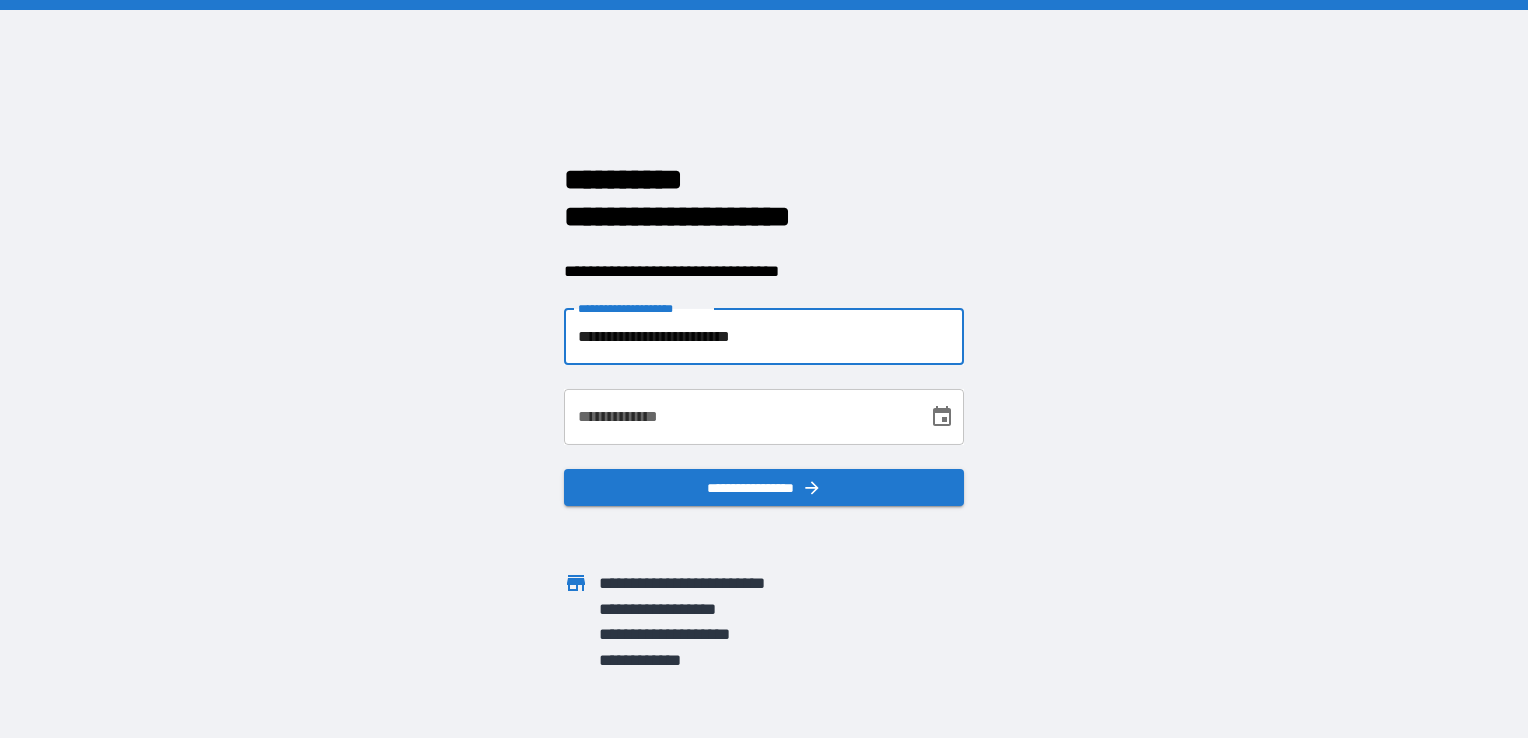 type on "**********" 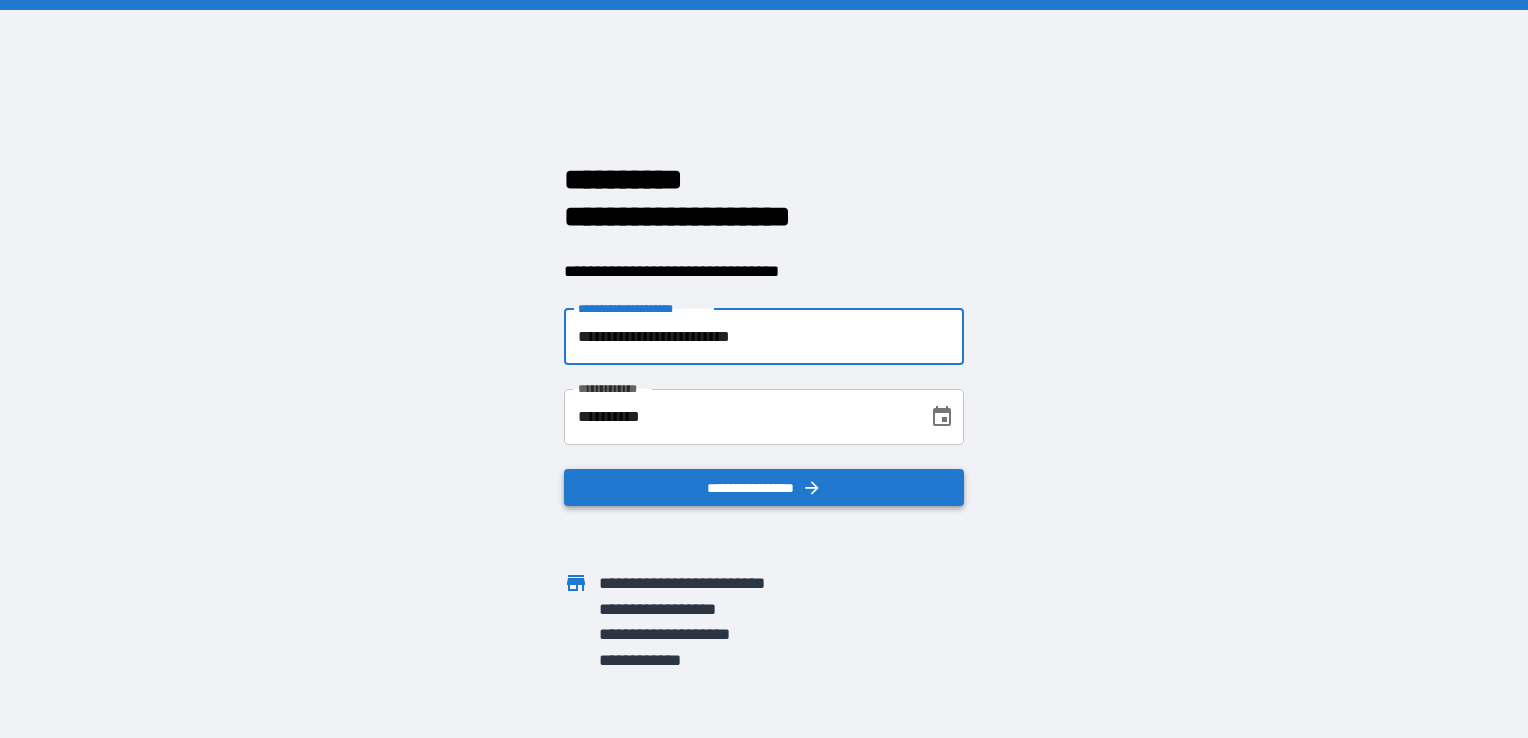 click on "**********" at bounding box center [764, 488] 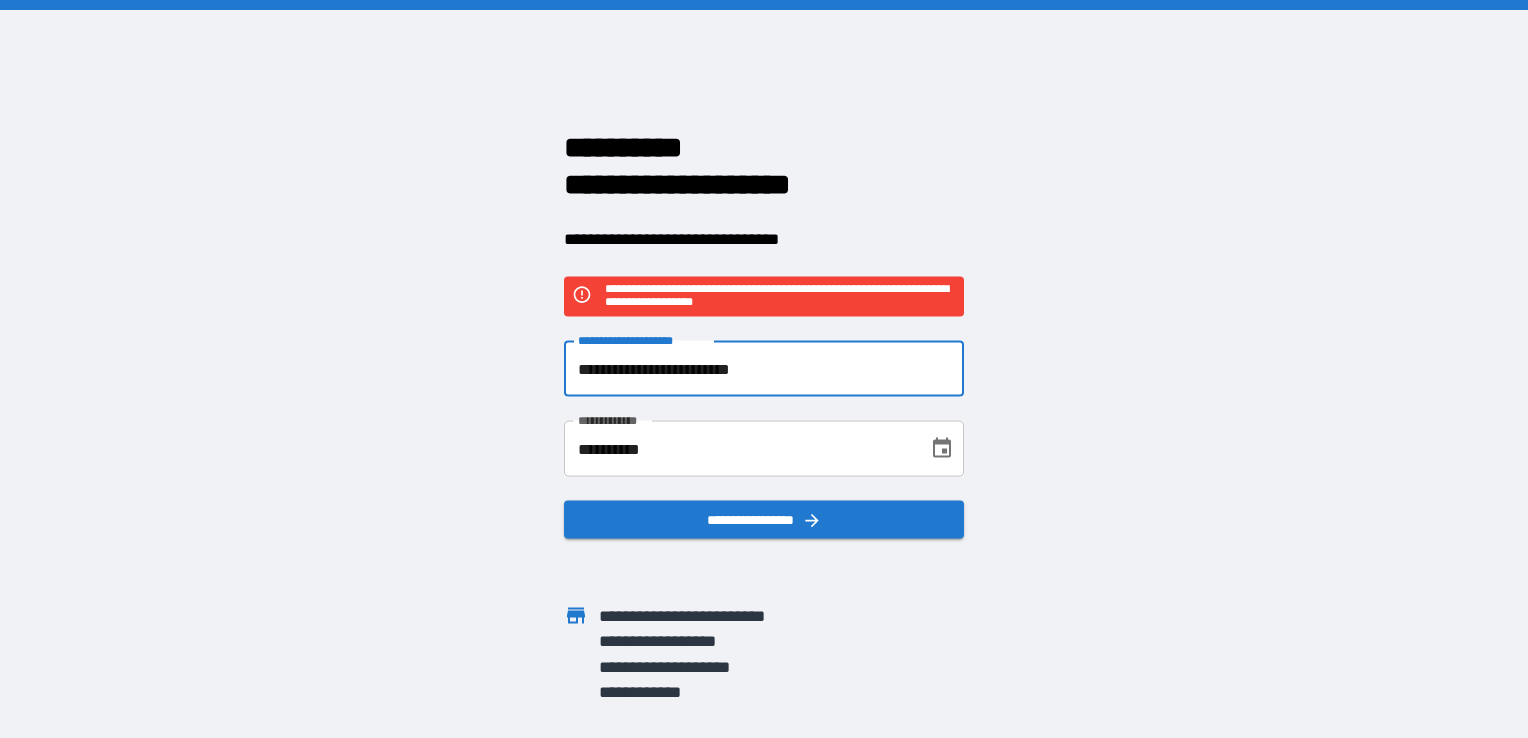 drag, startPoint x: 816, startPoint y: 374, endPoint x: 220, endPoint y: 409, distance: 597.0268 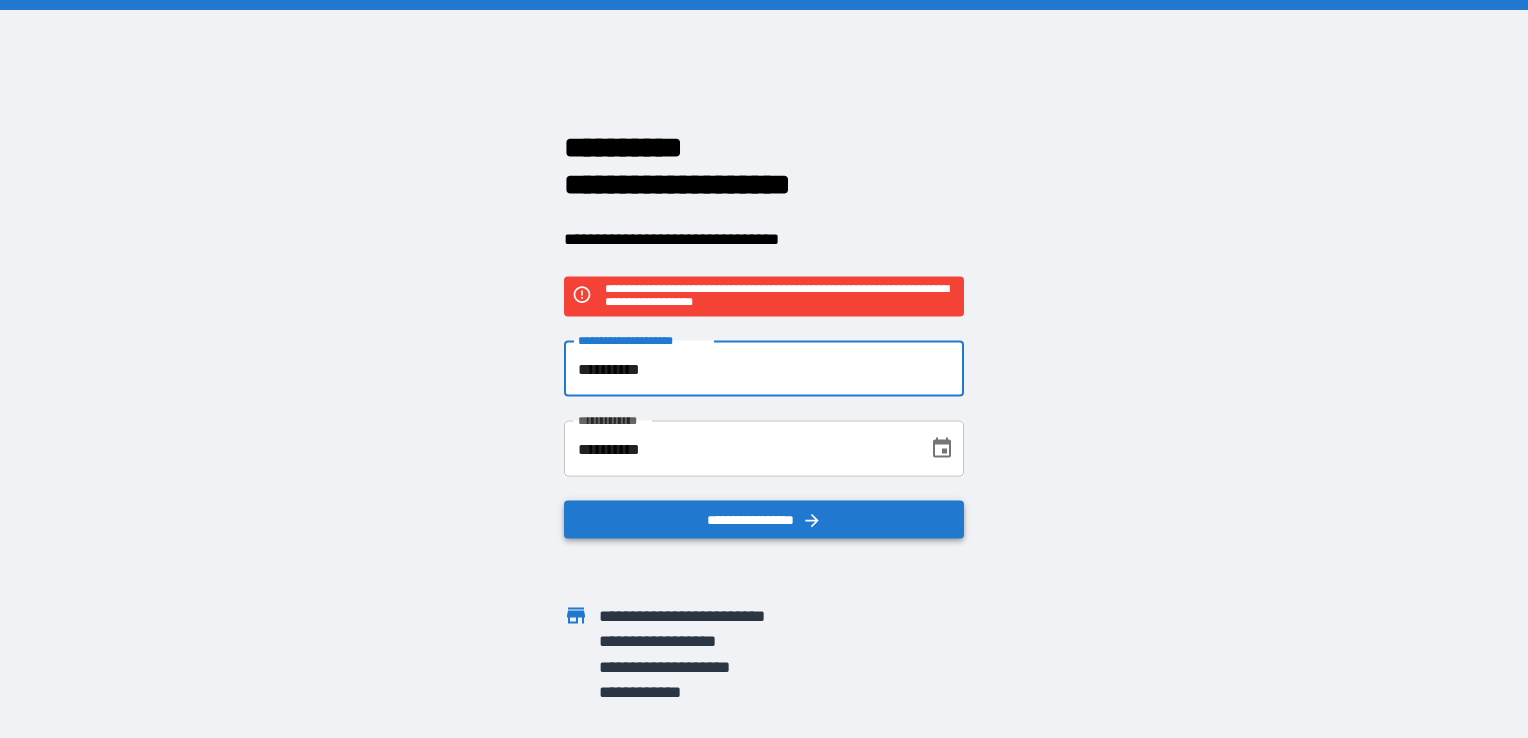 type on "**********" 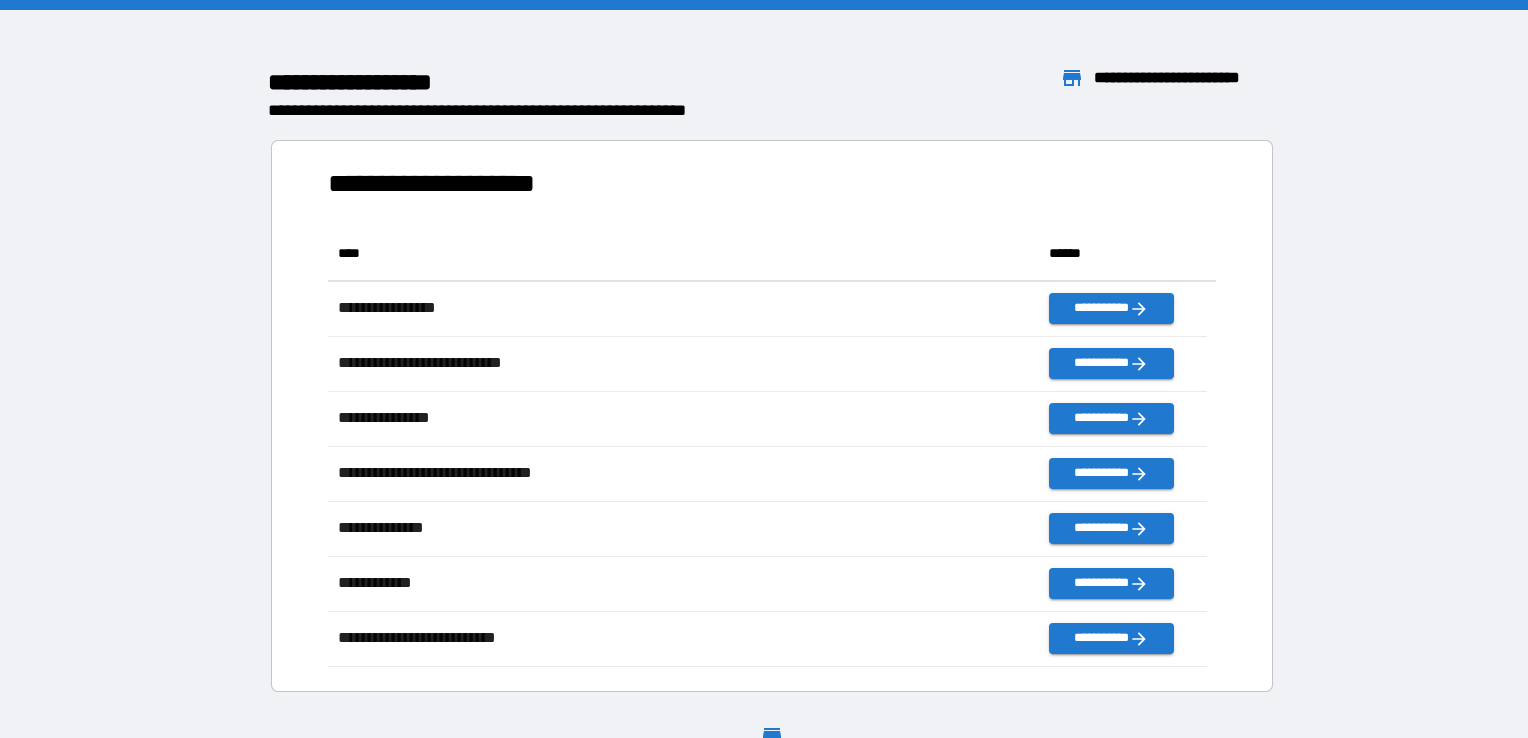 scroll, scrollTop: 16, scrollLeft: 16, axis: both 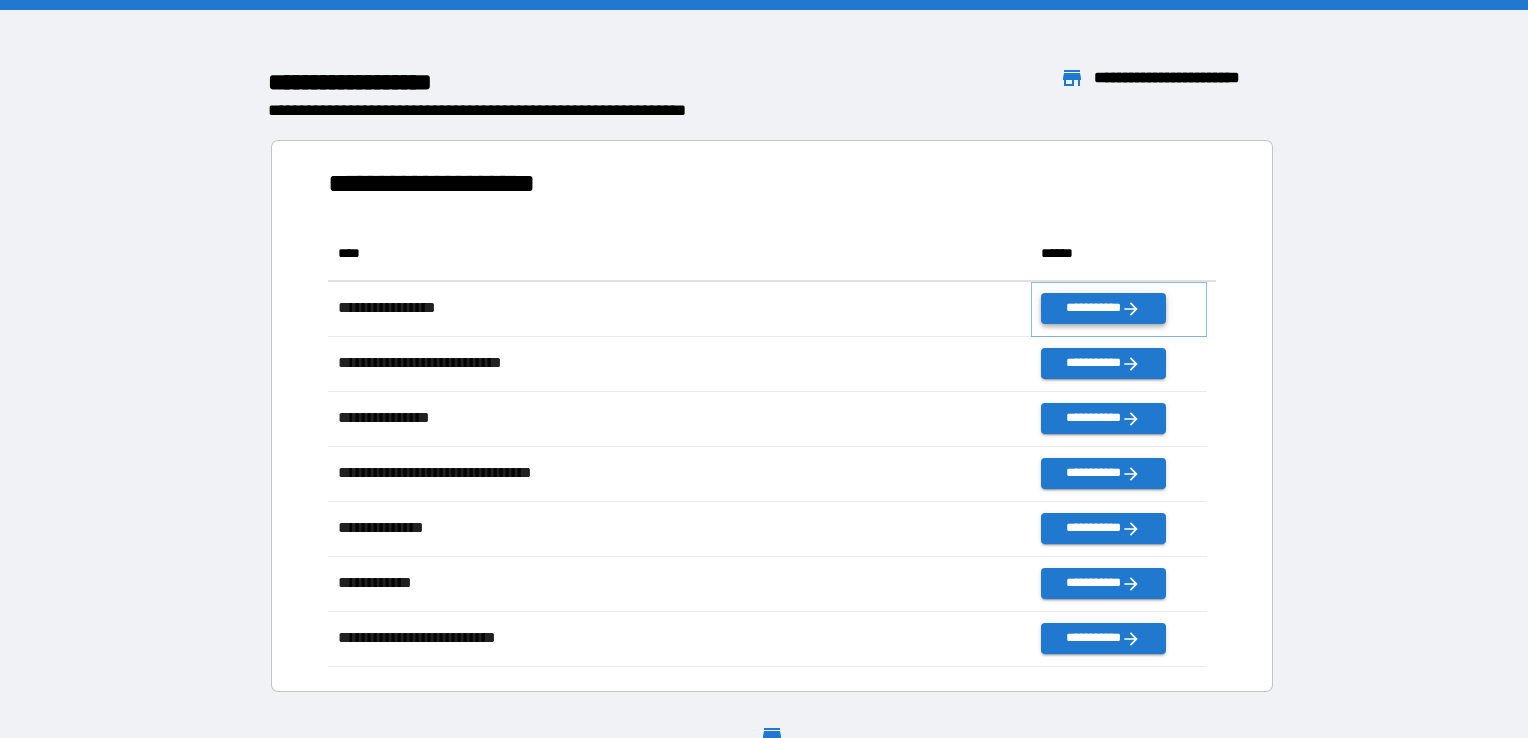 click on "**********" at bounding box center [1103, 308] 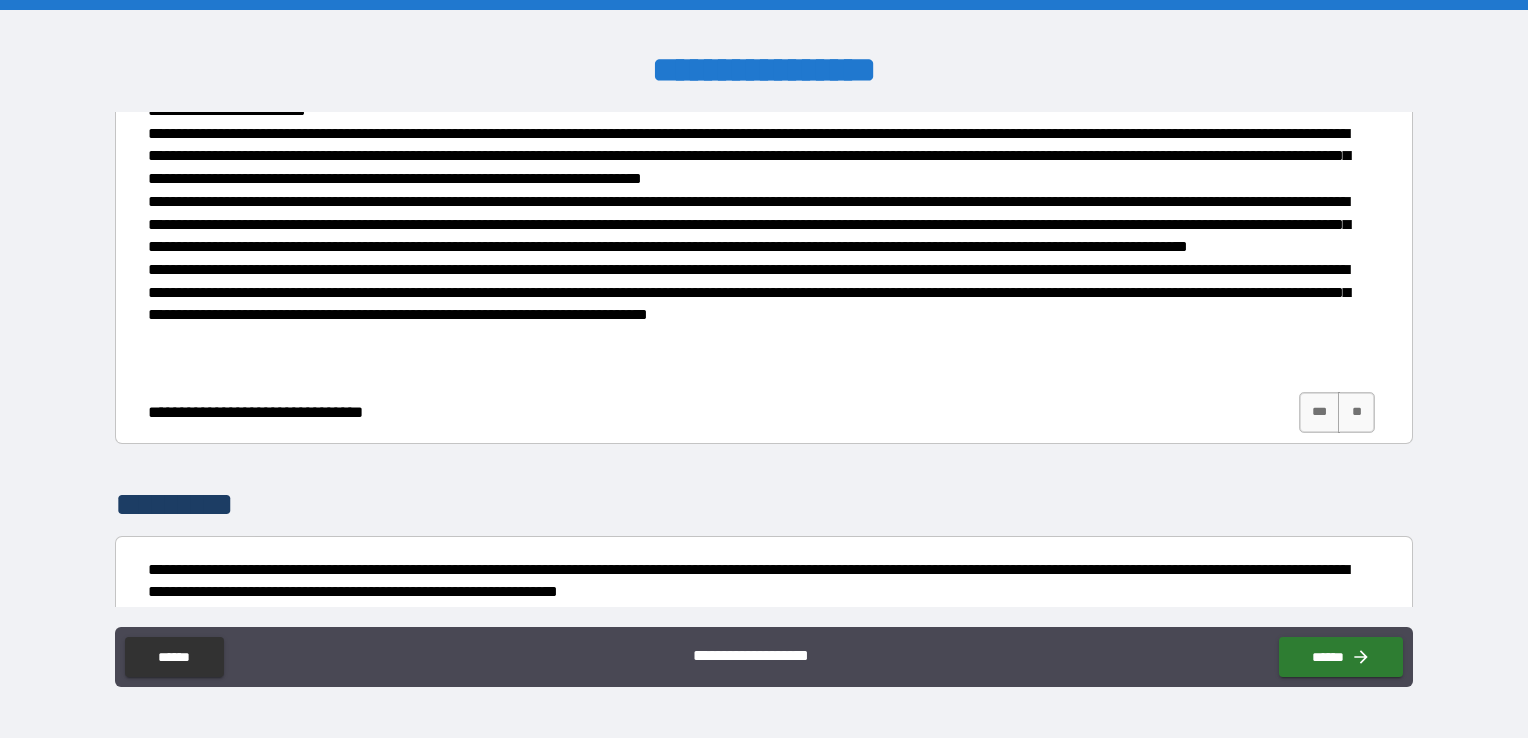 scroll, scrollTop: 717, scrollLeft: 0, axis: vertical 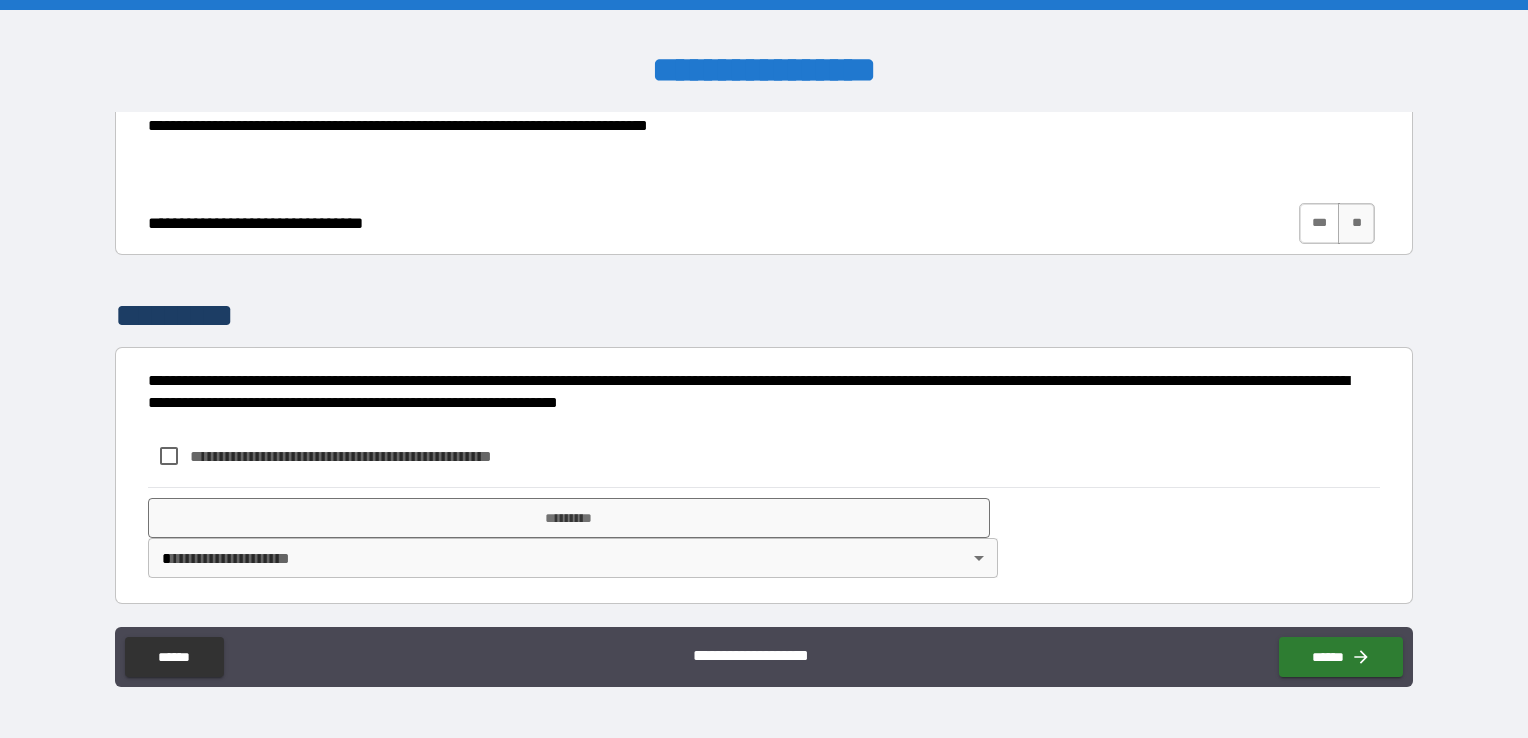 click on "***" at bounding box center [1320, 223] 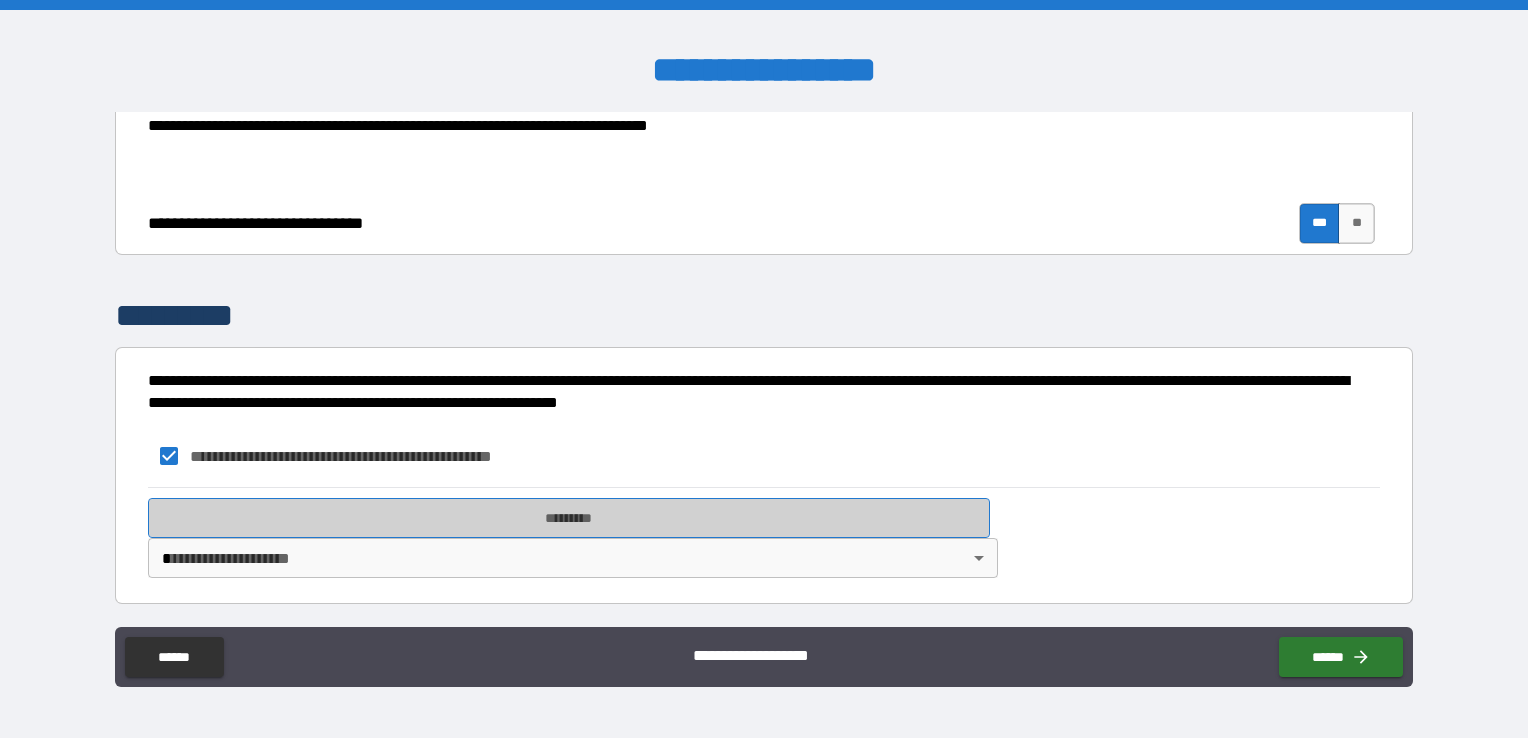 click on "*********" at bounding box center (569, 518) 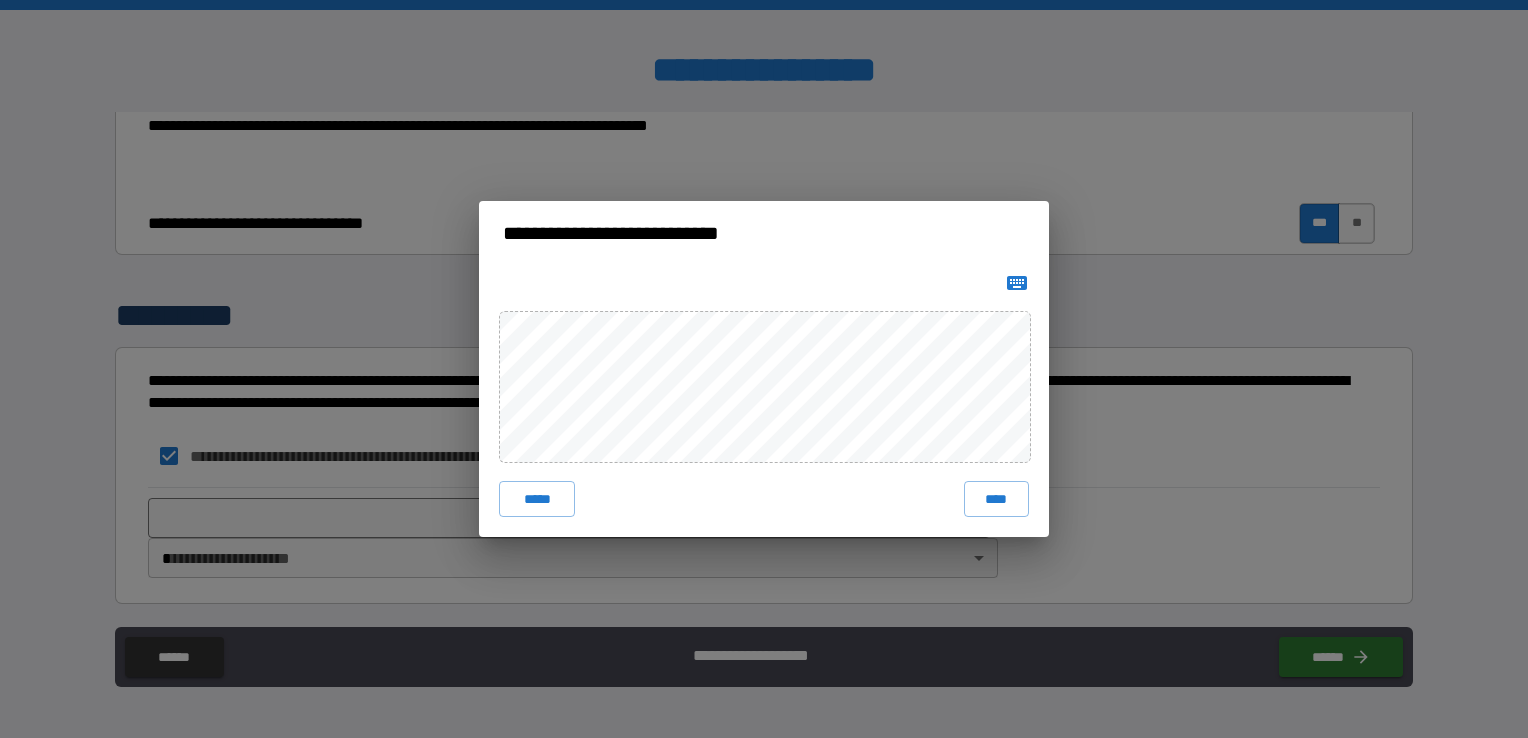 click on "**********" at bounding box center [764, 369] 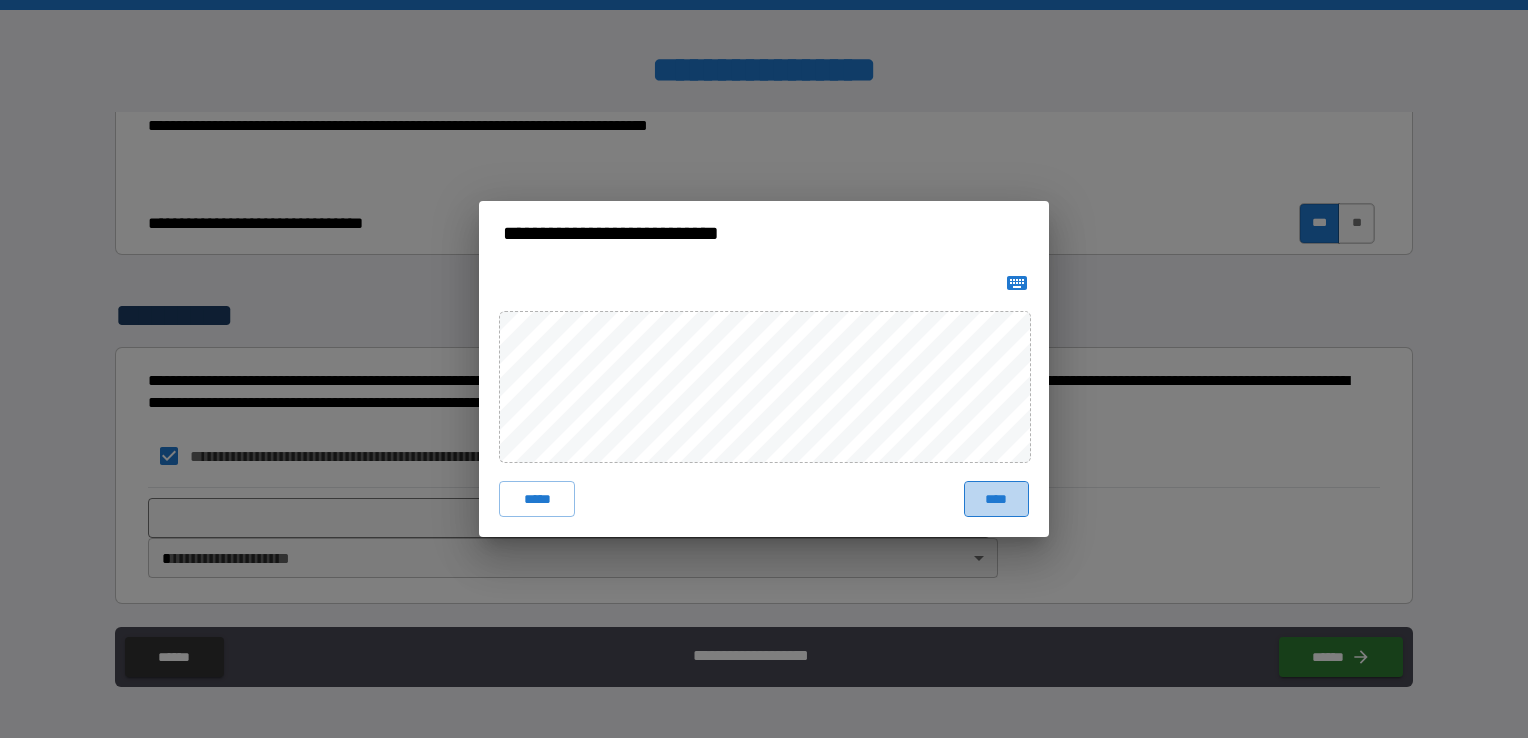 click on "****" at bounding box center [996, 499] 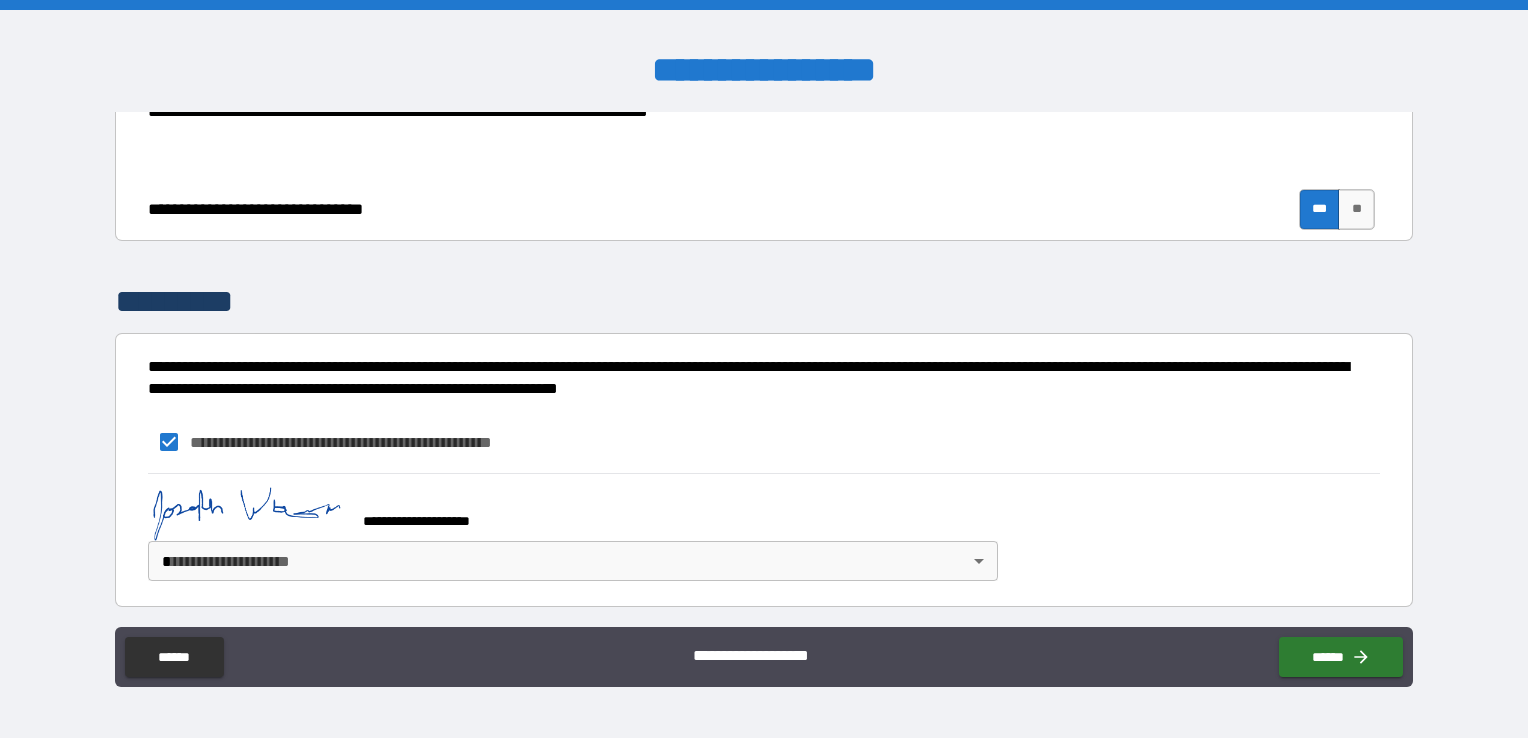 scroll, scrollTop: 734, scrollLeft: 0, axis: vertical 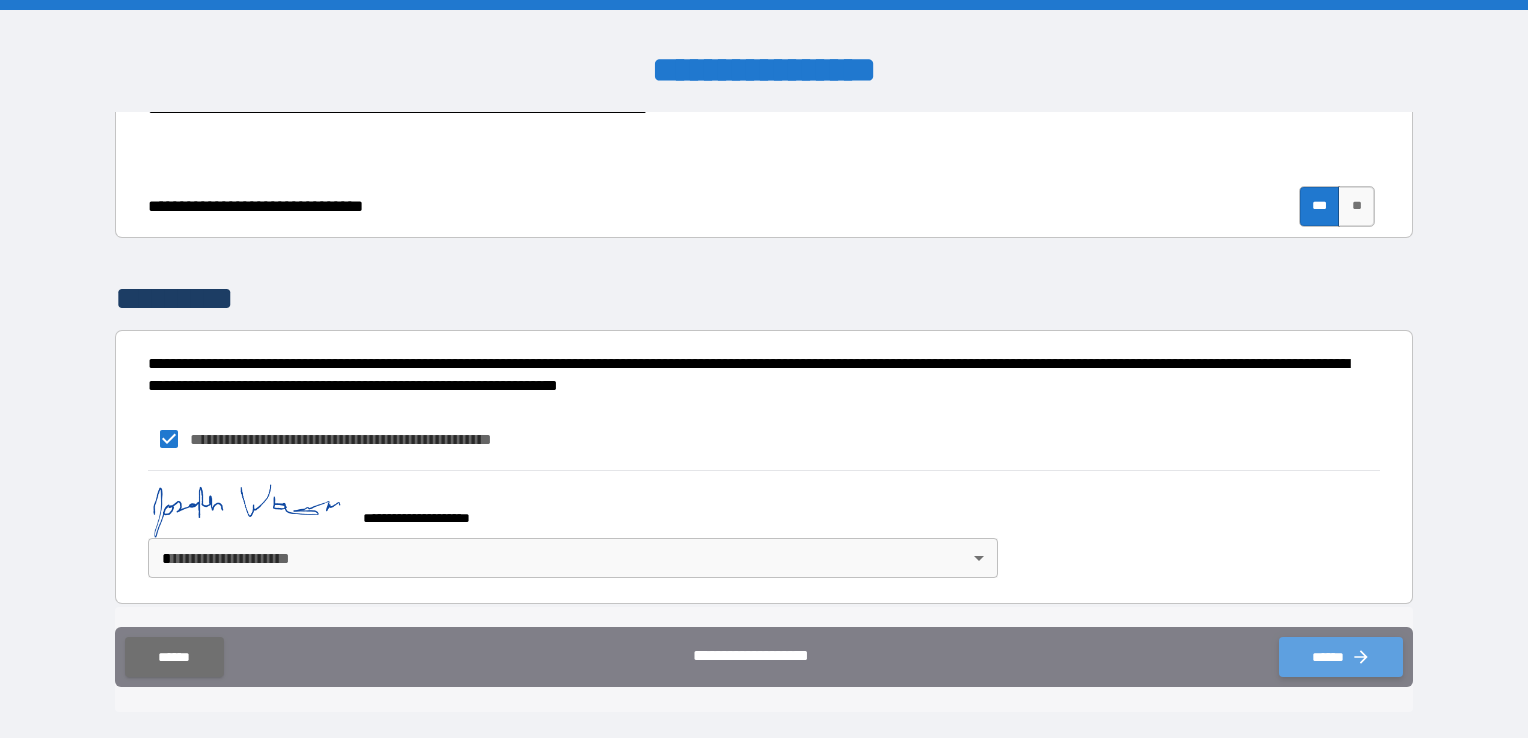 click on "******" at bounding box center (1341, 657) 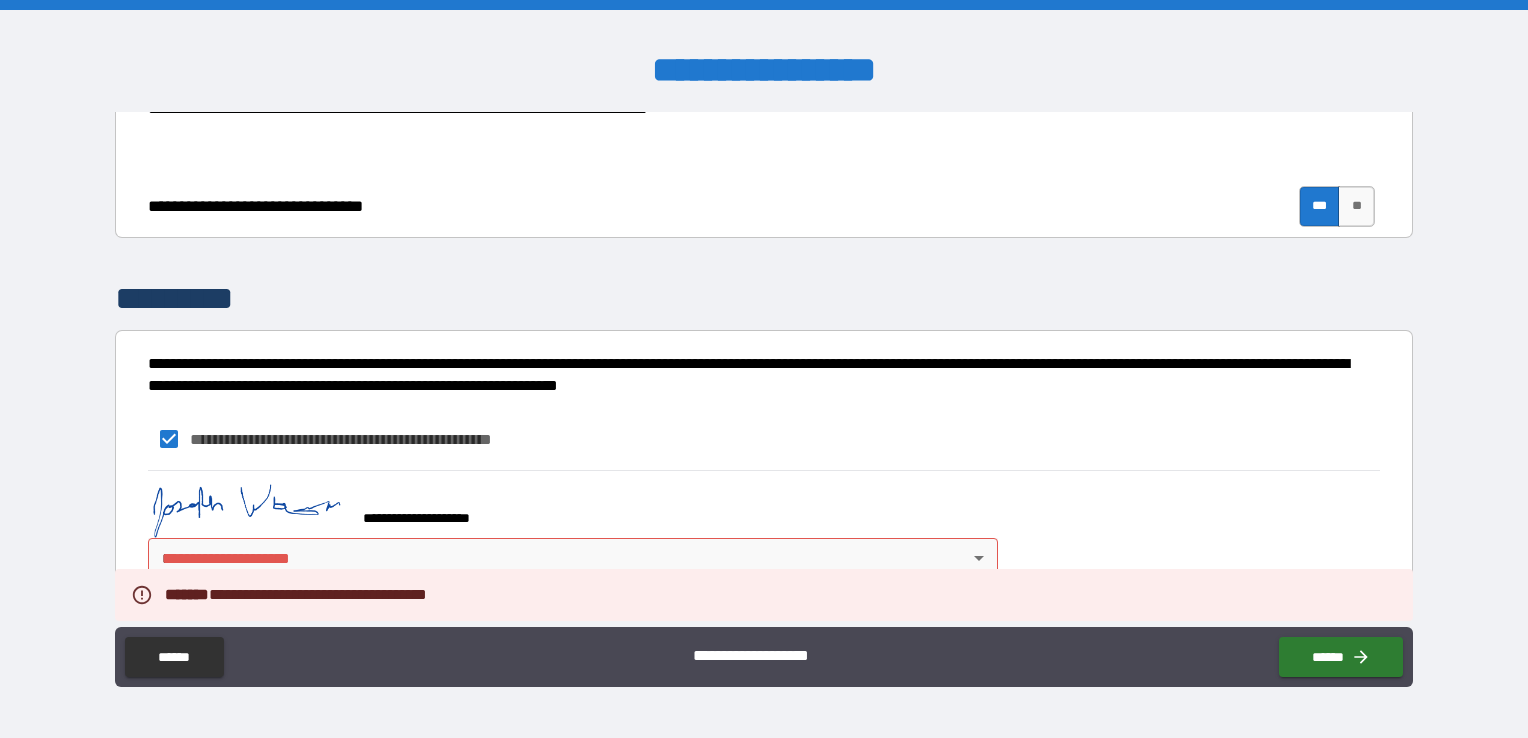 click on "**********" at bounding box center (764, 369) 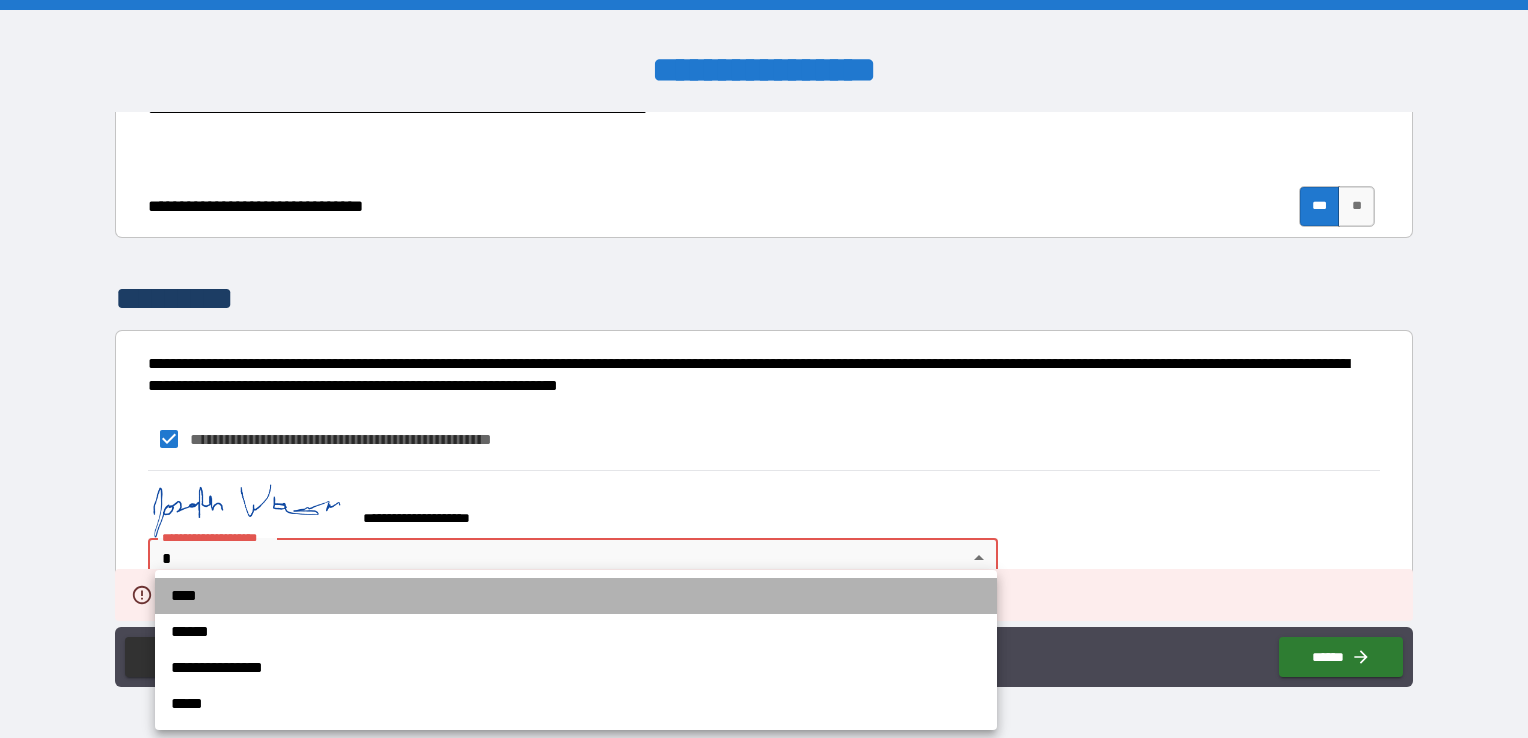 click on "****" at bounding box center [576, 596] 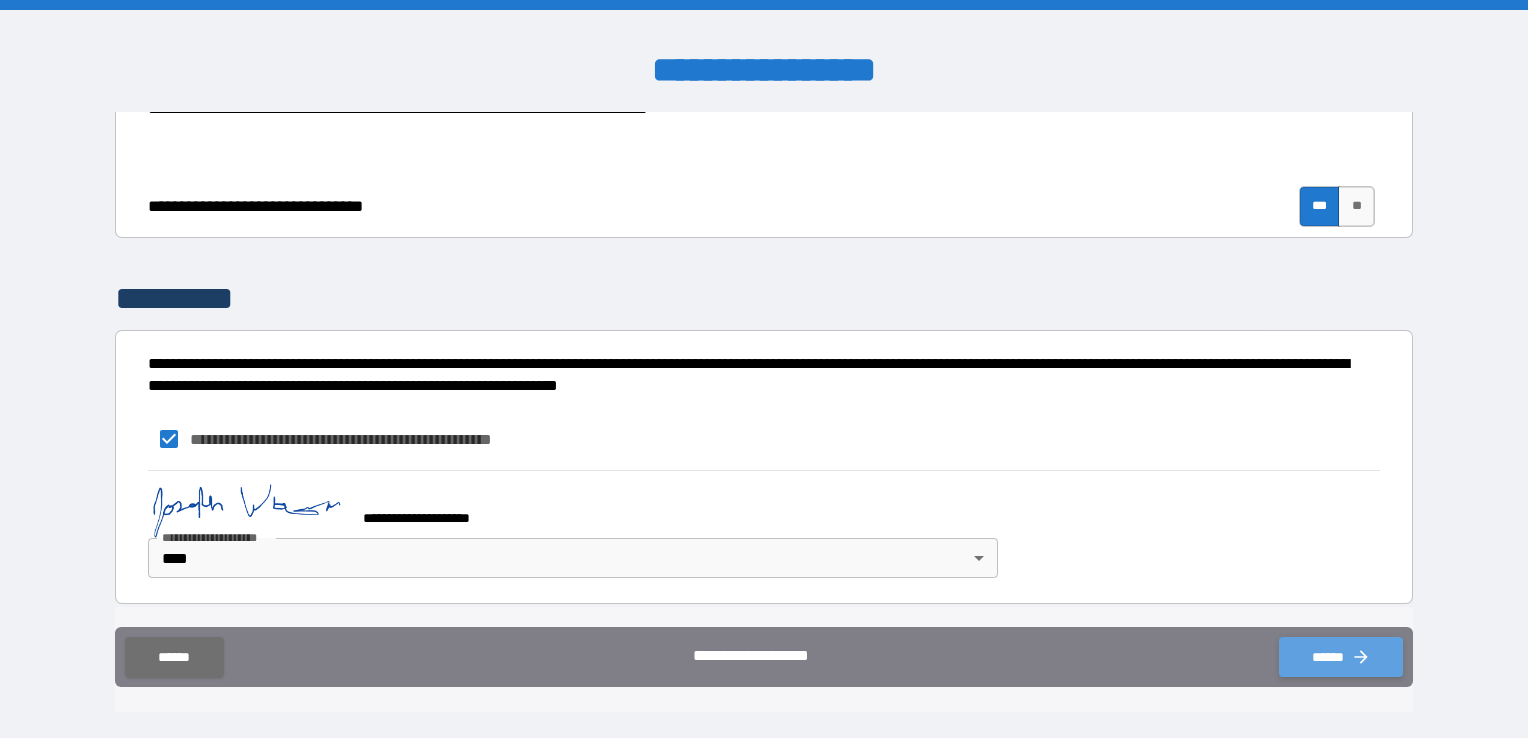 click on "******" at bounding box center (1341, 657) 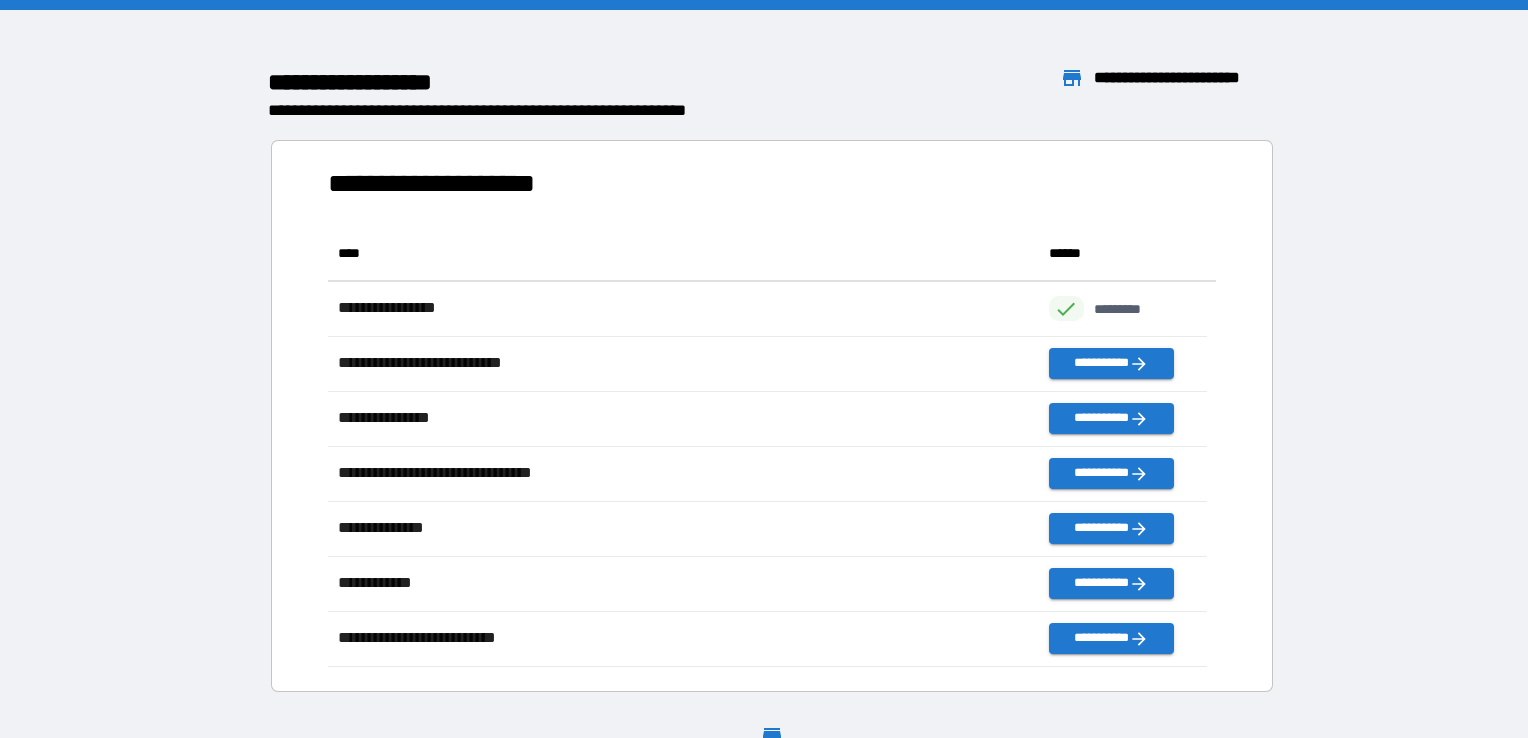 scroll, scrollTop: 426, scrollLeft: 863, axis: both 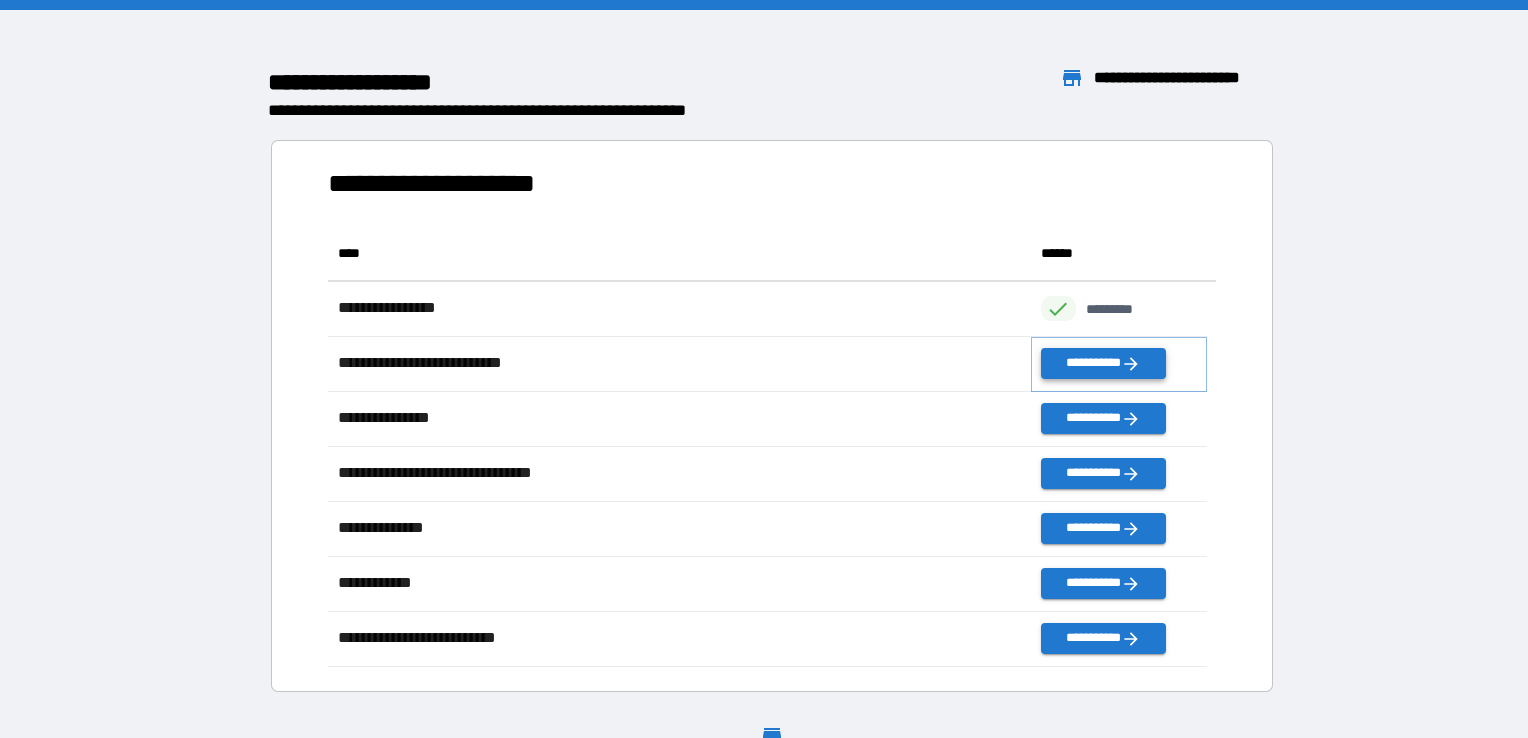 click on "**********" at bounding box center (1103, 363) 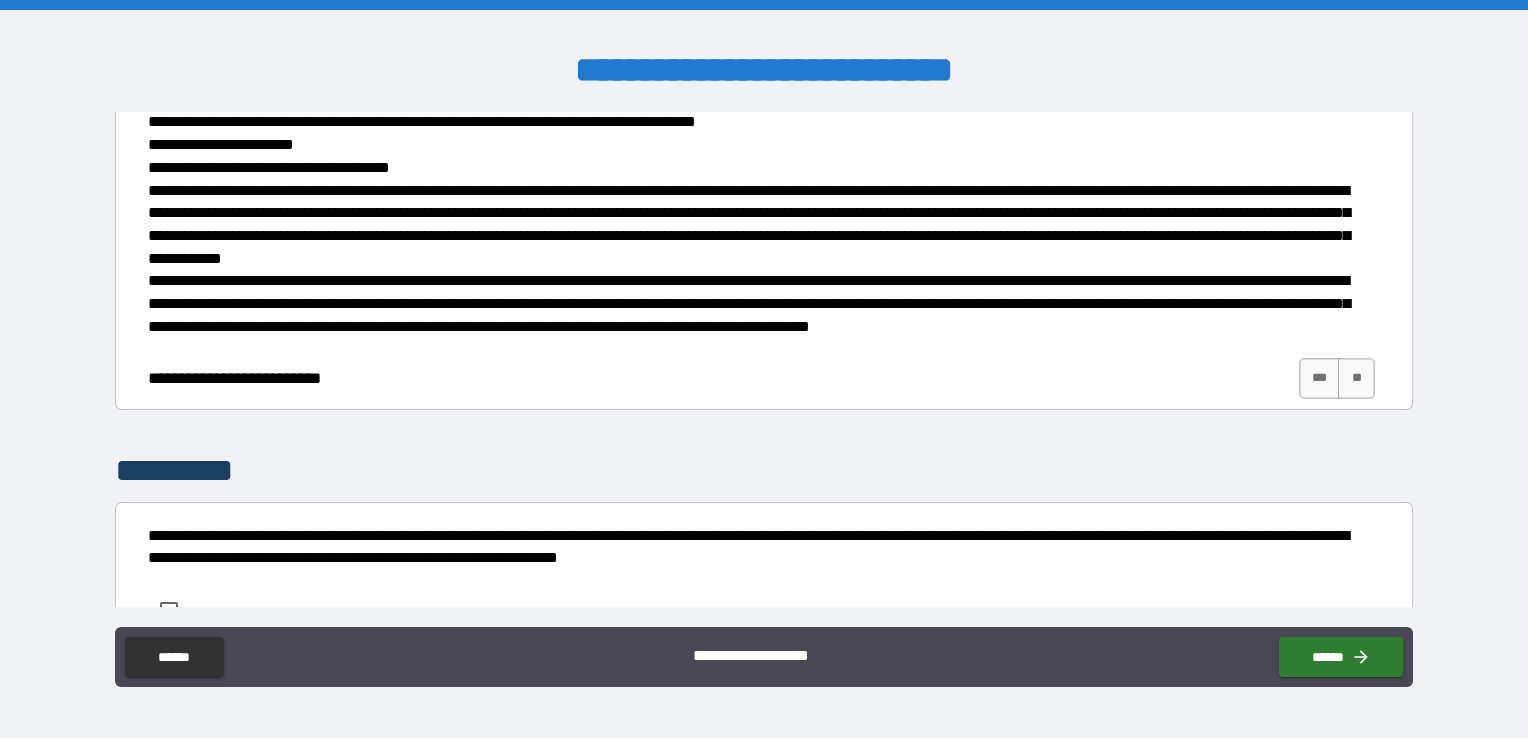 scroll, scrollTop: 558, scrollLeft: 0, axis: vertical 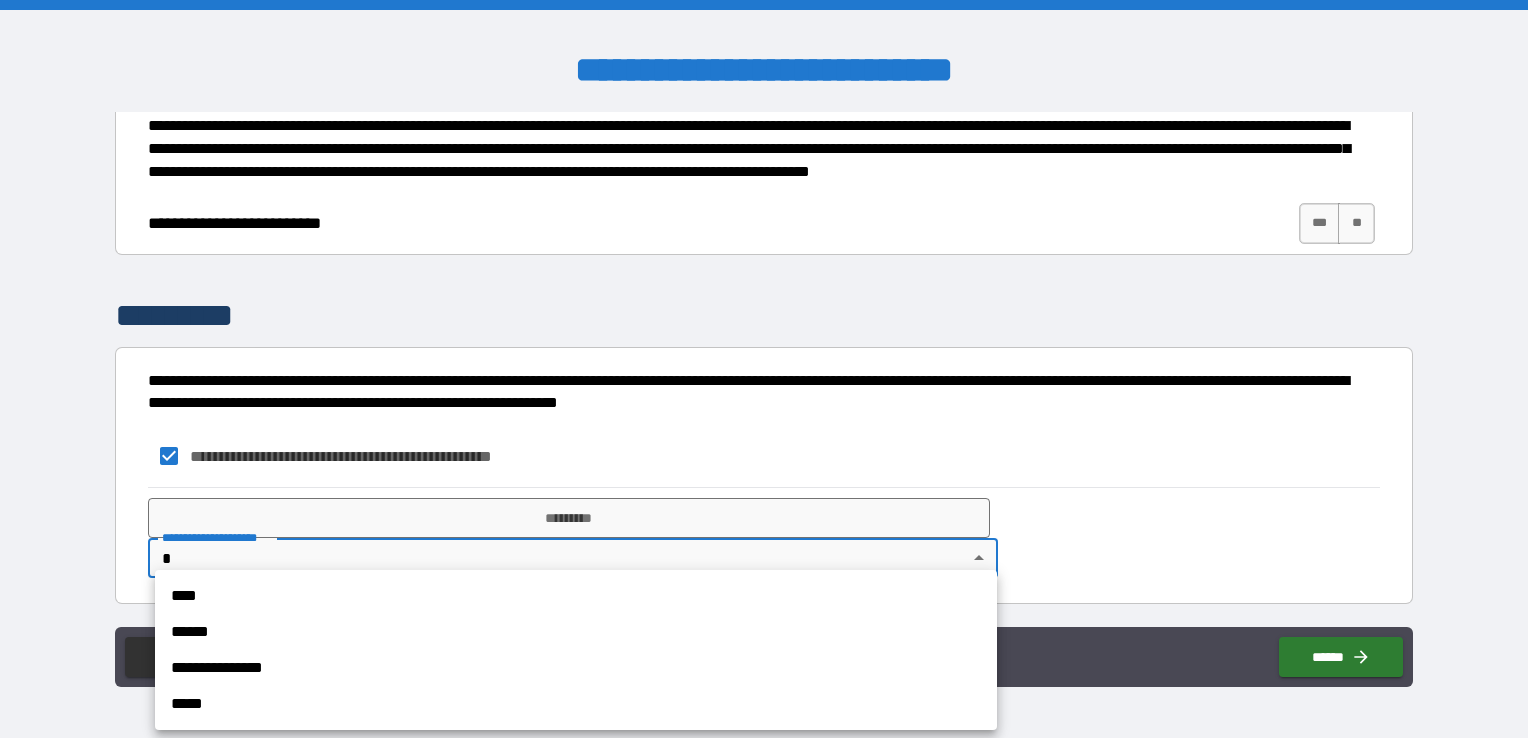 click on "**********" at bounding box center (764, 369) 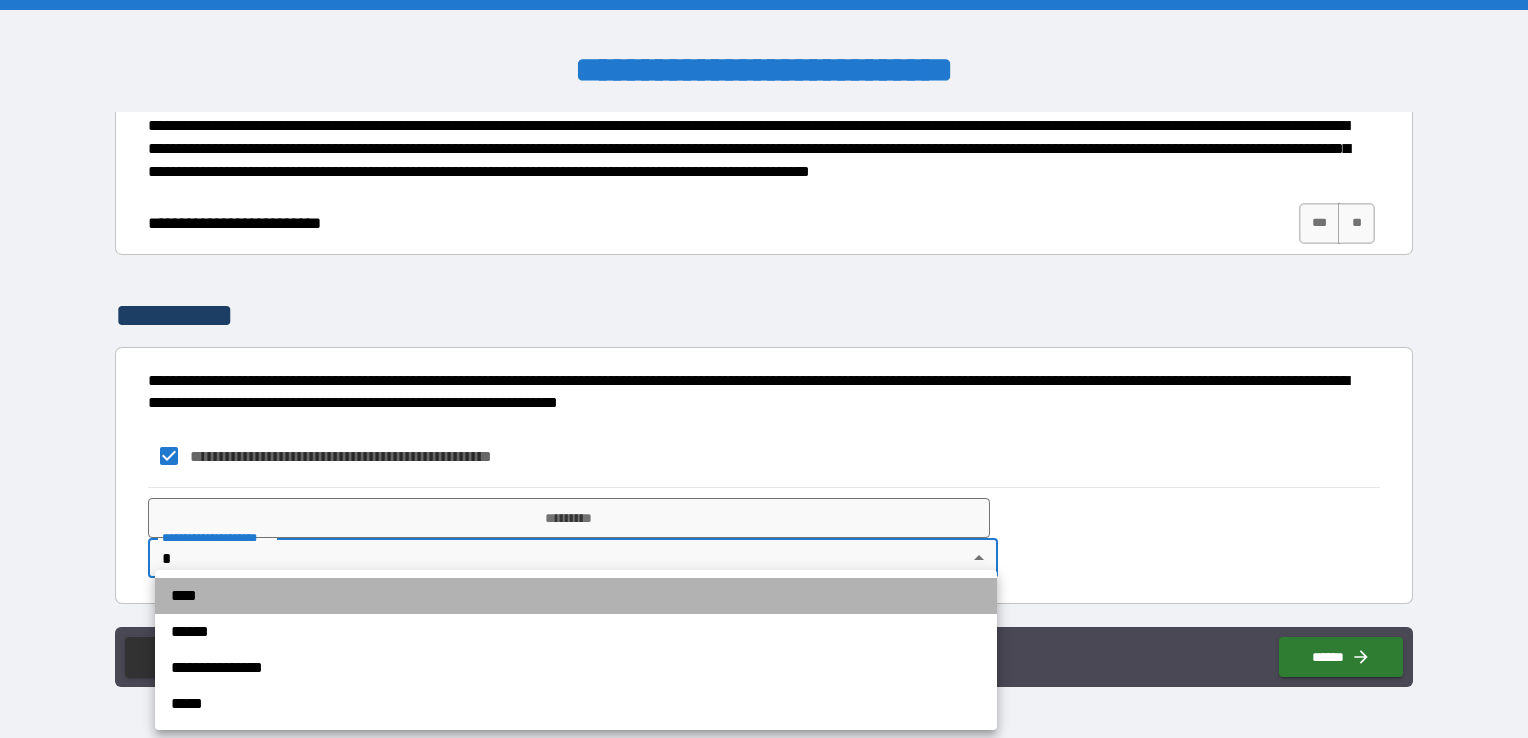 drag, startPoint x: 256, startPoint y: 599, endPoint x: 306, endPoint y: 559, distance: 64.03124 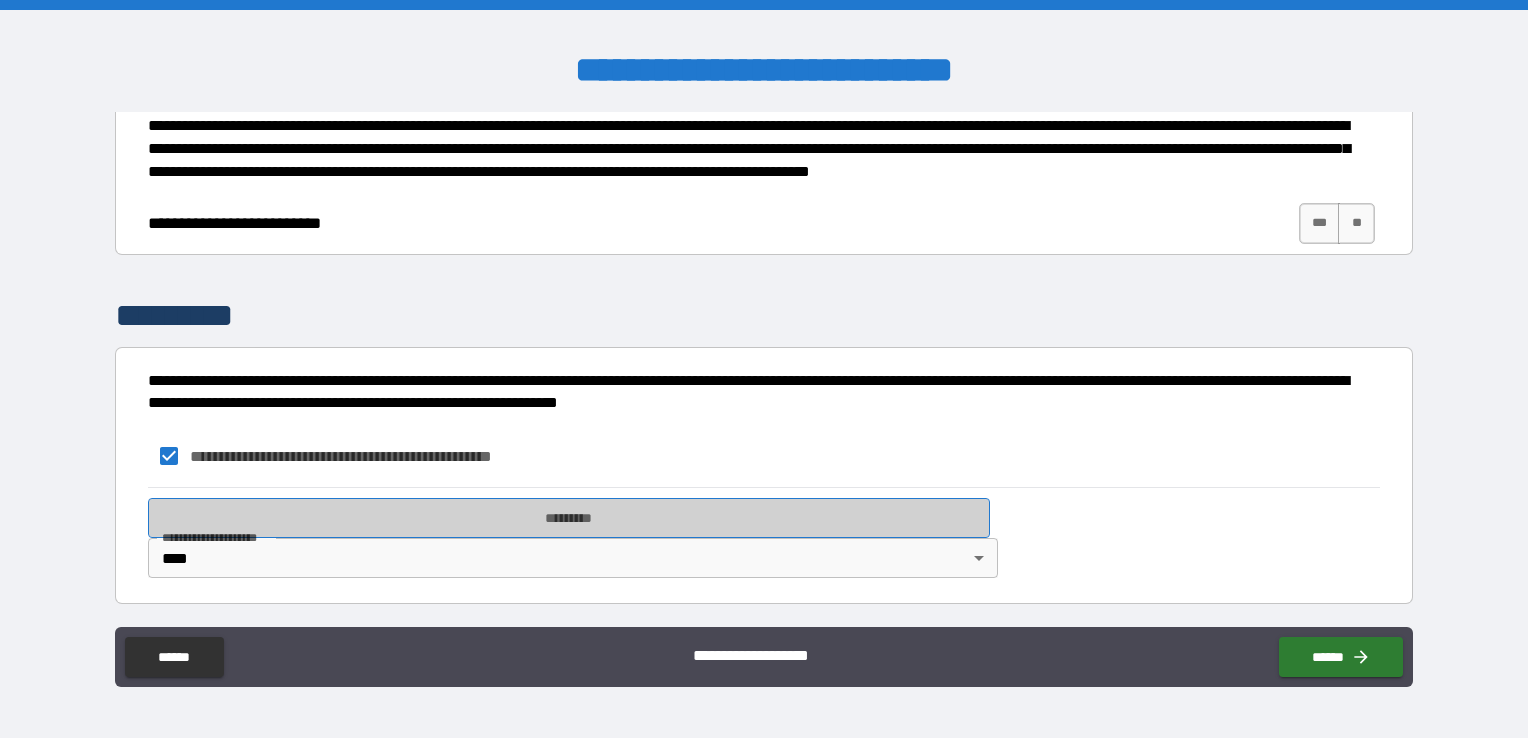 click on "*********" at bounding box center [569, 518] 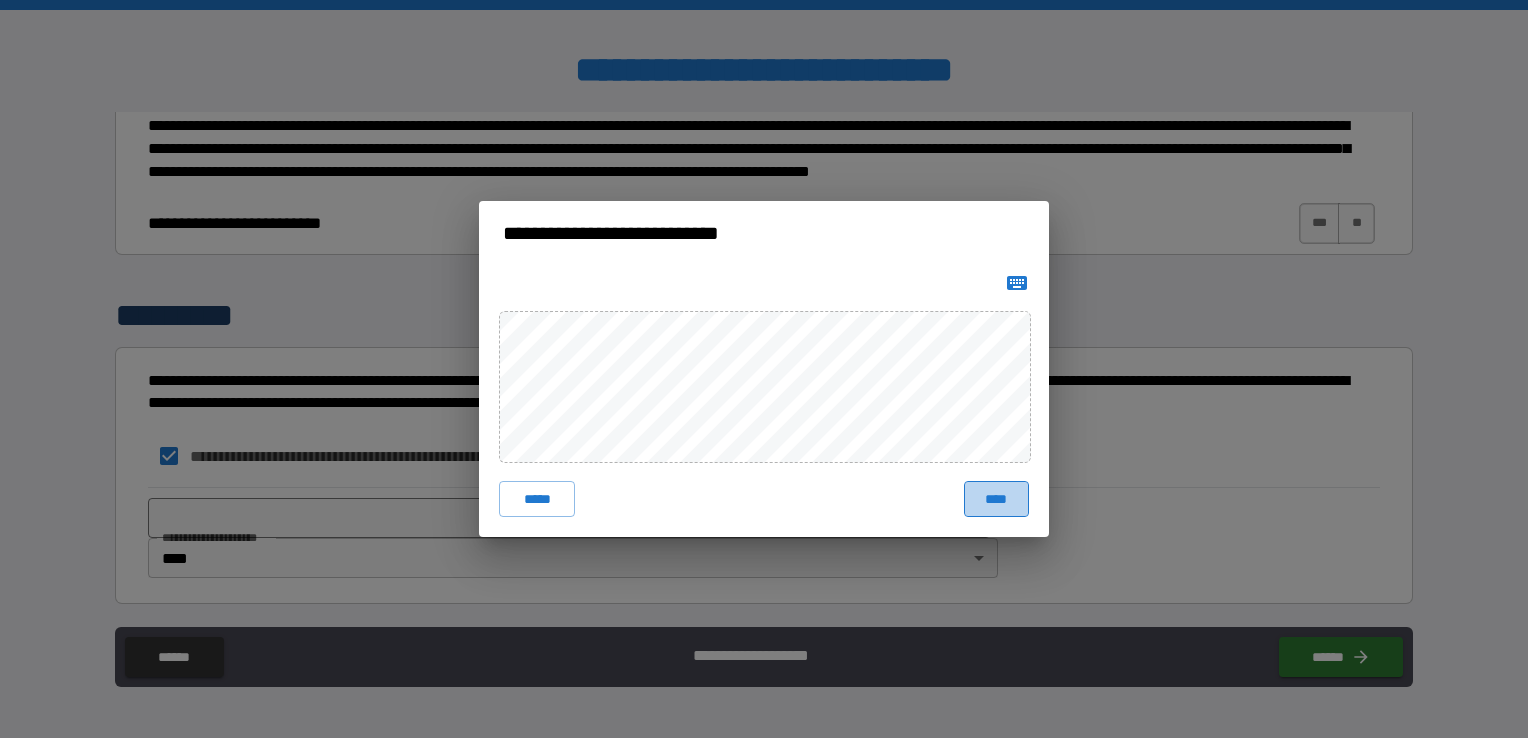 click on "****" at bounding box center [996, 499] 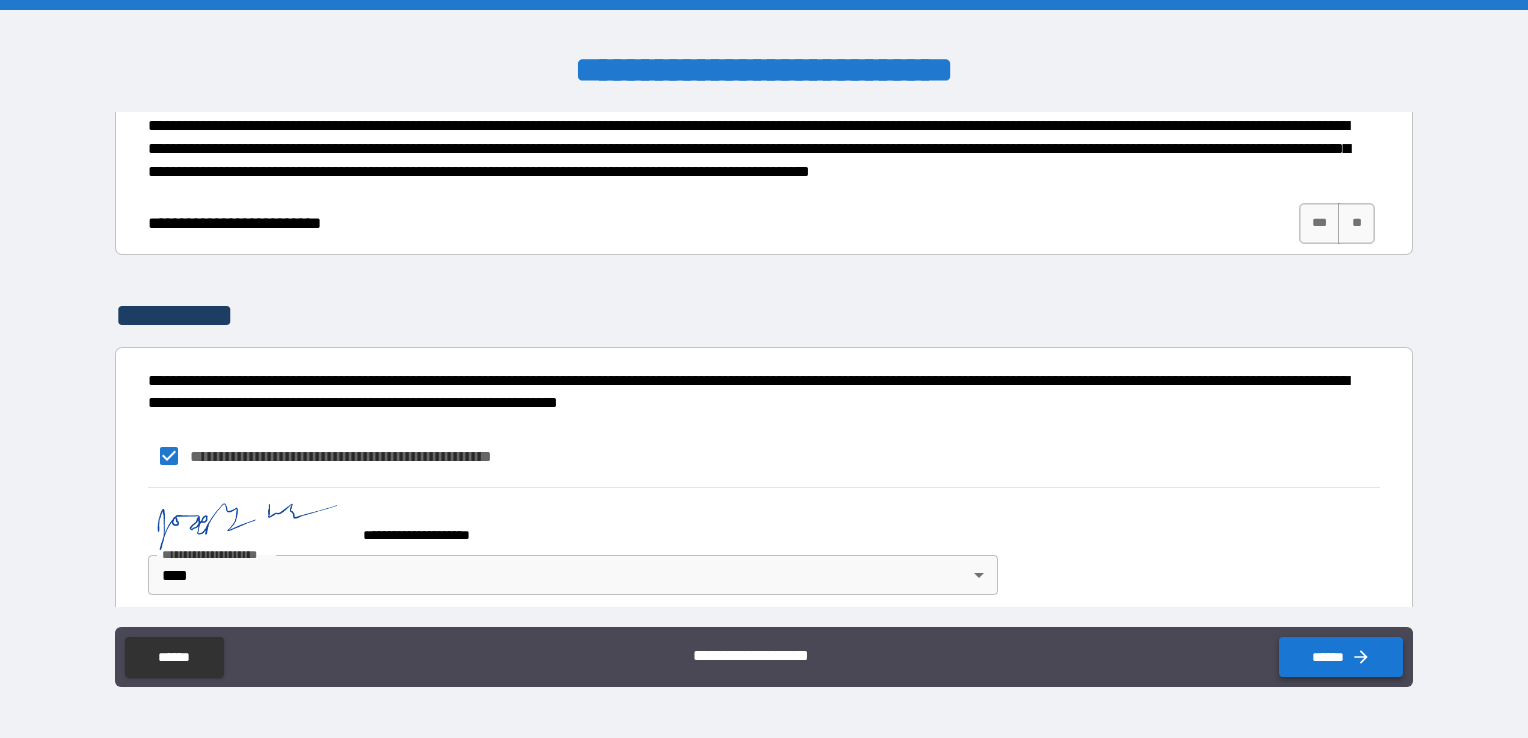 click on "******" at bounding box center [1341, 657] 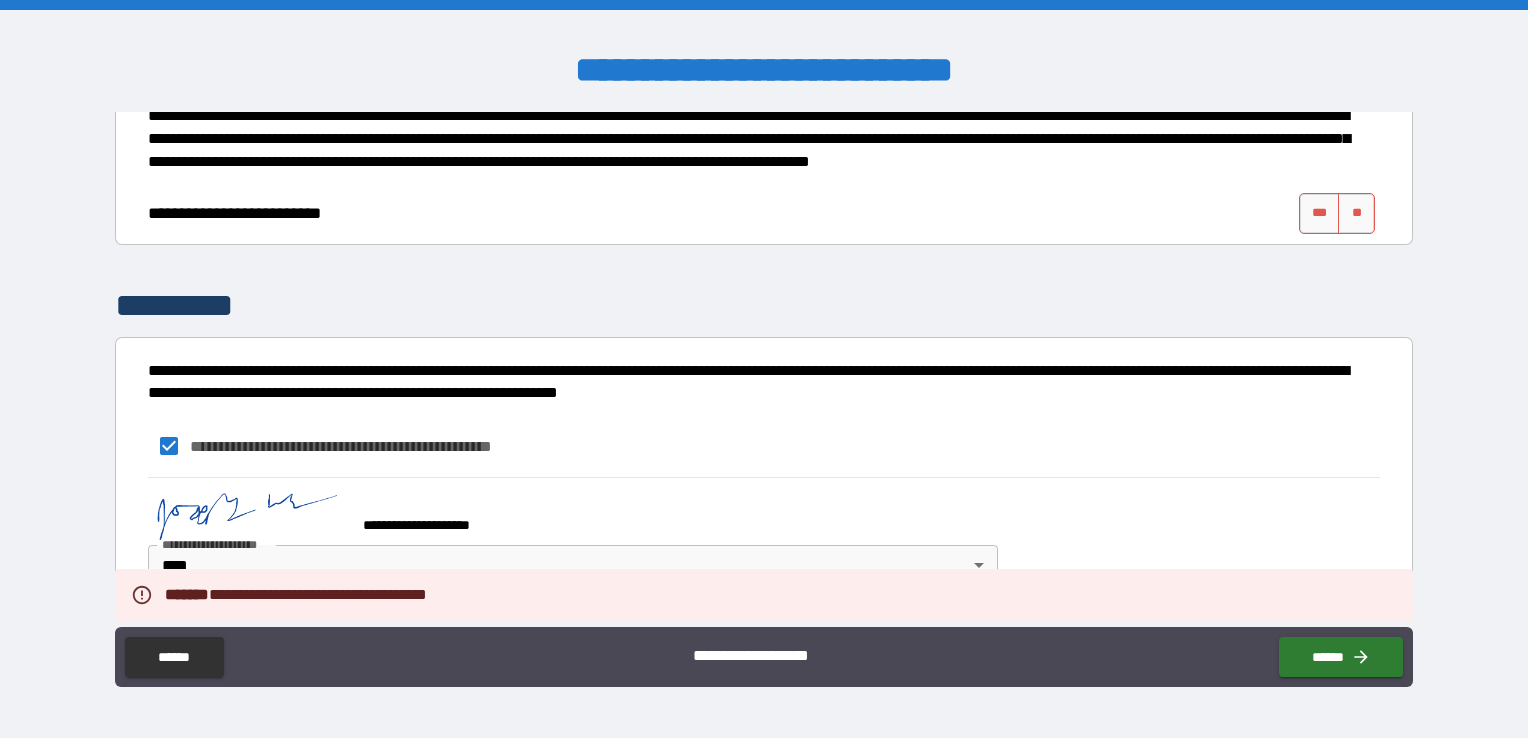 scroll, scrollTop: 576, scrollLeft: 0, axis: vertical 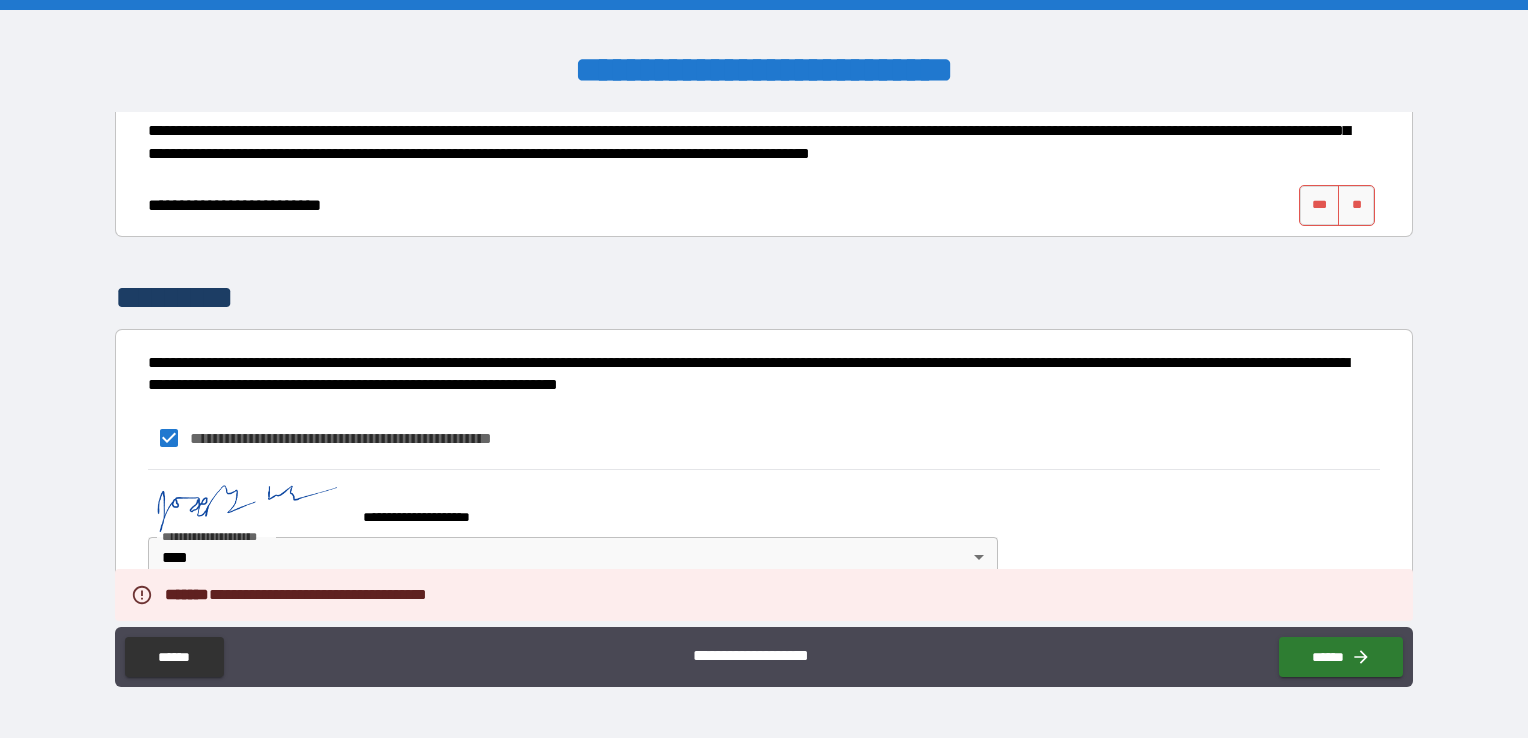 click on "**********" at bounding box center (764, 371) 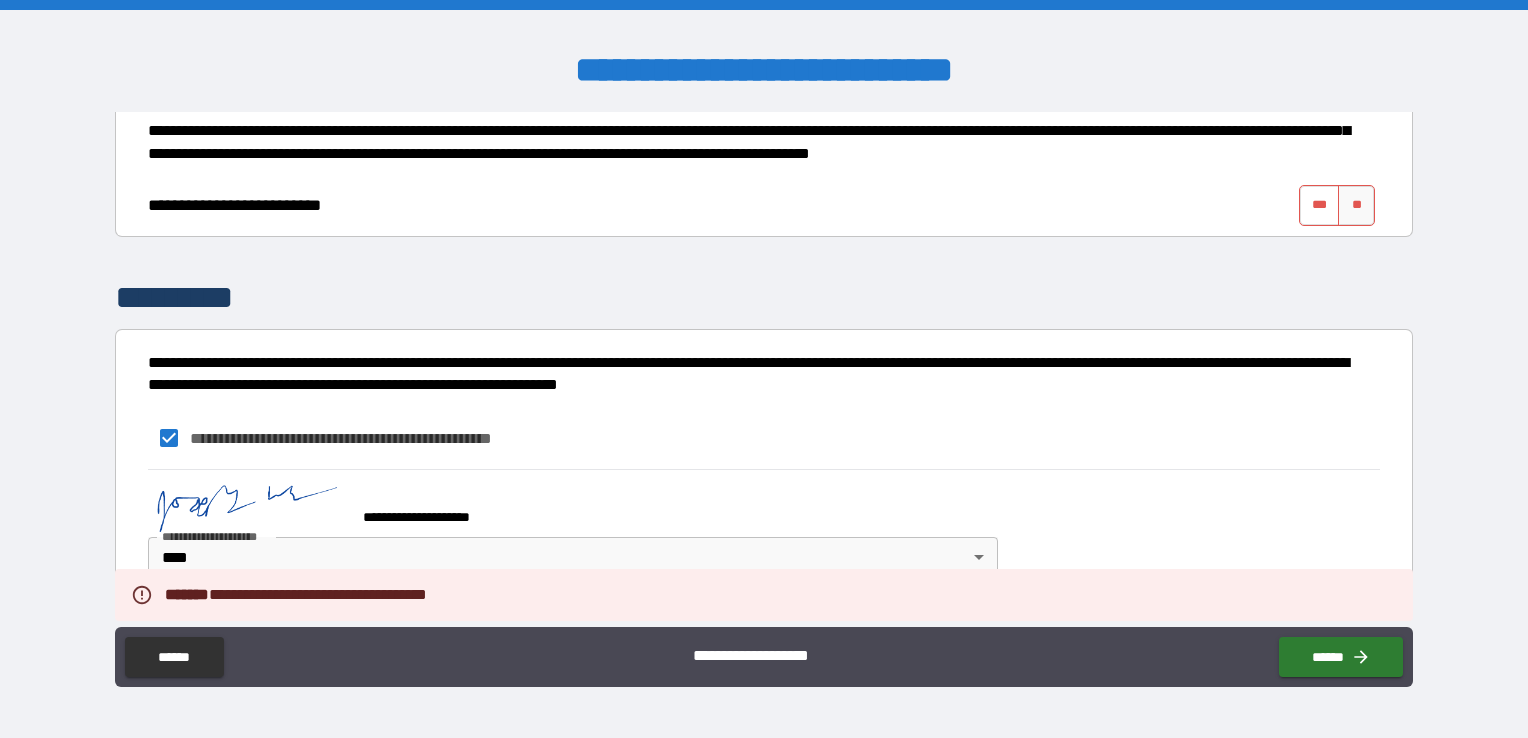 click on "***" at bounding box center (1320, 205) 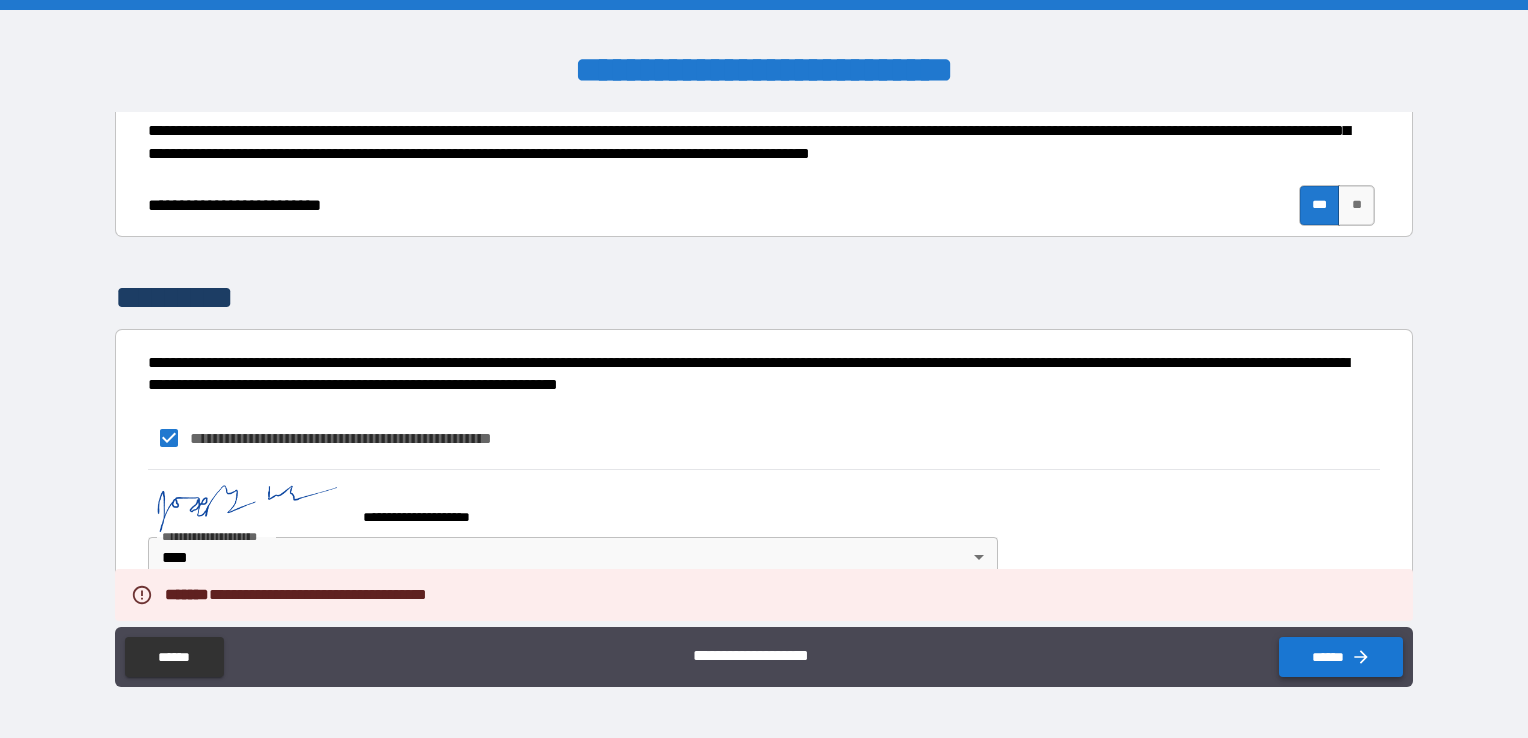 click on "******" at bounding box center (1341, 657) 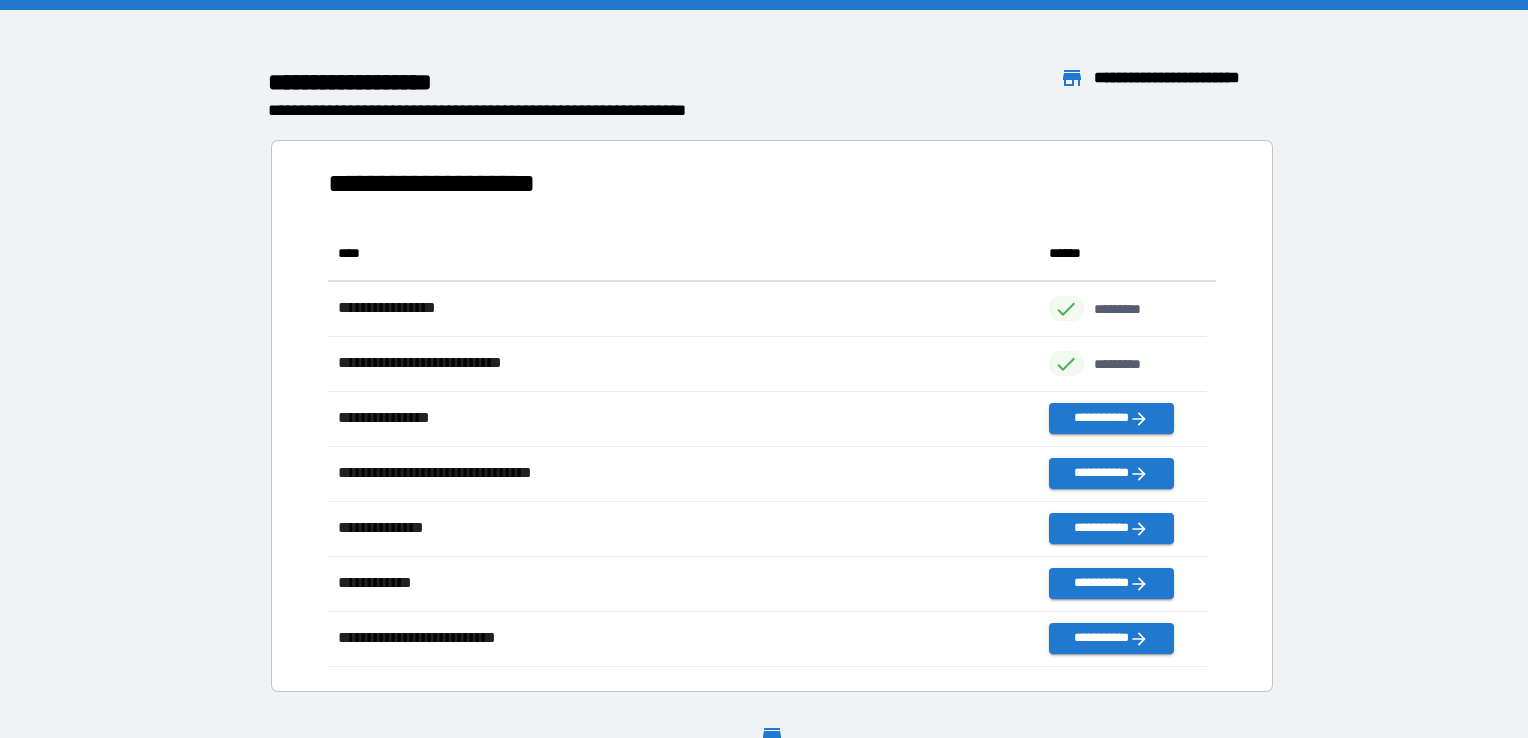 scroll, scrollTop: 16, scrollLeft: 16, axis: both 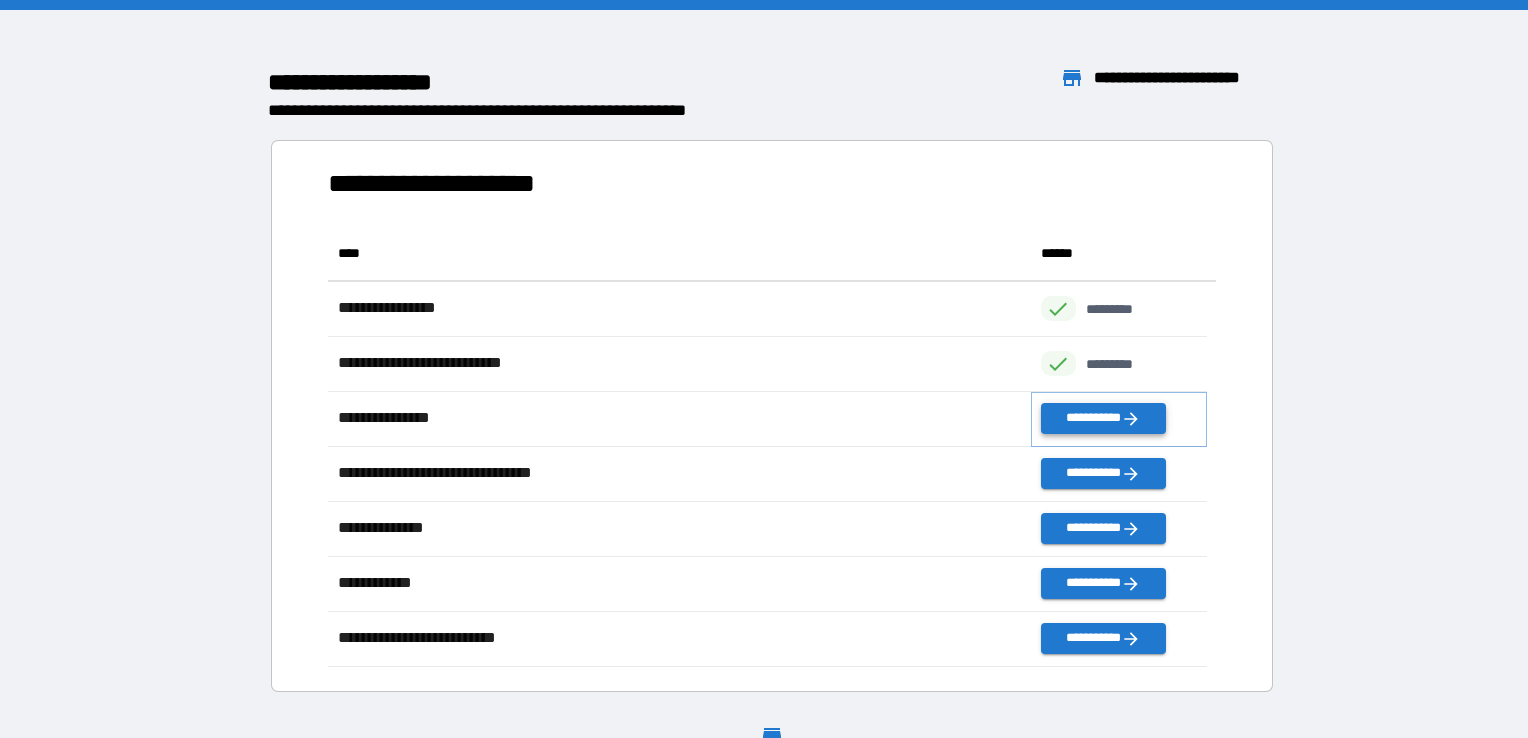 click 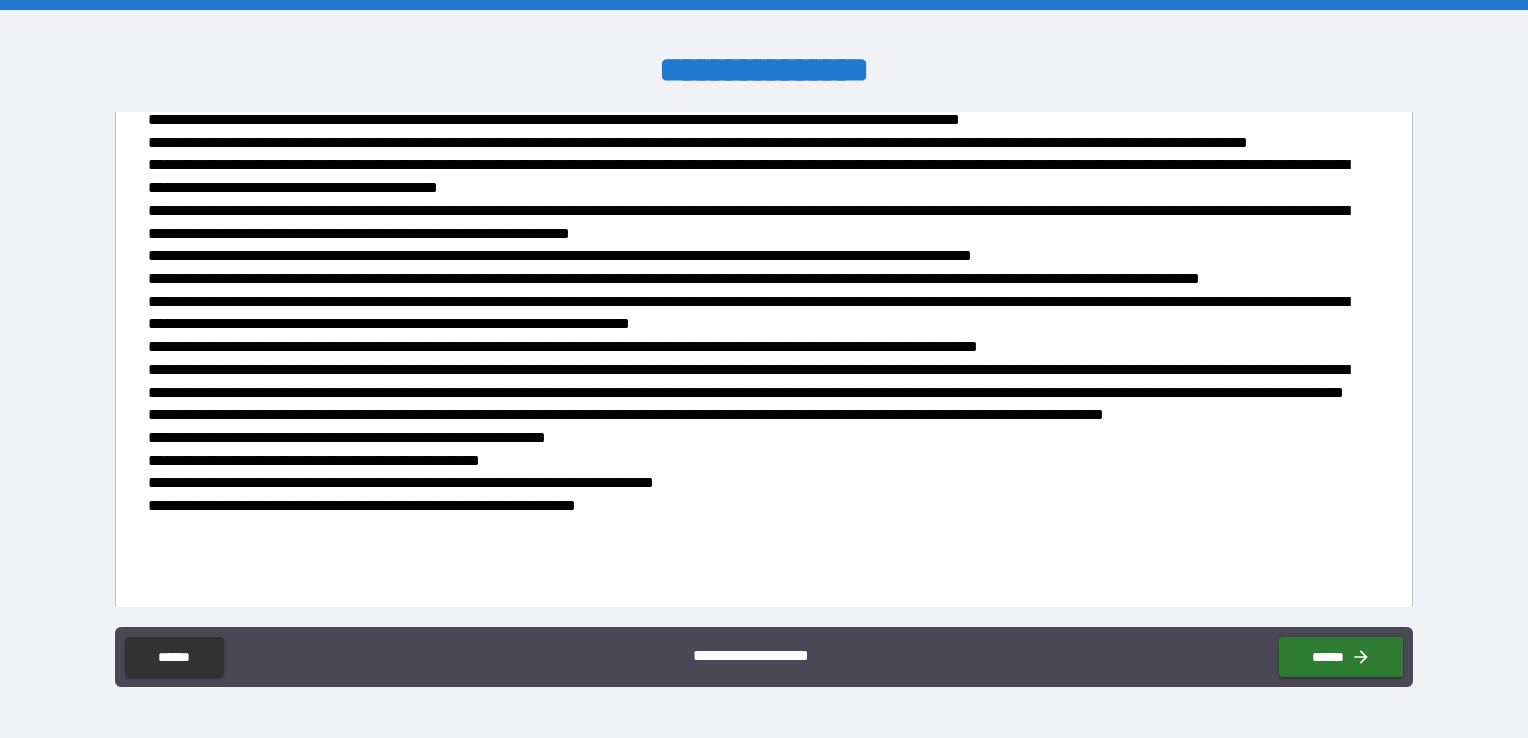 scroll, scrollTop: 800, scrollLeft: 0, axis: vertical 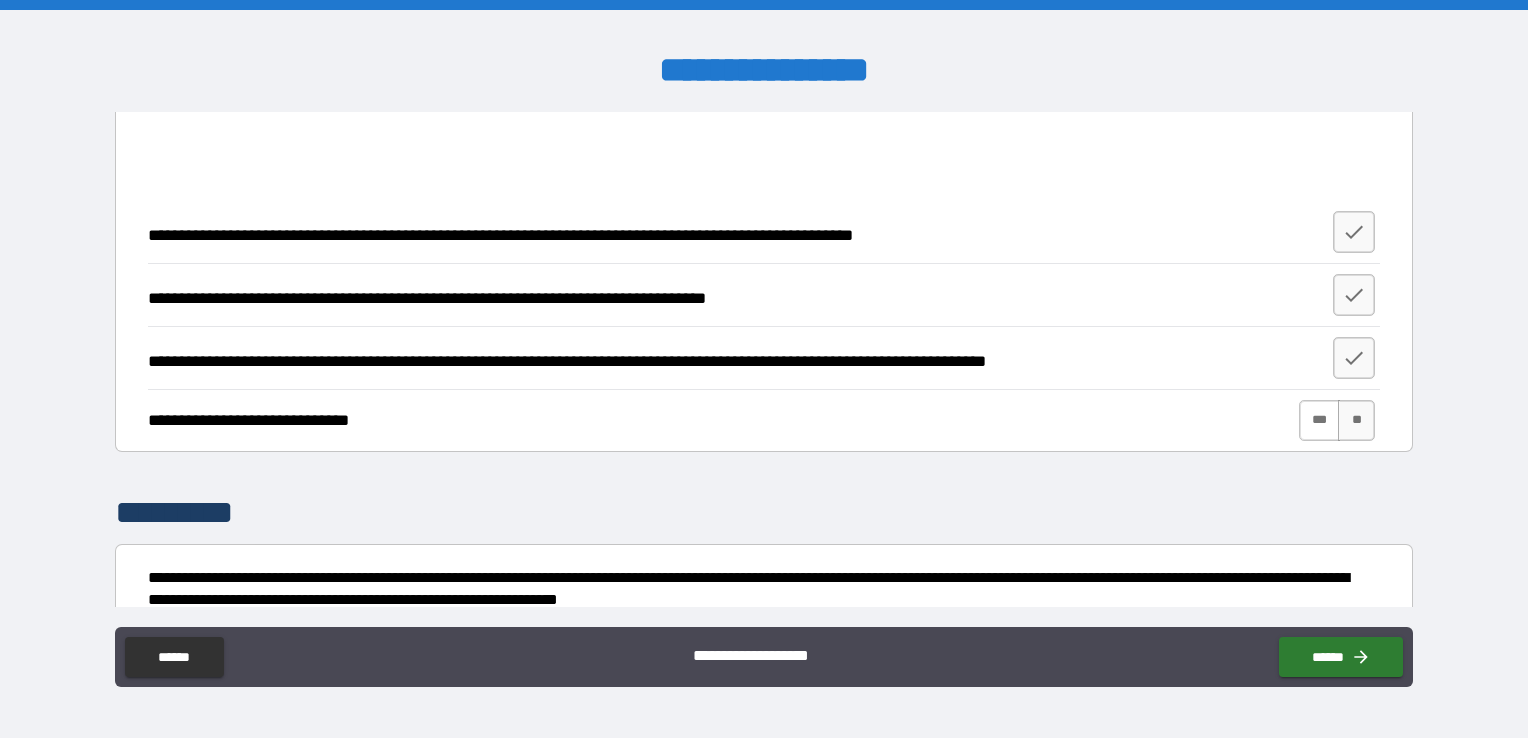 click on "***" at bounding box center (1320, 420) 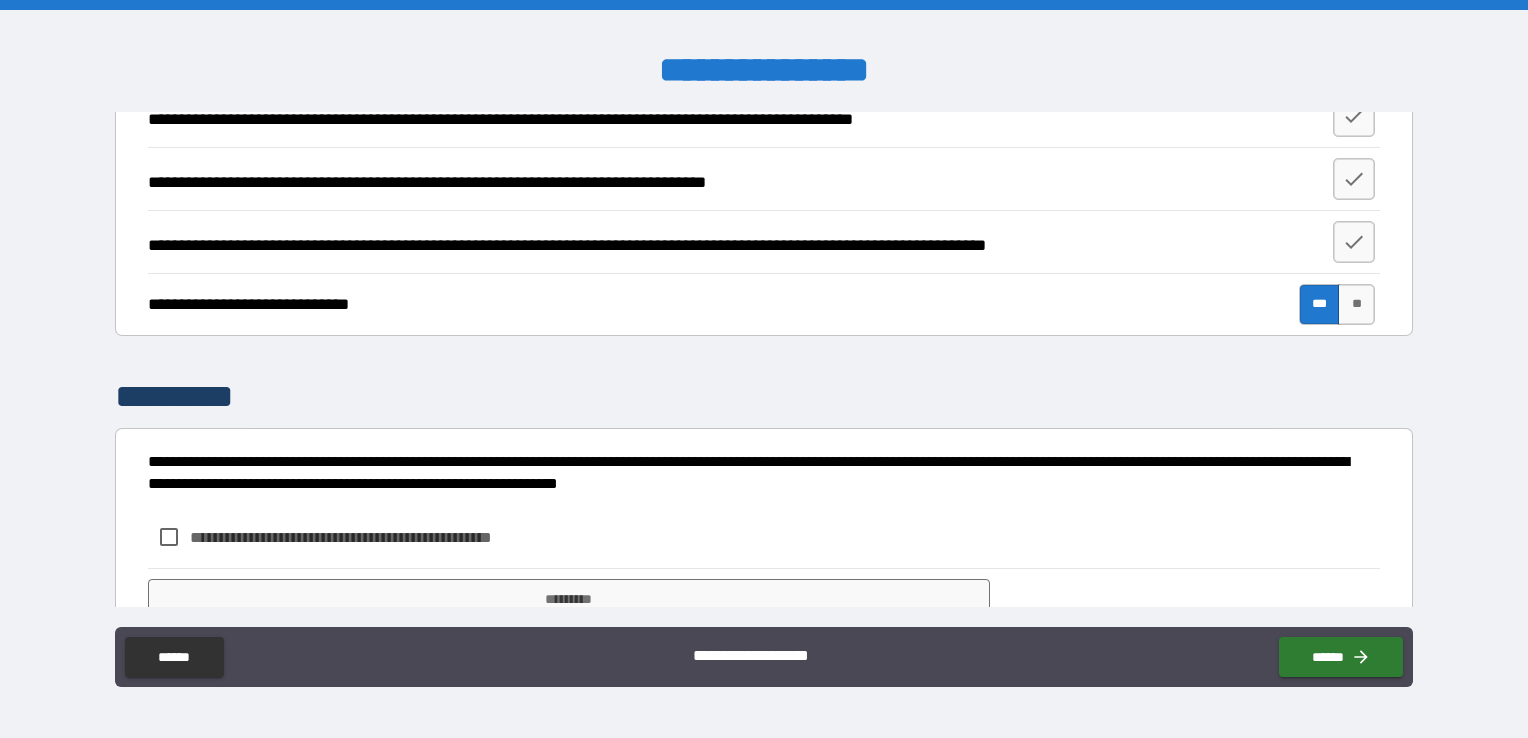 scroll, scrollTop: 996, scrollLeft: 0, axis: vertical 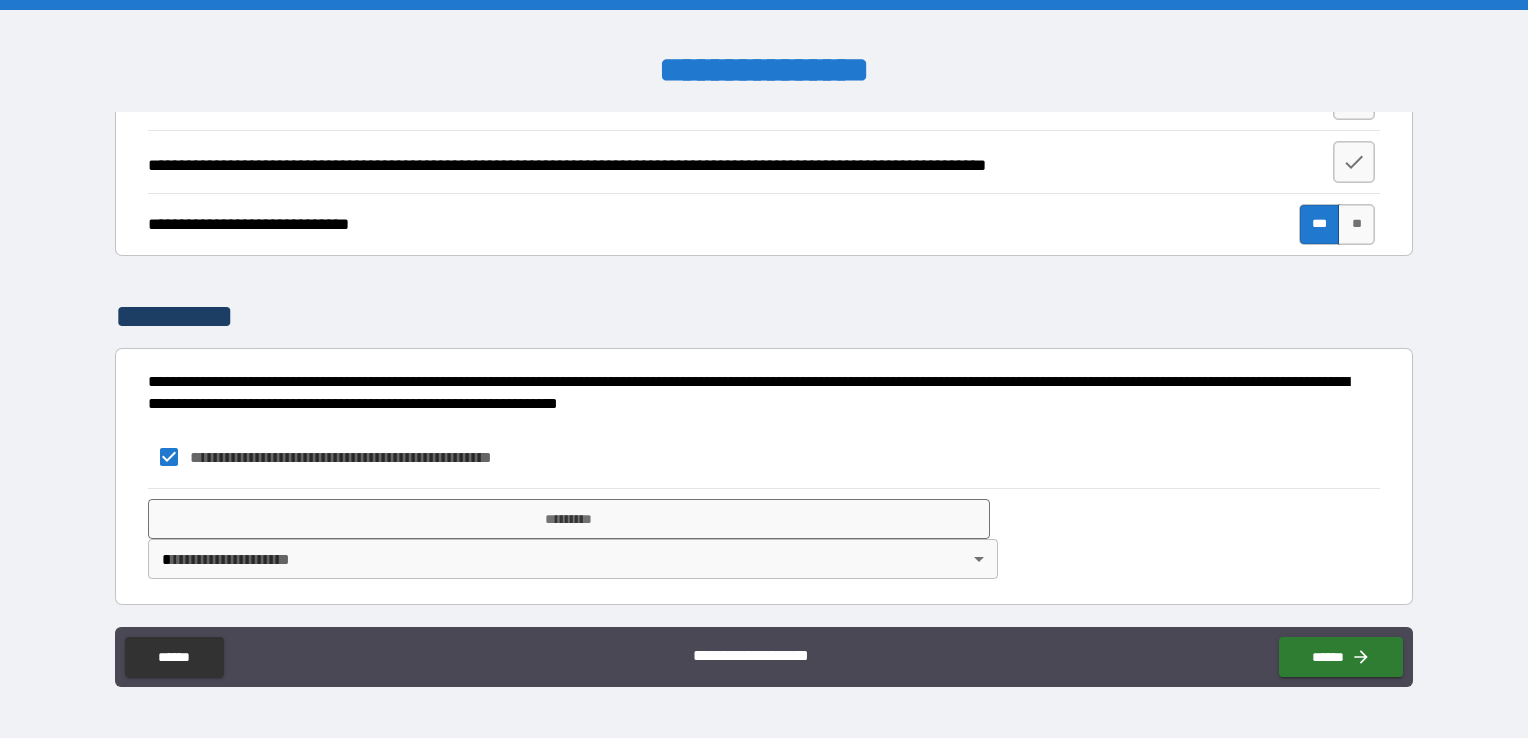 click on "**********" at bounding box center [764, 369] 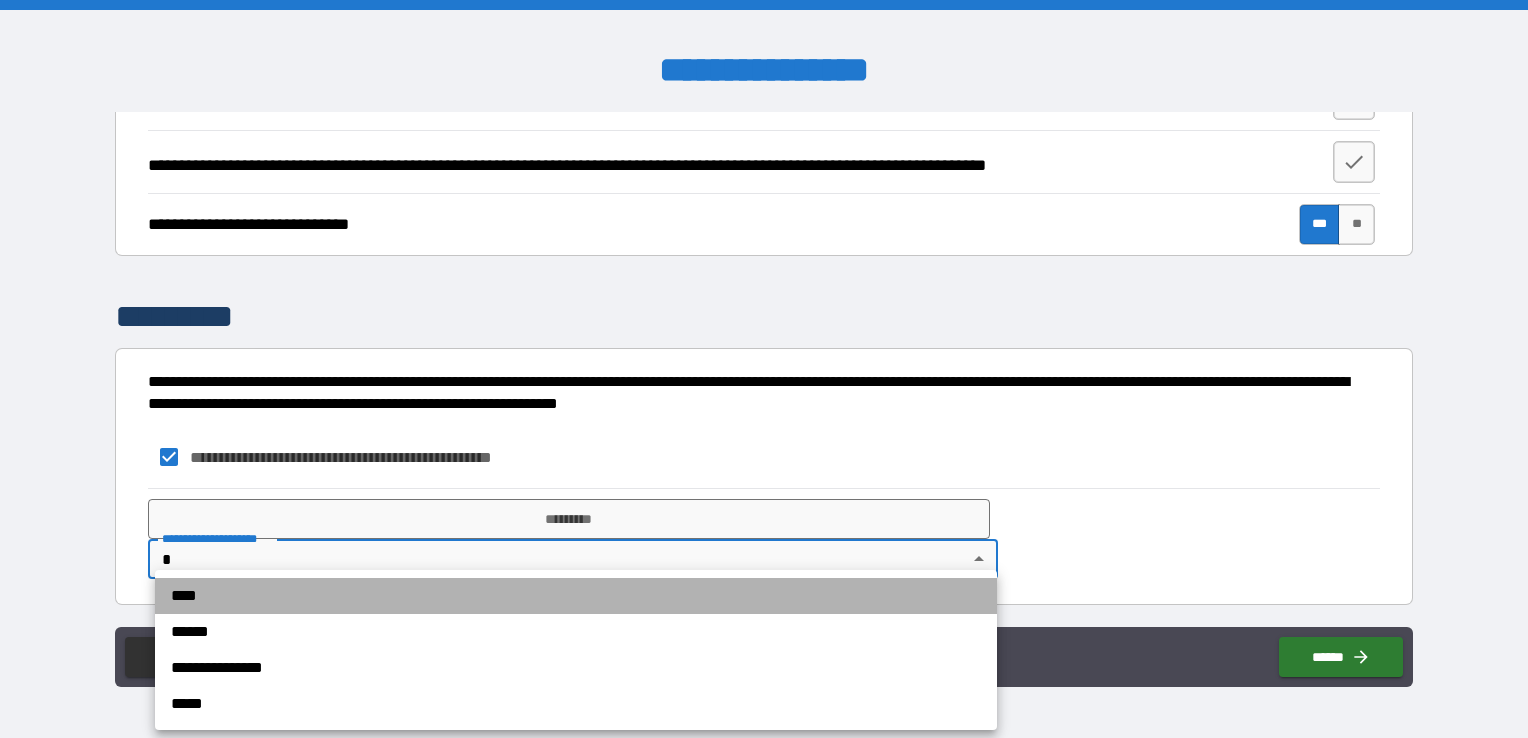 drag, startPoint x: 193, startPoint y: 610, endPoint x: 192, endPoint y: 590, distance: 20.024984 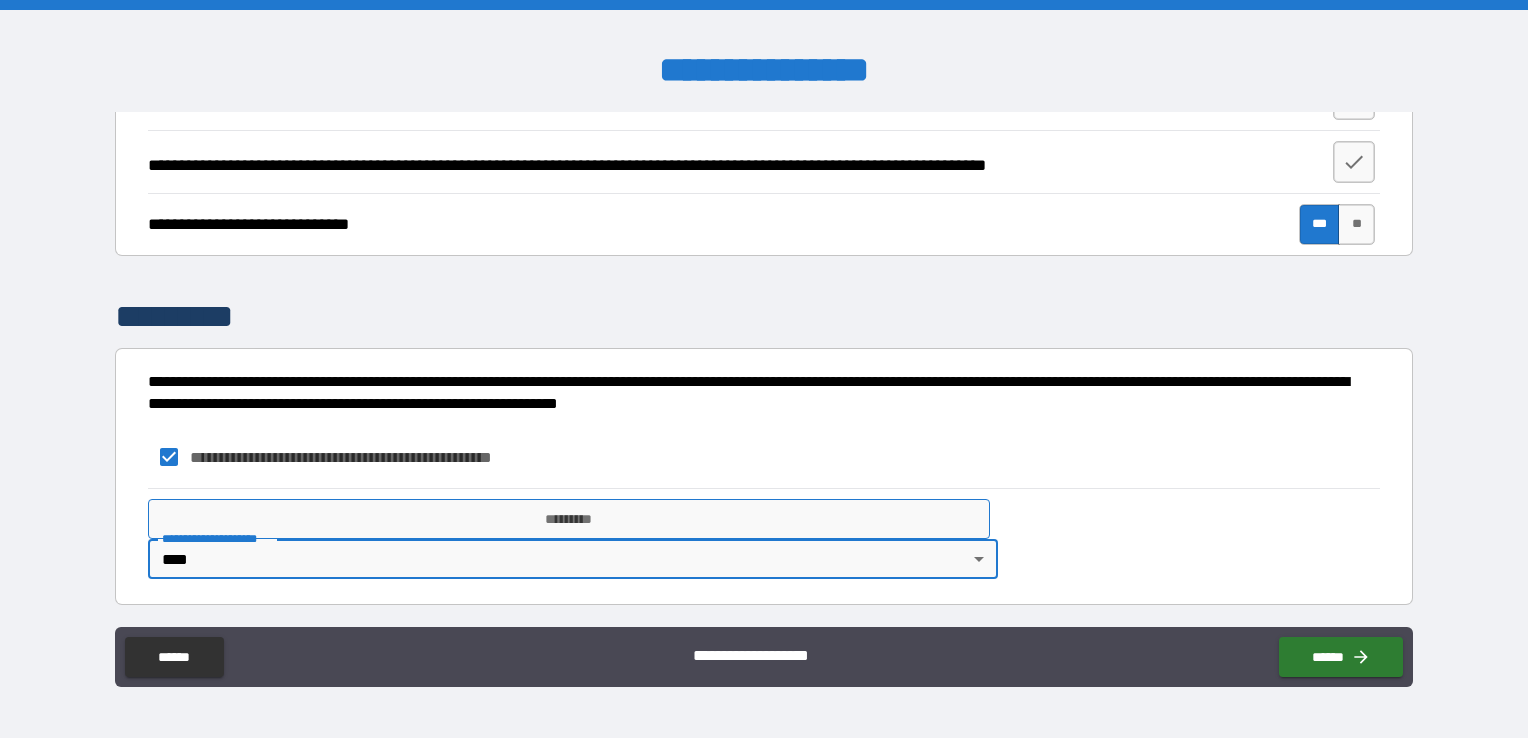 click on "*********" at bounding box center [569, 519] 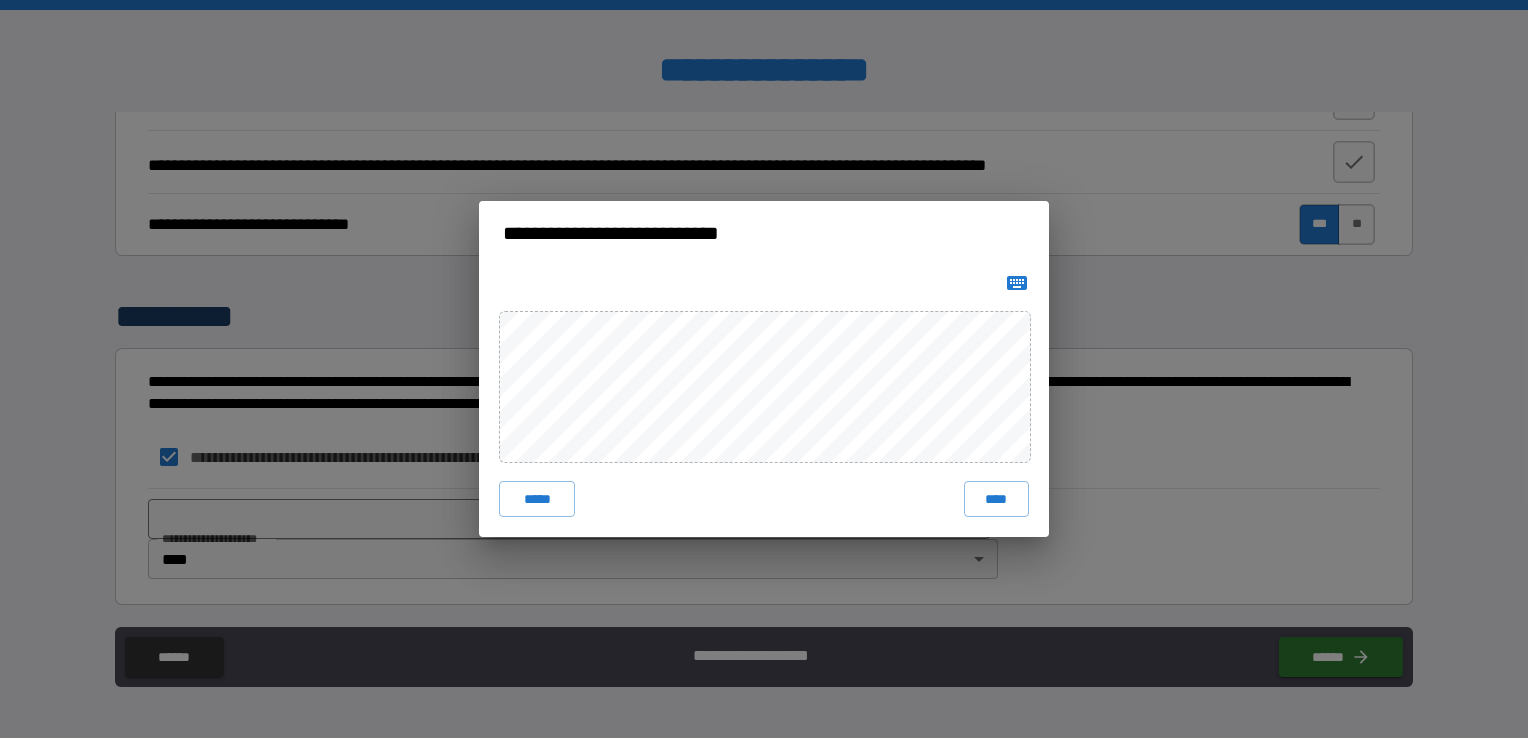click on "****" at bounding box center [996, 499] 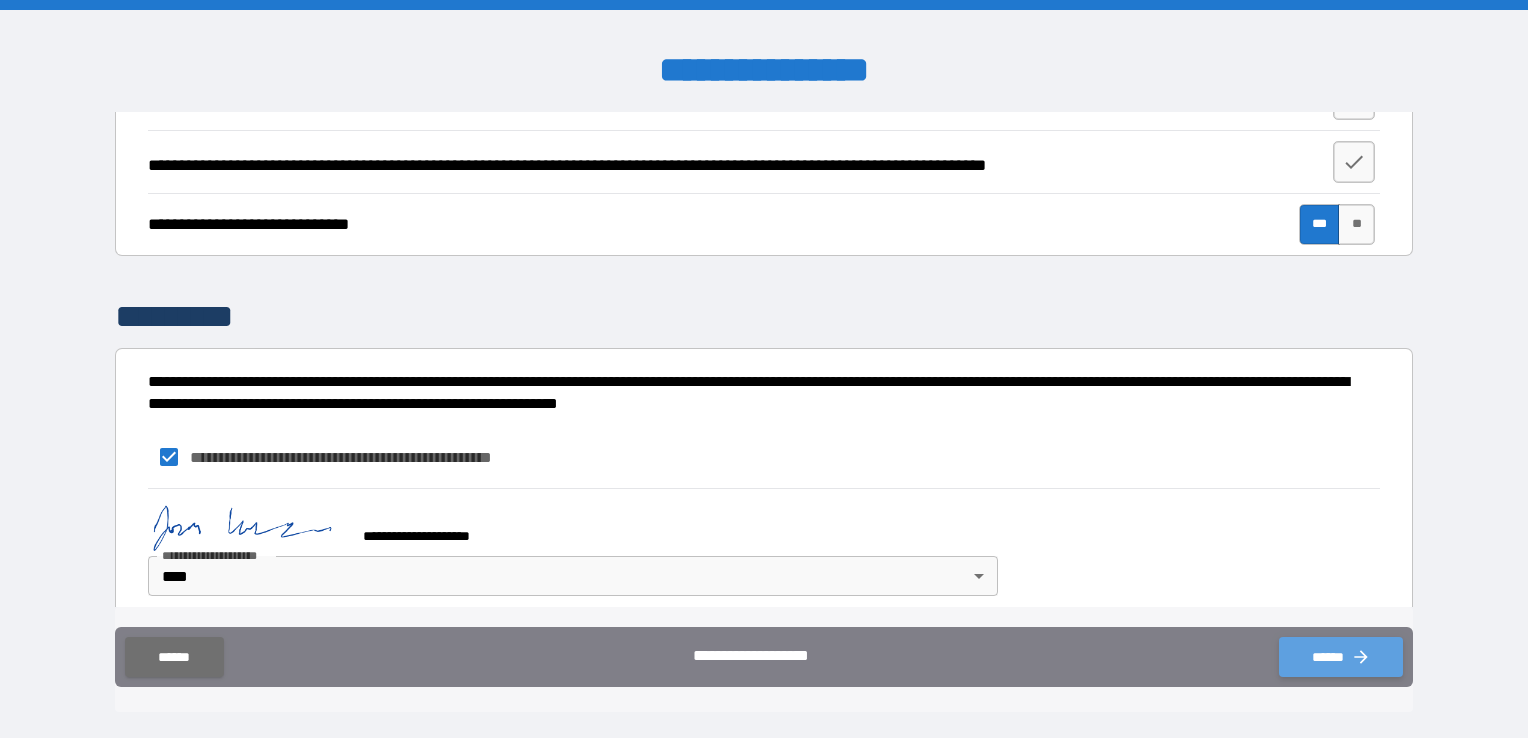 click on "******" at bounding box center (1341, 657) 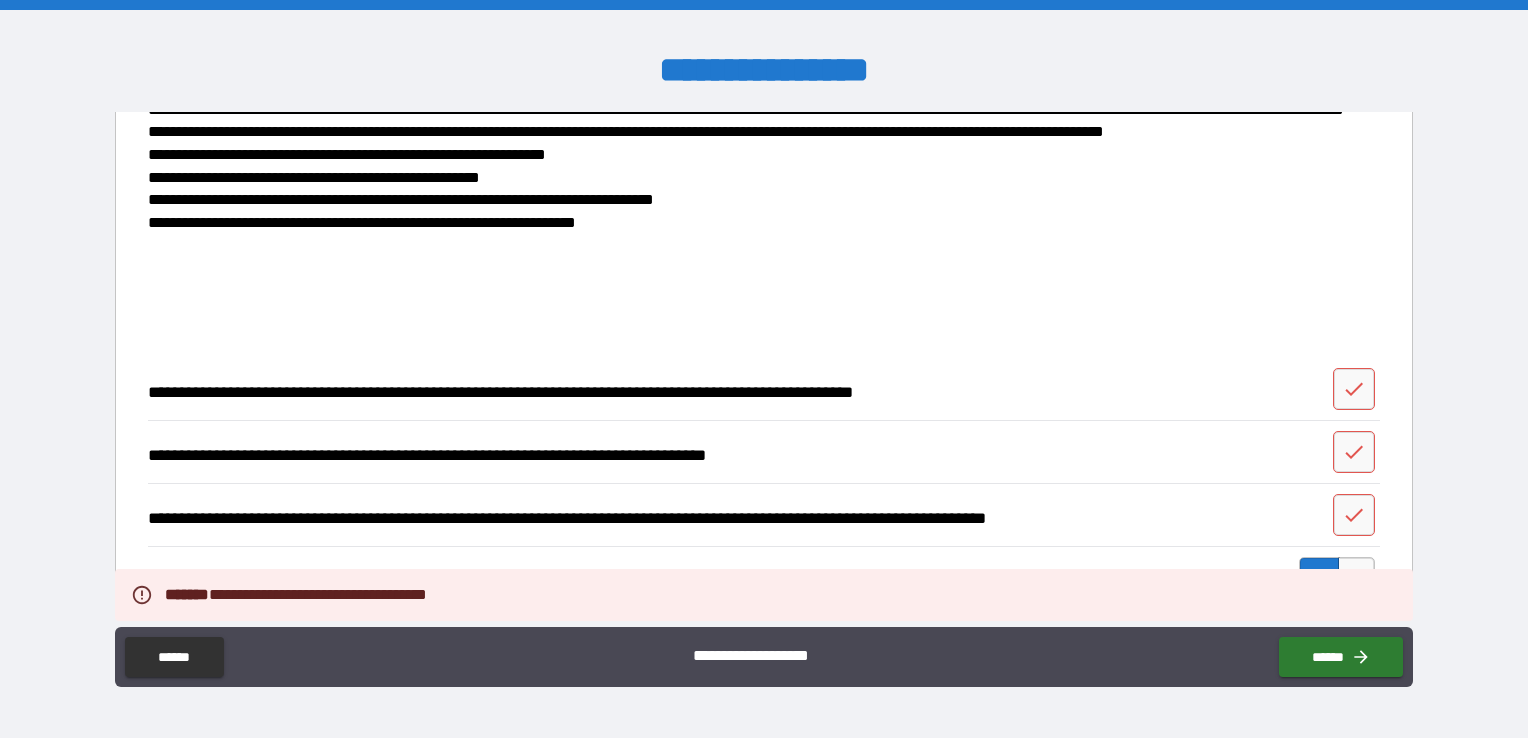 scroll, scrollTop: 612, scrollLeft: 0, axis: vertical 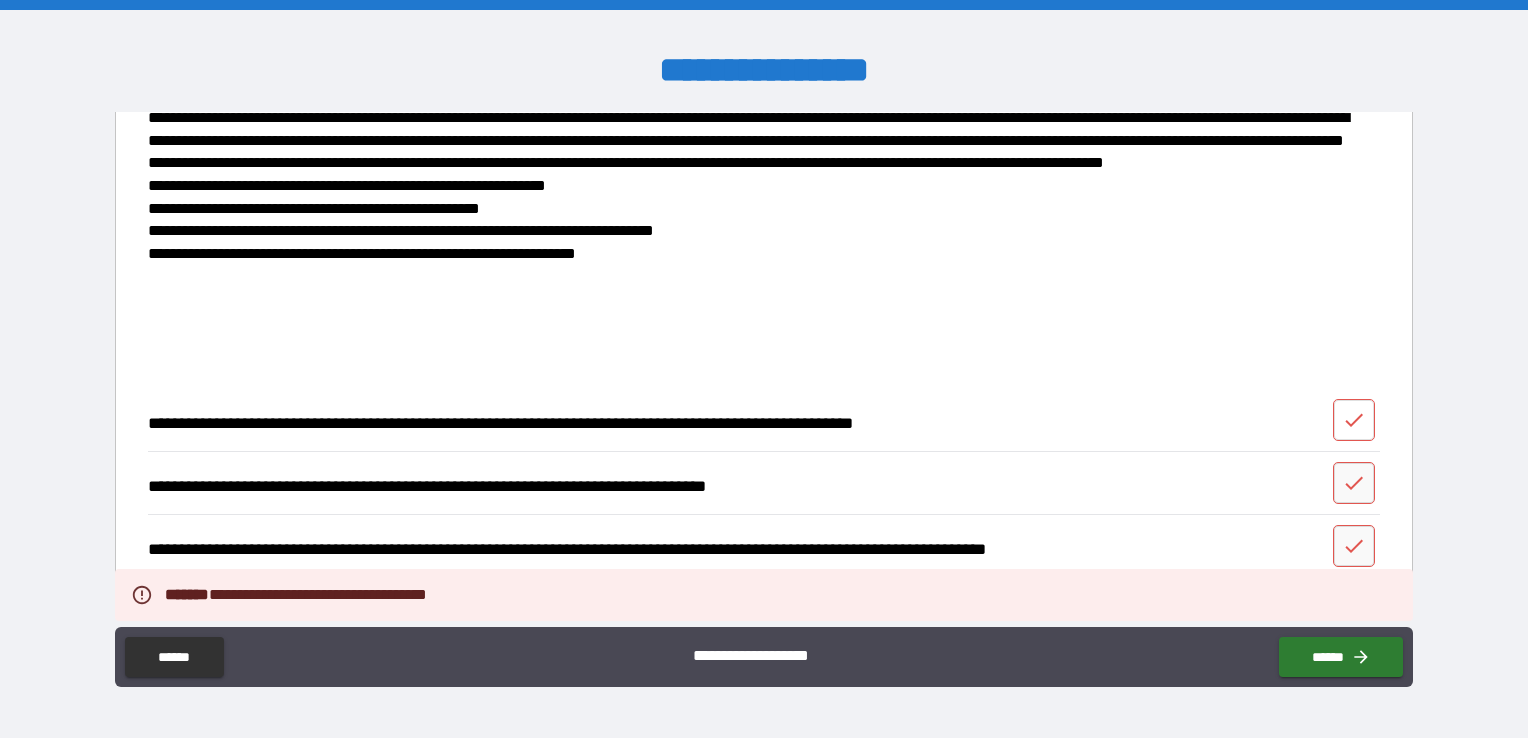 click on "**********" at bounding box center (764, 420) 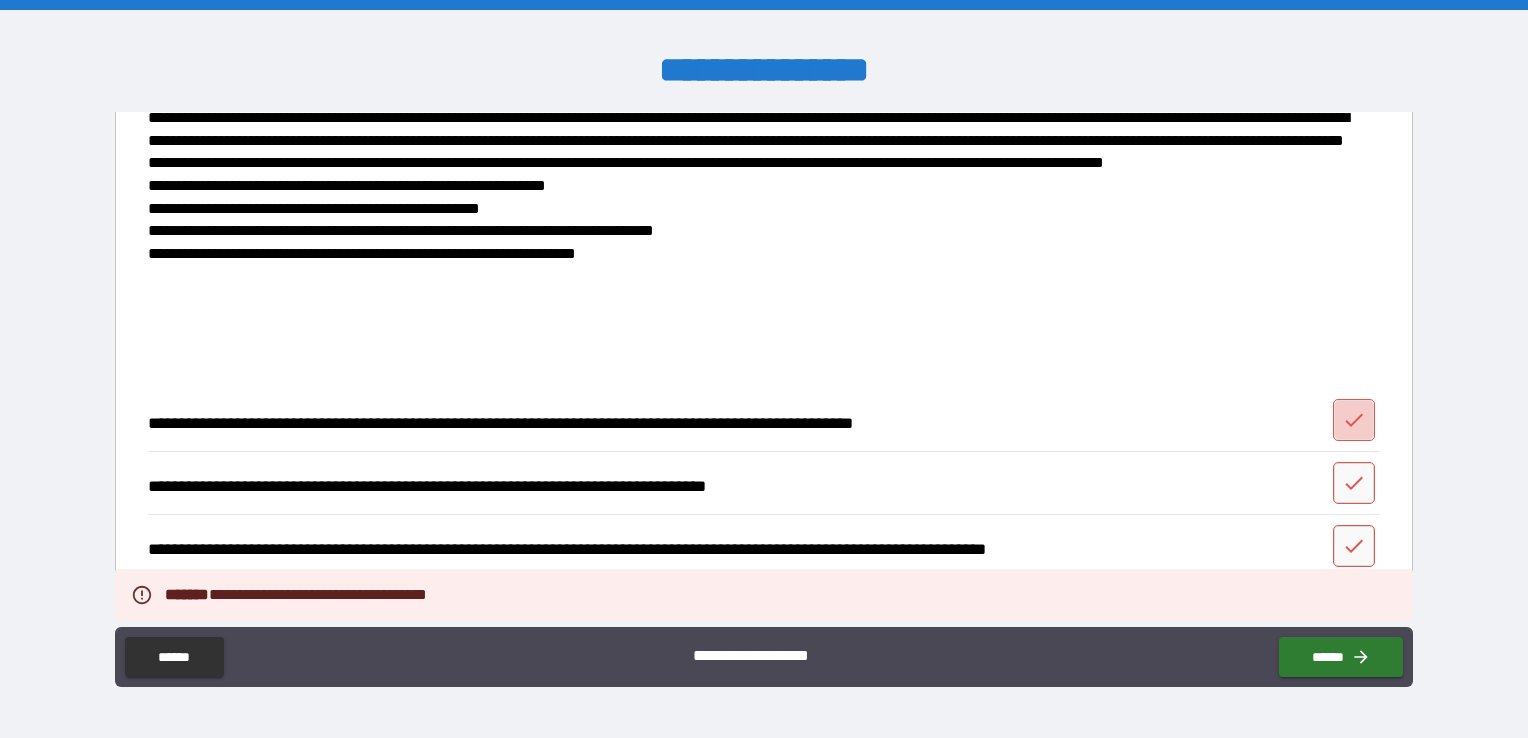 click at bounding box center (1354, 420) 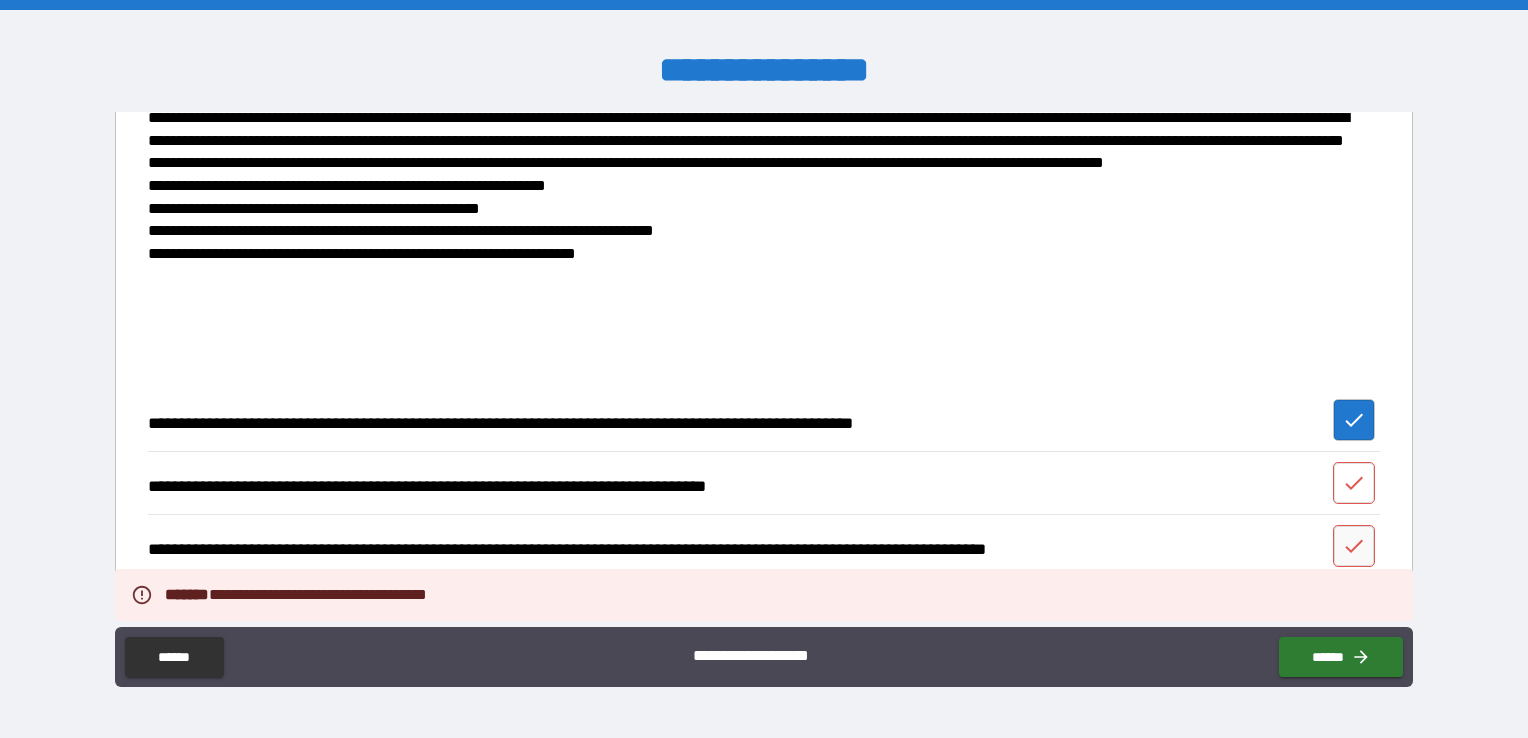 click 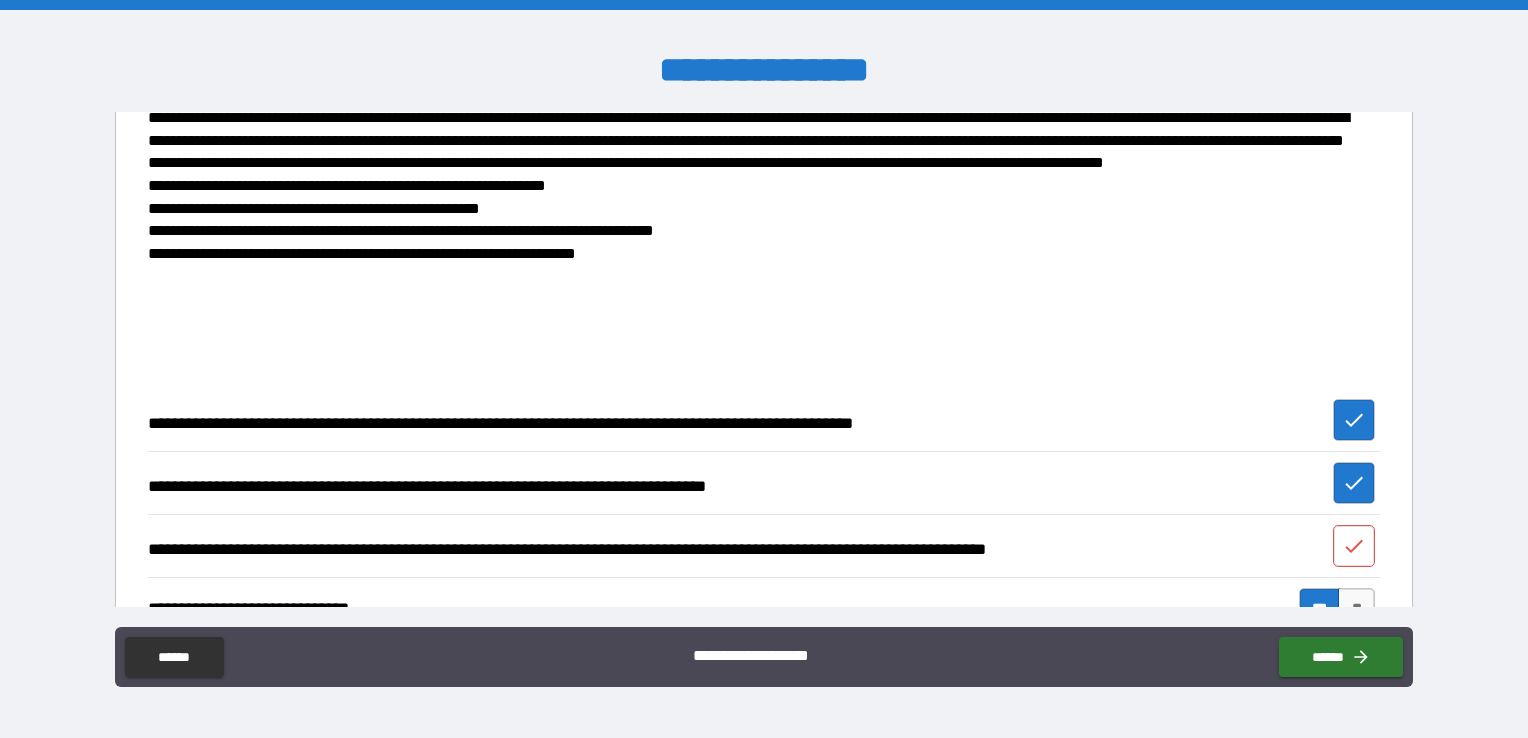 click 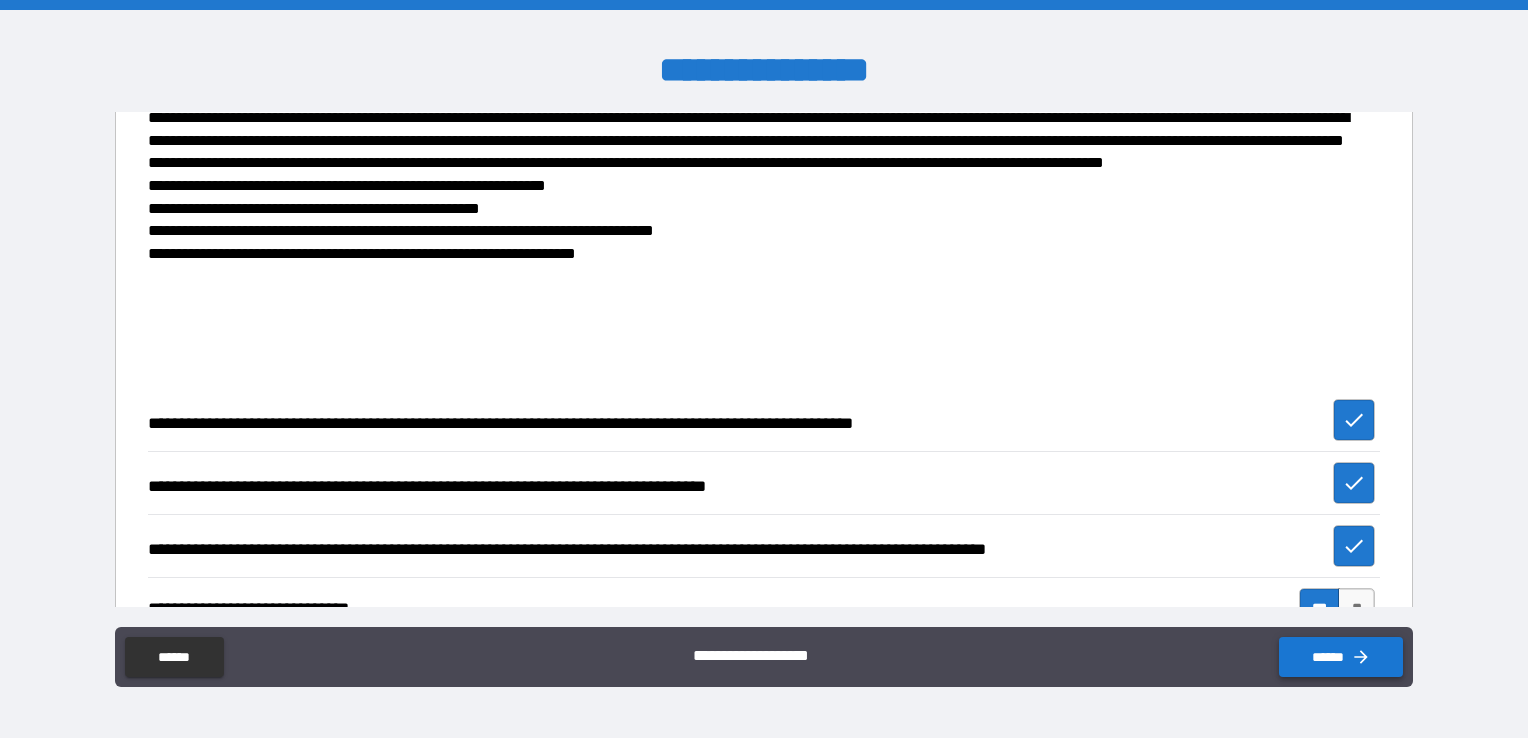 click on "******" at bounding box center [1341, 657] 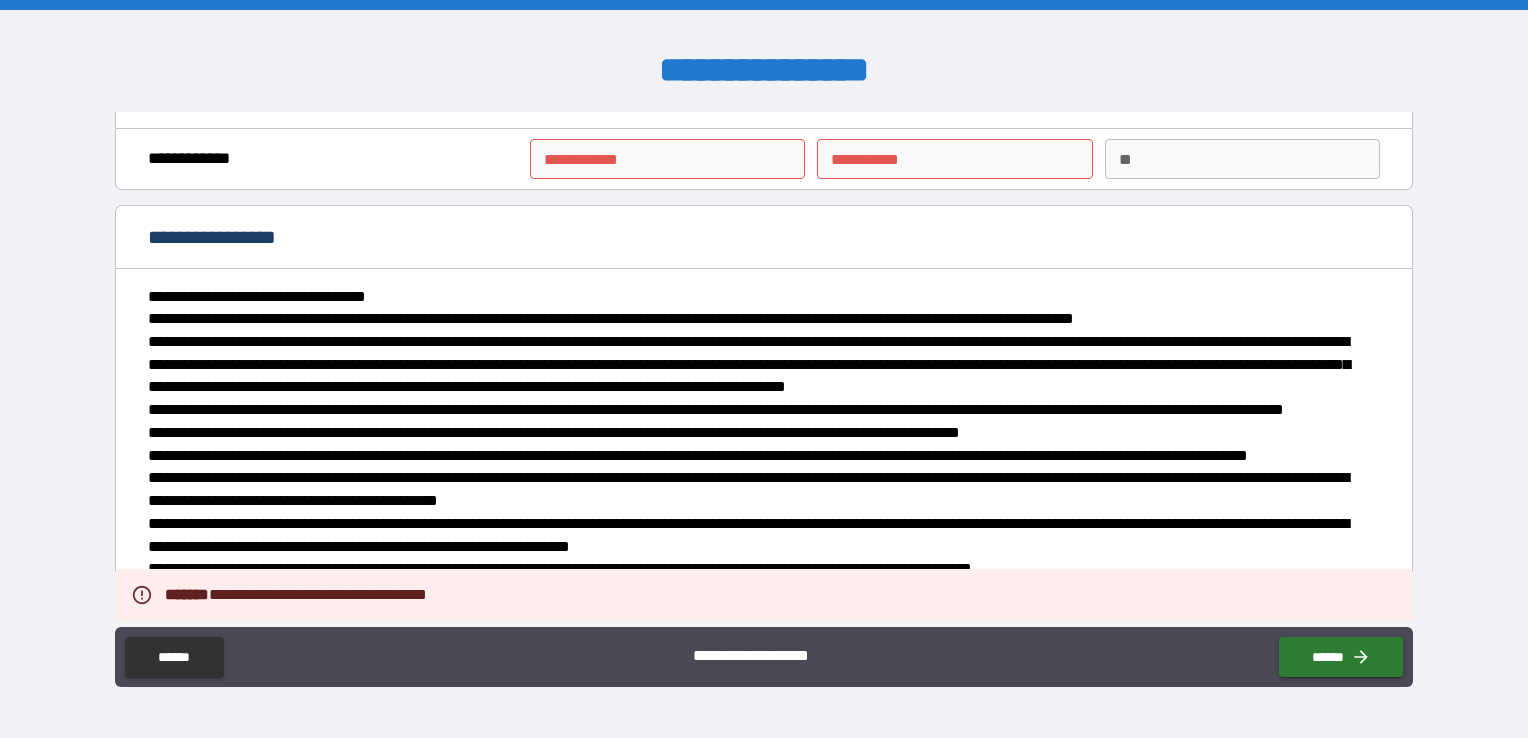 scroll, scrollTop: 0, scrollLeft: 0, axis: both 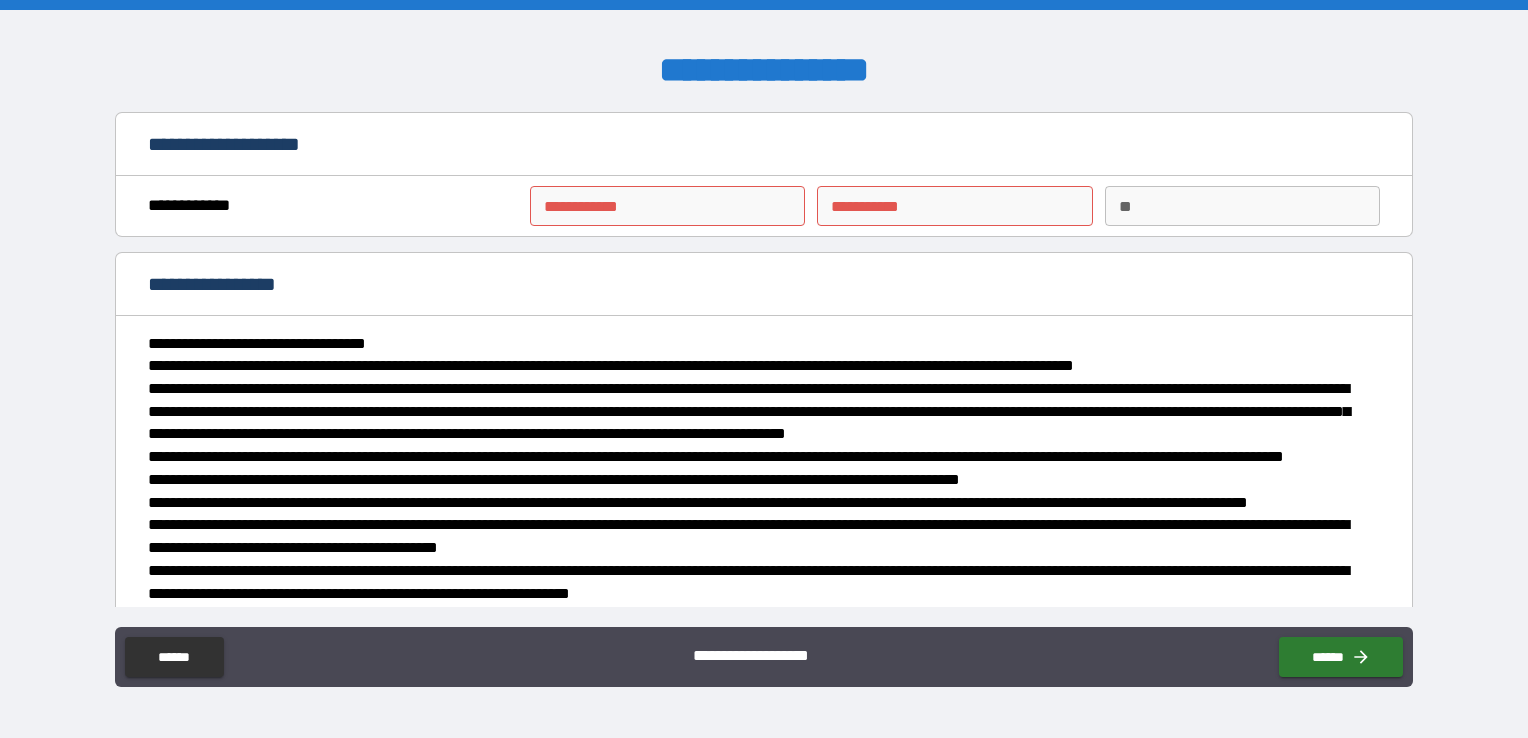 click on "**********" at bounding box center (667, 206) 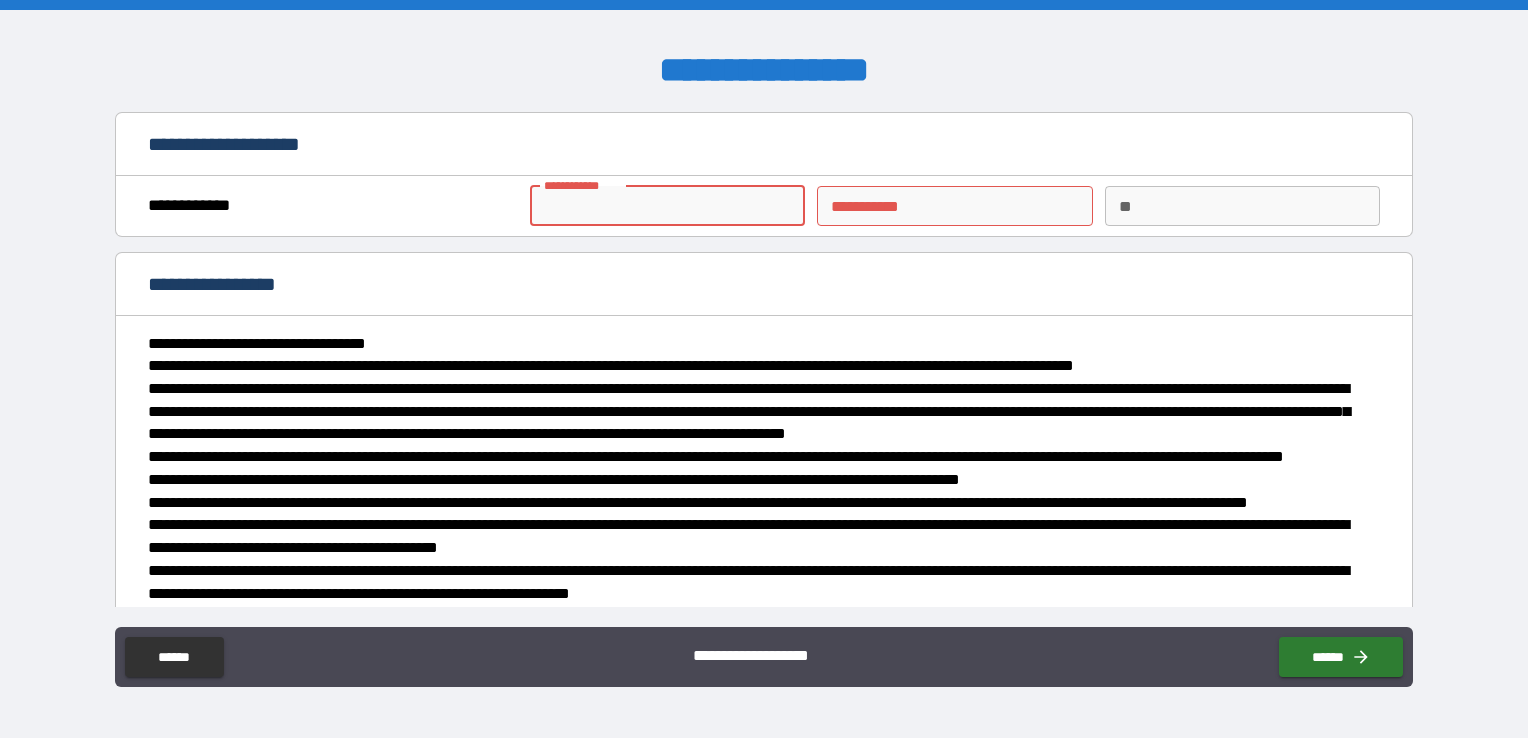 type on "******" 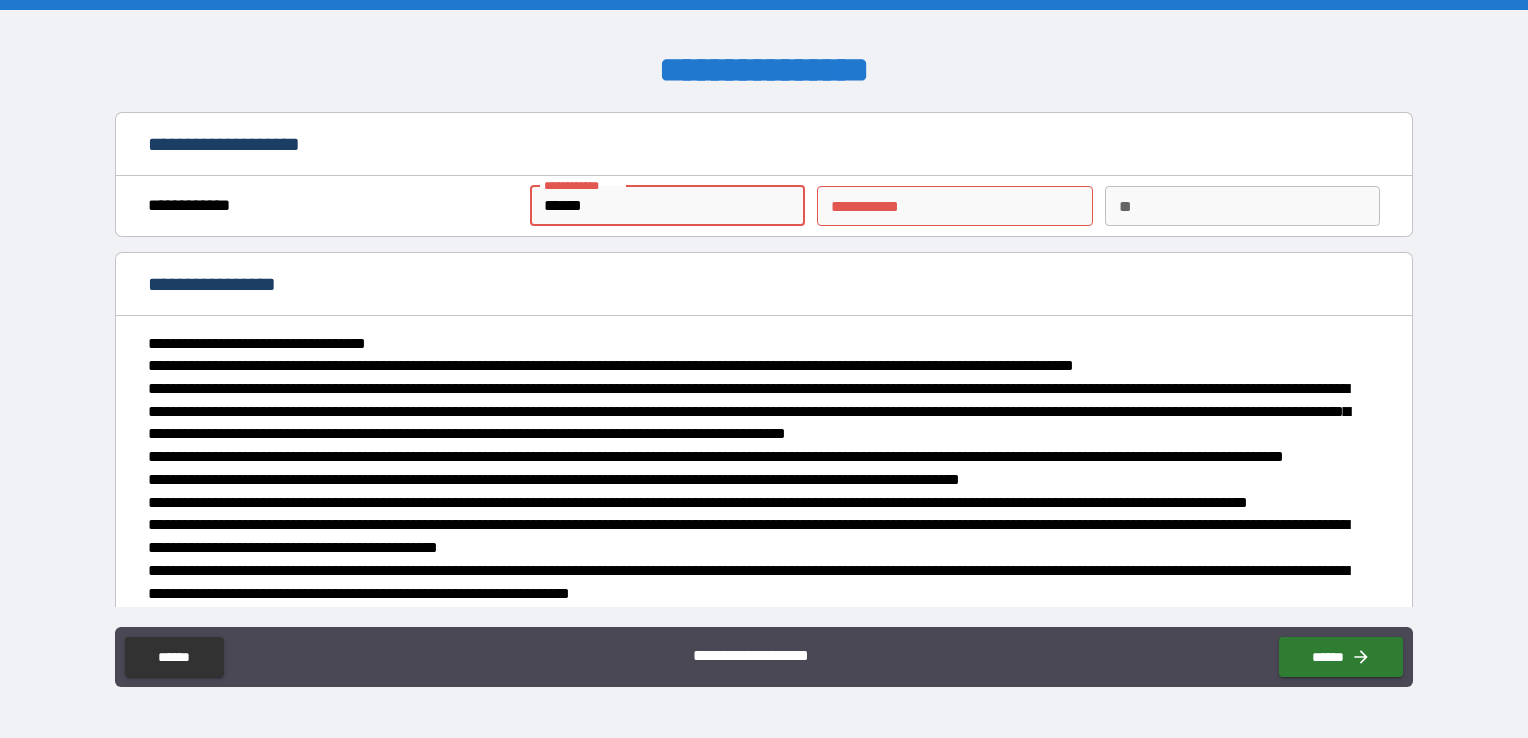 type on "********" 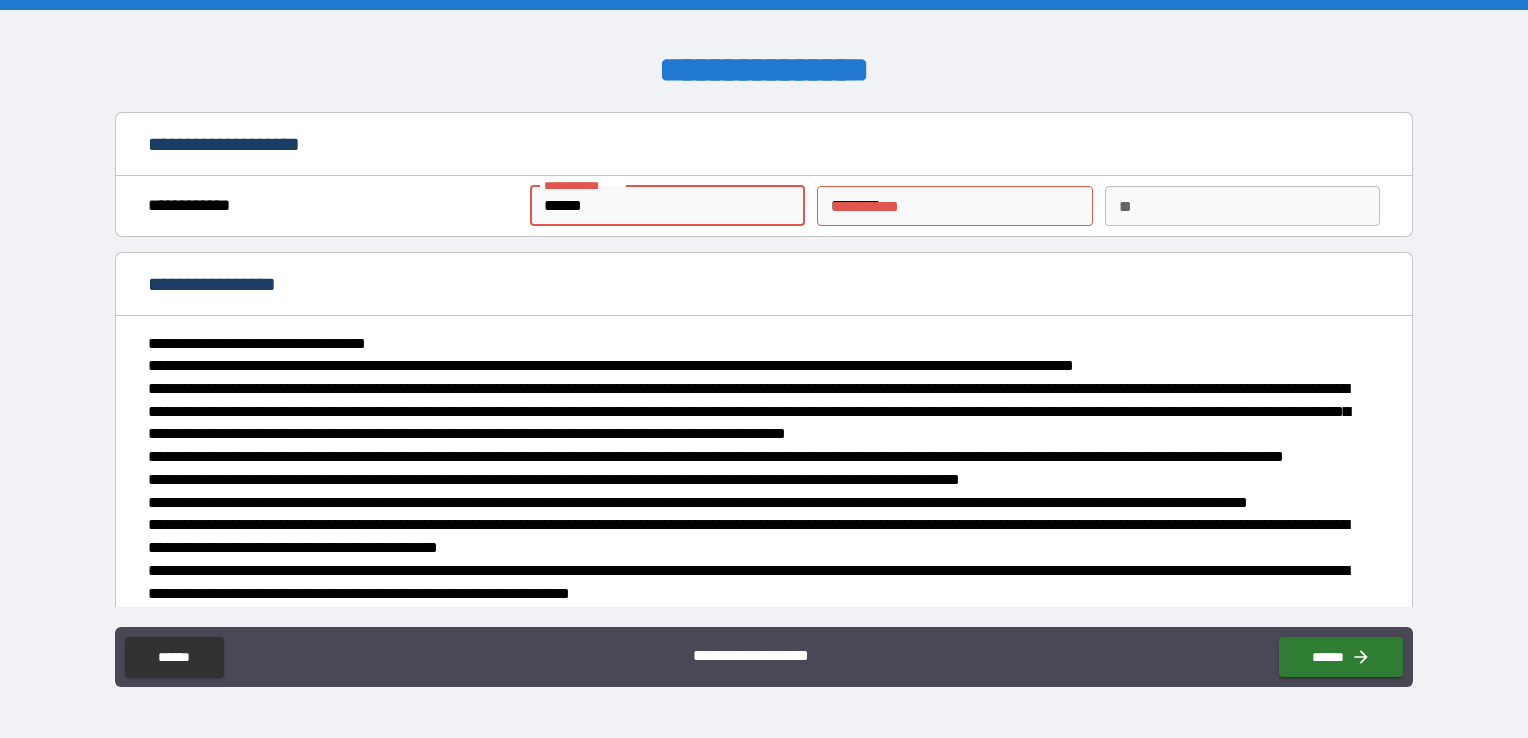 type on "*" 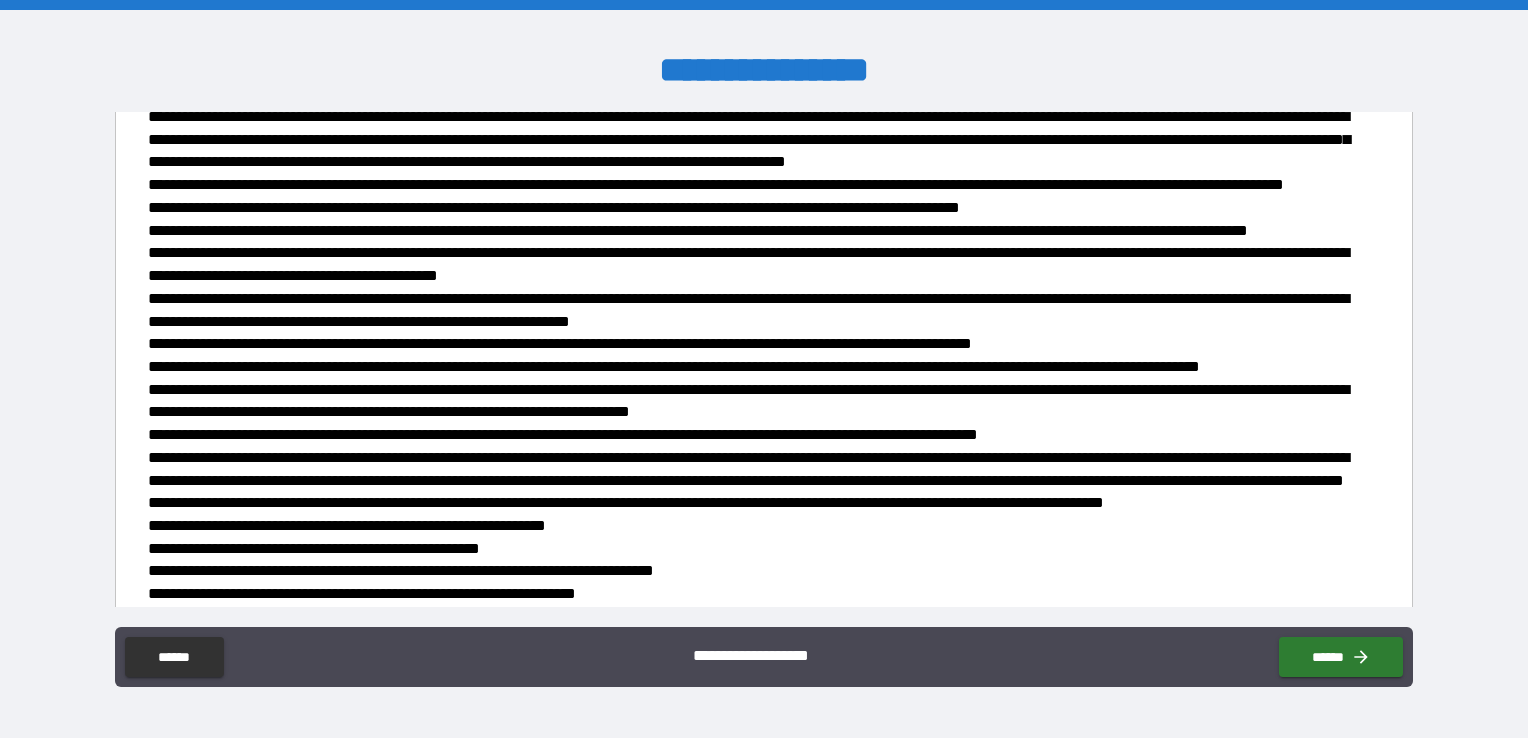 scroll, scrollTop: 700, scrollLeft: 0, axis: vertical 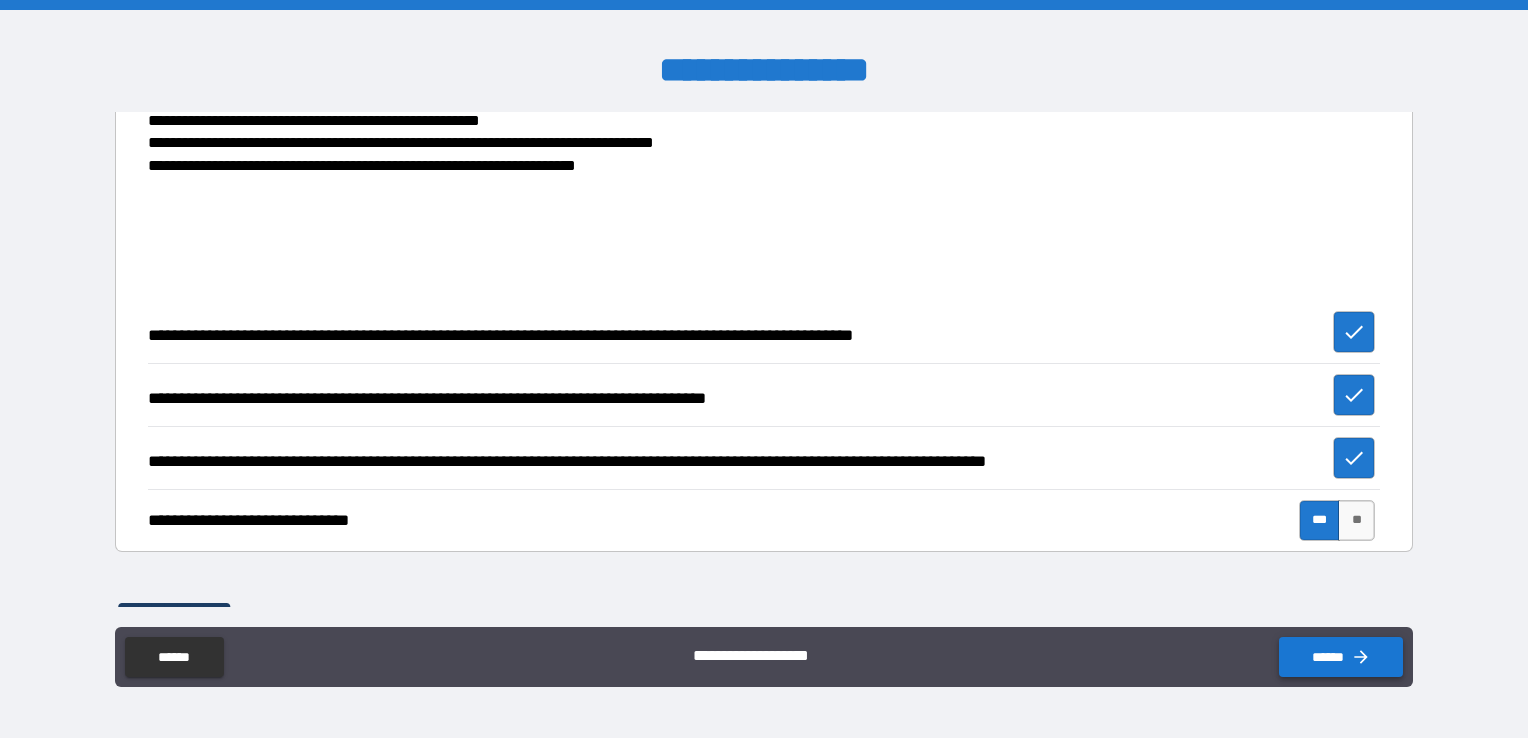 click on "******" at bounding box center [1341, 657] 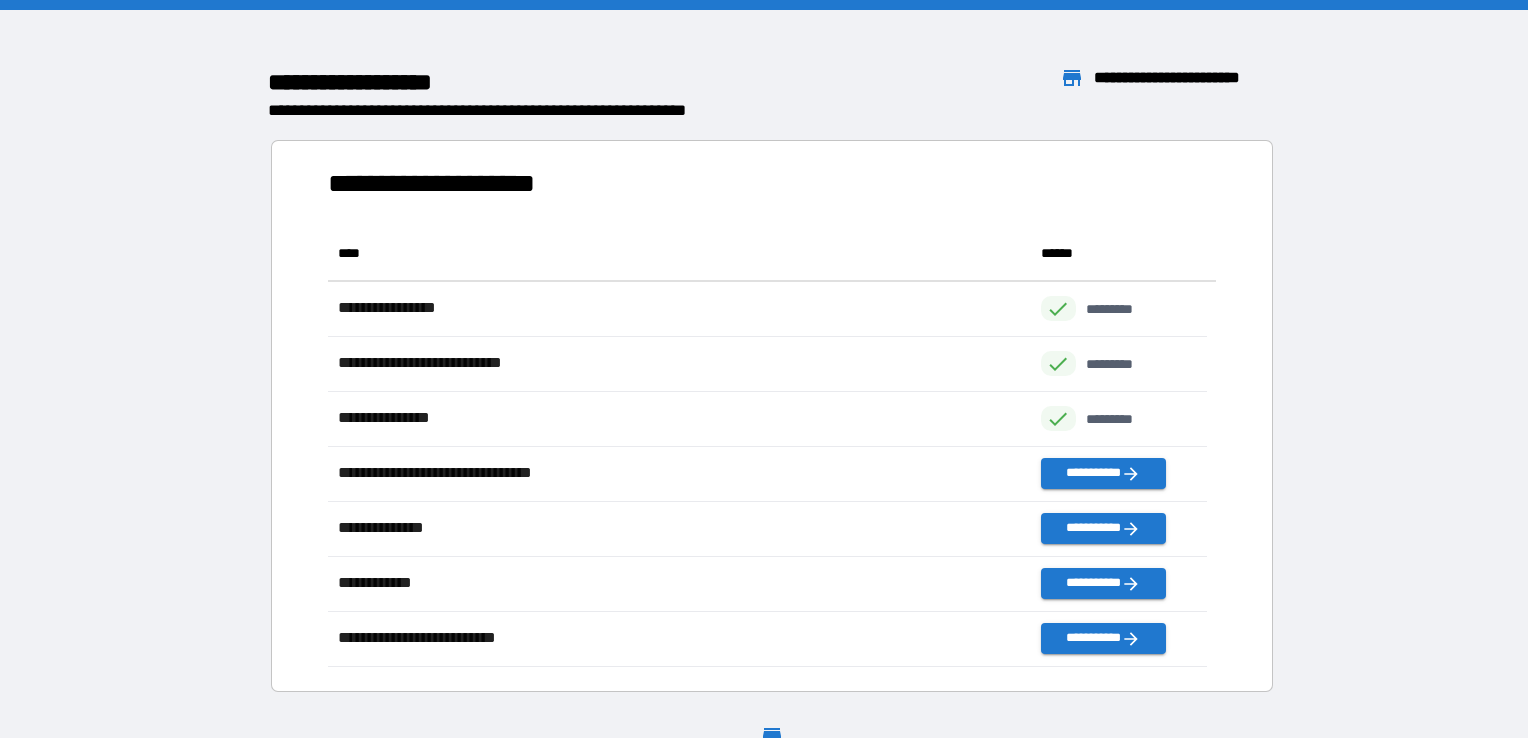 scroll, scrollTop: 16, scrollLeft: 16, axis: both 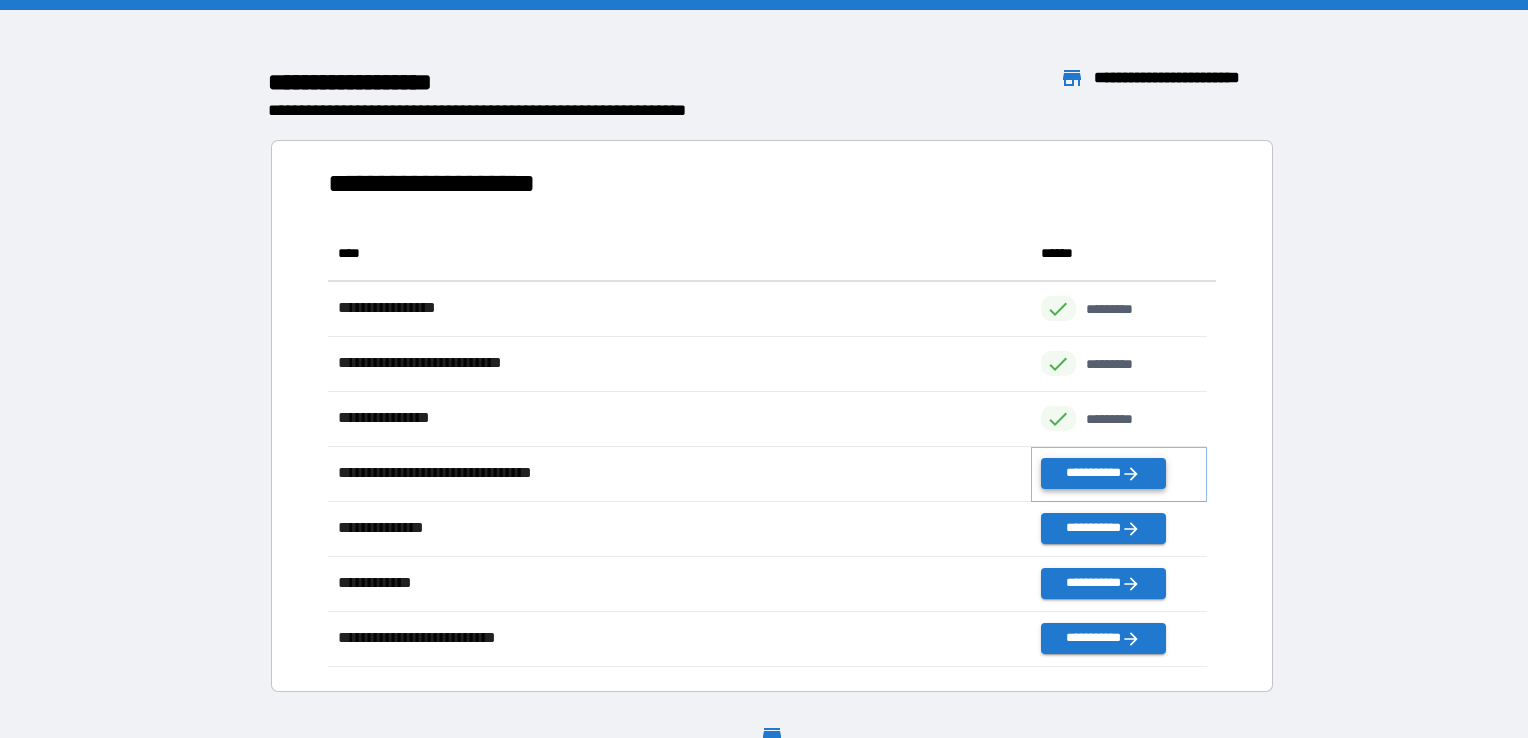 click on "**********" at bounding box center (1103, 473) 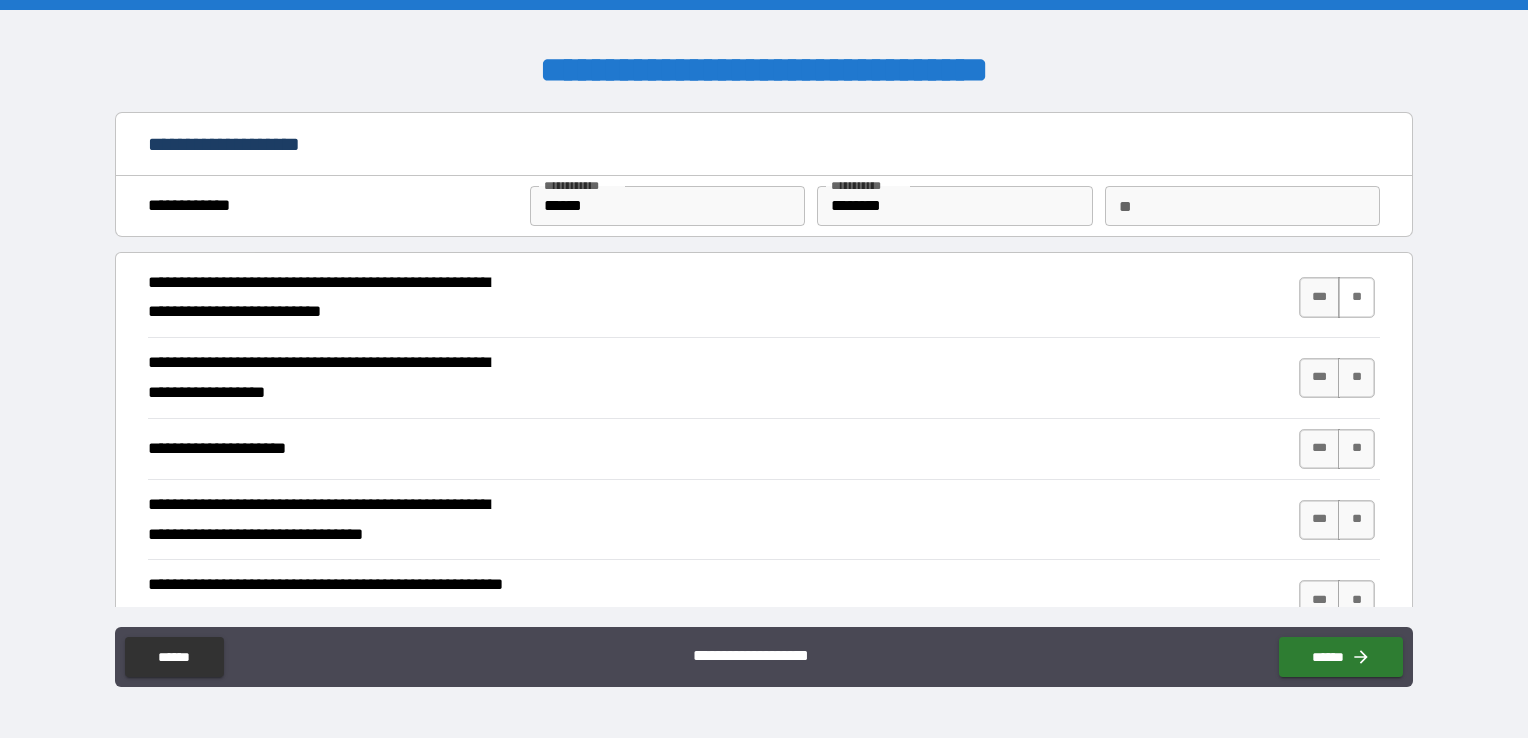 click on "**" at bounding box center (1356, 297) 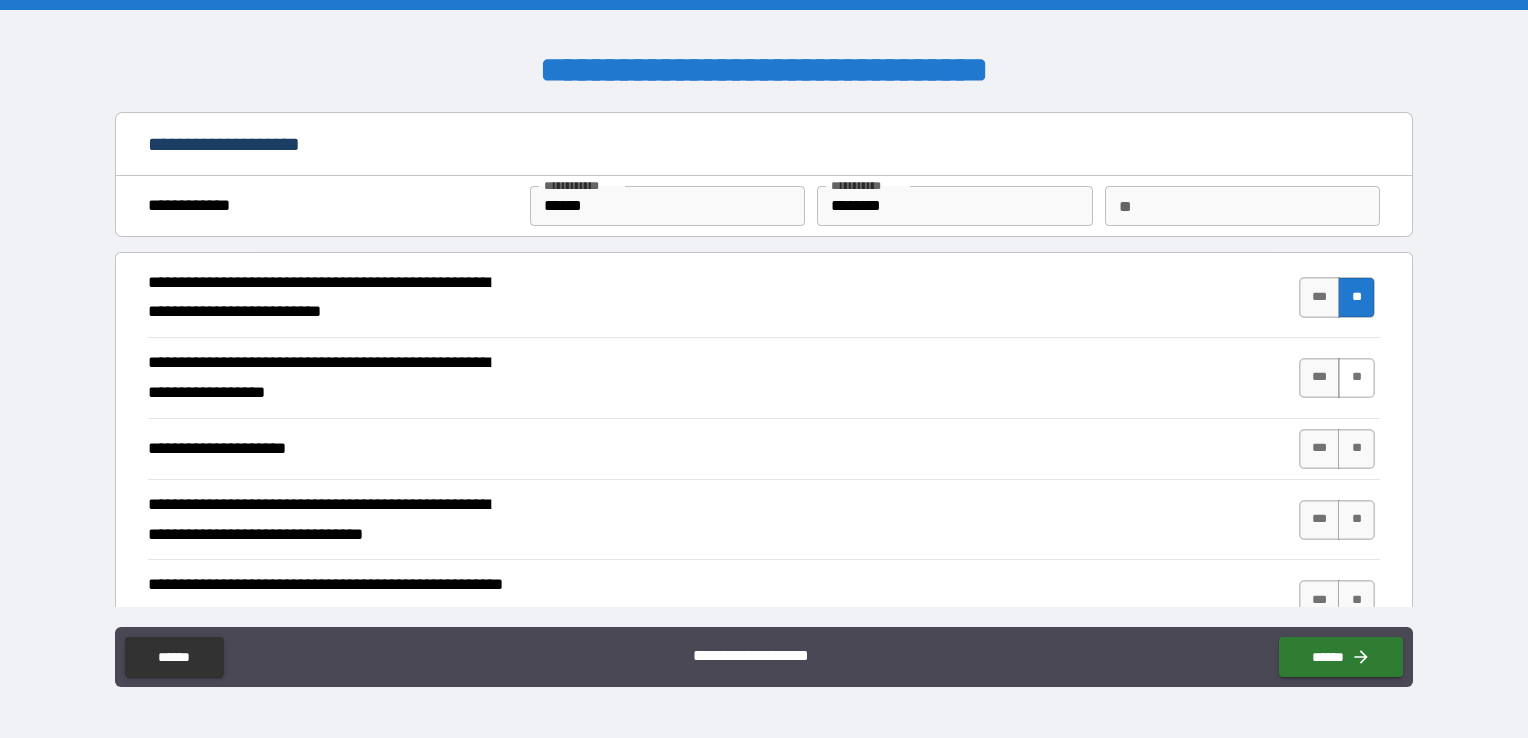 click on "**" at bounding box center [1356, 378] 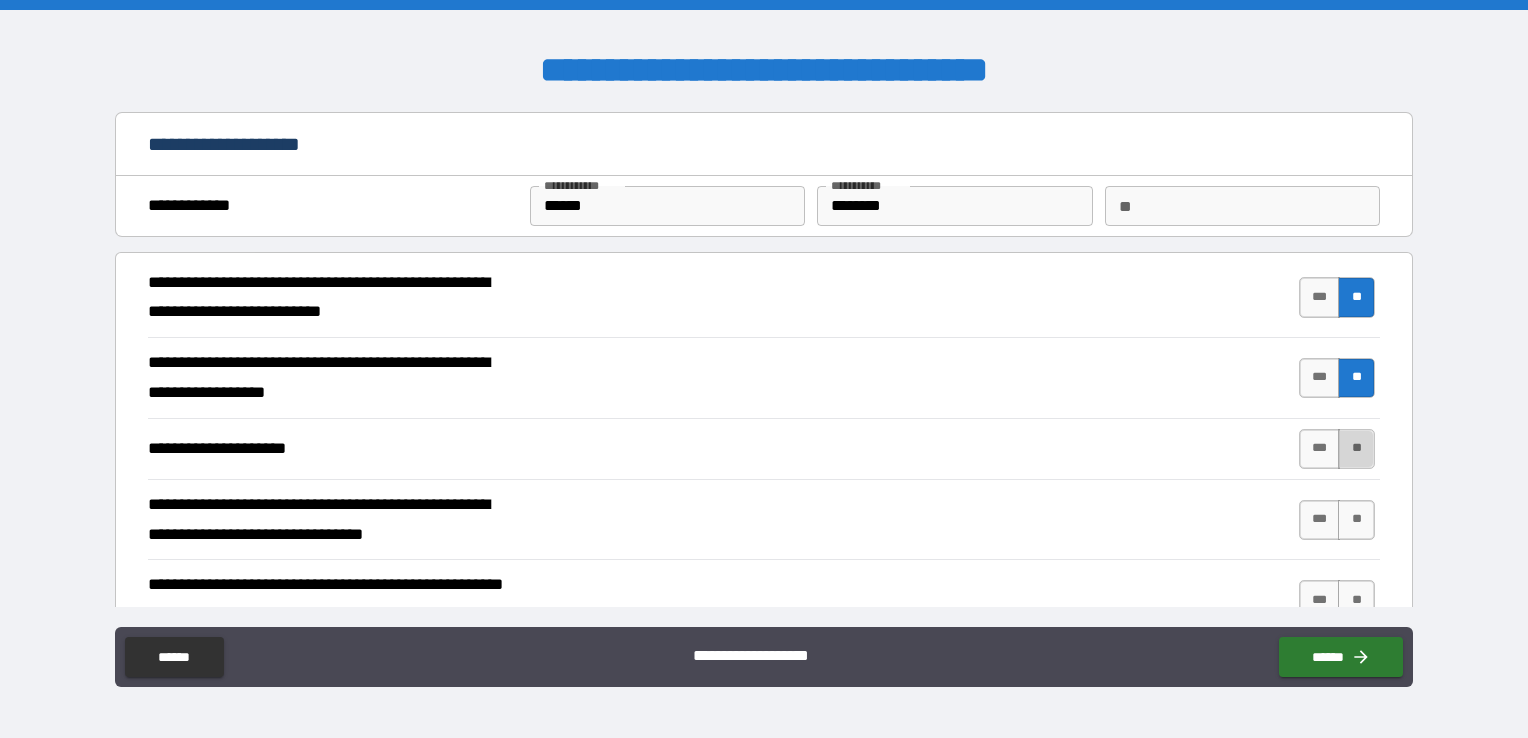 click on "**" at bounding box center [1356, 449] 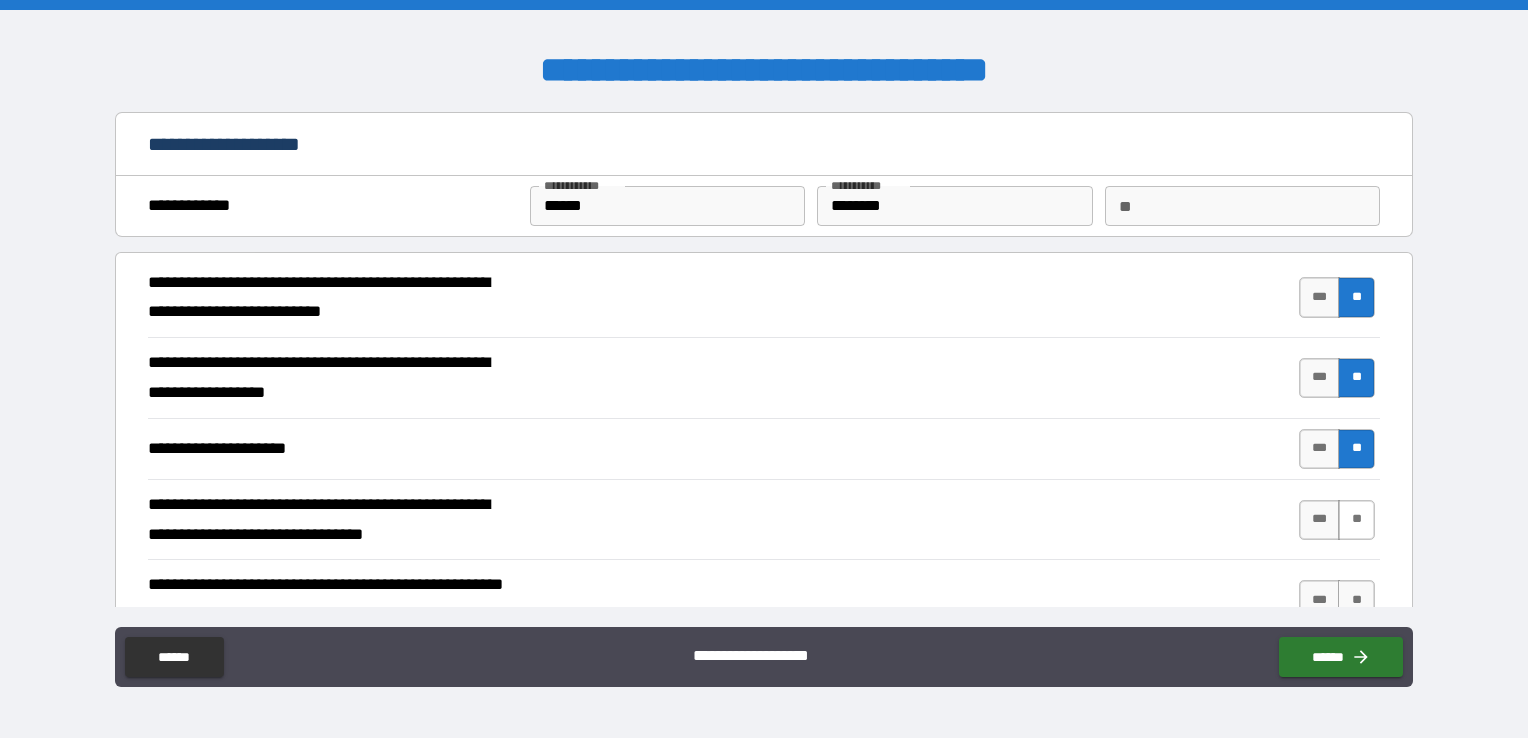 scroll, scrollTop: 100, scrollLeft: 0, axis: vertical 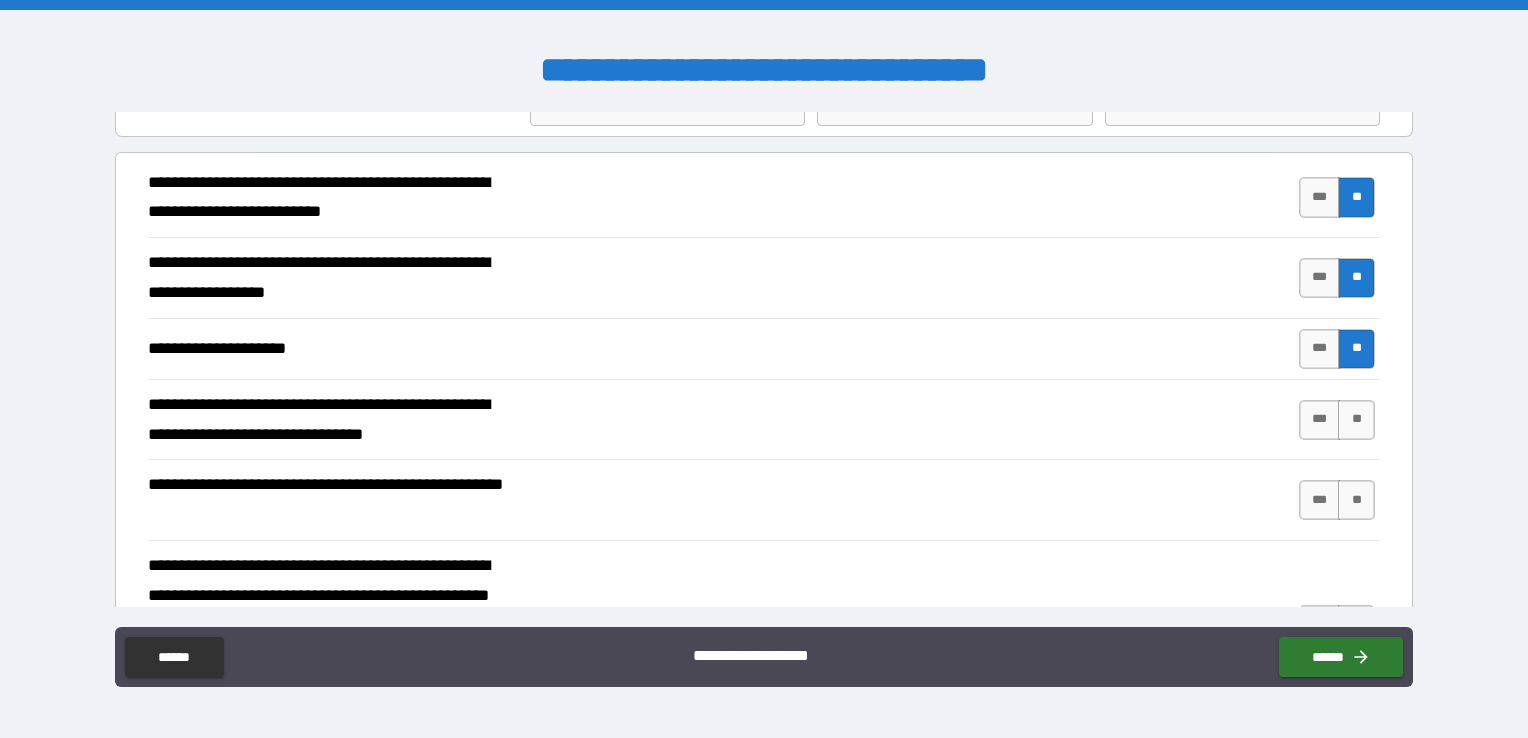 click on "*** **" at bounding box center (1339, 420) 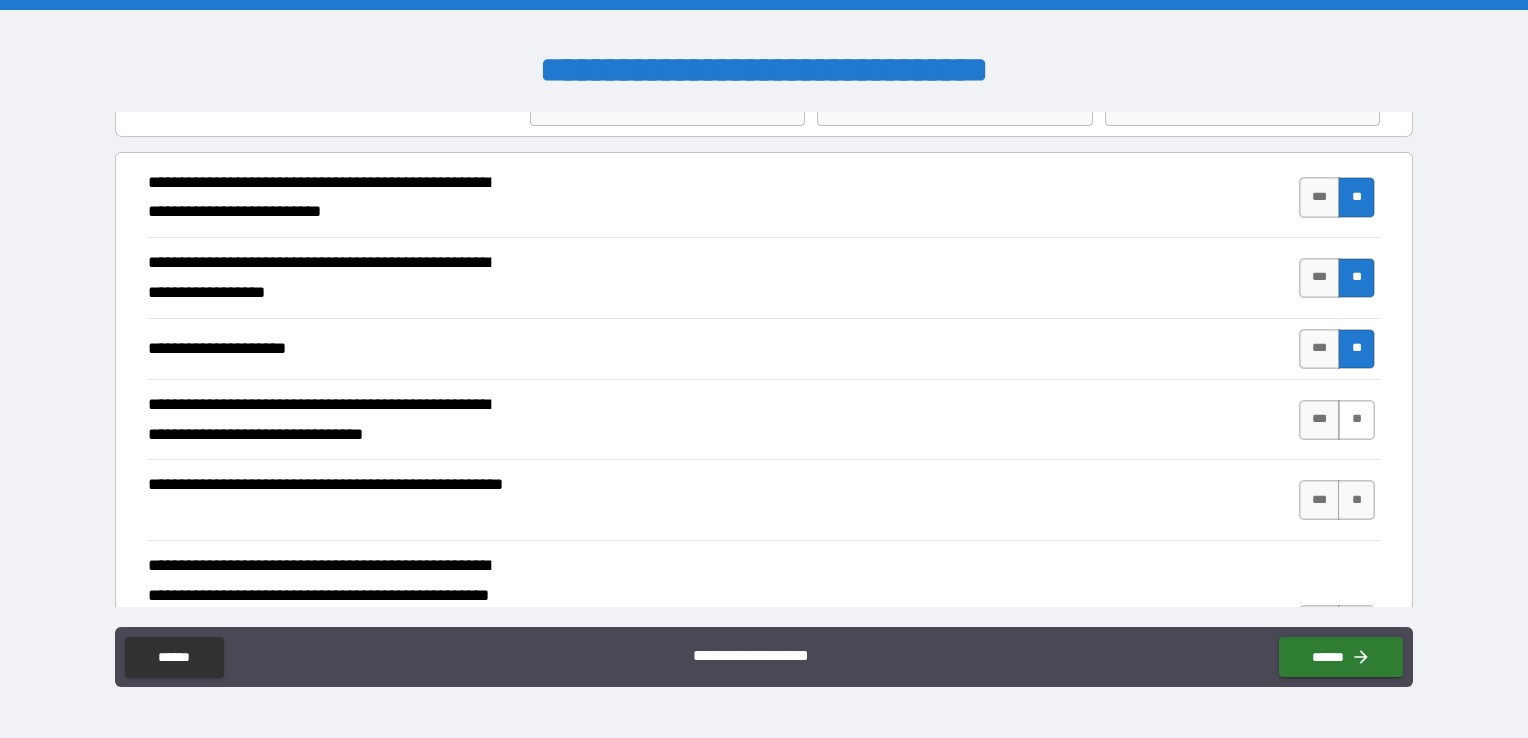 click on "**" at bounding box center (1356, 420) 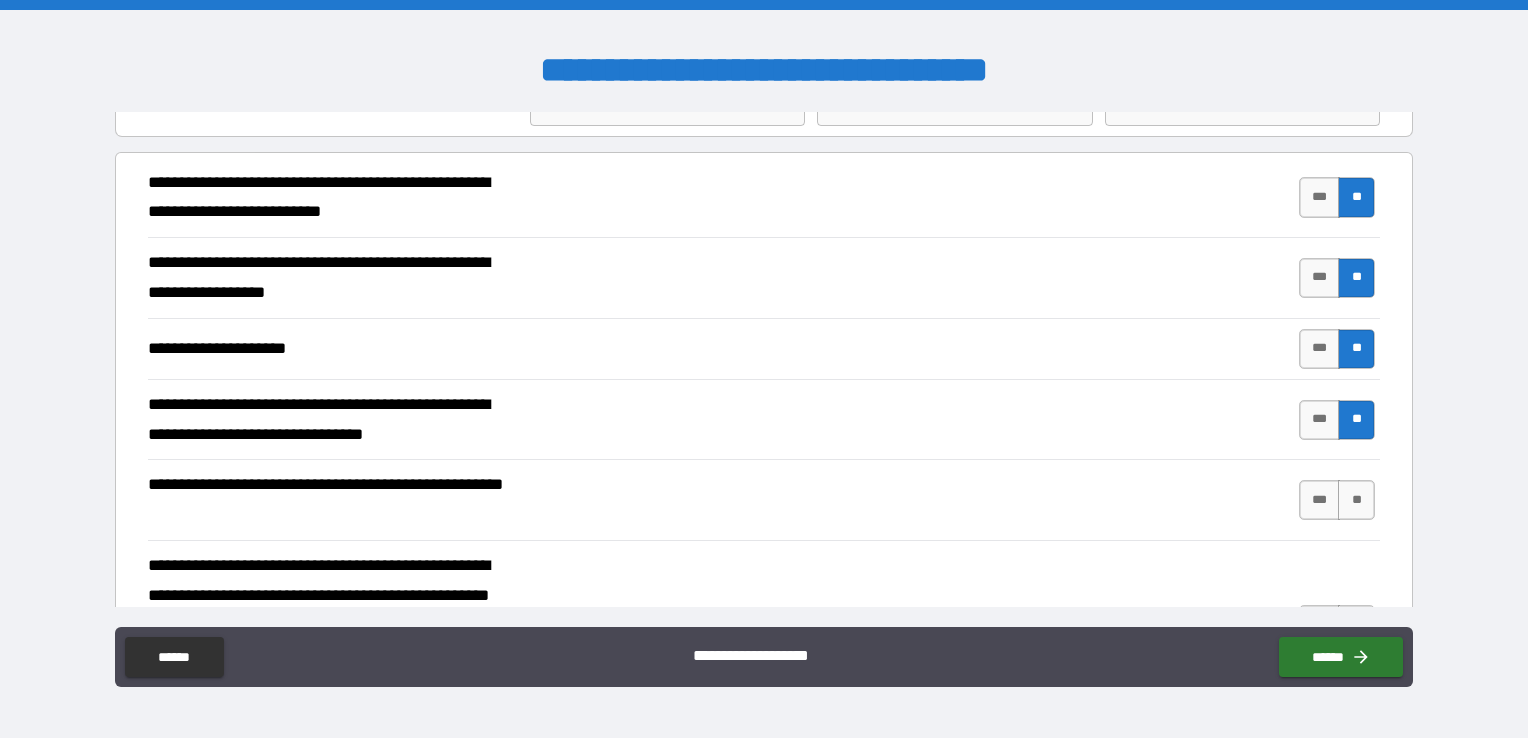 click on "*** **" at bounding box center [1337, 500] 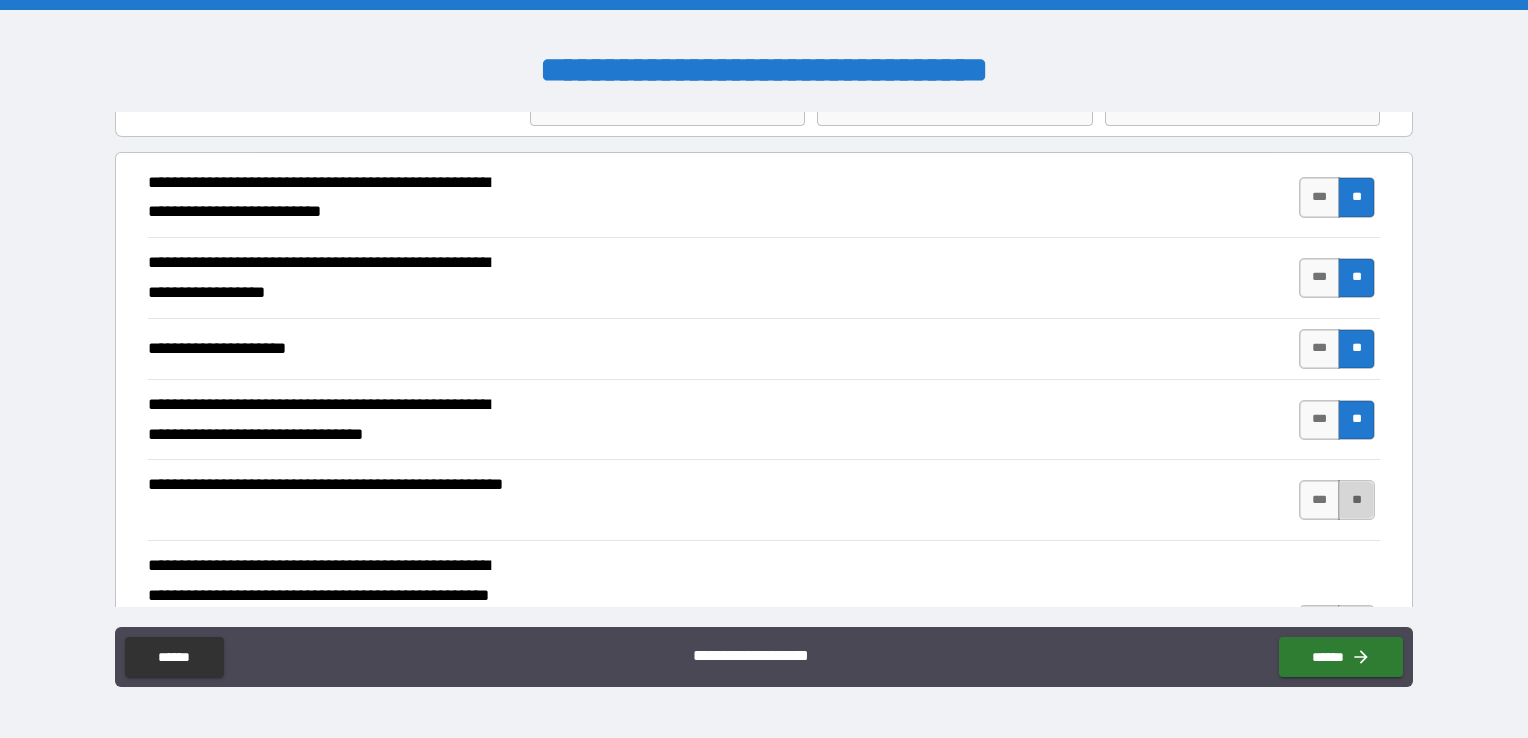 click on "**" at bounding box center (1356, 500) 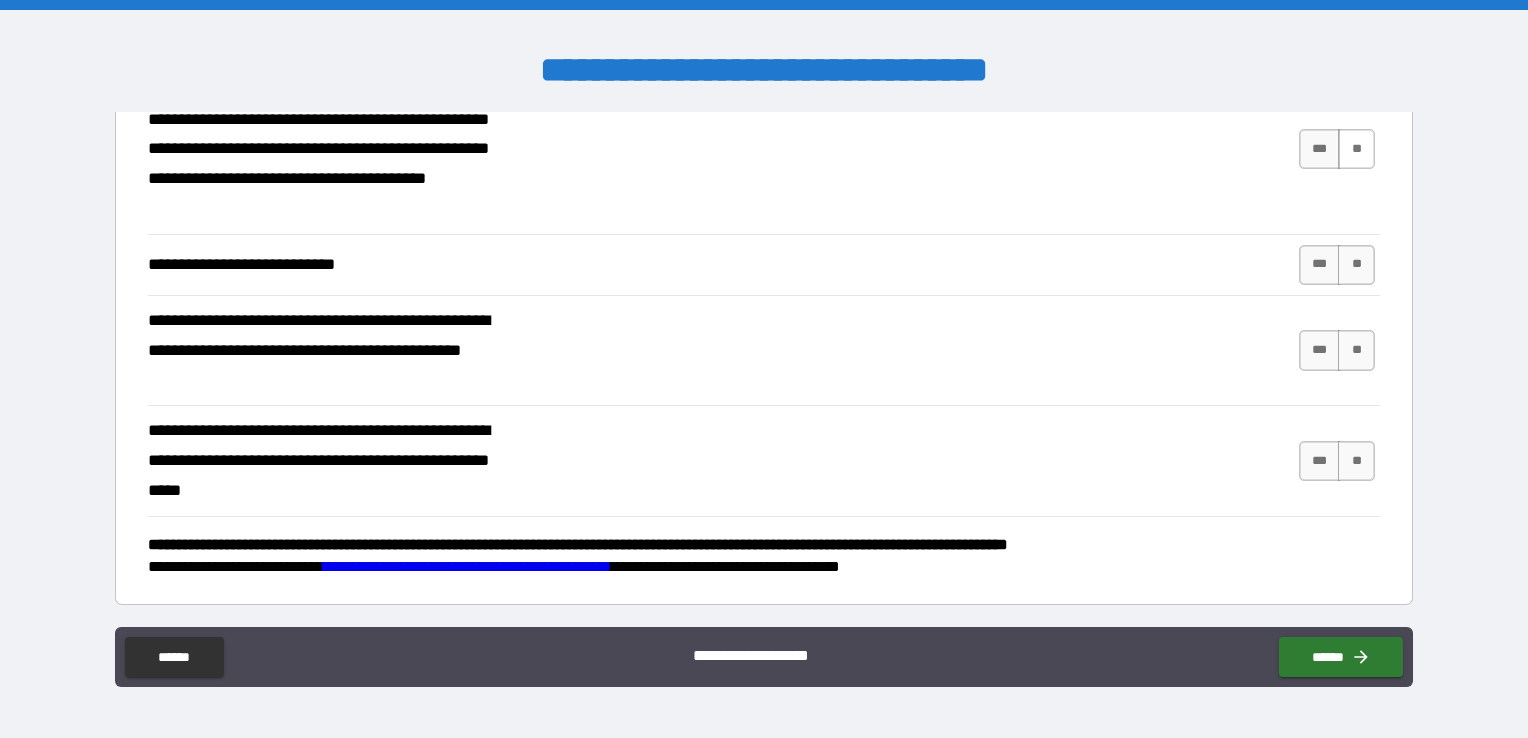 scroll, scrollTop: 476, scrollLeft: 0, axis: vertical 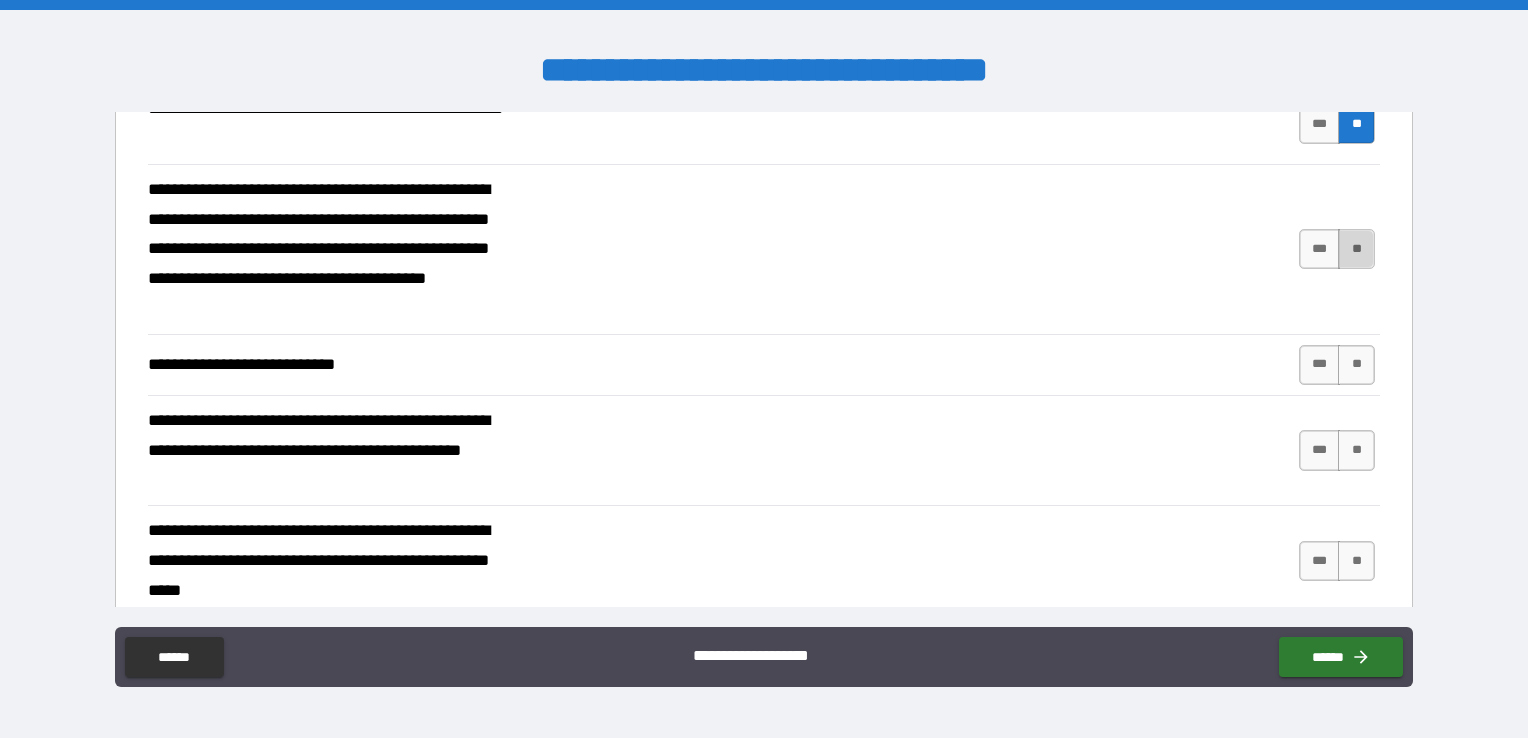 click on "**" at bounding box center (1356, 249) 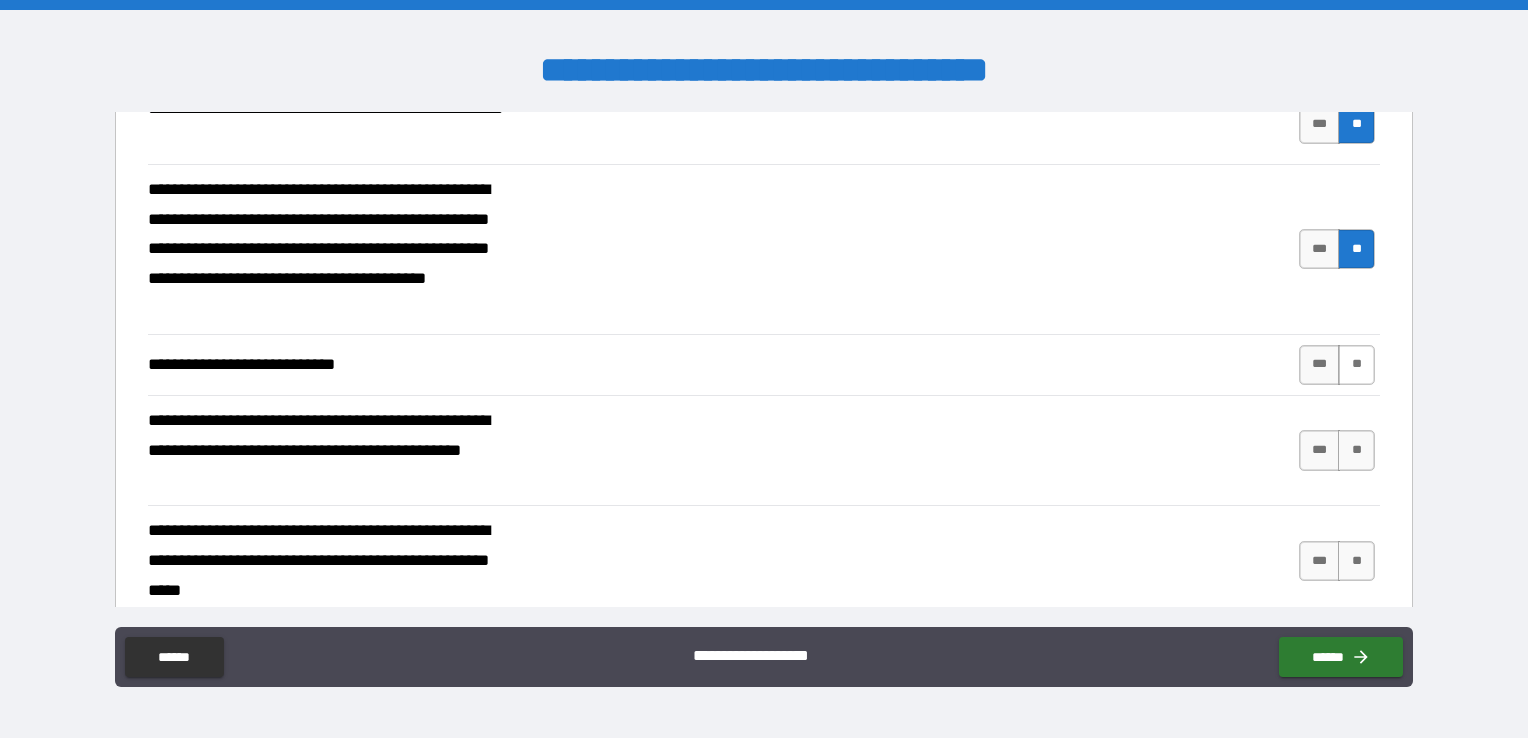 click on "**" at bounding box center [1356, 365] 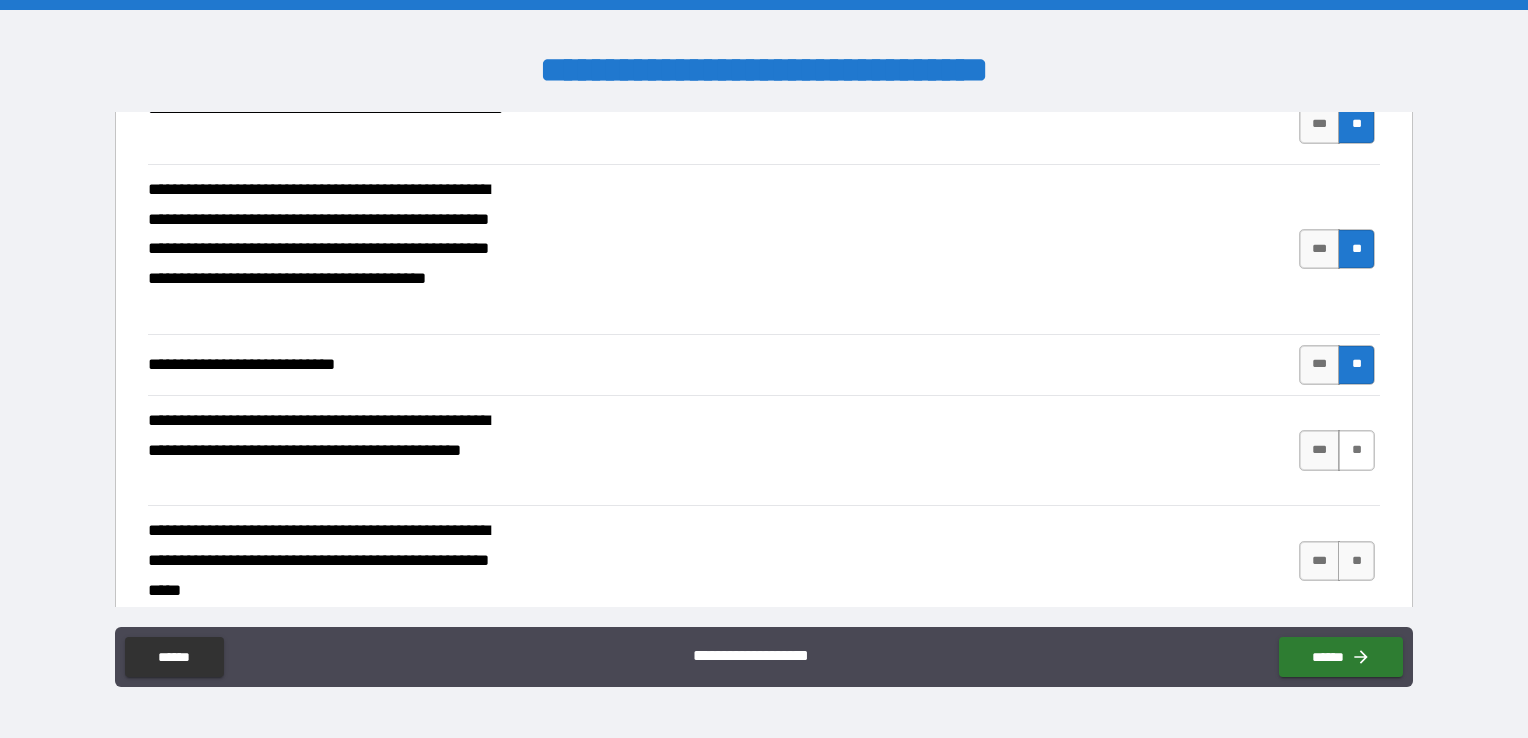 click on "**" at bounding box center [1356, 450] 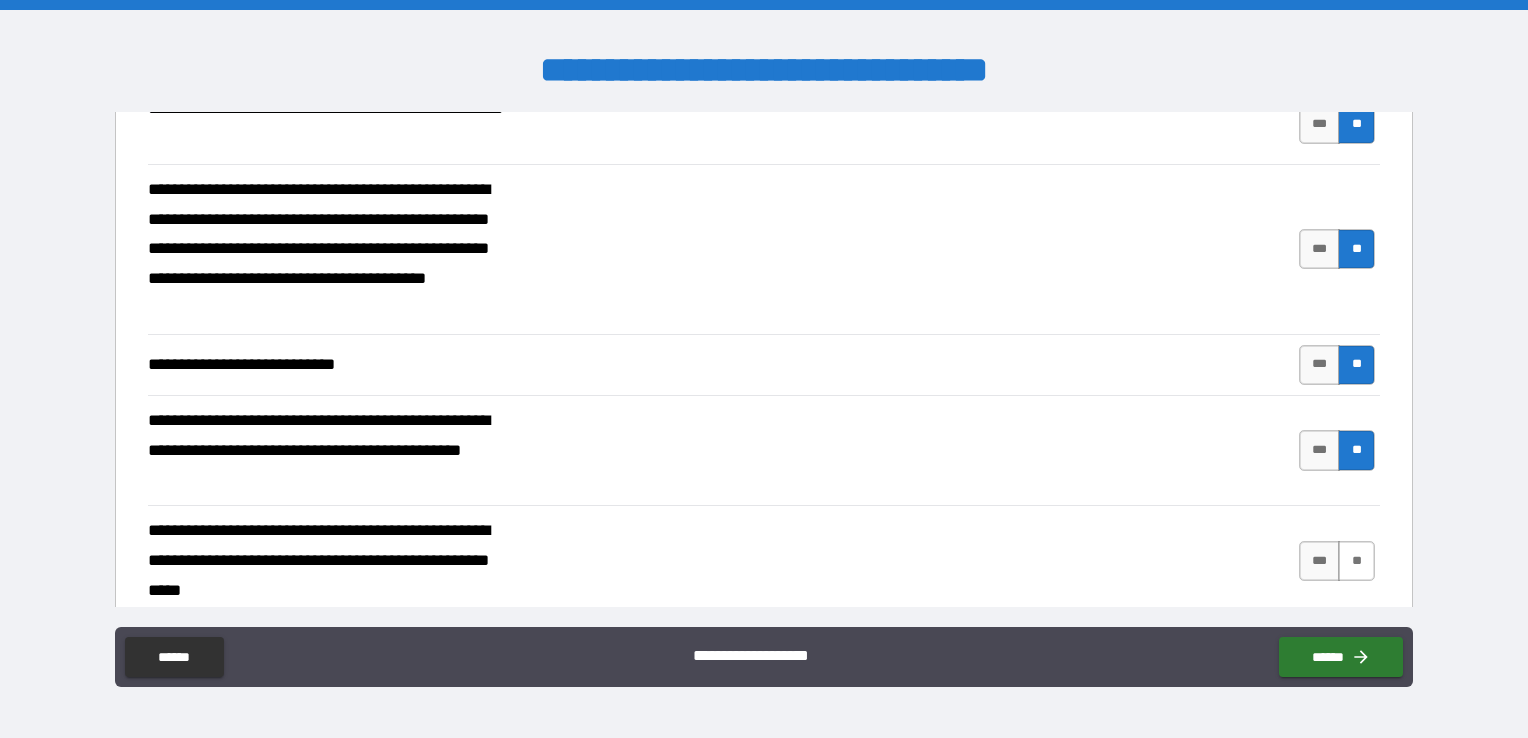 click on "**" at bounding box center [1356, 561] 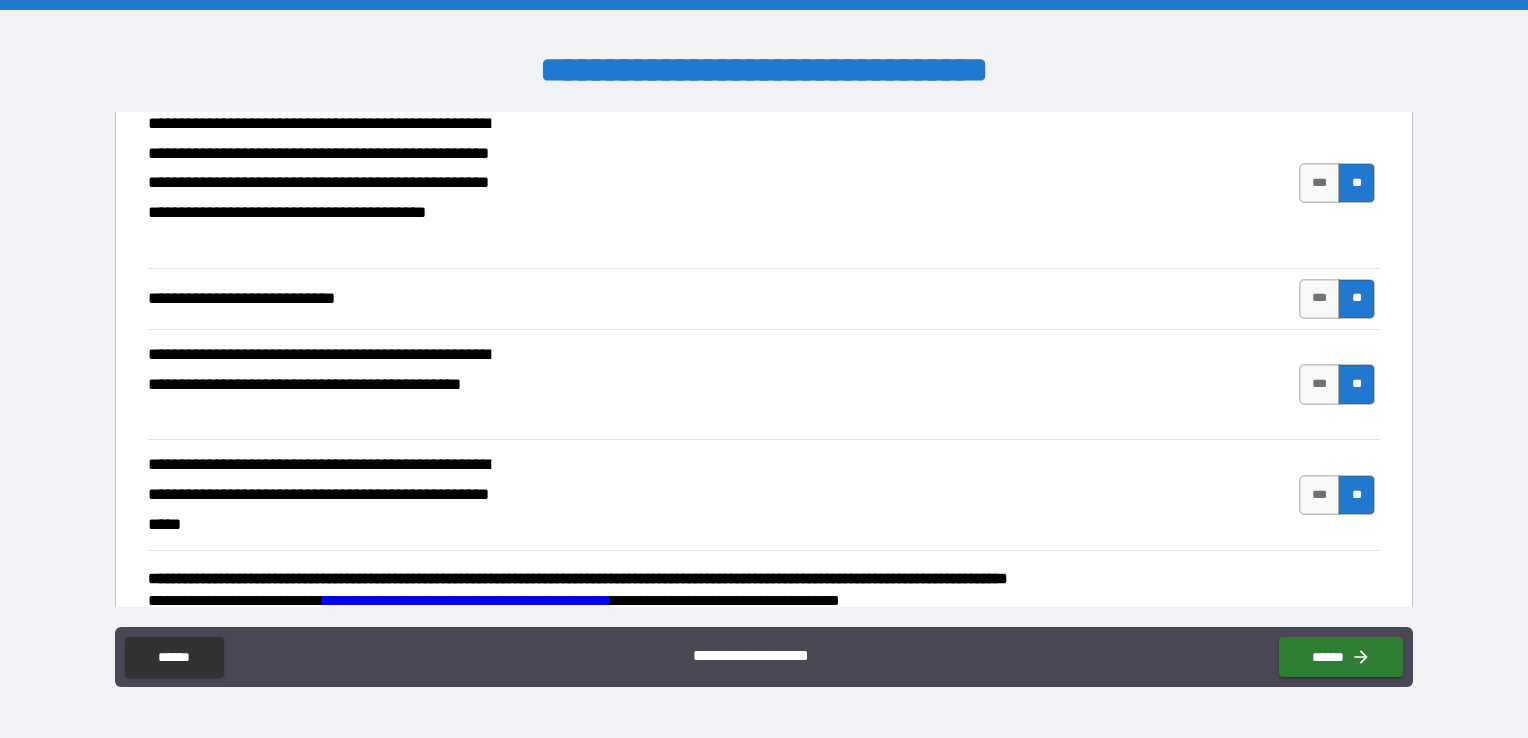 scroll, scrollTop: 576, scrollLeft: 0, axis: vertical 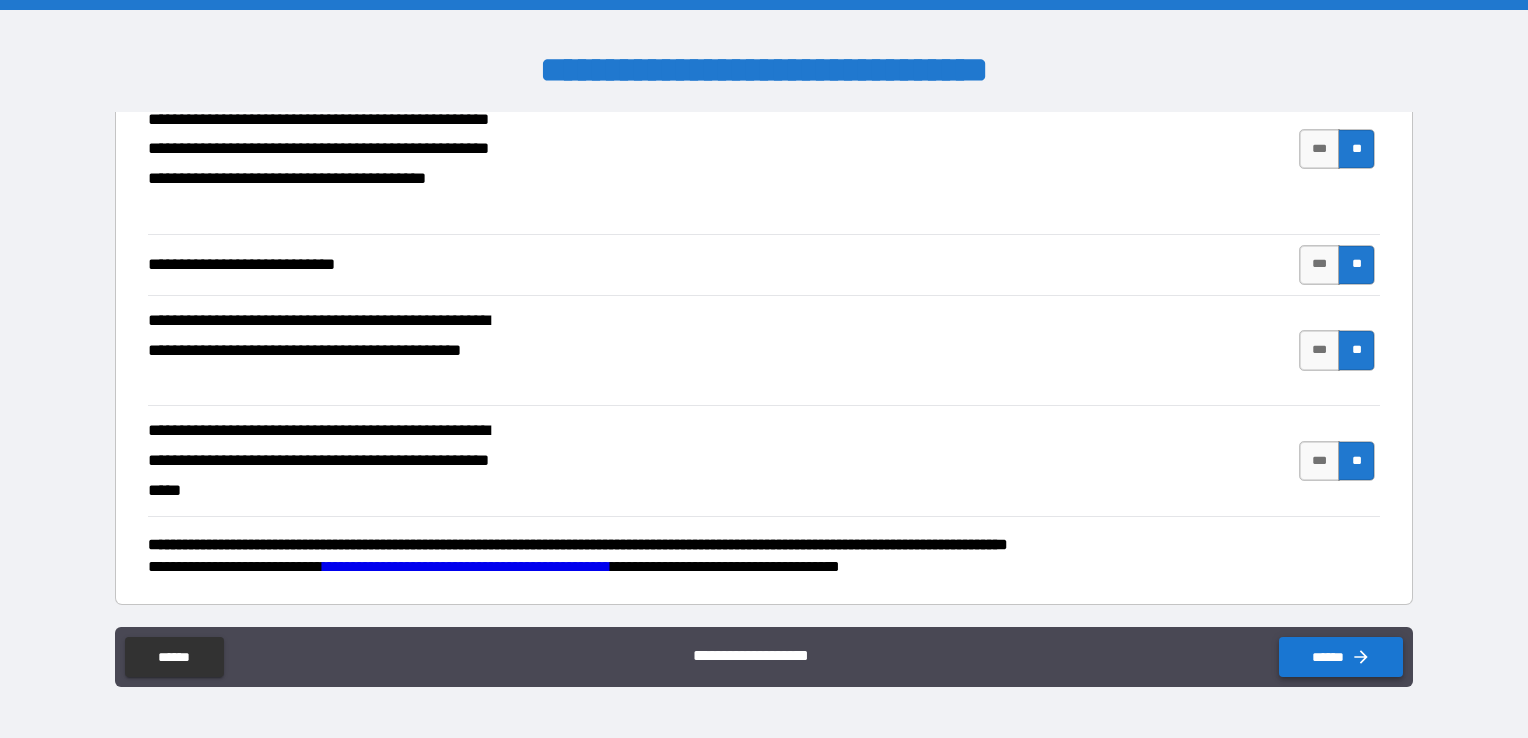 click on "******" at bounding box center (1341, 657) 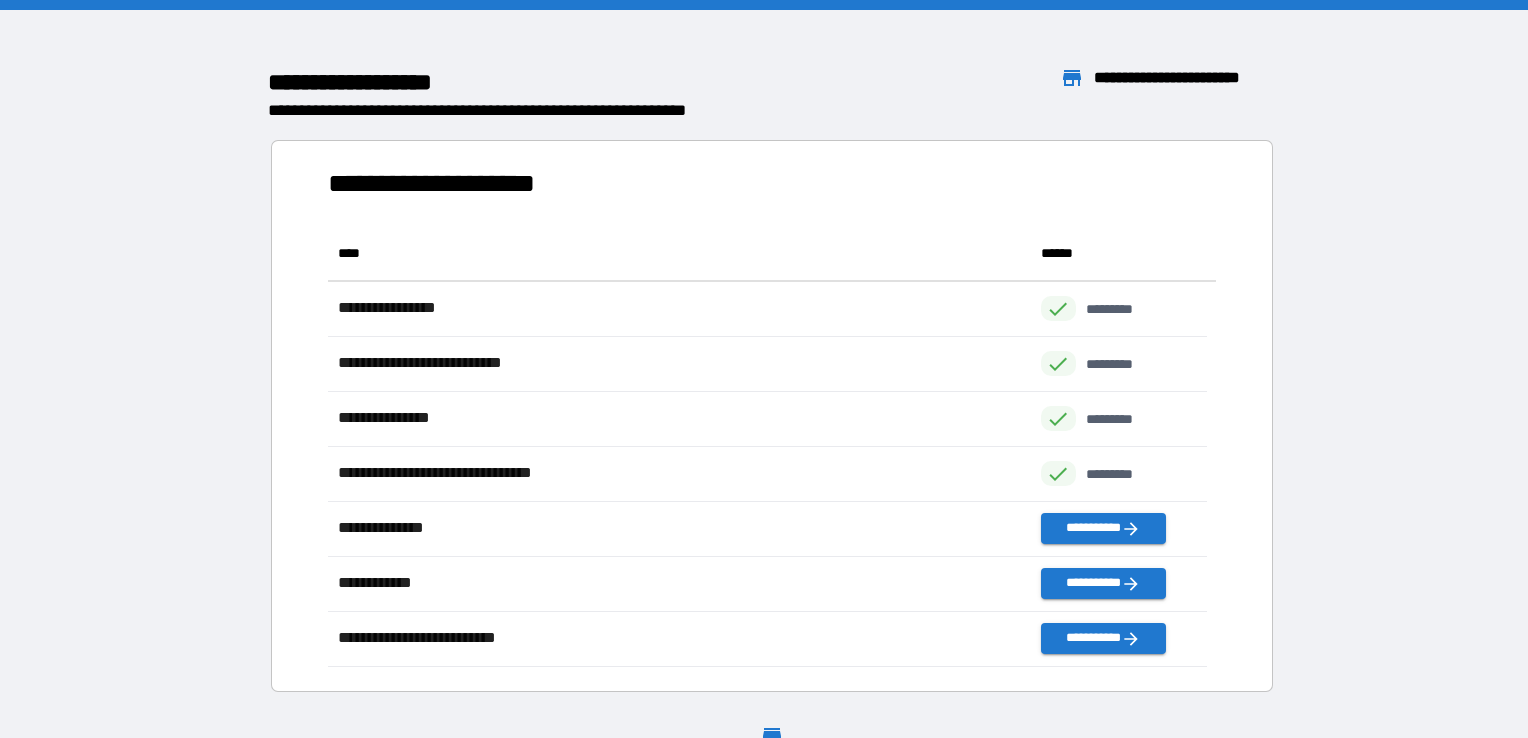 scroll, scrollTop: 16, scrollLeft: 16, axis: both 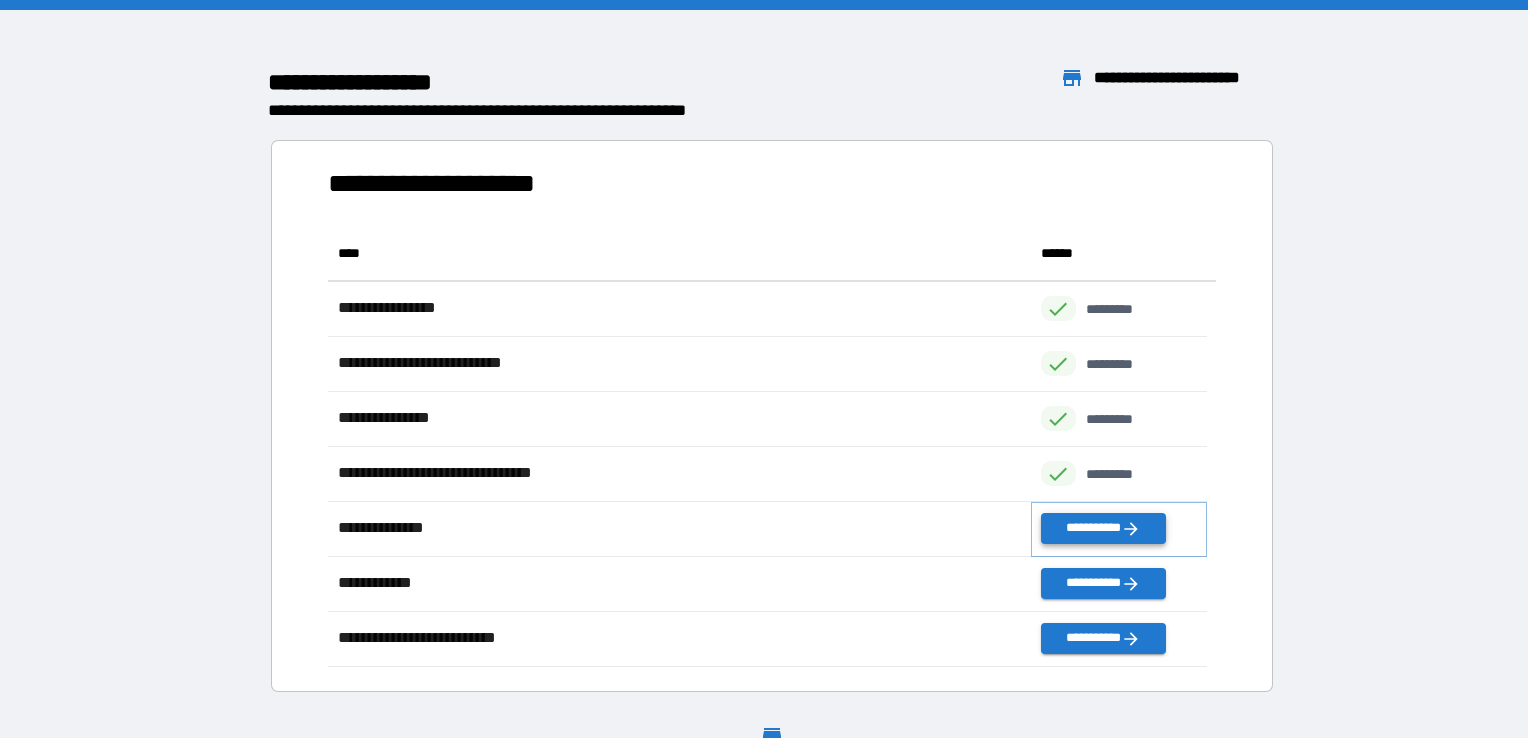 click on "**********" at bounding box center [1103, 528] 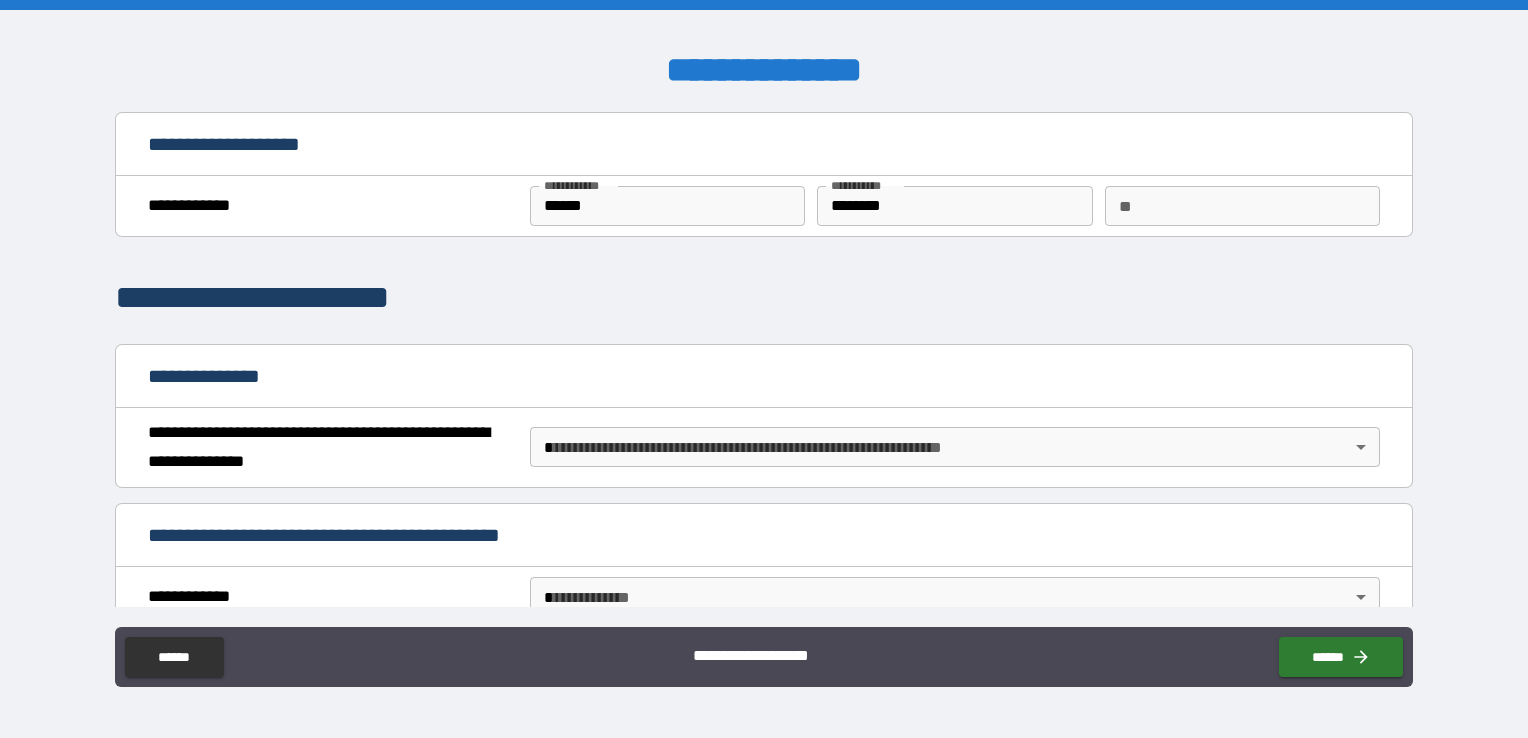 click on "**********" at bounding box center (764, 369) 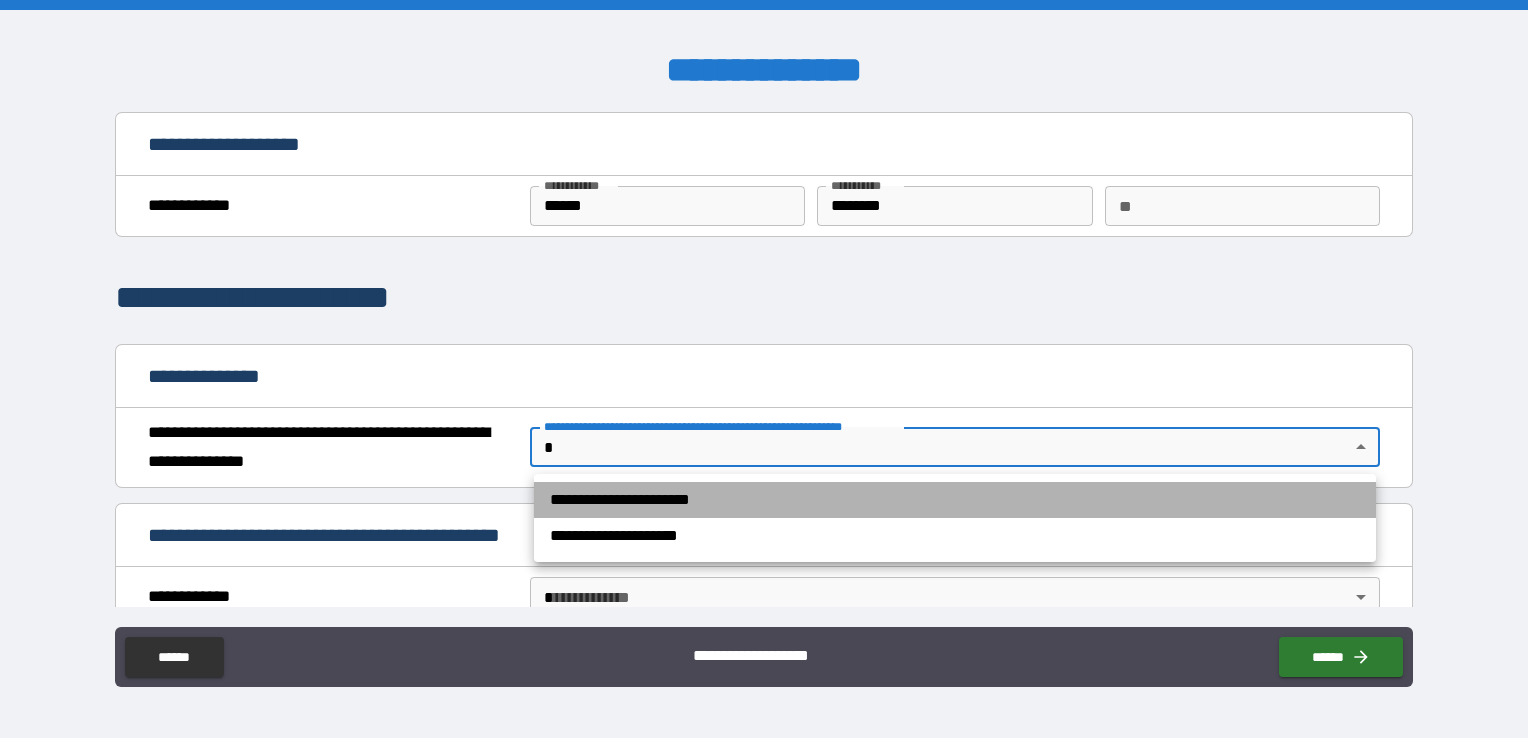 click on "**********" at bounding box center [955, 500] 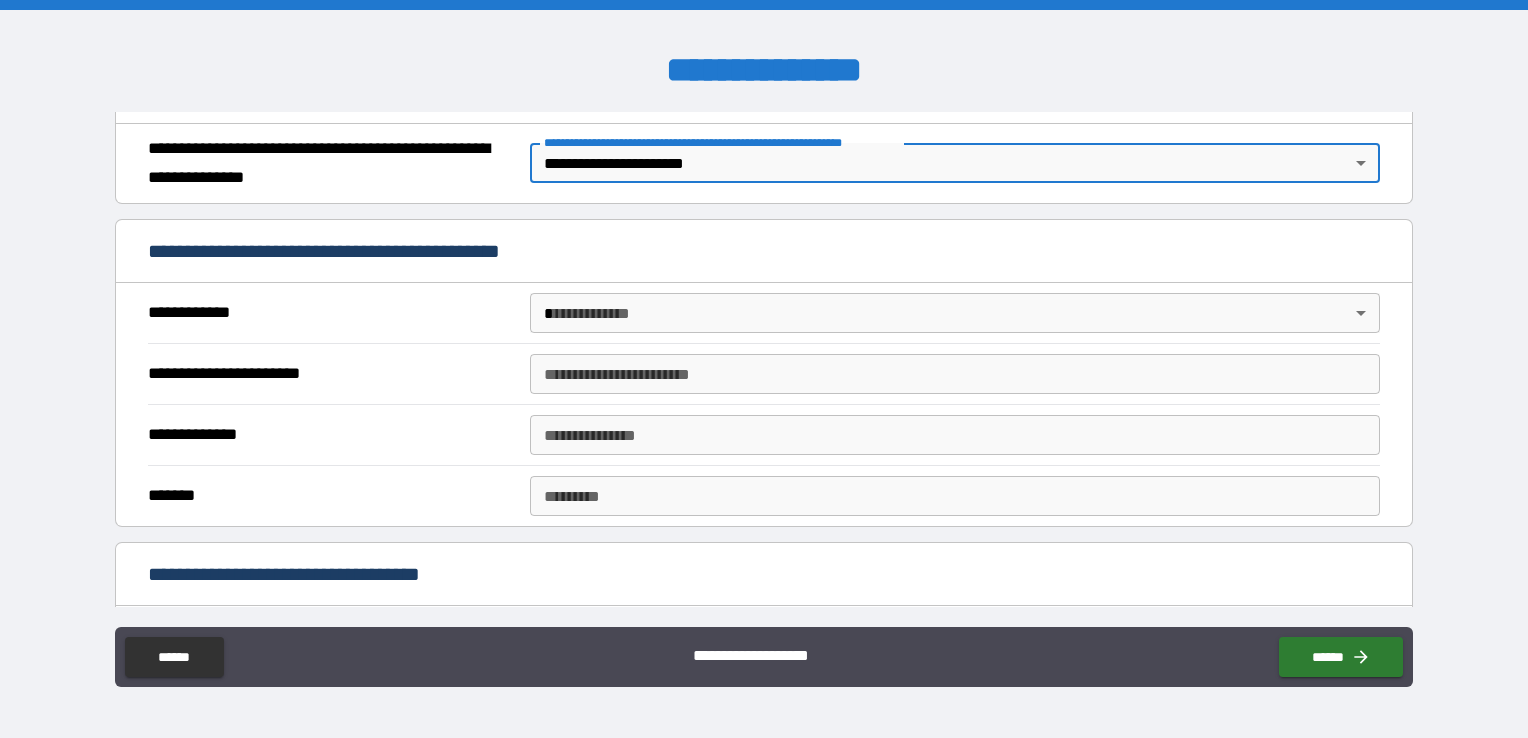 scroll, scrollTop: 300, scrollLeft: 0, axis: vertical 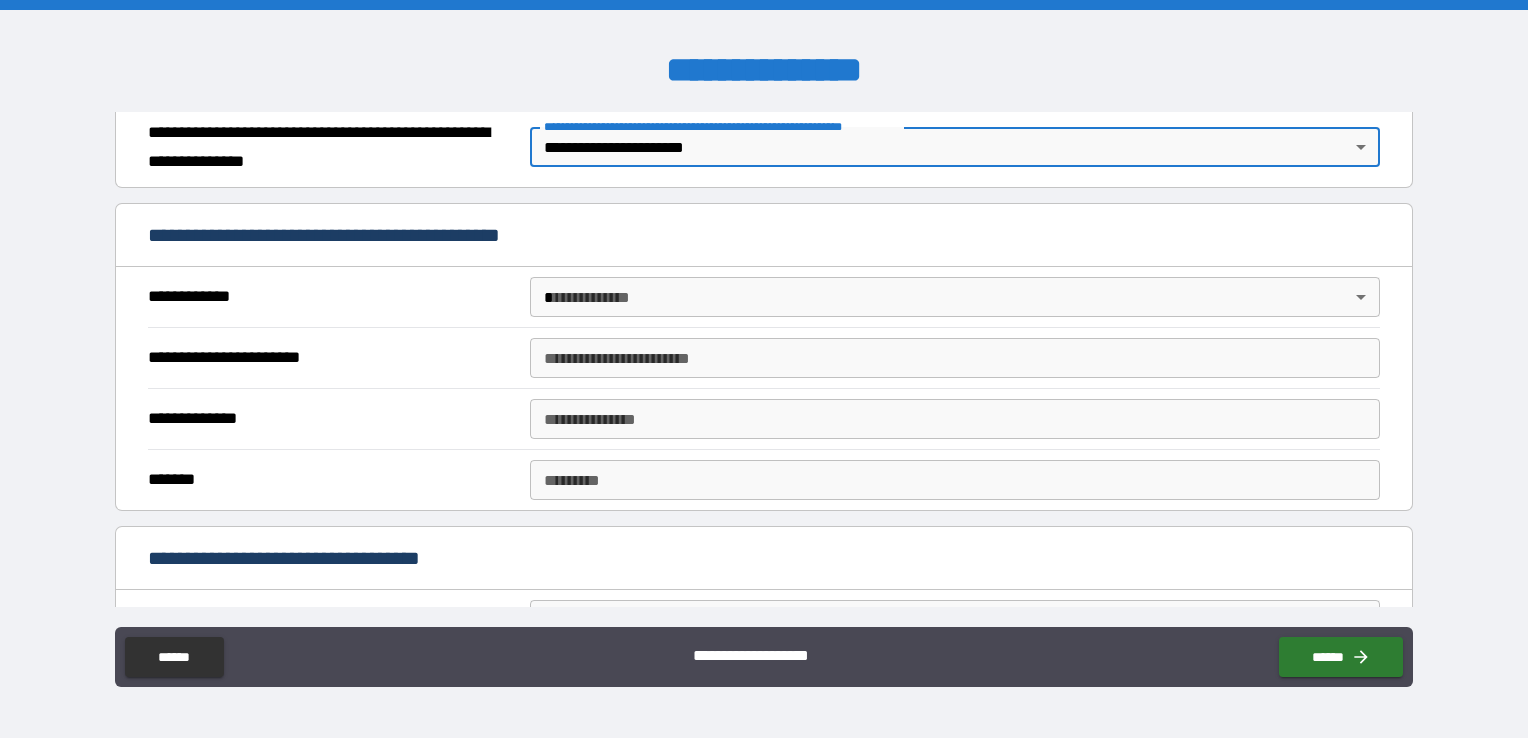 click on "**********" at bounding box center (764, 369) 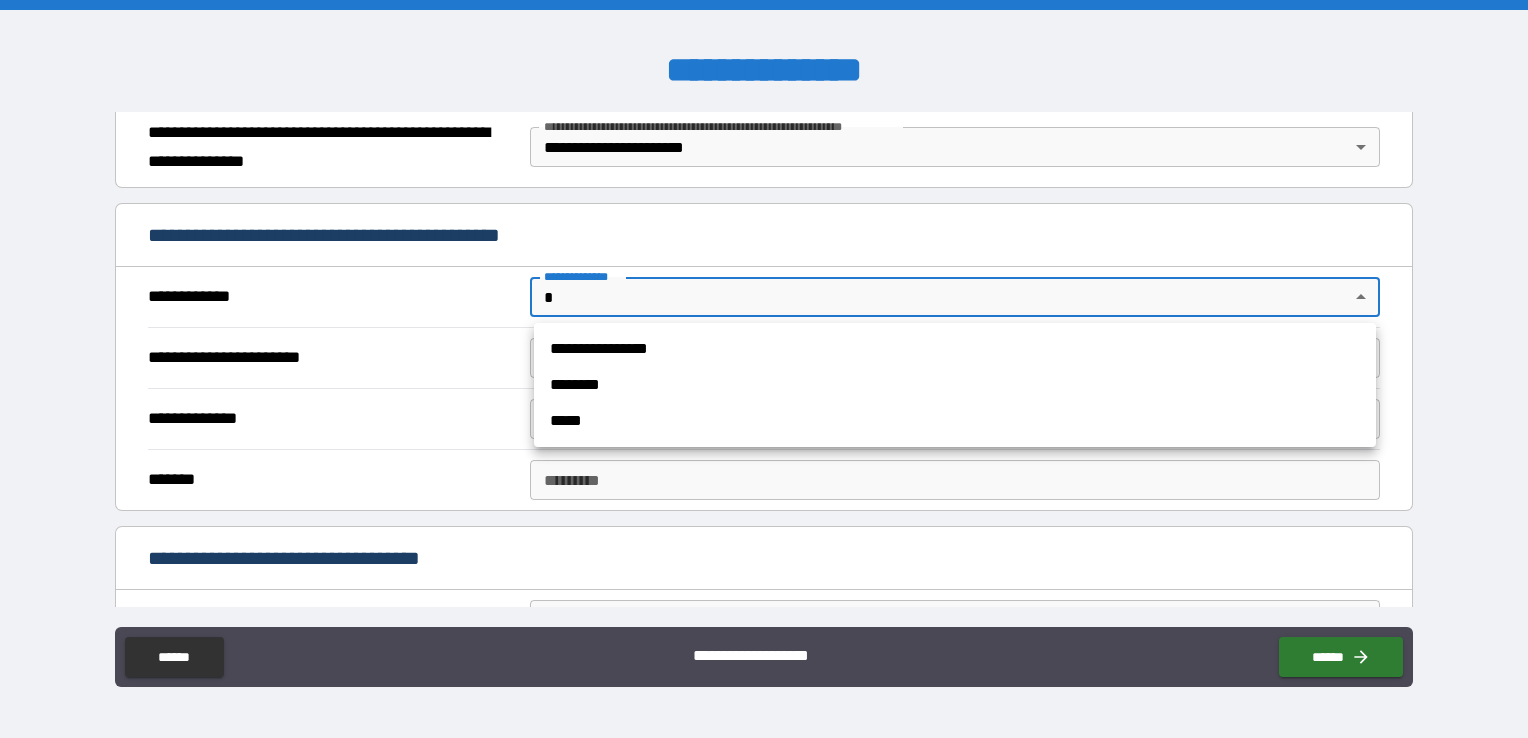 click on "**********" at bounding box center [955, 349] 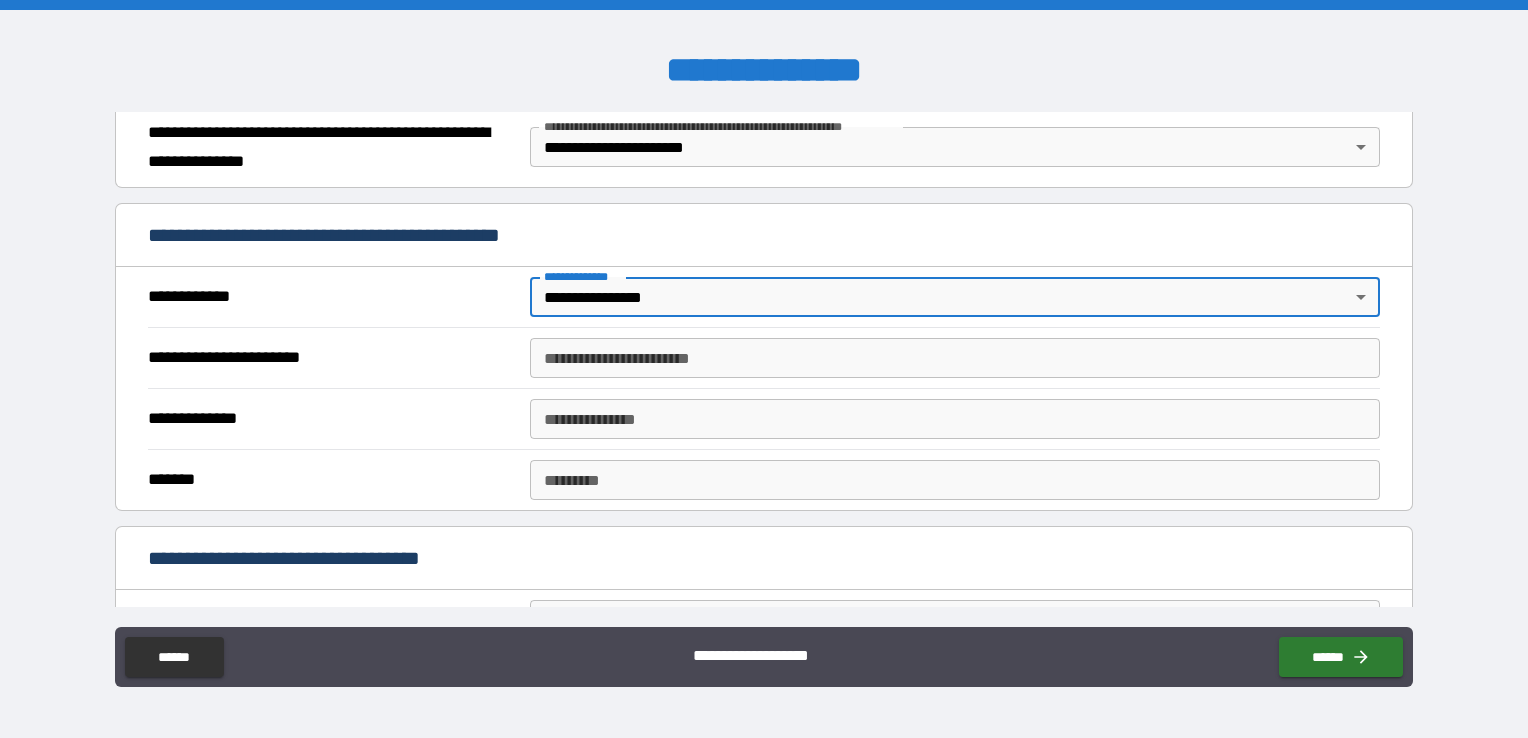 click on "**********" at bounding box center [955, 358] 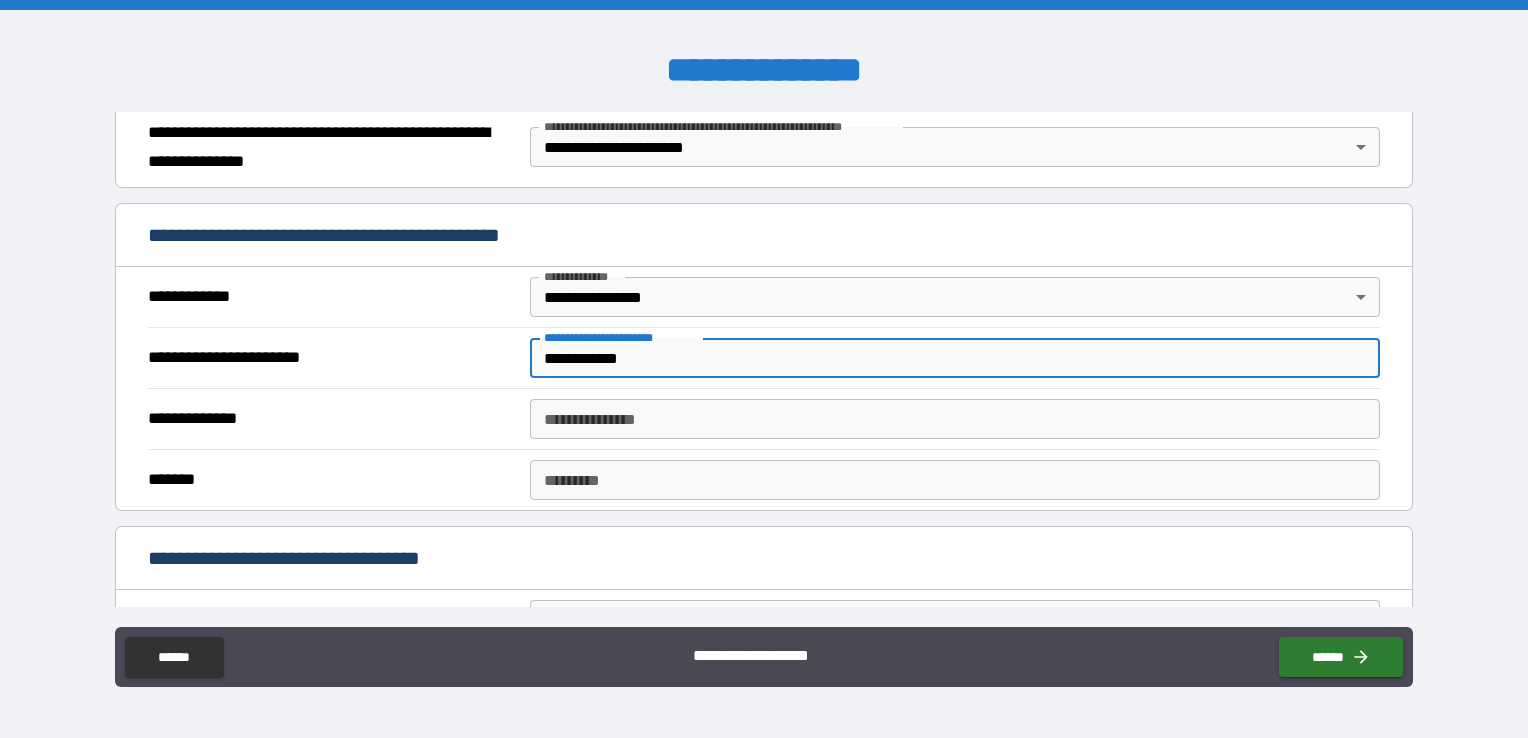 type on "**********" 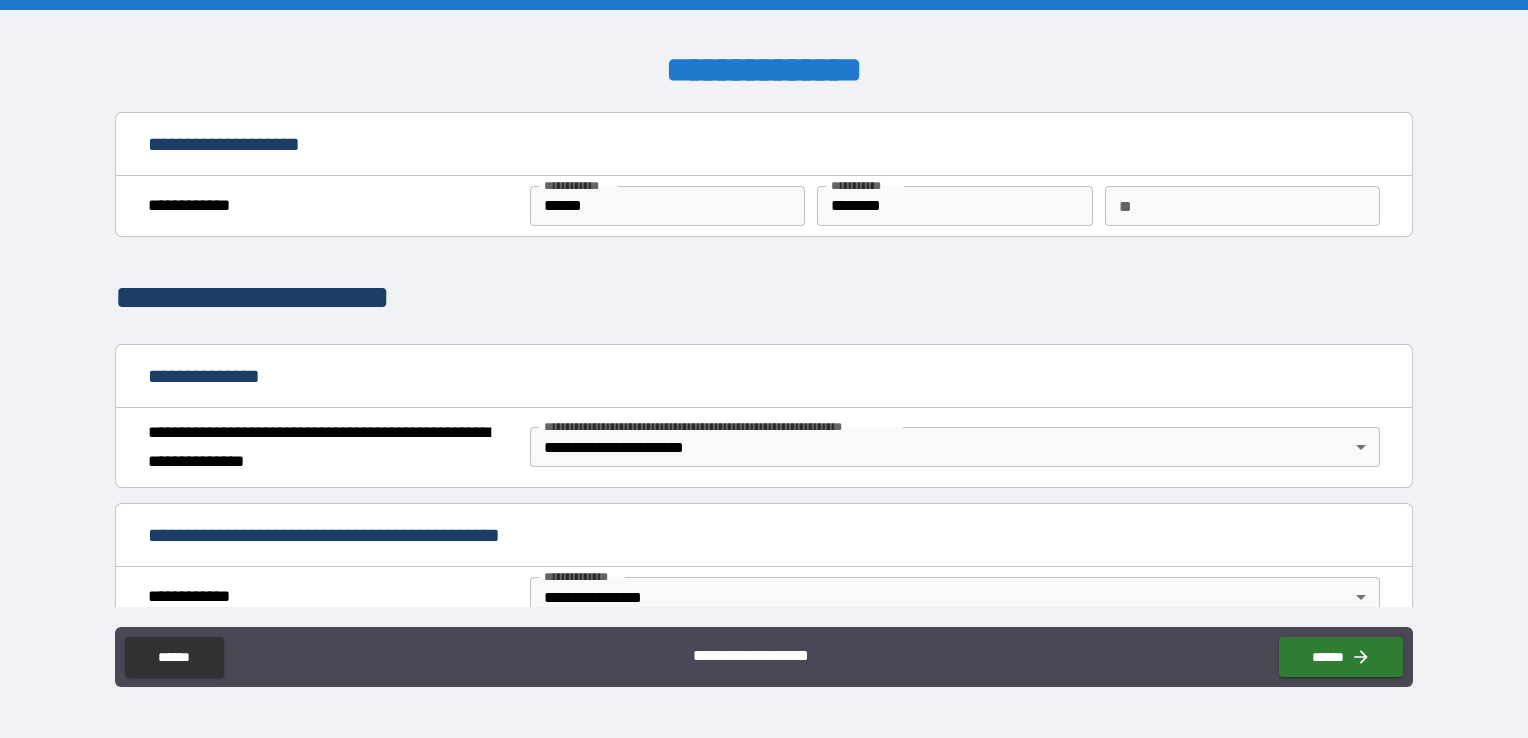 scroll, scrollTop: 400, scrollLeft: 0, axis: vertical 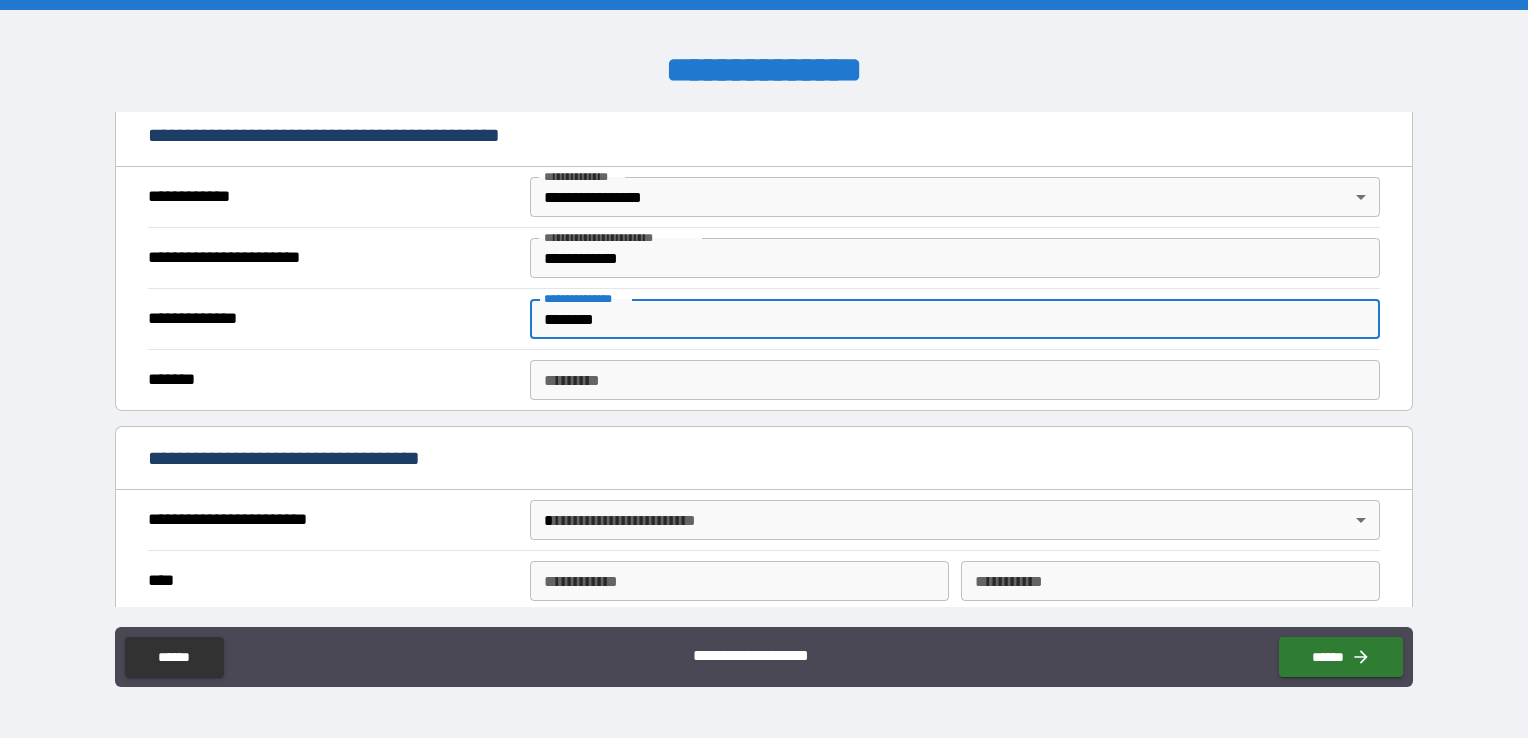 click on "********" at bounding box center [955, 319] 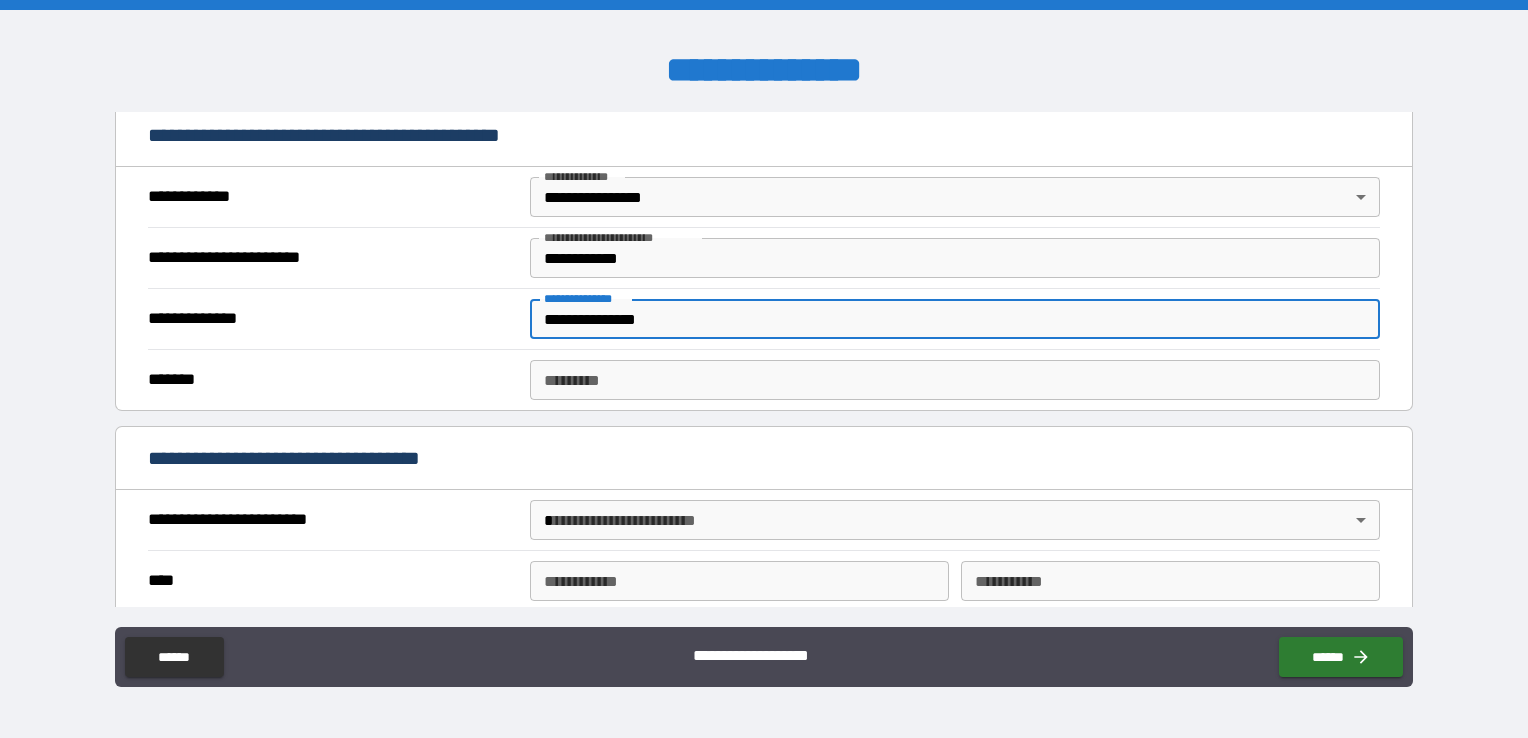 type on "**********" 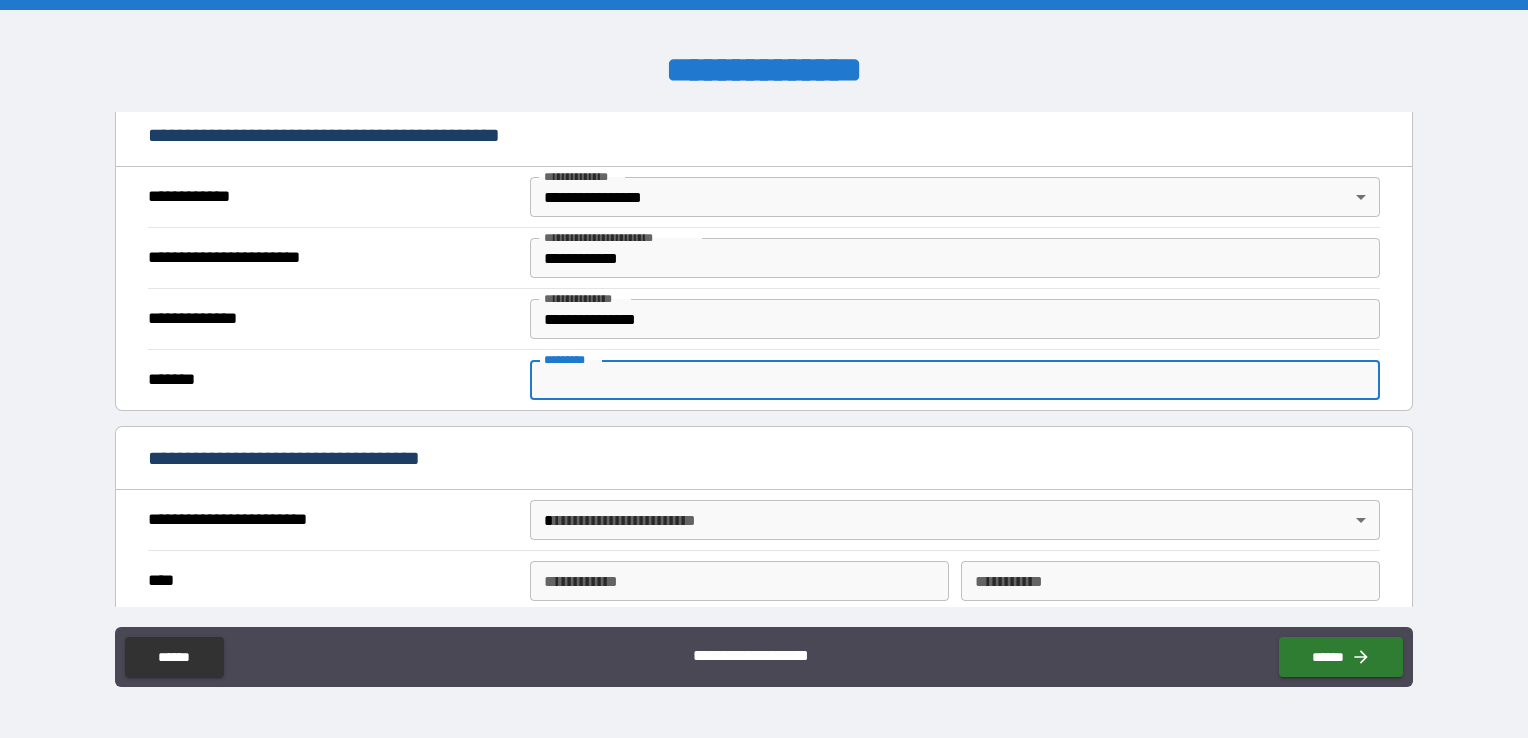 click on "*******   *" at bounding box center (955, 380) 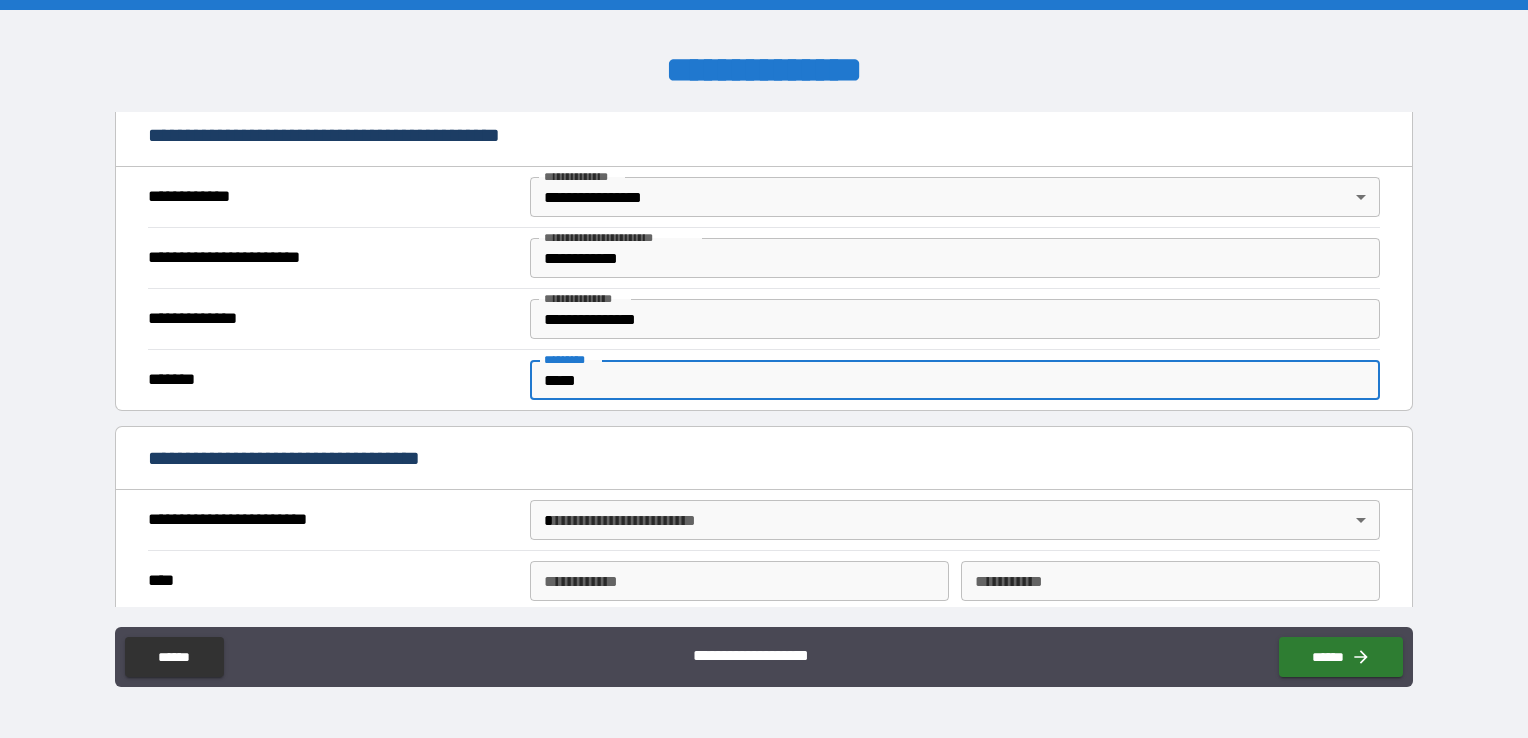 type on "*****" 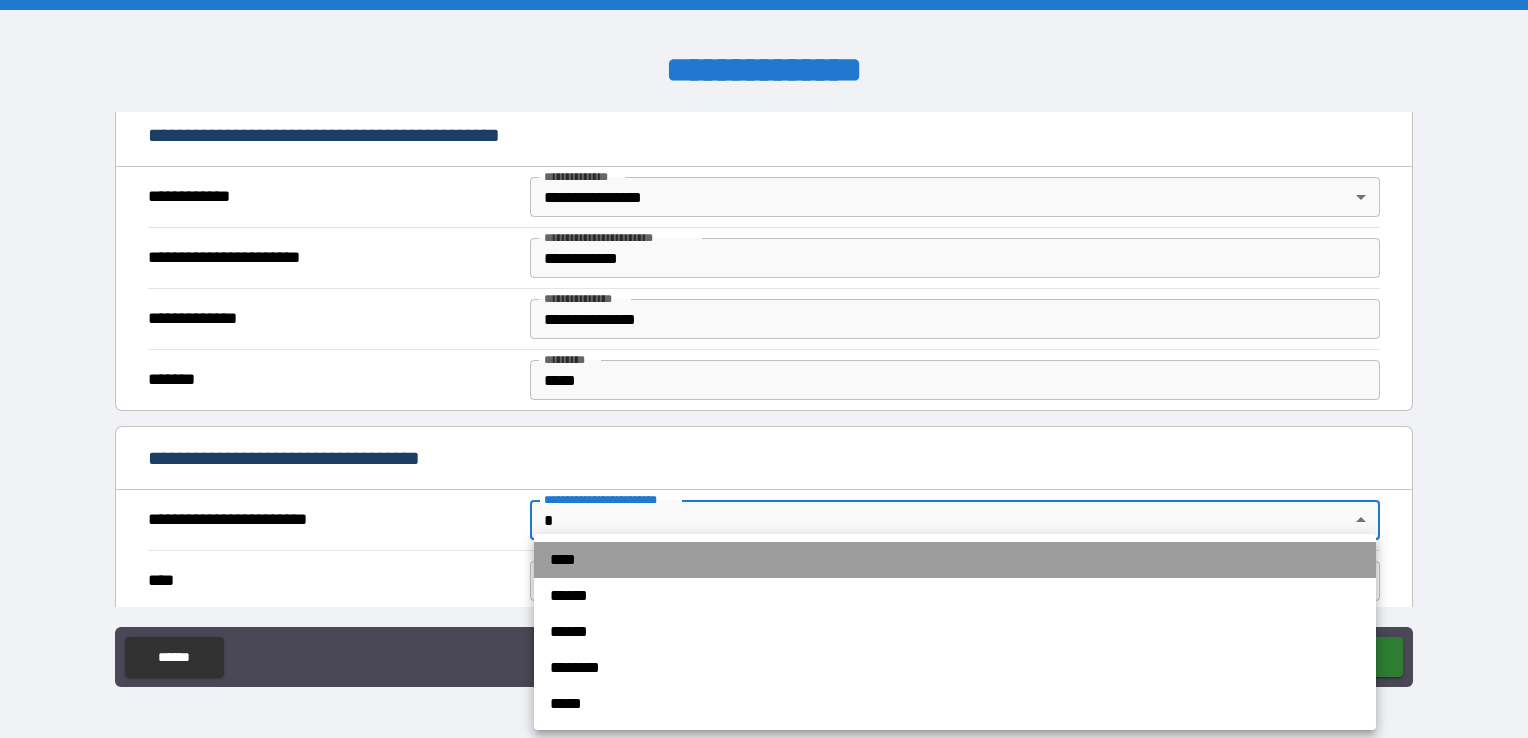click on "****" at bounding box center [955, 560] 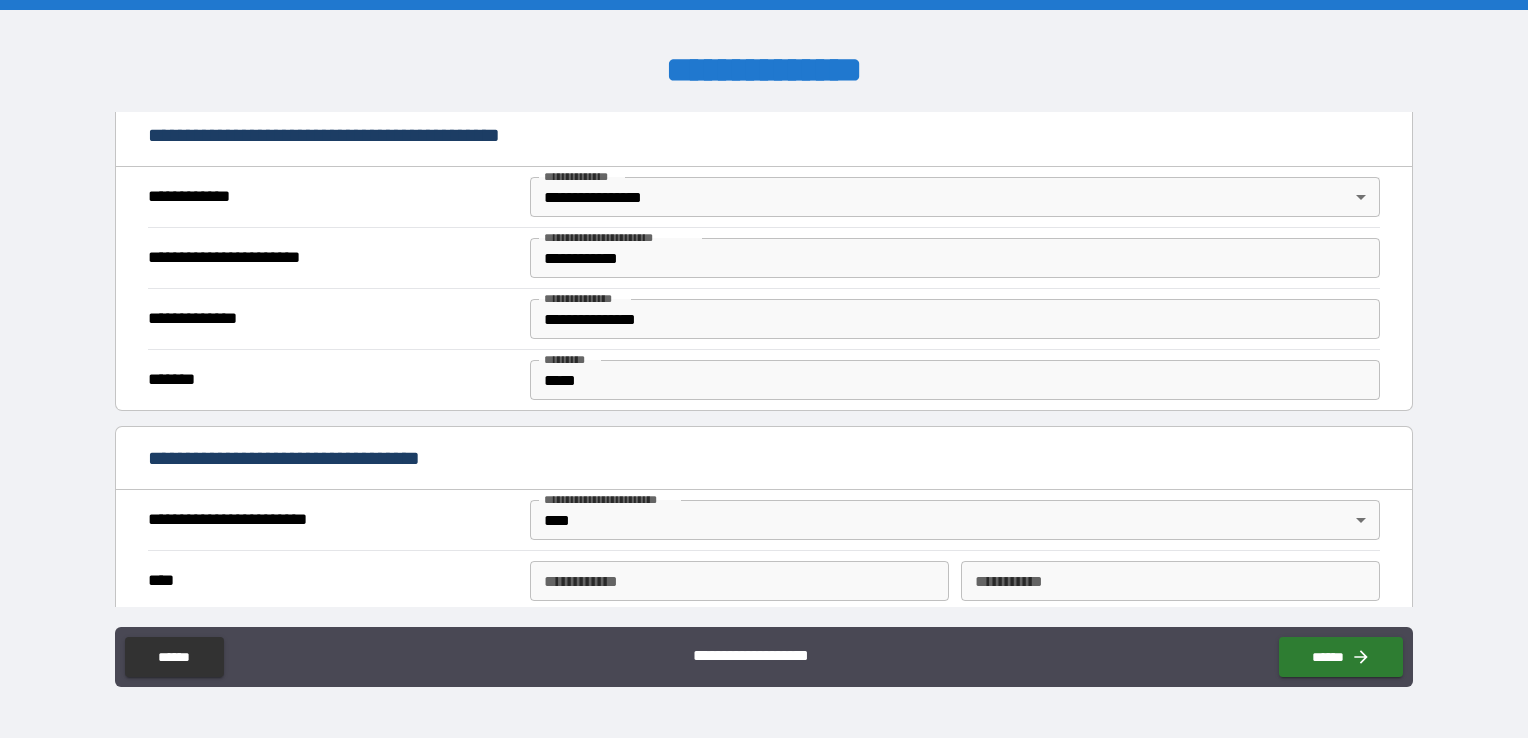 click on "**********" at bounding box center (764, 580) 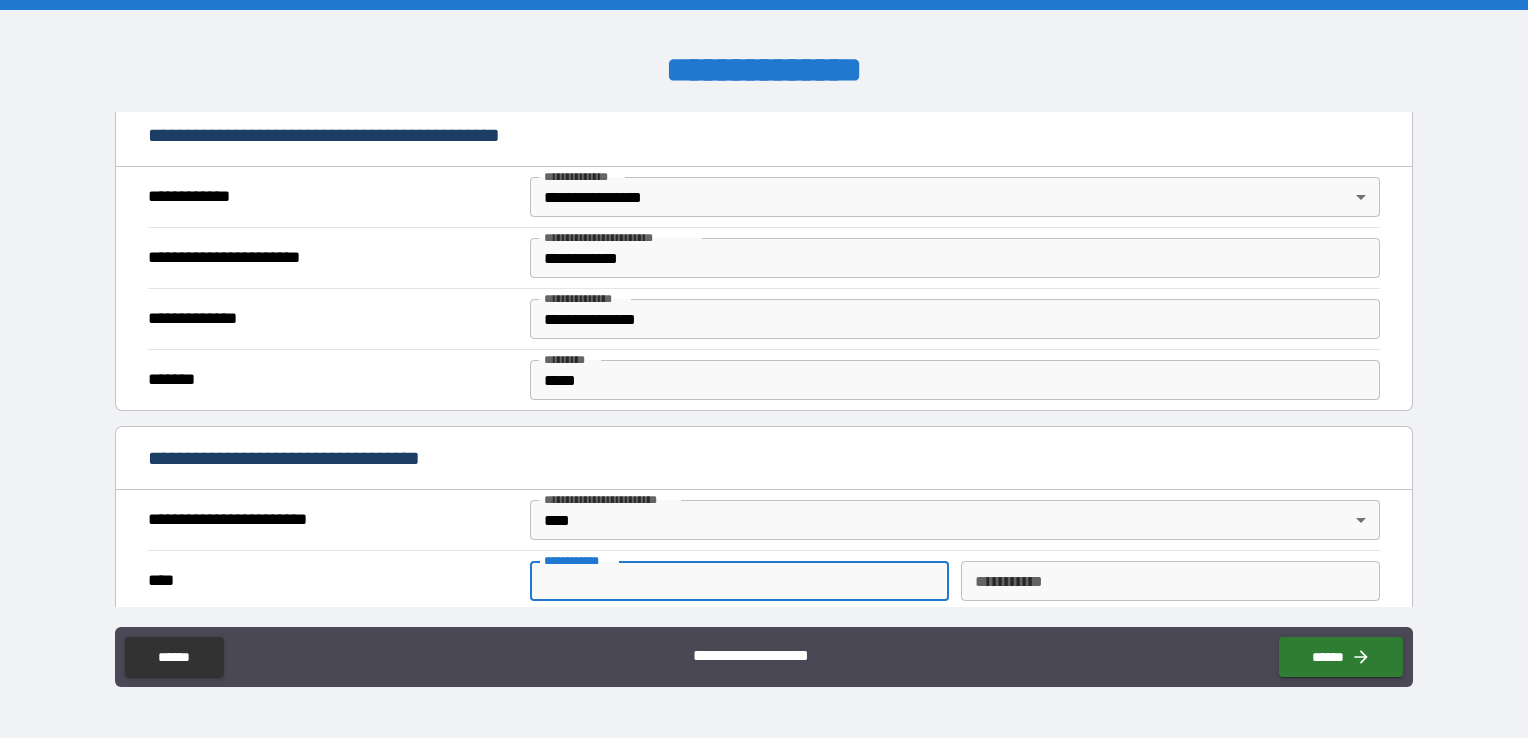 type on "******" 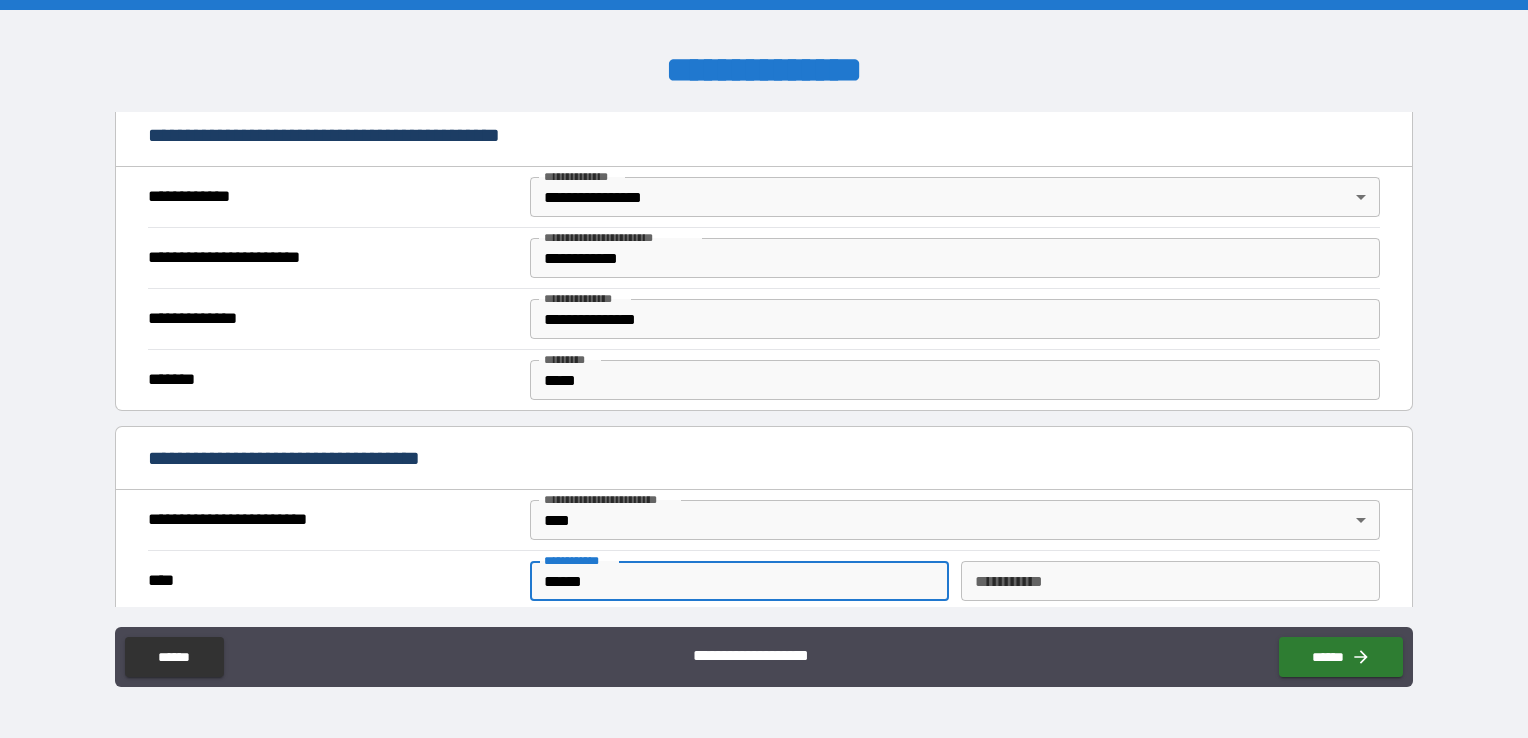 type on "********" 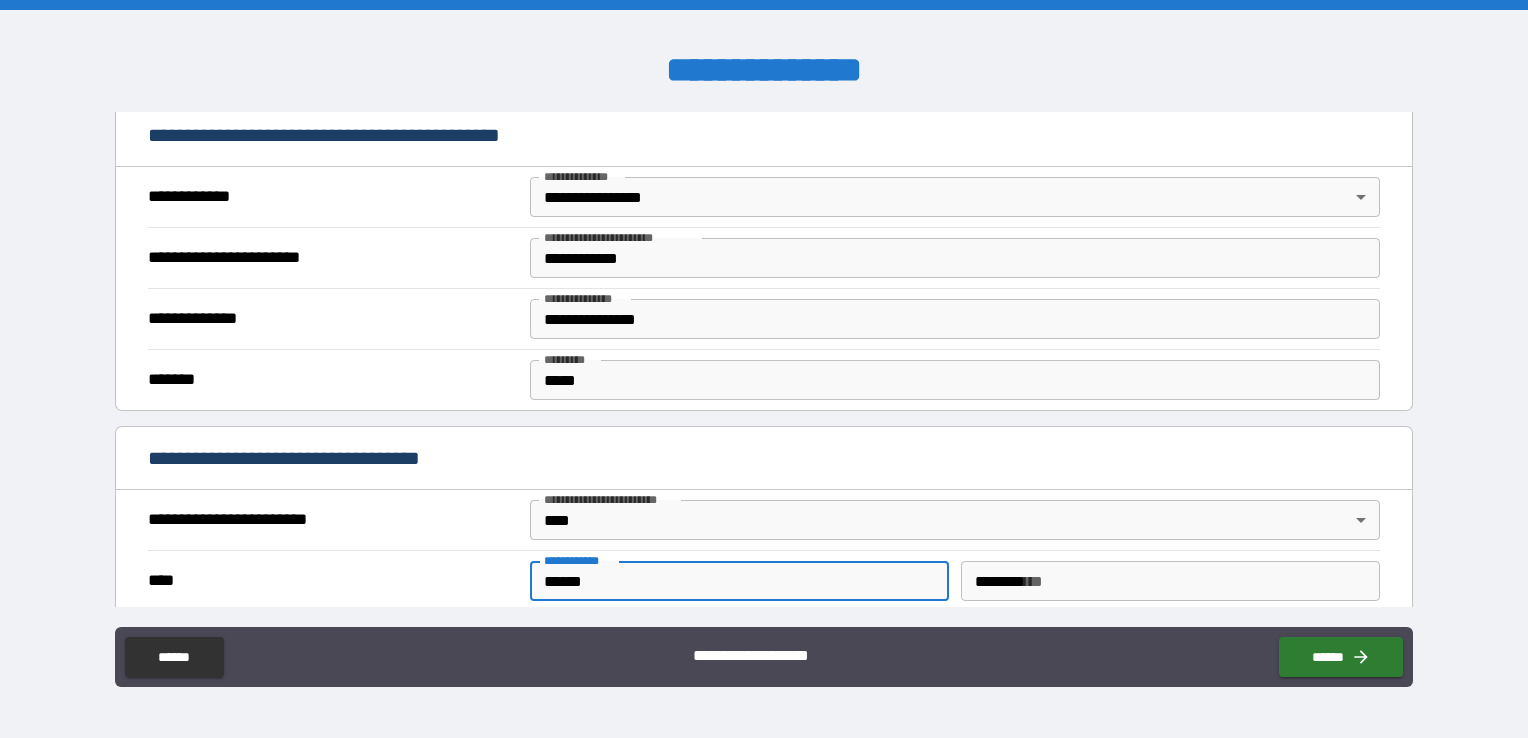 type on "**********" 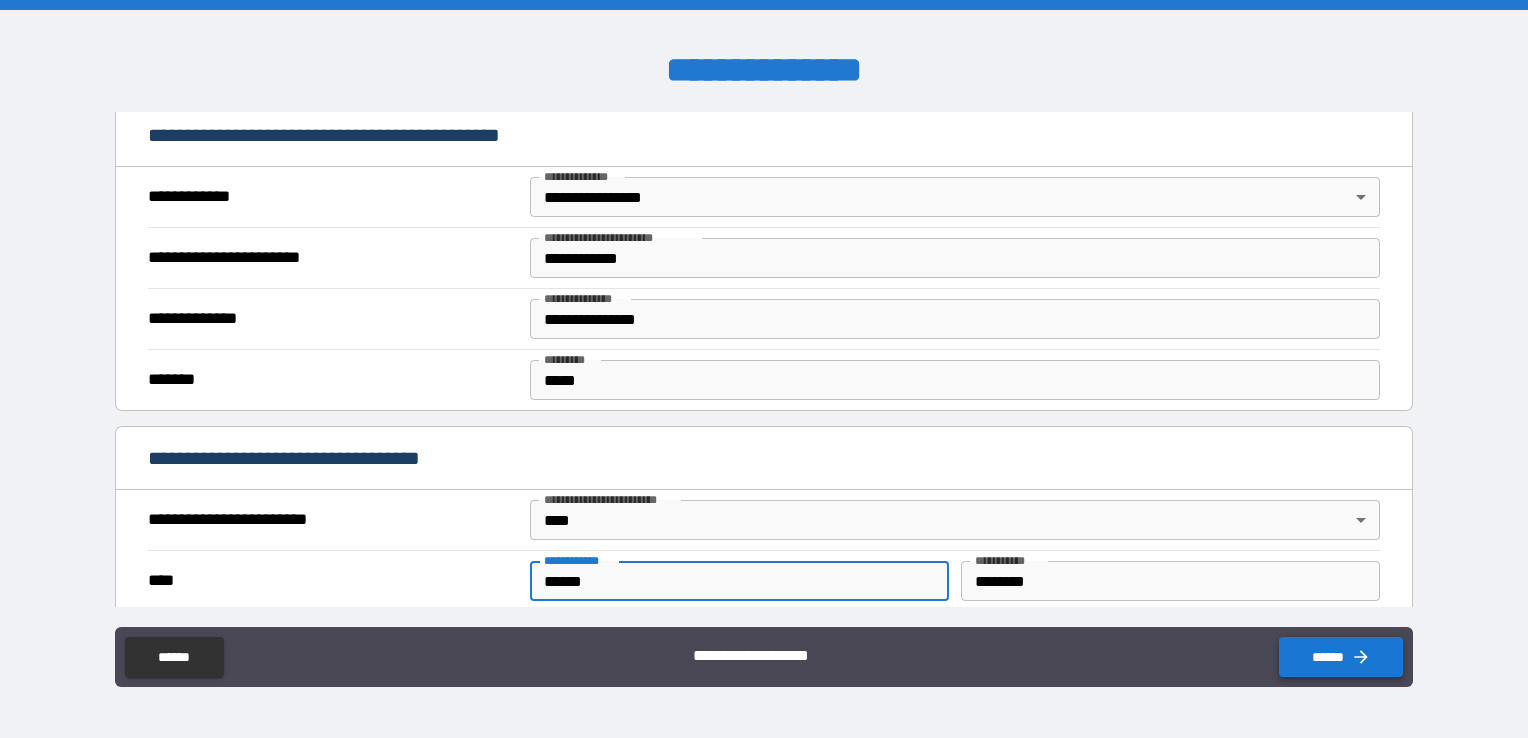 click on "******" at bounding box center [1341, 657] 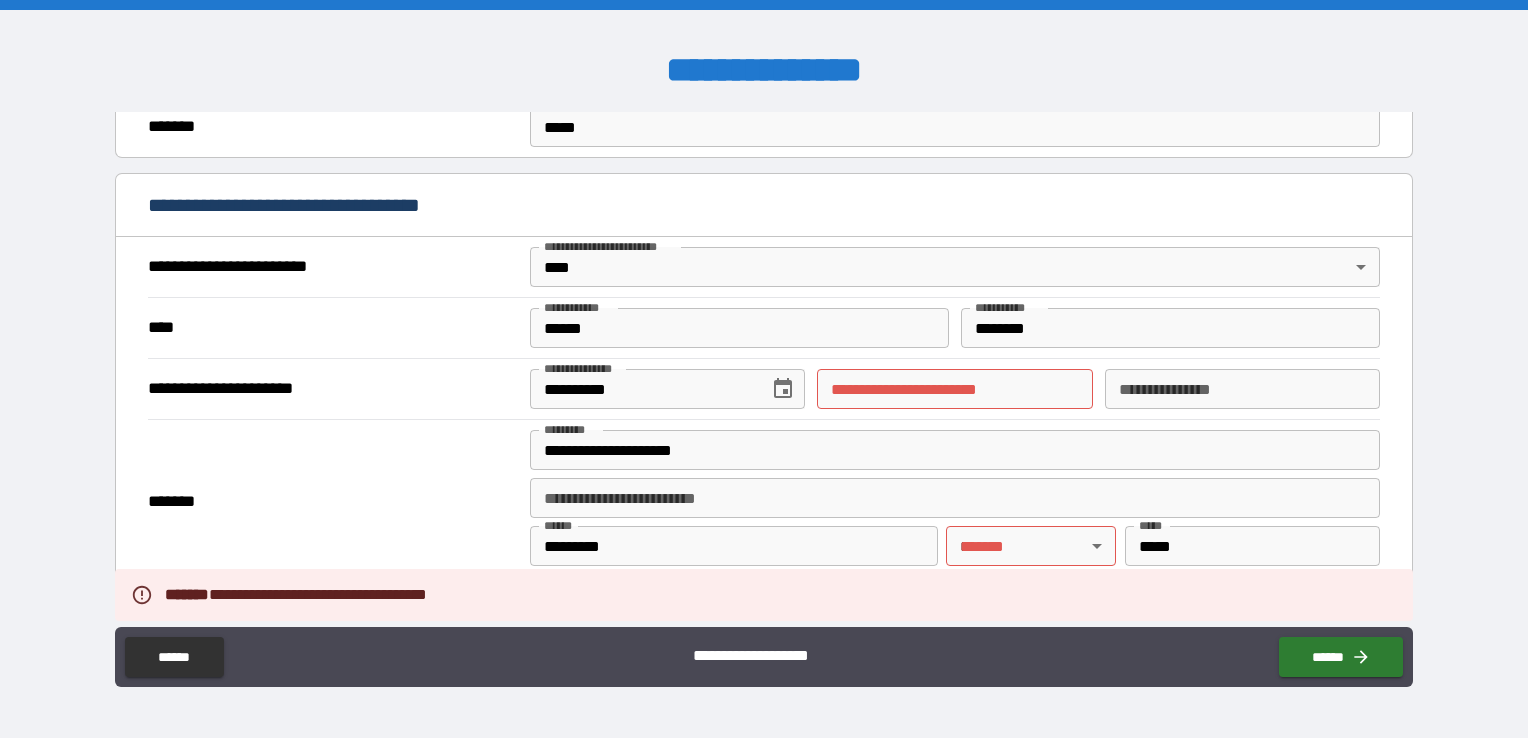 scroll, scrollTop: 700, scrollLeft: 0, axis: vertical 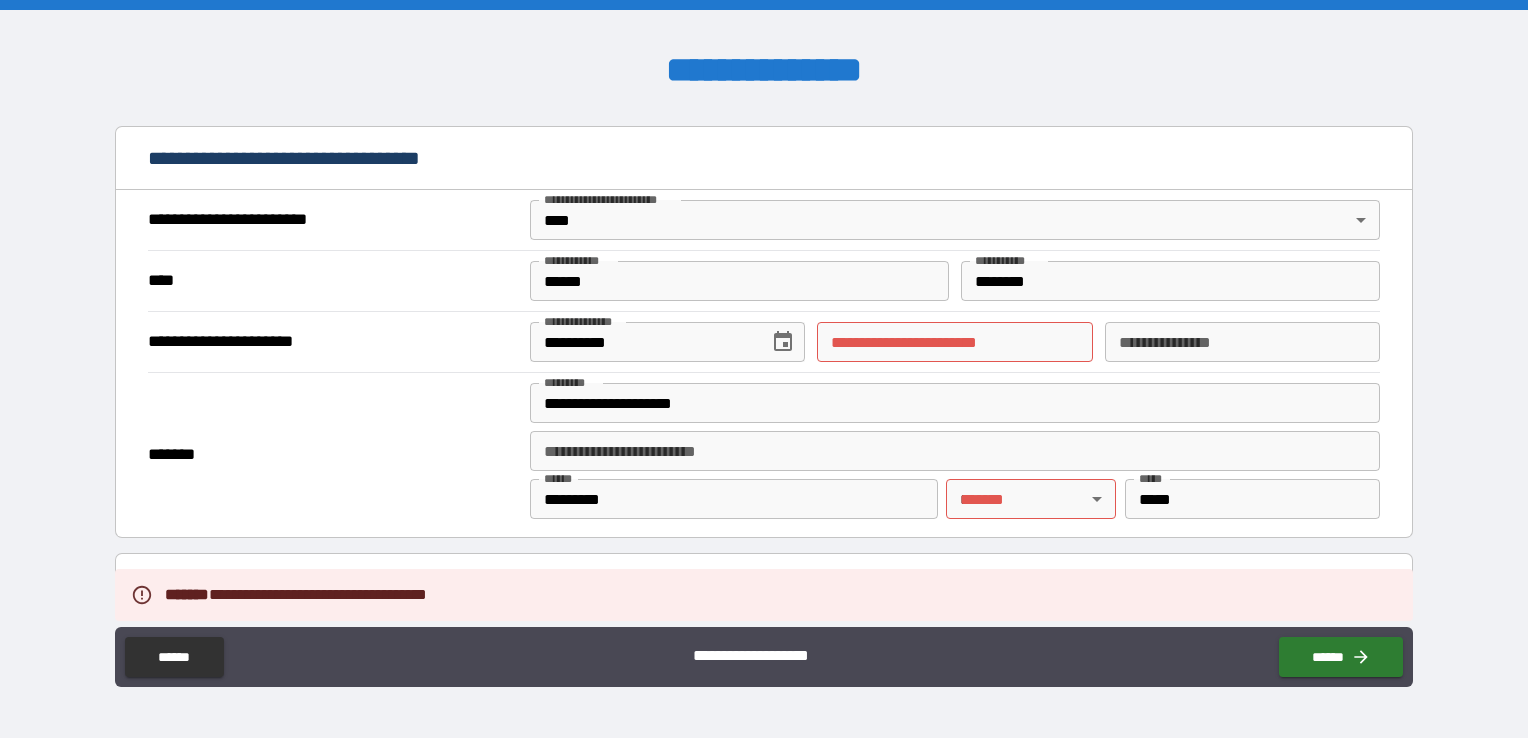 click on "**********" at bounding box center [954, 342] 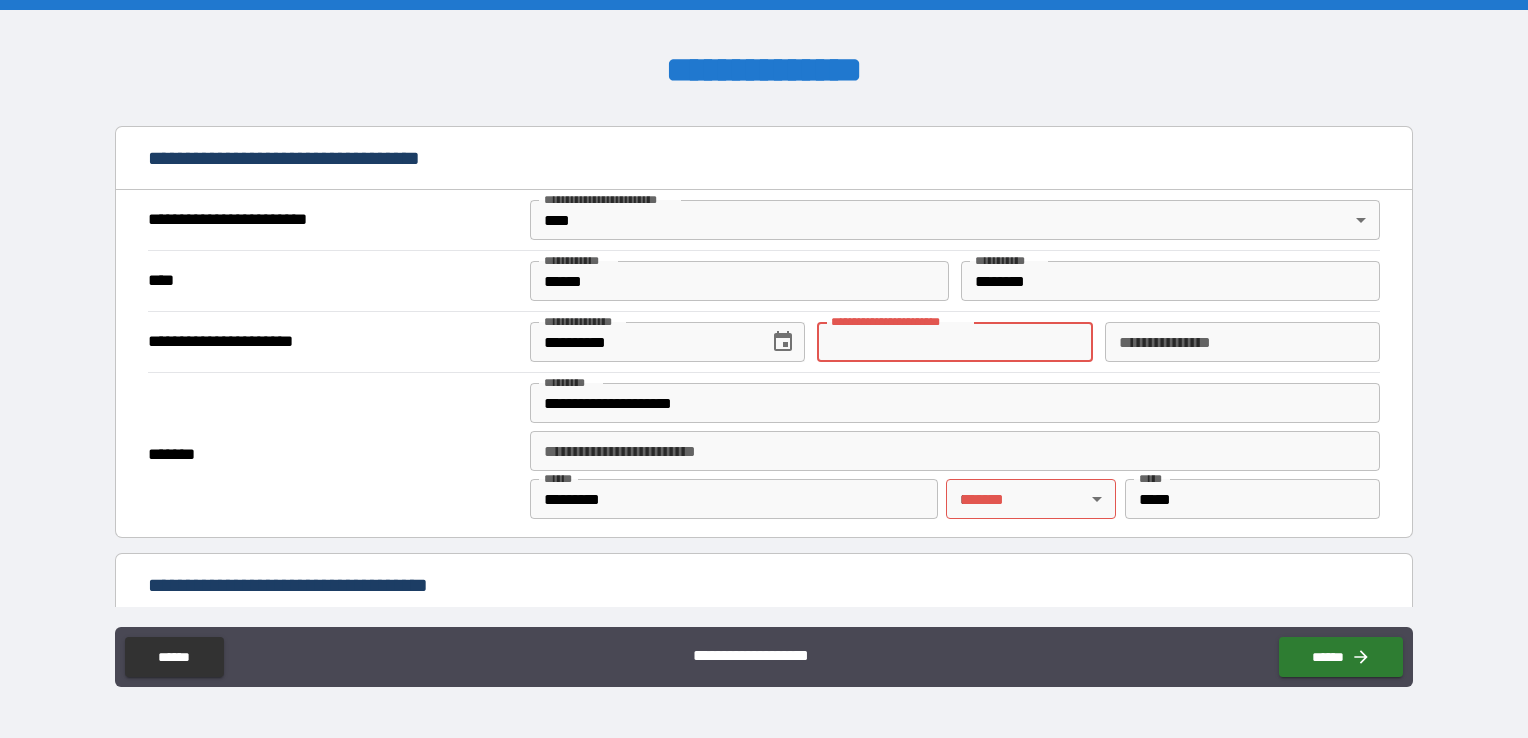 click on "**********" at bounding box center [1242, 342] 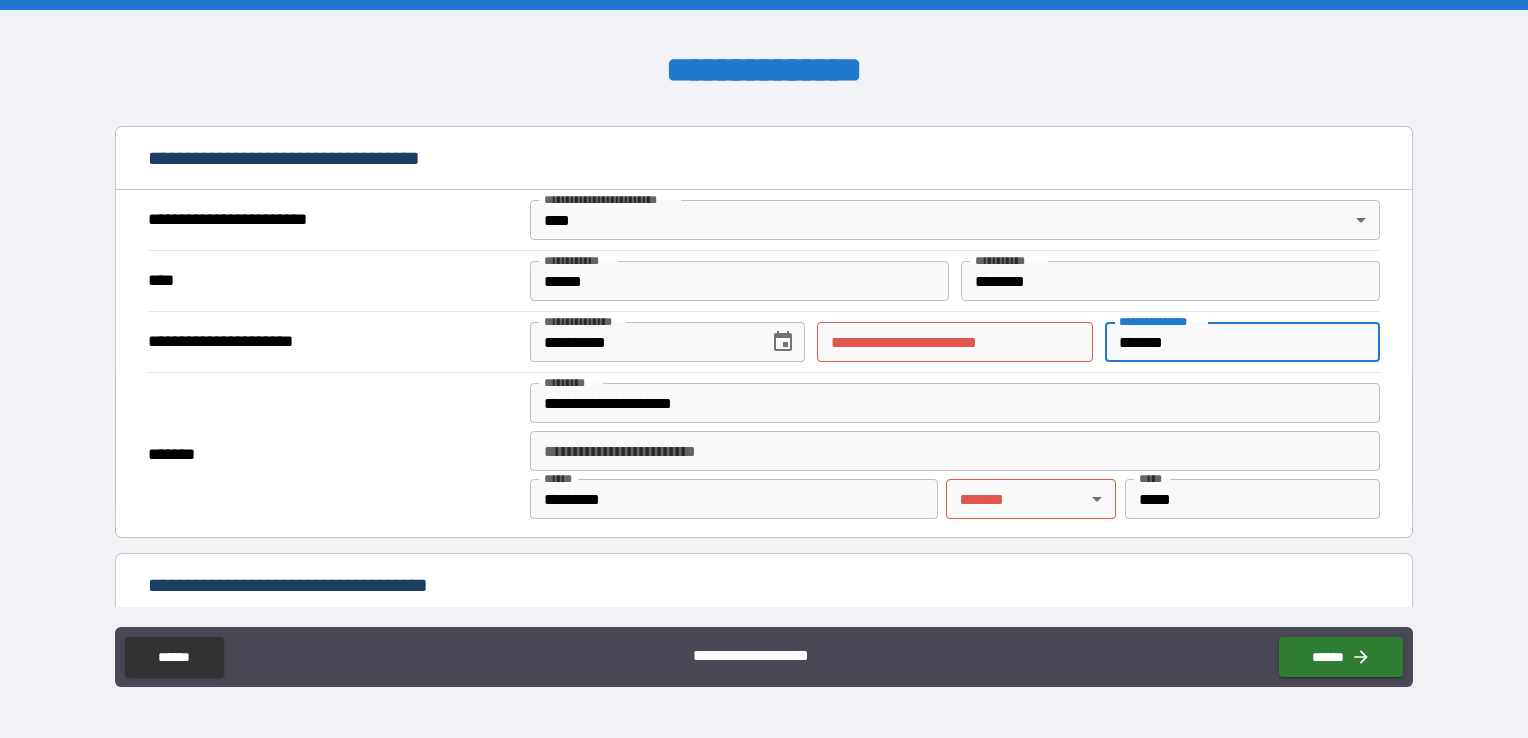 type on "*******" 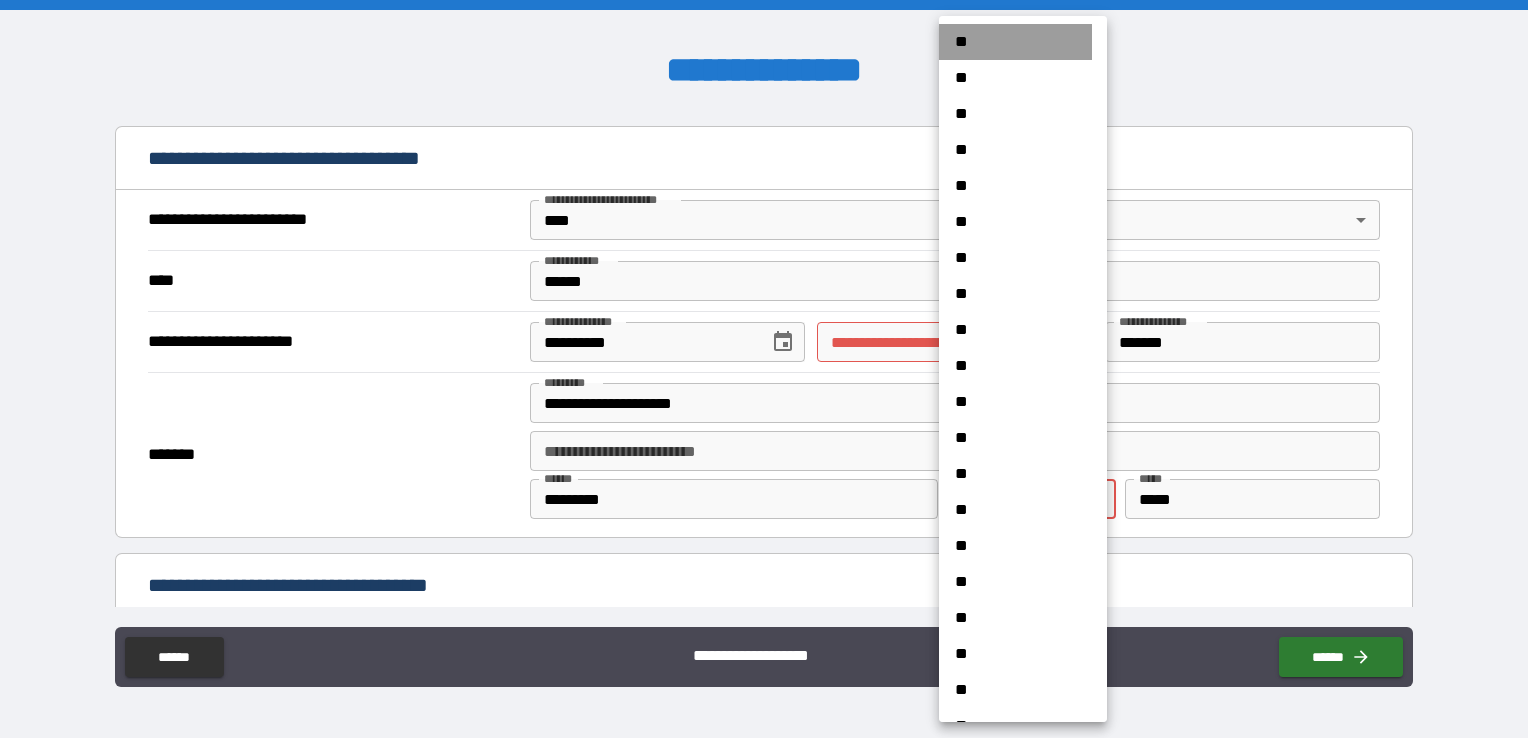 click on "**" at bounding box center [1015, 42] 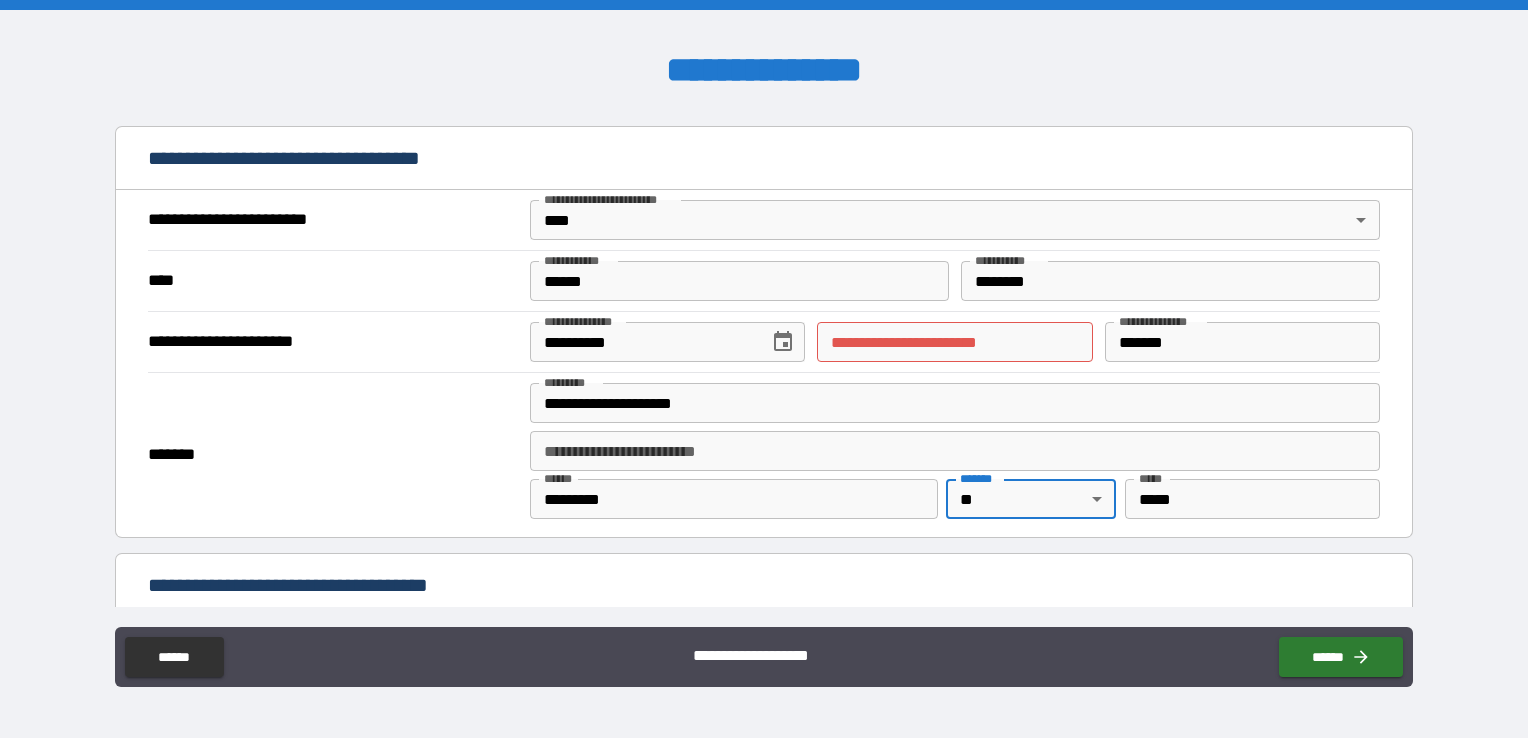 click on "**********" at bounding box center [954, 342] 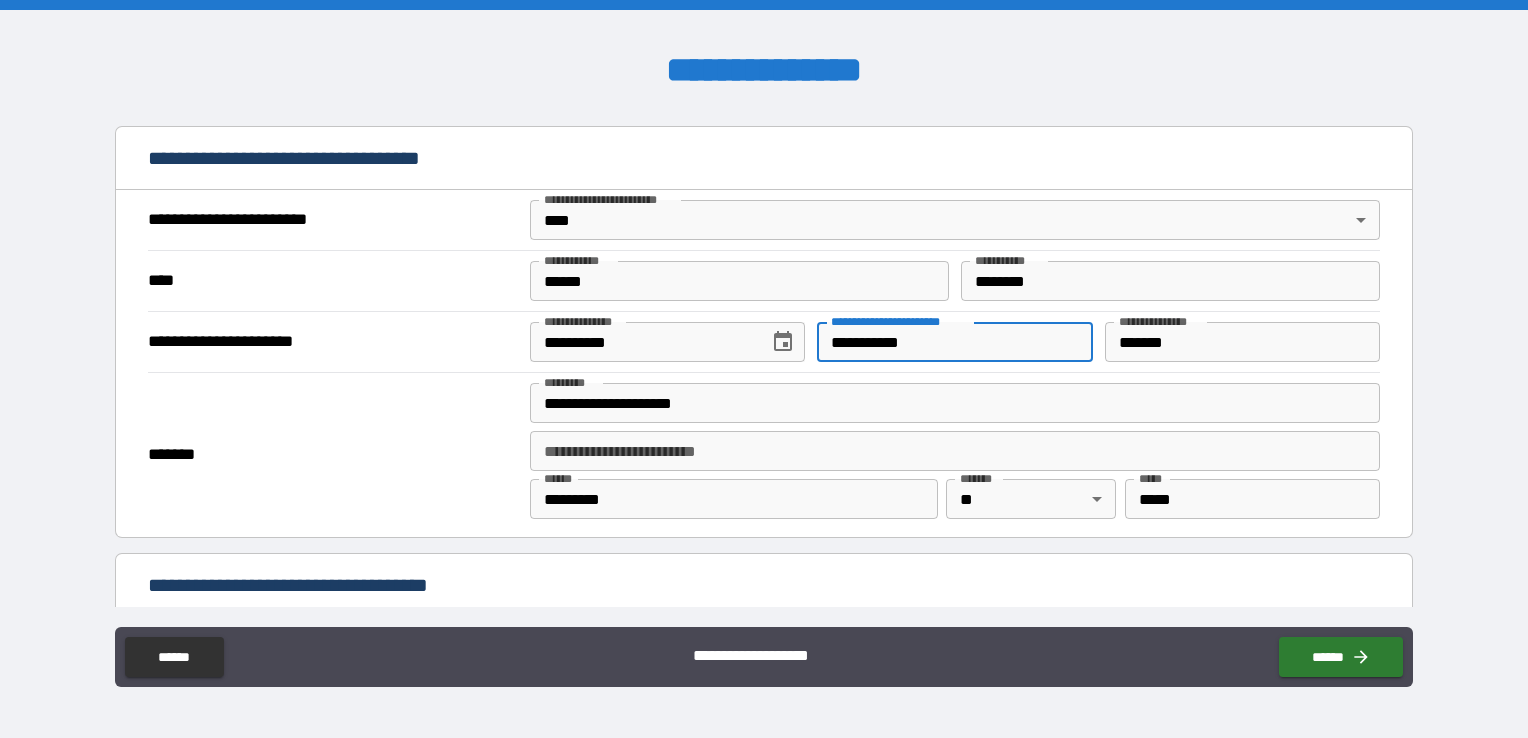 type on "**********" 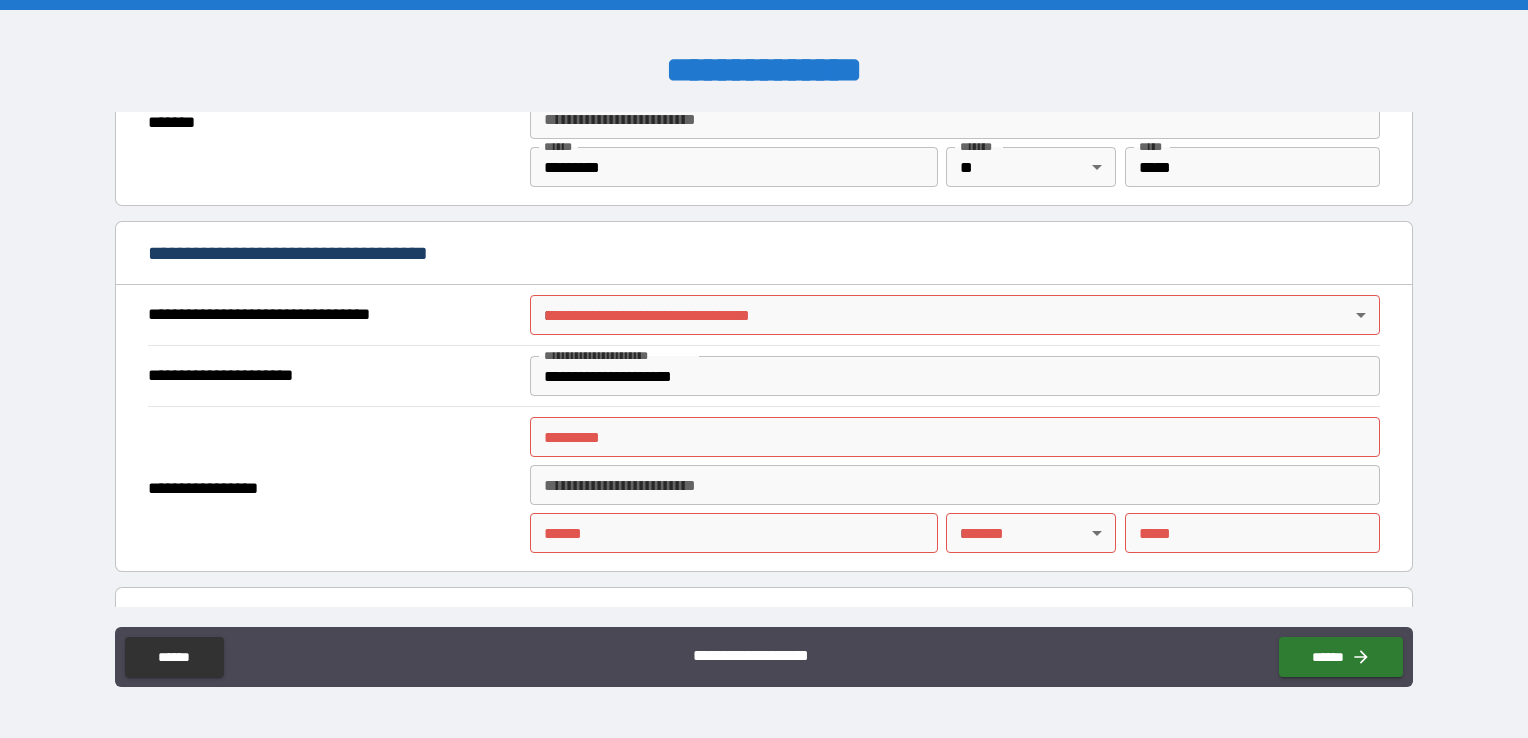 scroll, scrollTop: 1100, scrollLeft: 0, axis: vertical 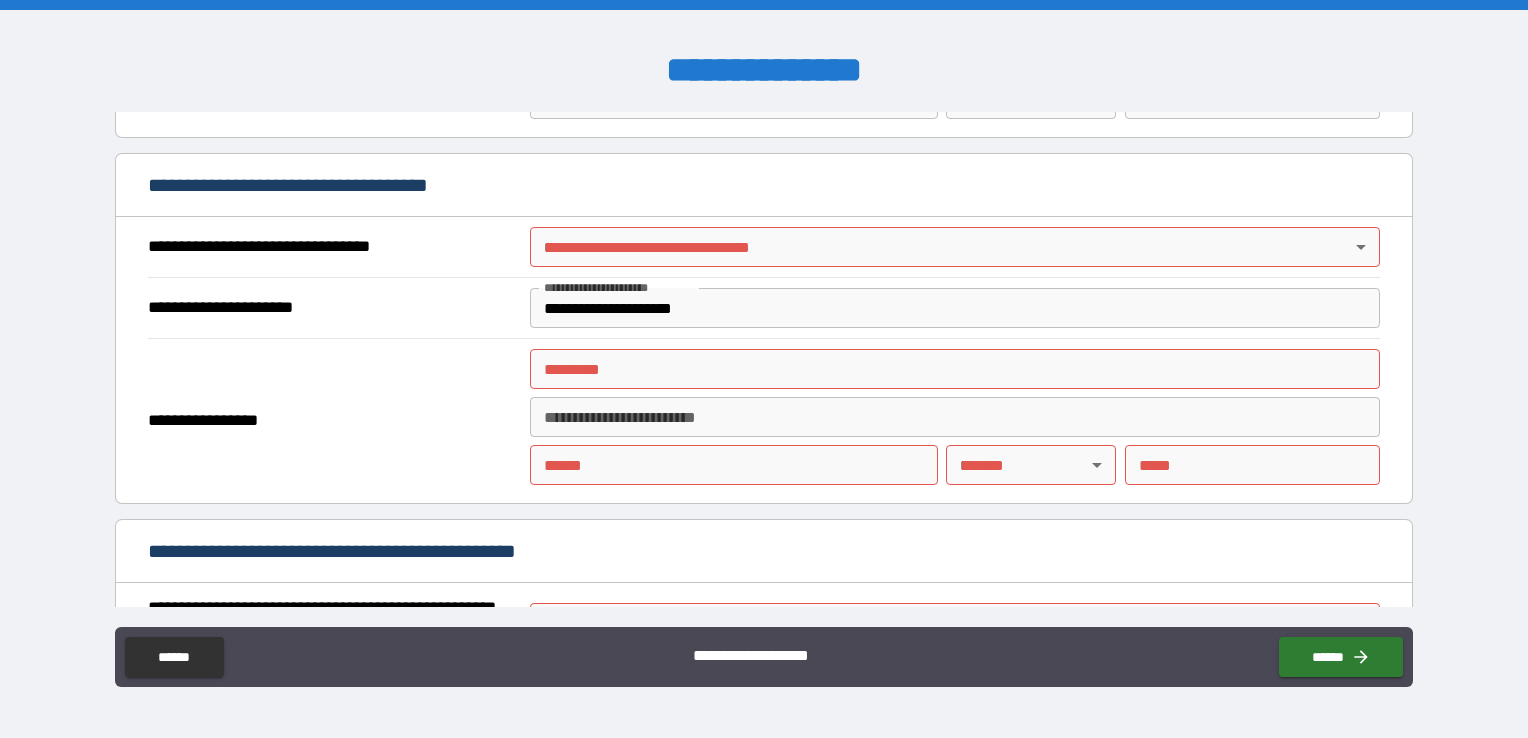 click on "**********" at bounding box center [764, 369] 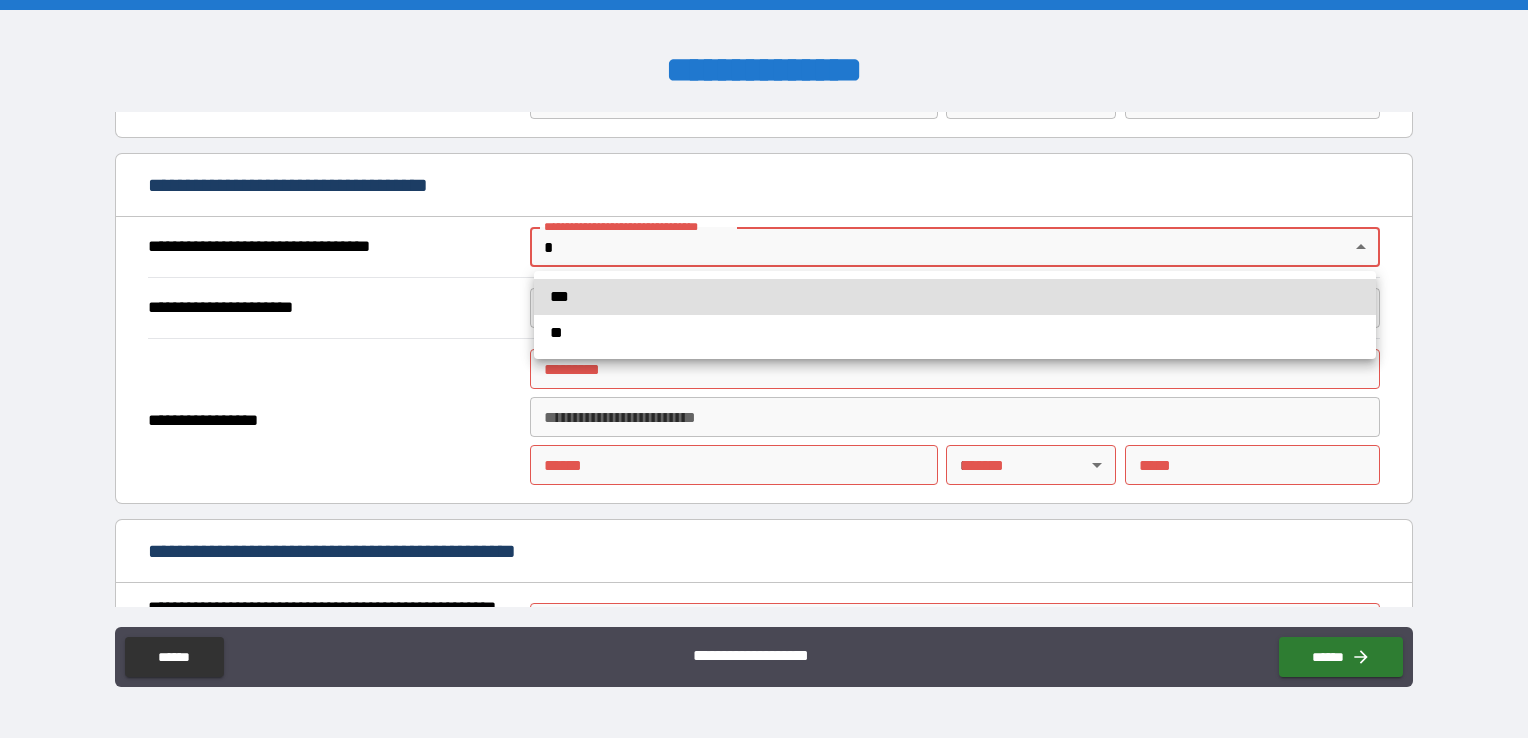 click on "***" at bounding box center [955, 297] 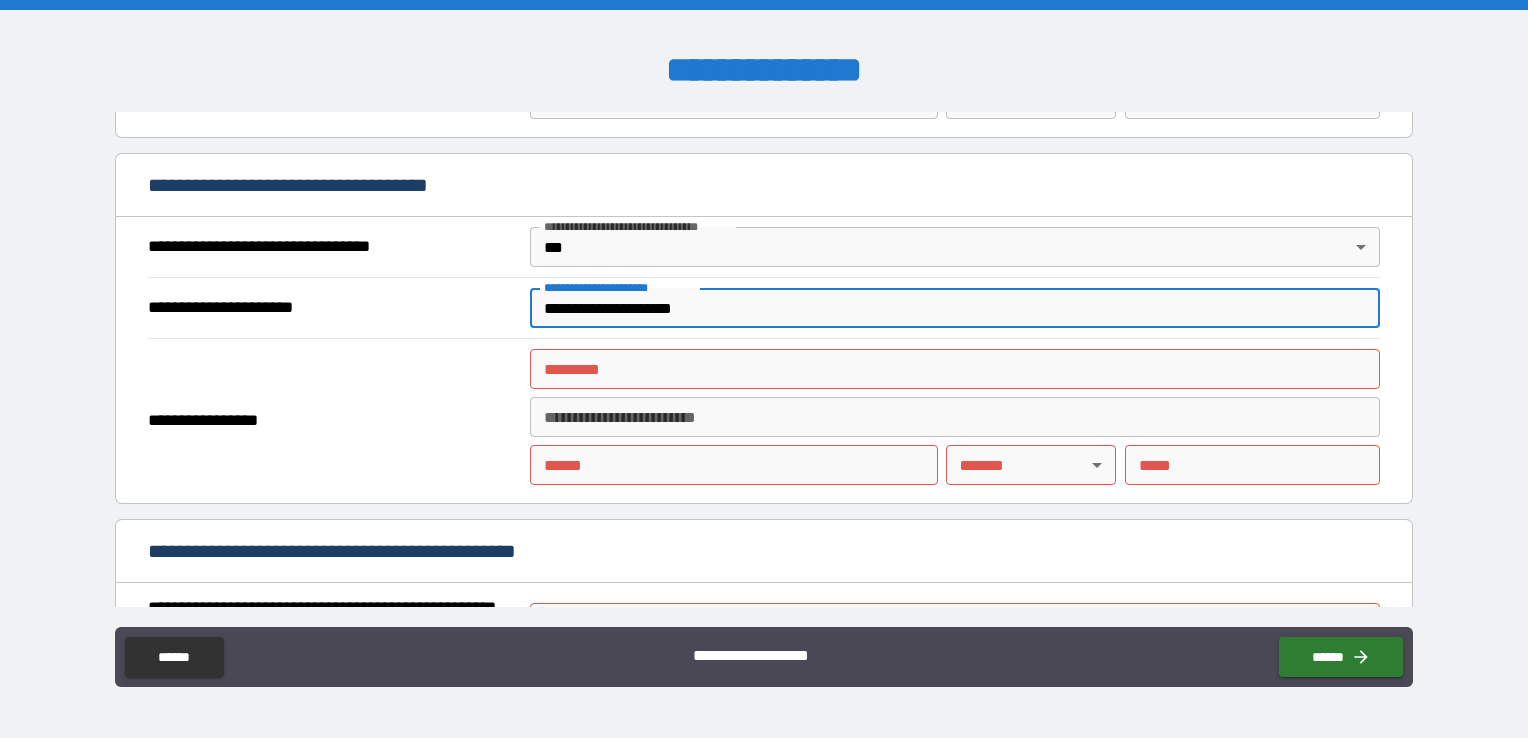 drag, startPoint x: 753, startPoint y: 290, endPoint x: 318, endPoint y: 336, distance: 437.4254 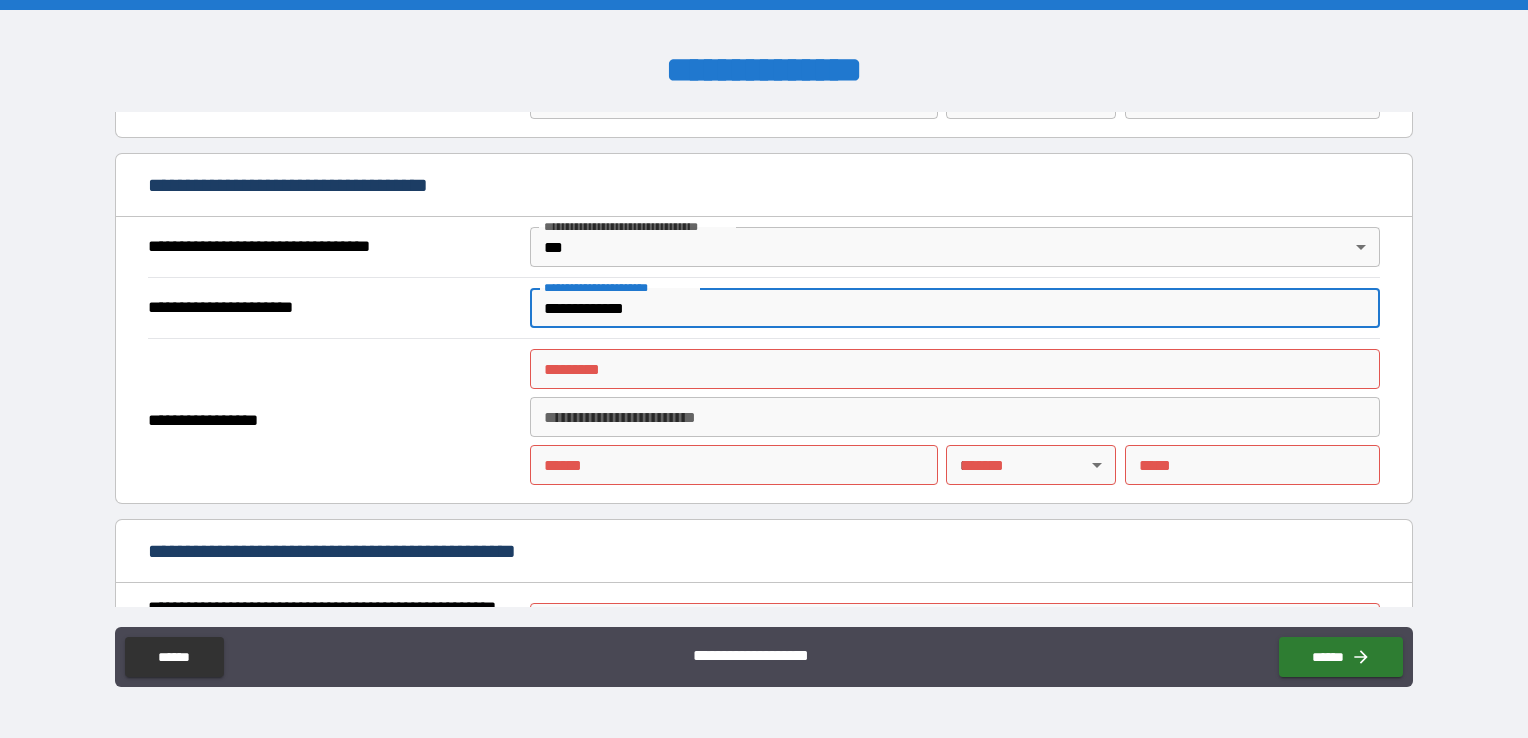 type on "**********" 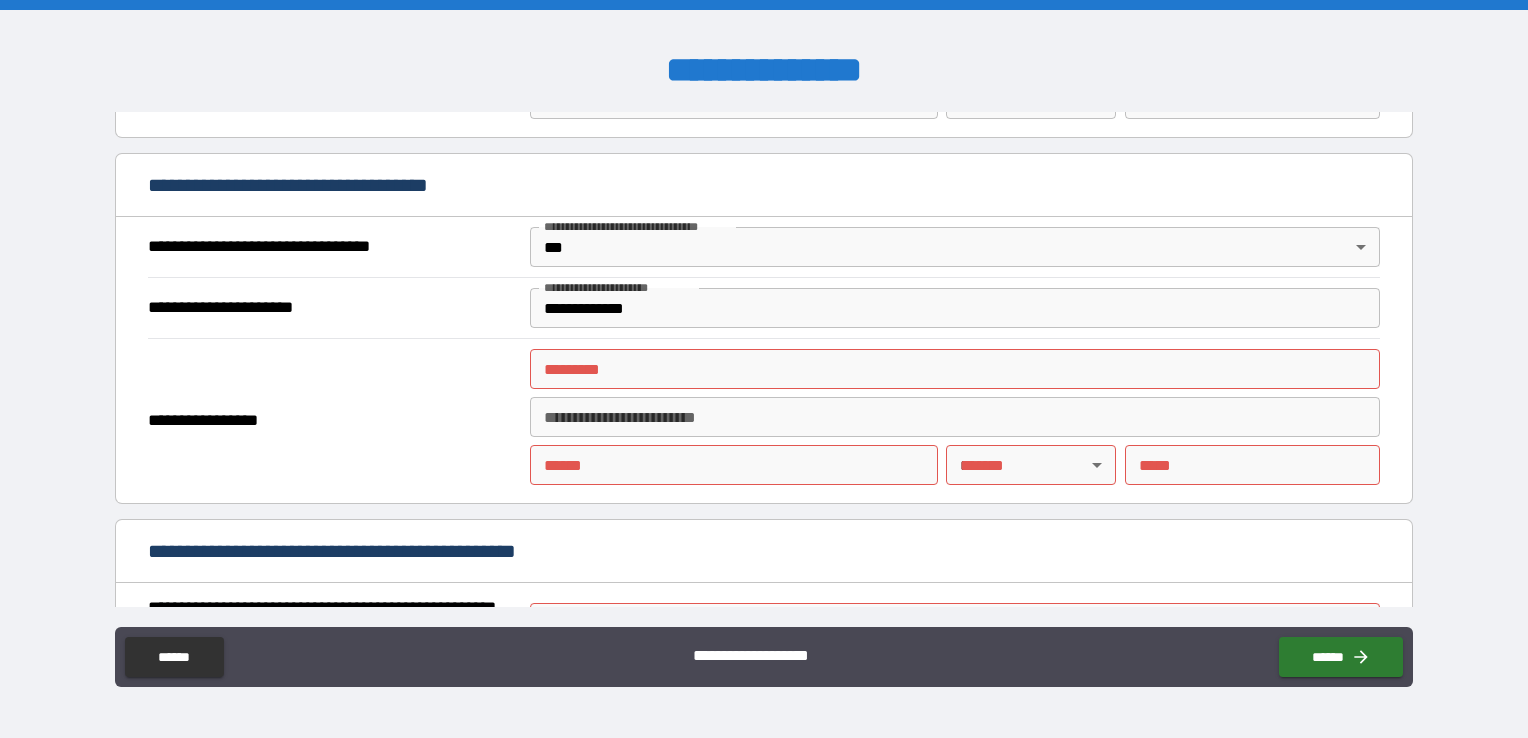 click on "*******   * *******   *" at bounding box center [955, 369] 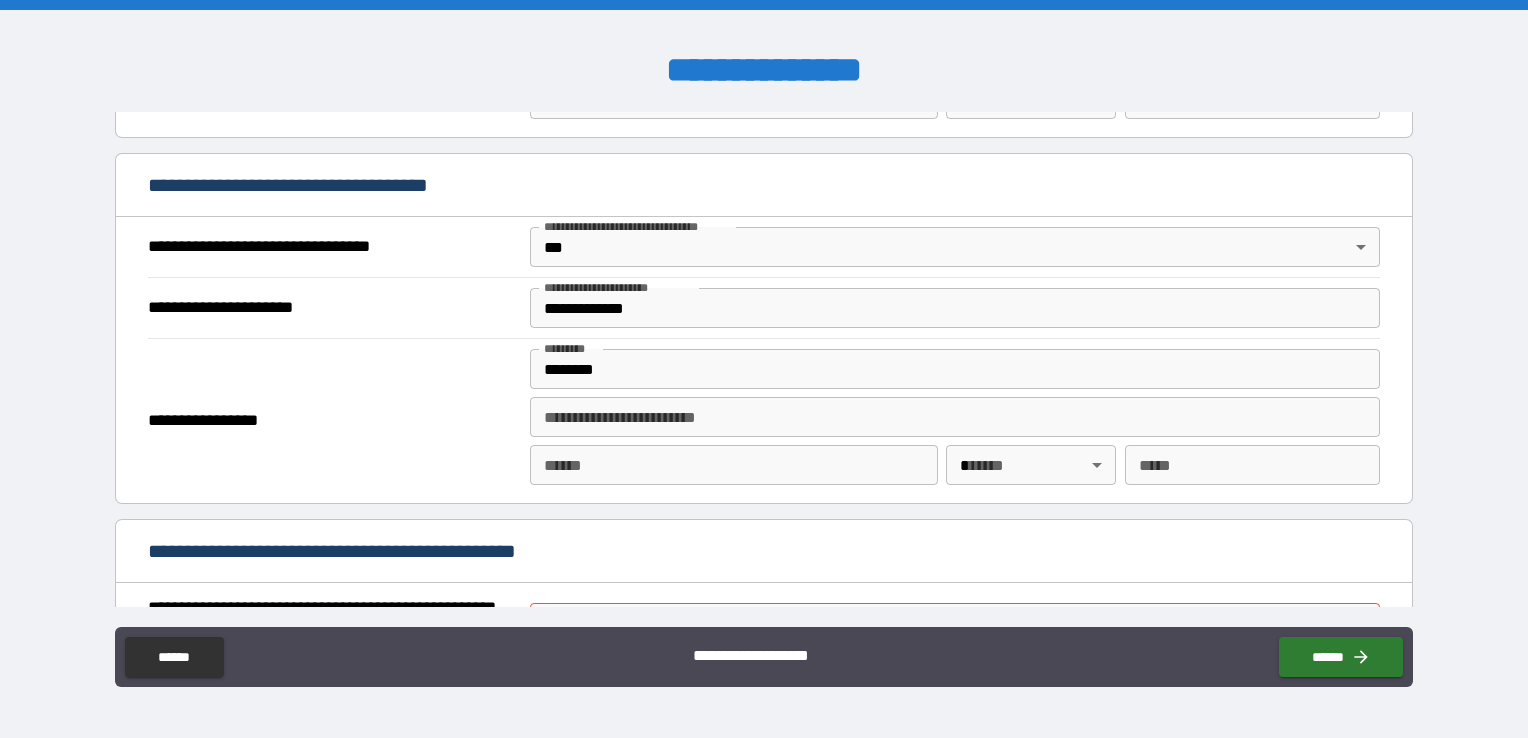 type on "**********" 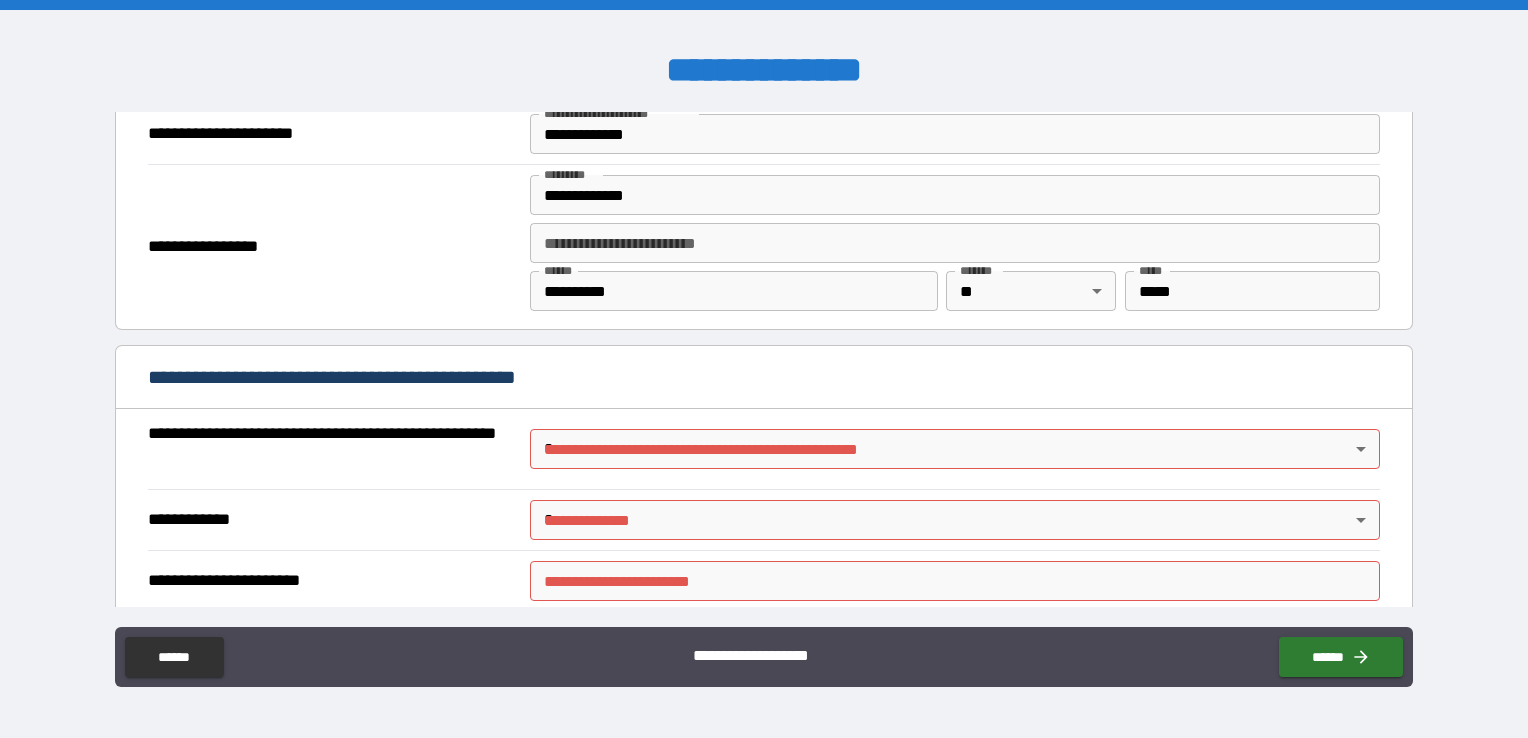 scroll, scrollTop: 1300, scrollLeft: 0, axis: vertical 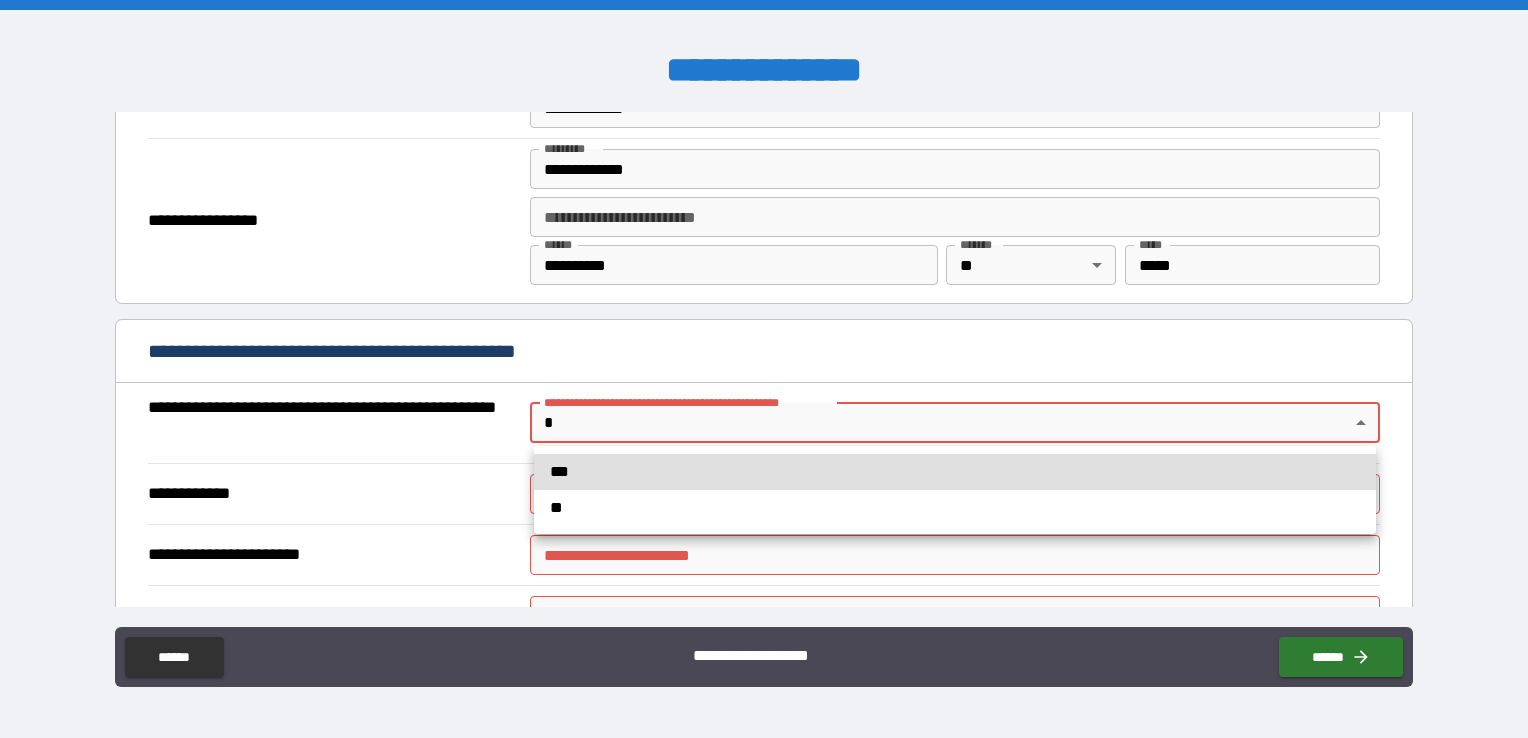 click on "**********" at bounding box center (764, 369) 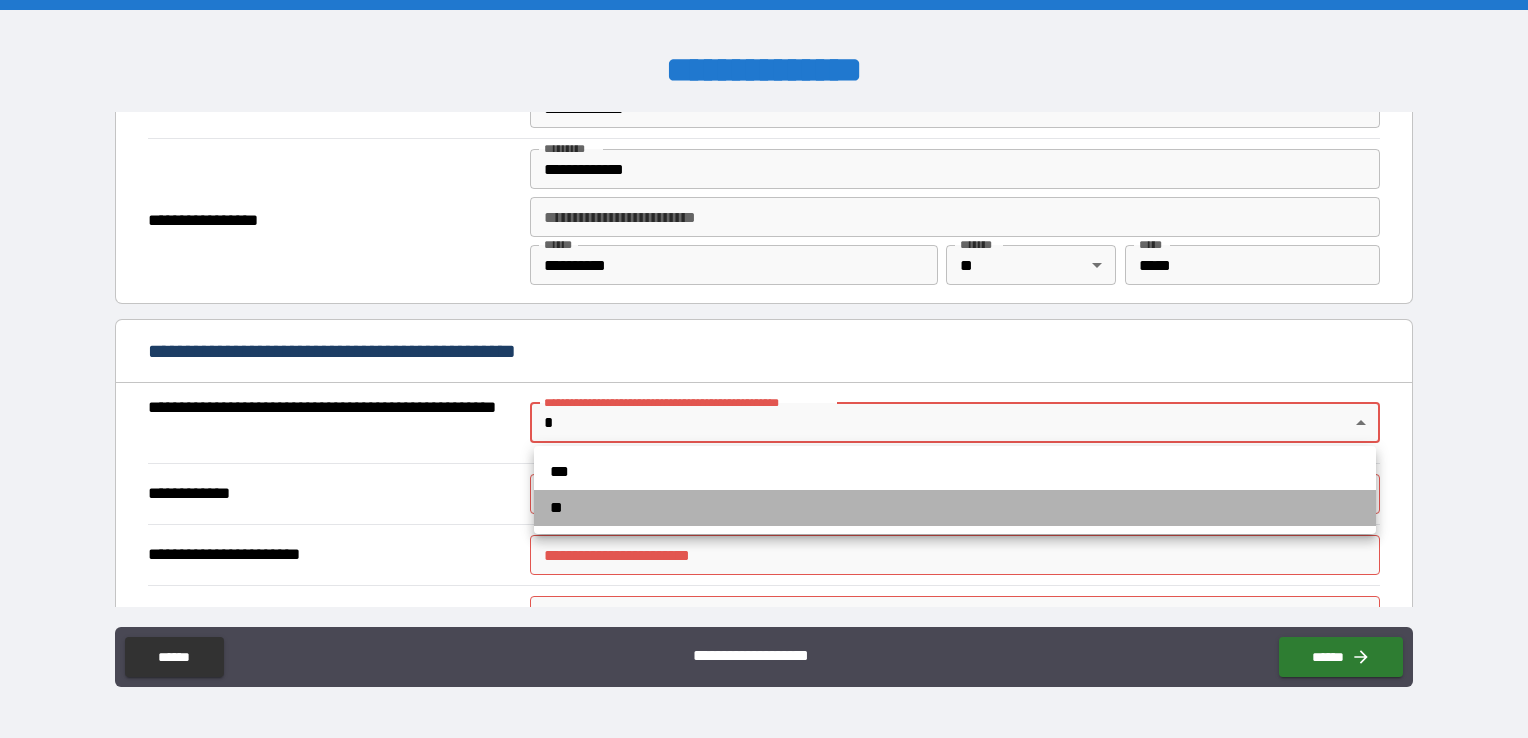 click on "**" at bounding box center [955, 508] 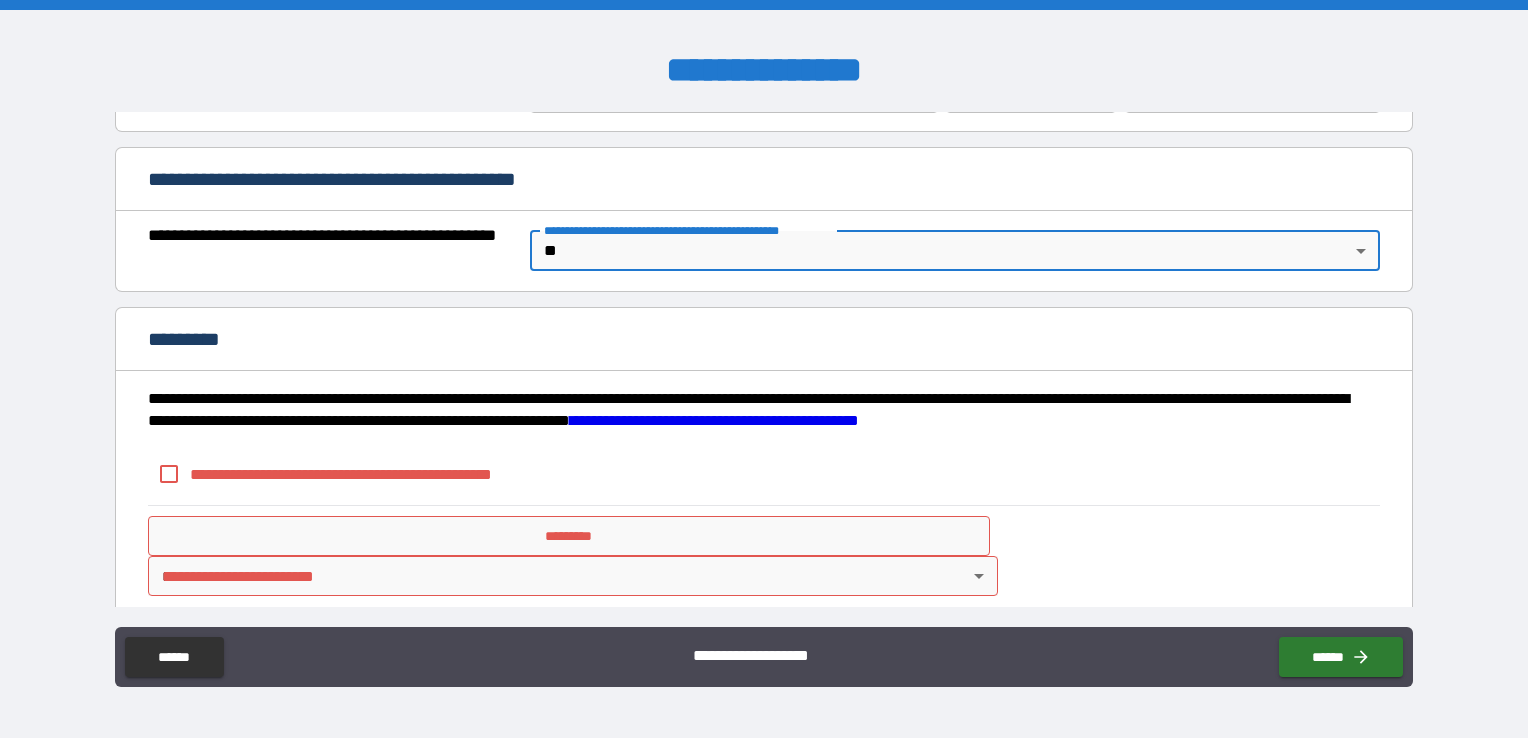 scroll, scrollTop: 1486, scrollLeft: 0, axis: vertical 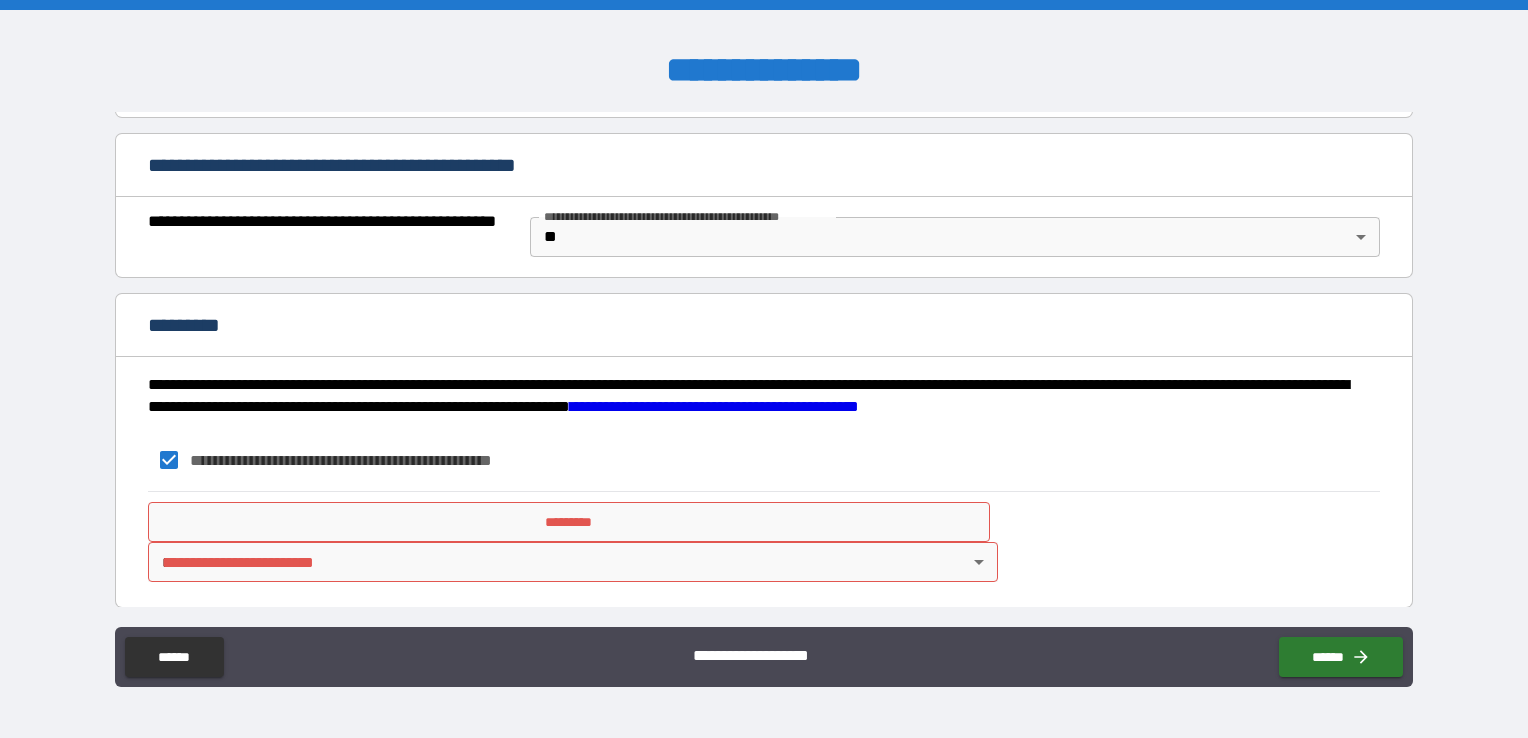 click on "**********" at bounding box center (764, 369) 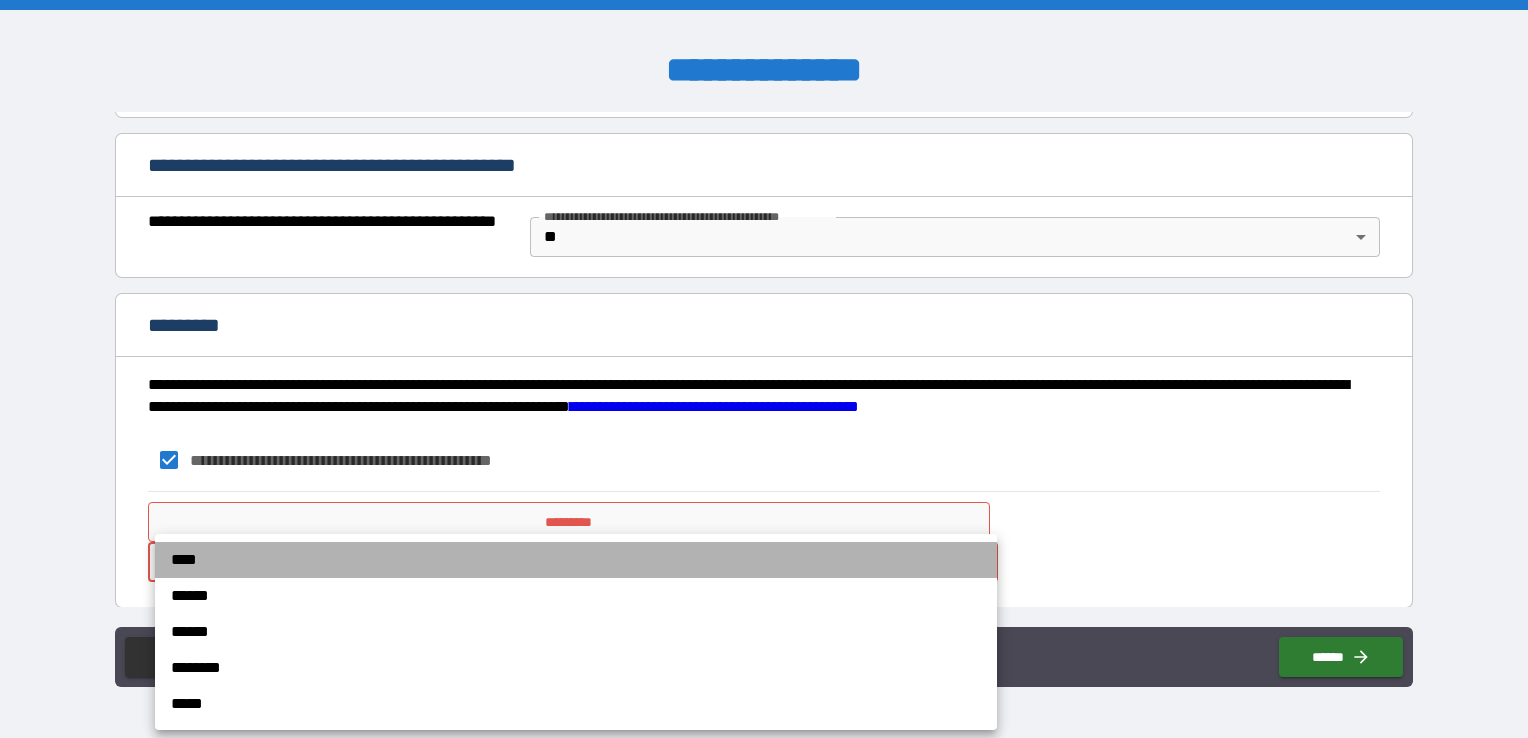 click on "****" at bounding box center (576, 560) 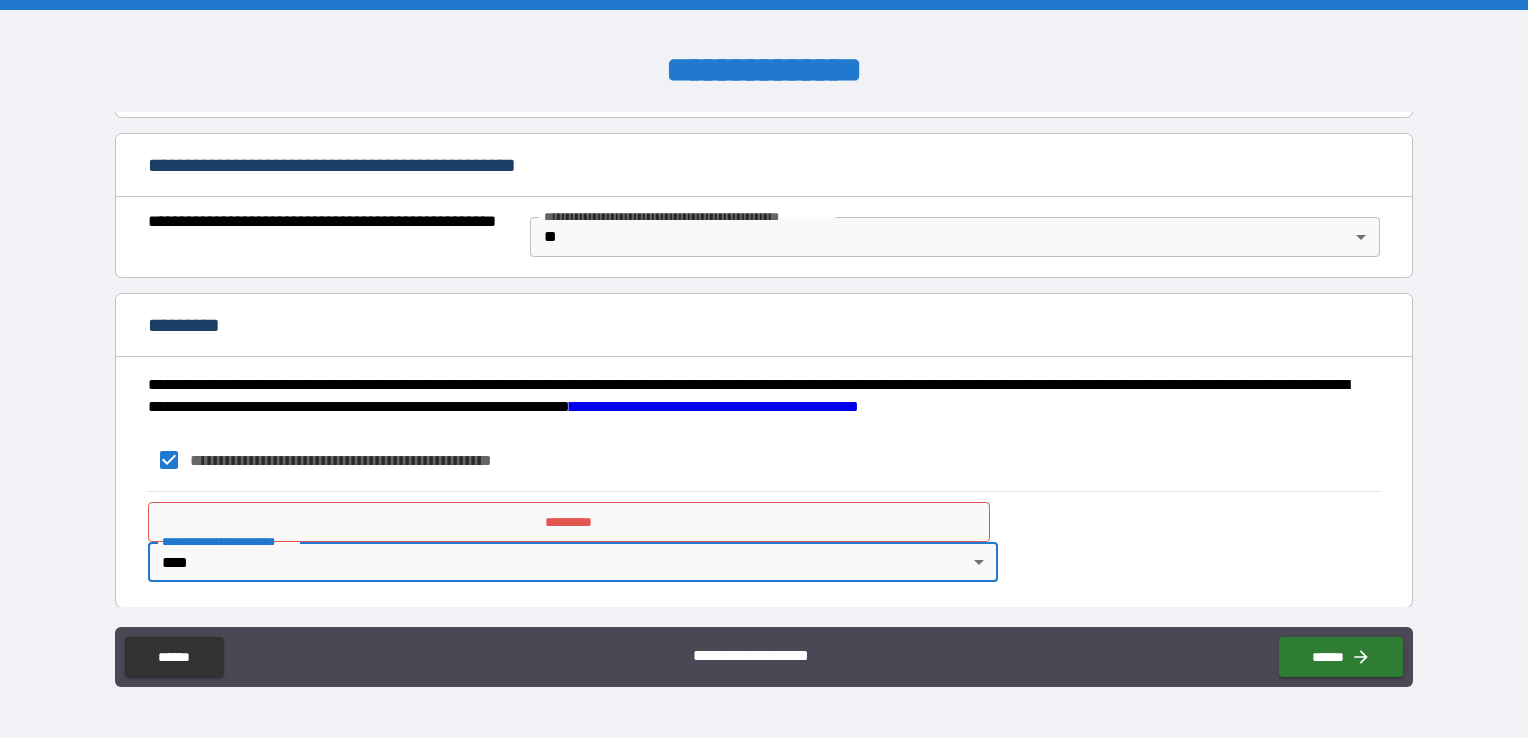 click on "*********" at bounding box center [569, 522] 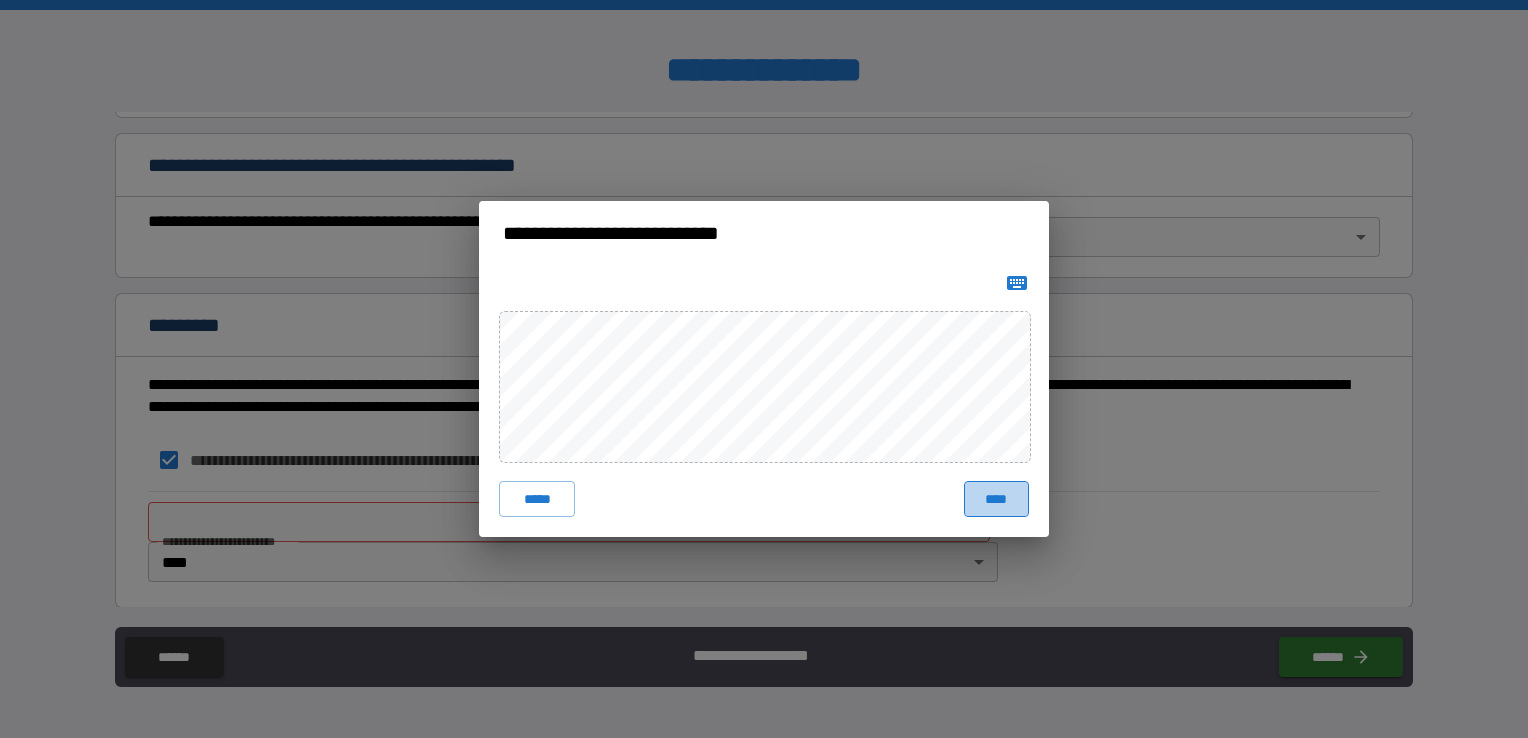 click on "****" at bounding box center [996, 499] 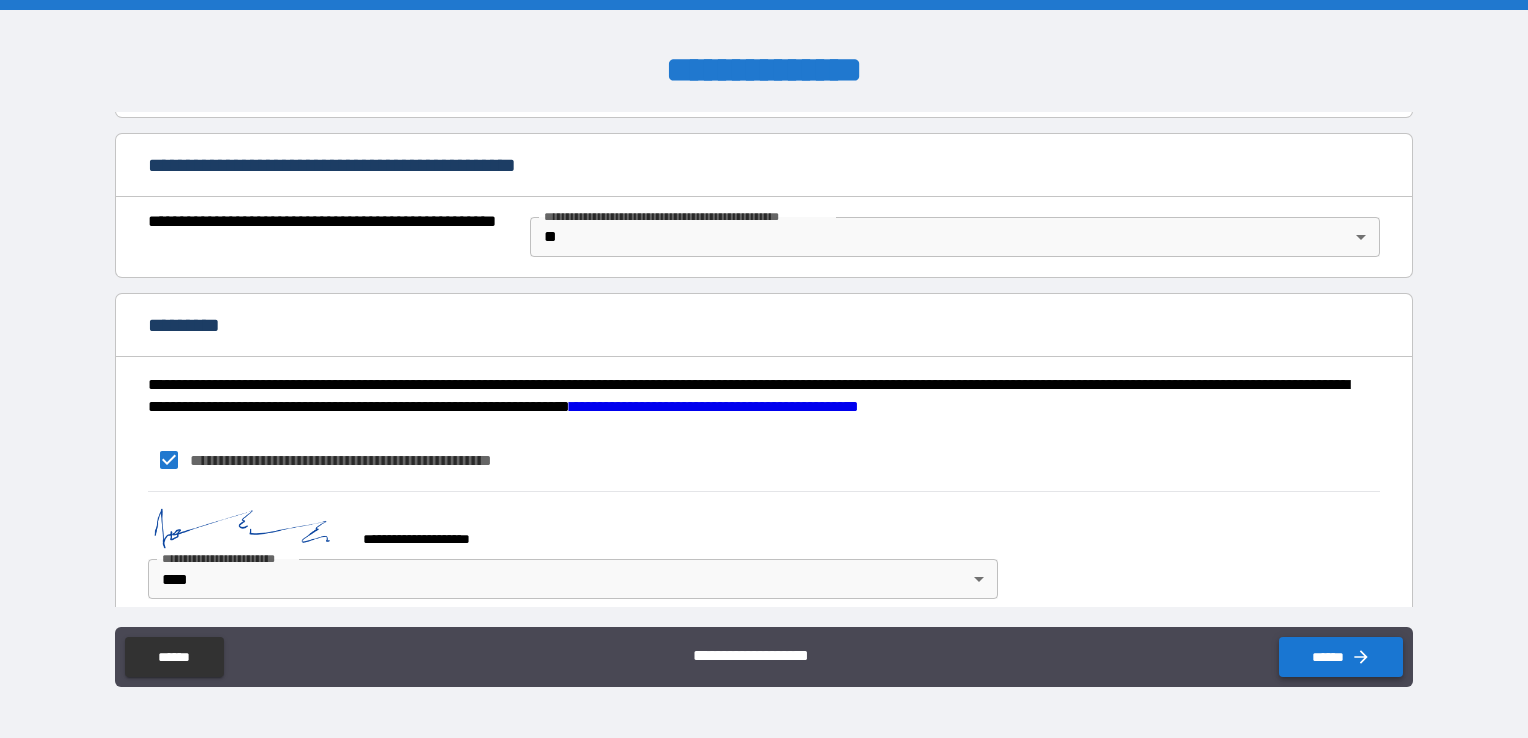 click on "******" at bounding box center [1341, 657] 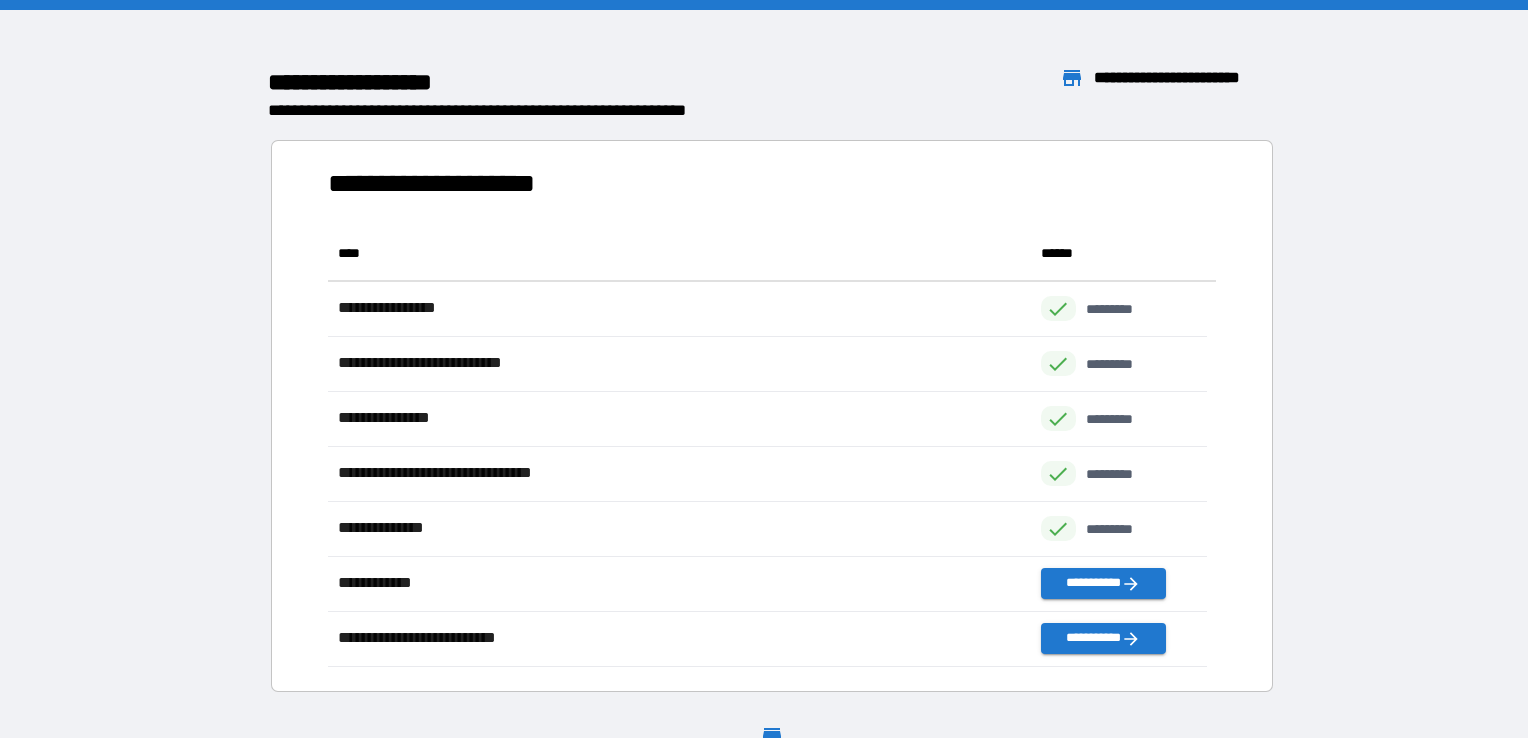 scroll, scrollTop: 16, scrollLeft: 16, axis: both 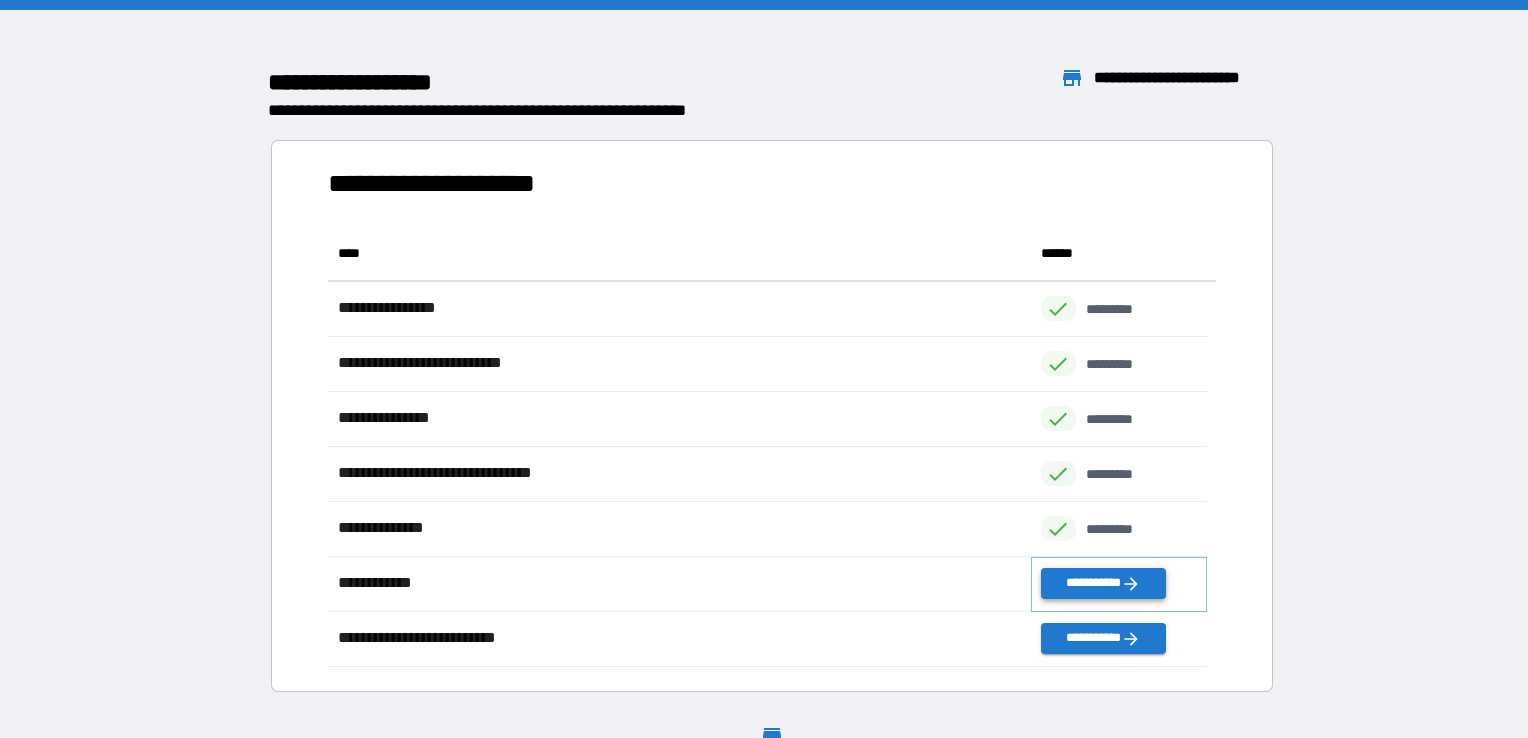 click on "**********" at bounding box center (1103, 583) 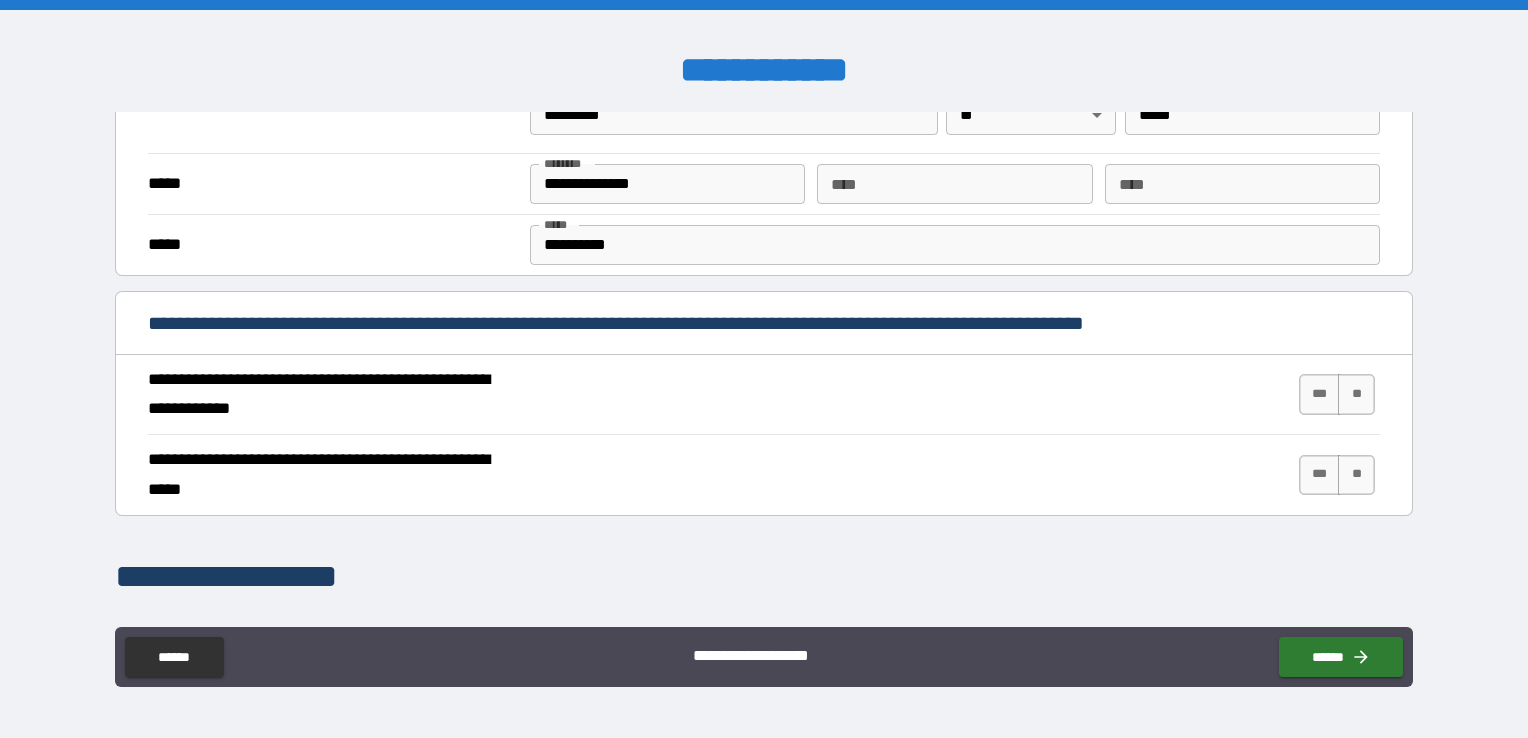 scroll, scrollTop: 500, scrollLeft: 0, axis: vertical 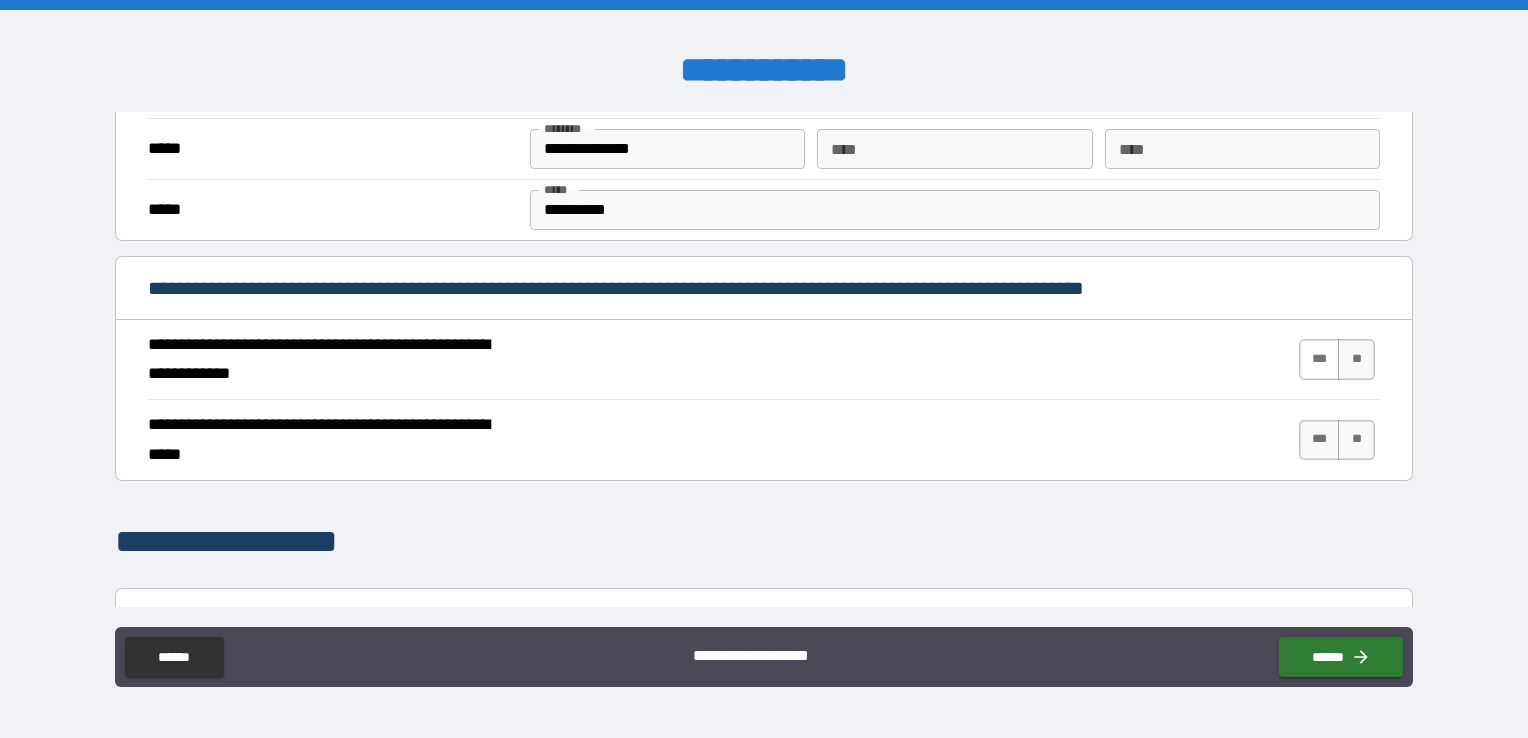 click on "***" at bounding box center [1320, 359] 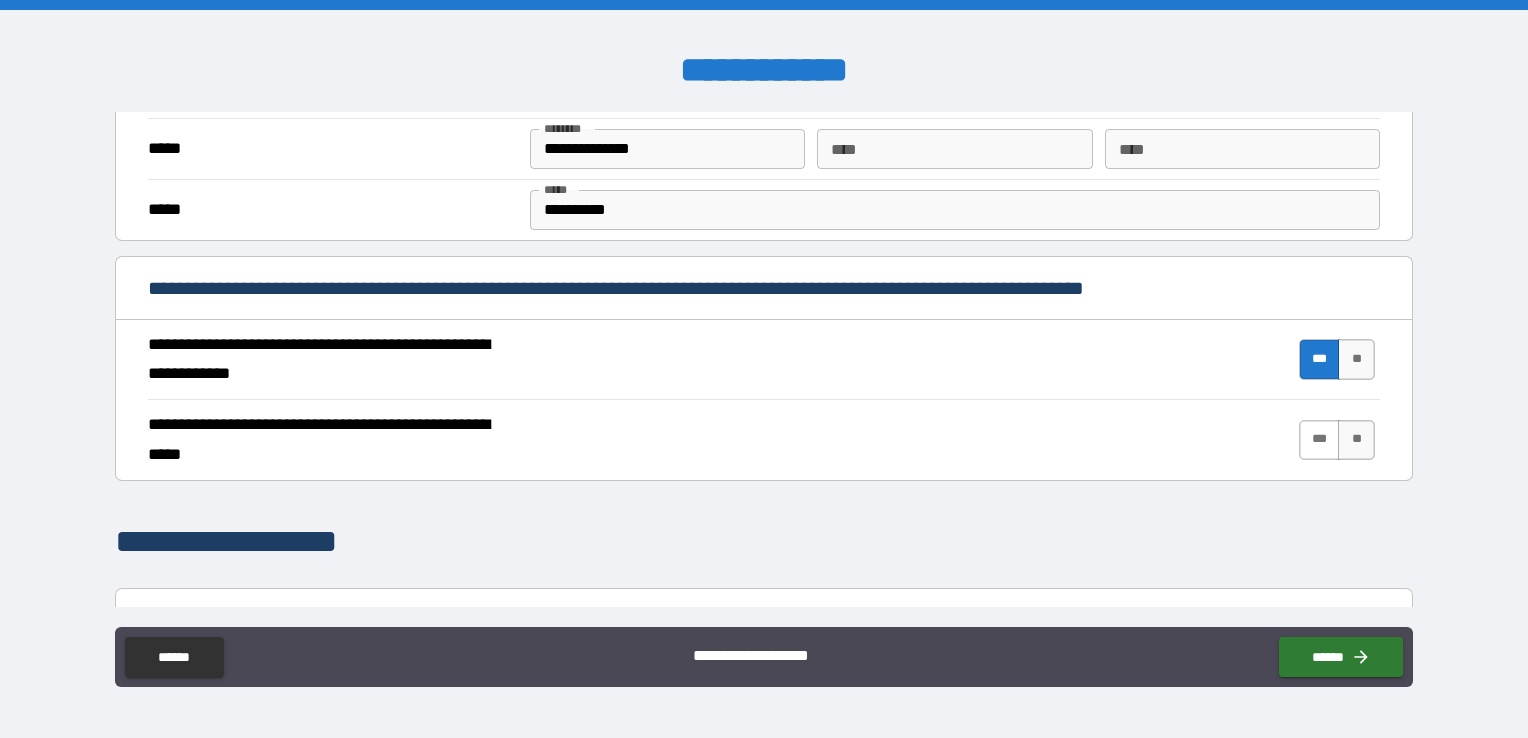 click on "***" at bounding box center [1320, 440] 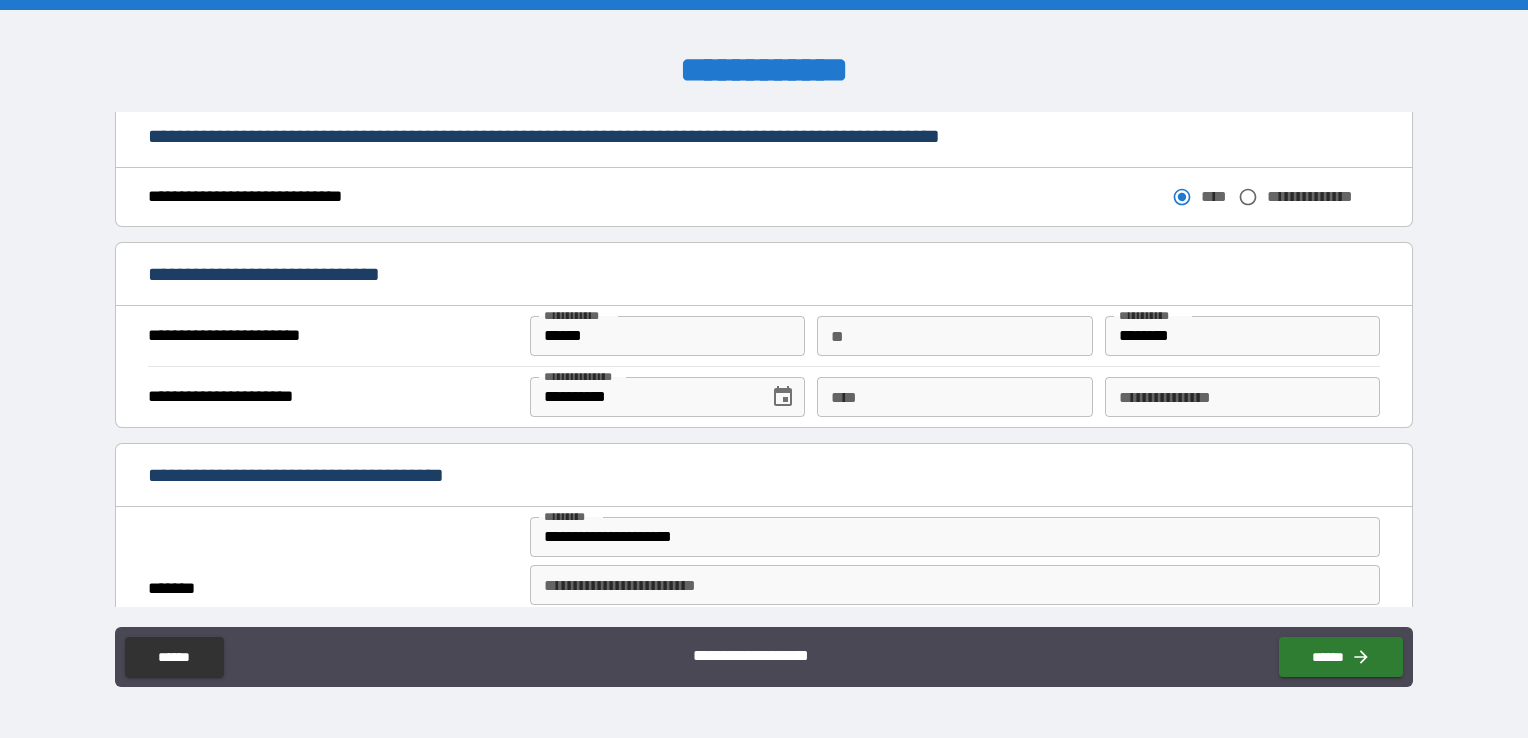 scroll, scrollTop: 1000, scrollLeft: 0, axis: vertical 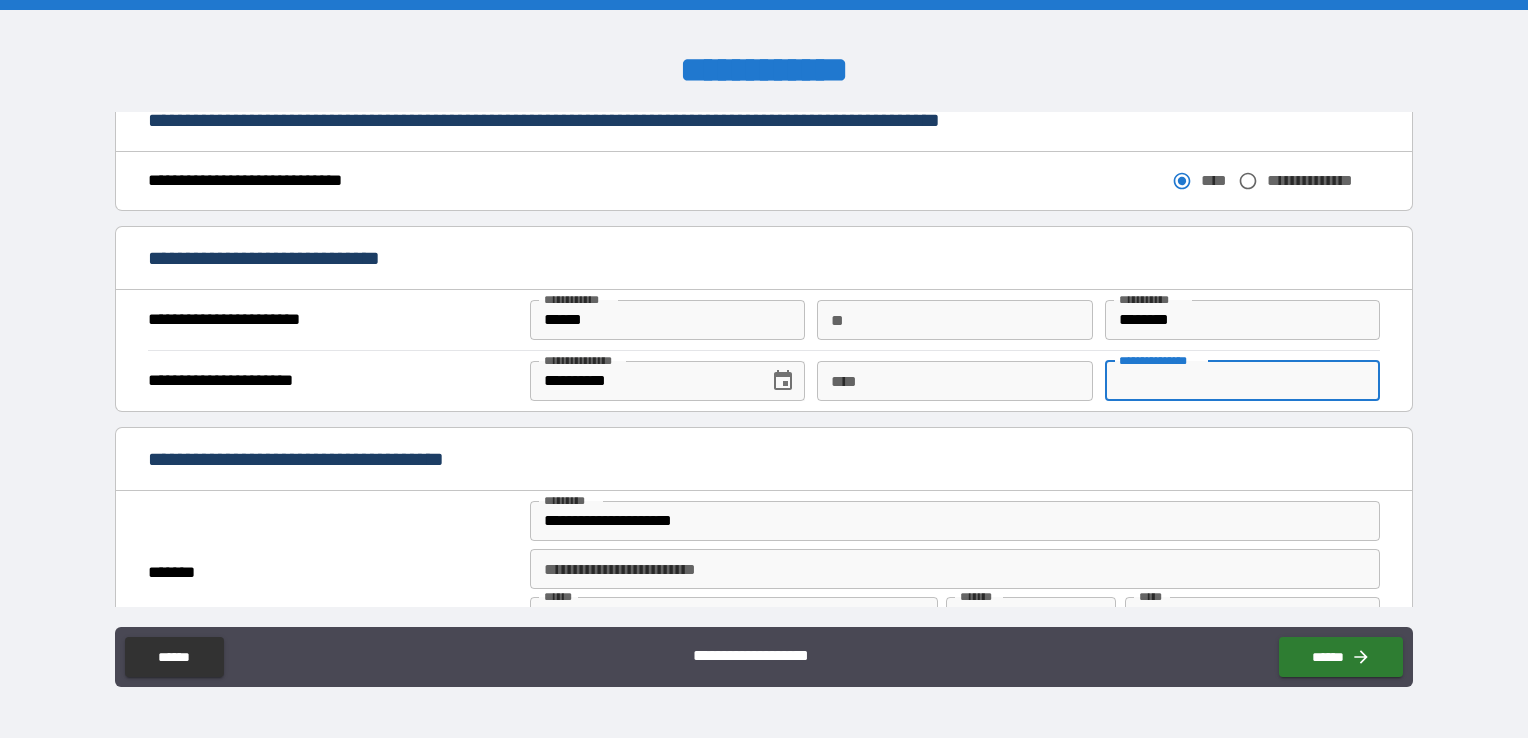 click on "**********" at bounding box center (1242, 381) 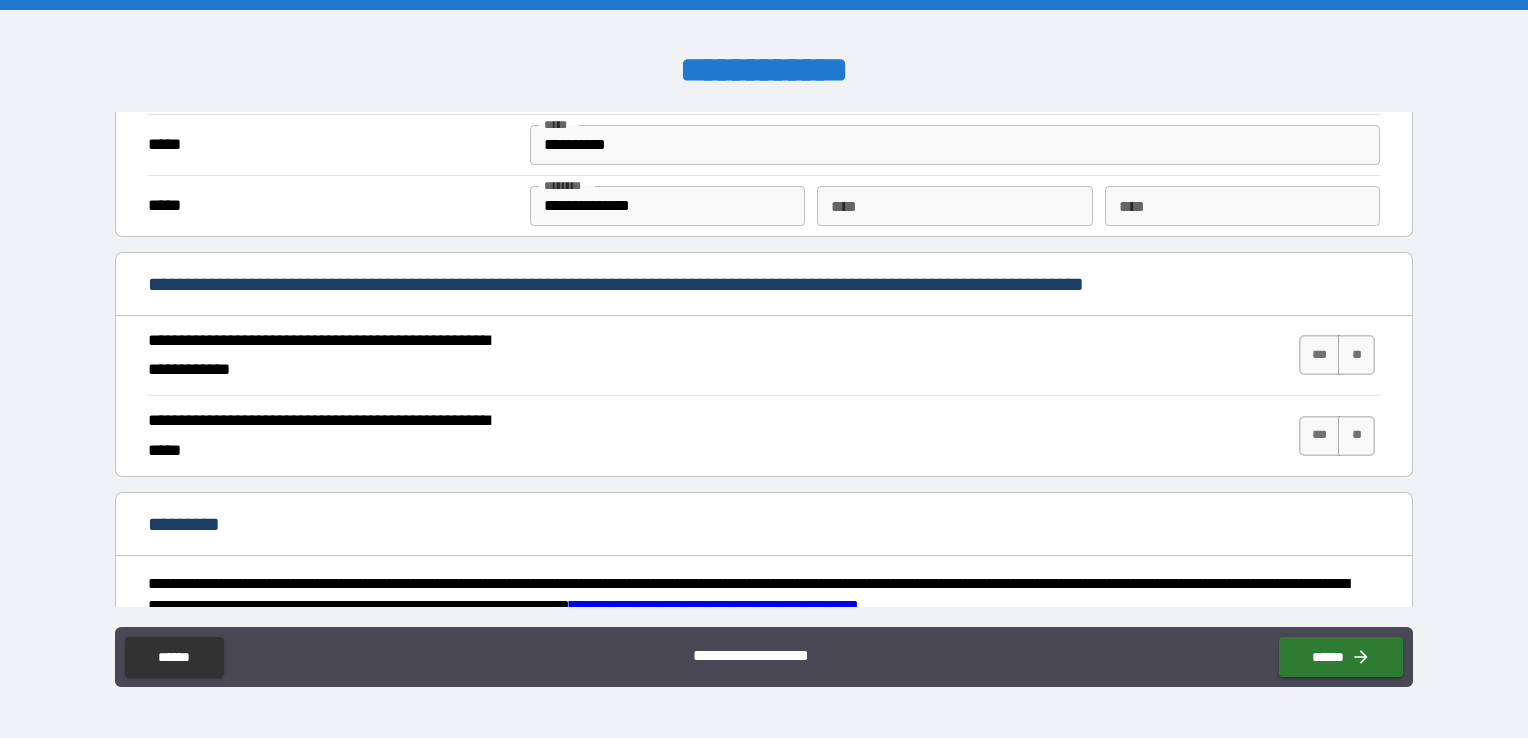 scroll, scrollTop: 1600, scrollLeft: 0, axis: vertical 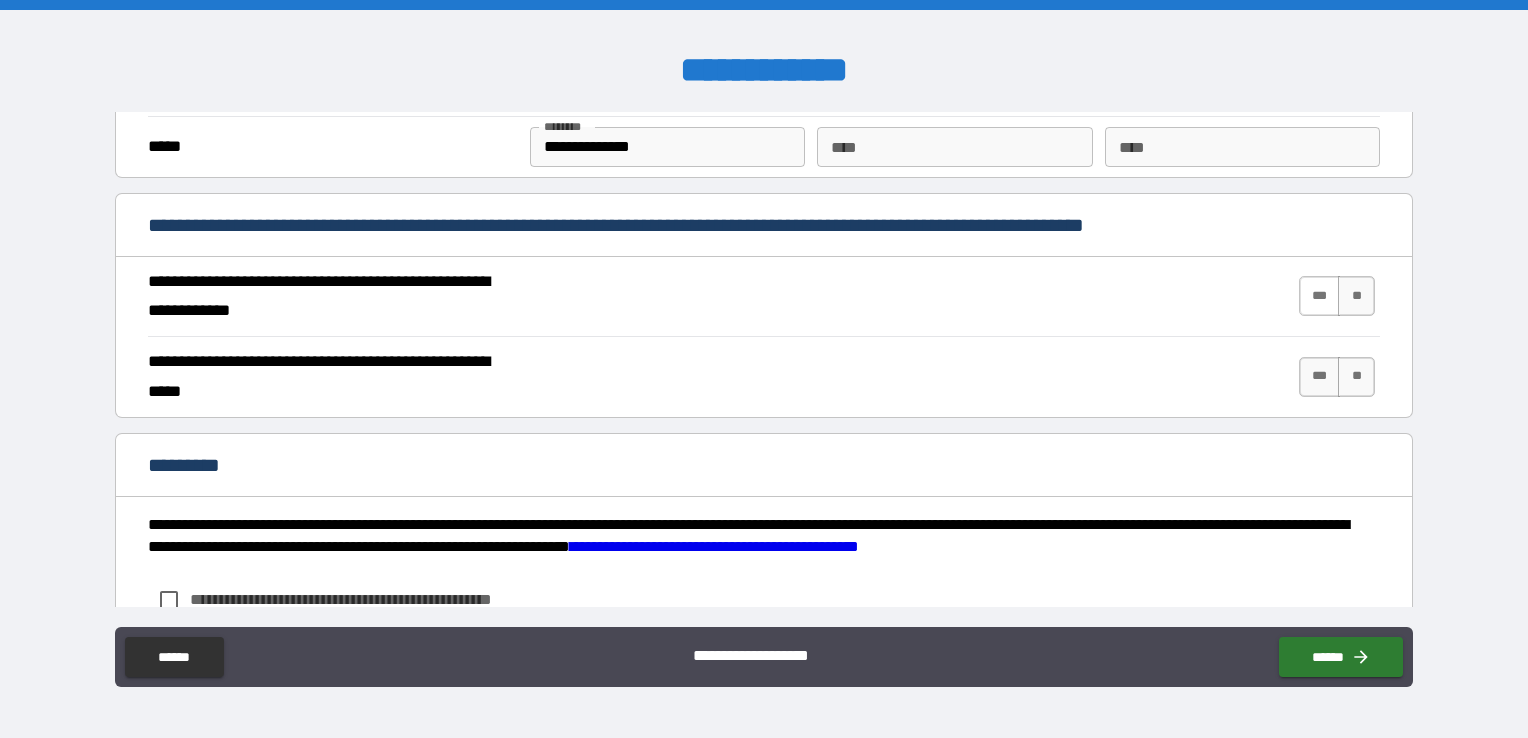 type on "*******" 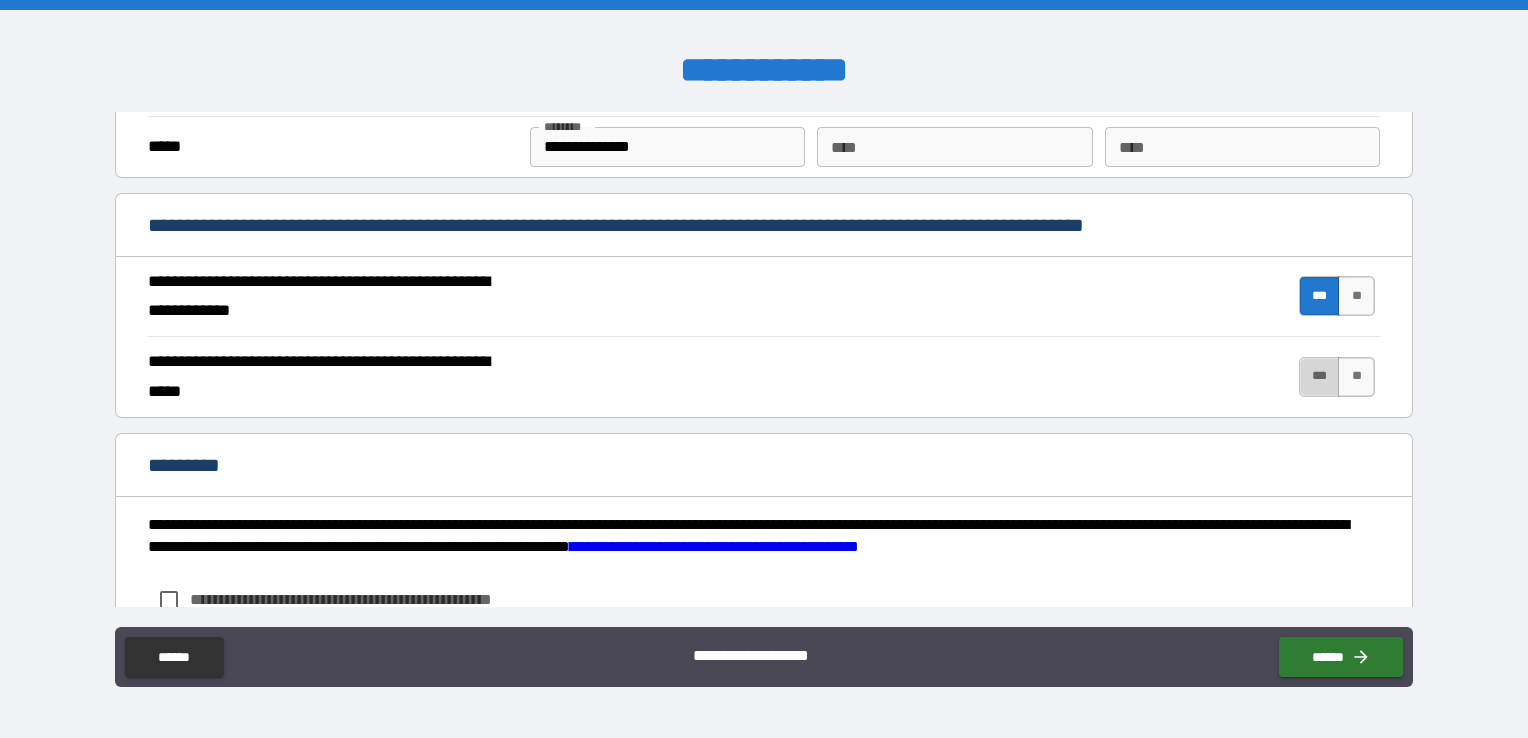 click on "***" at bounding box center [1320, 377] 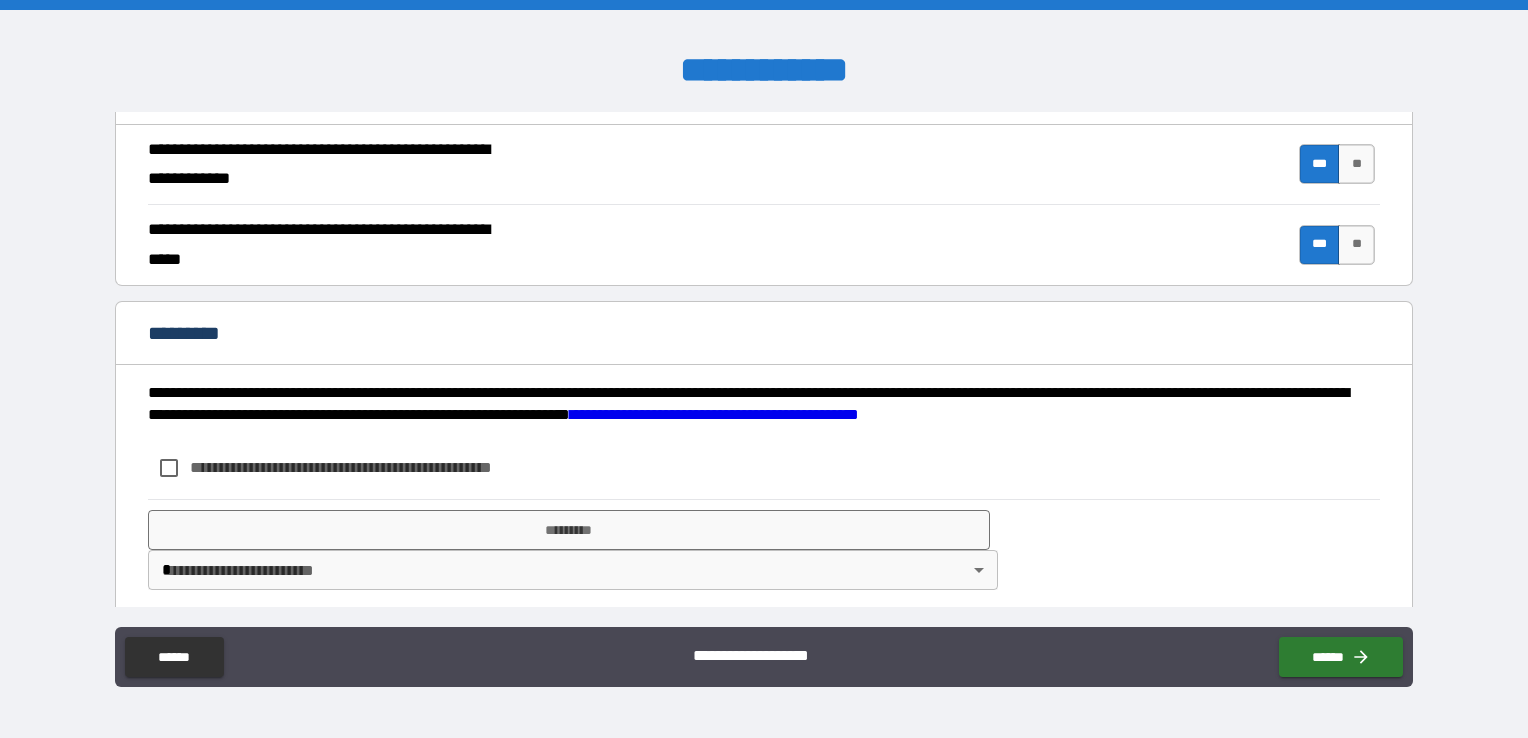 scroll, scrollTop: 1740, scrollLeft: 0, axis: vertical 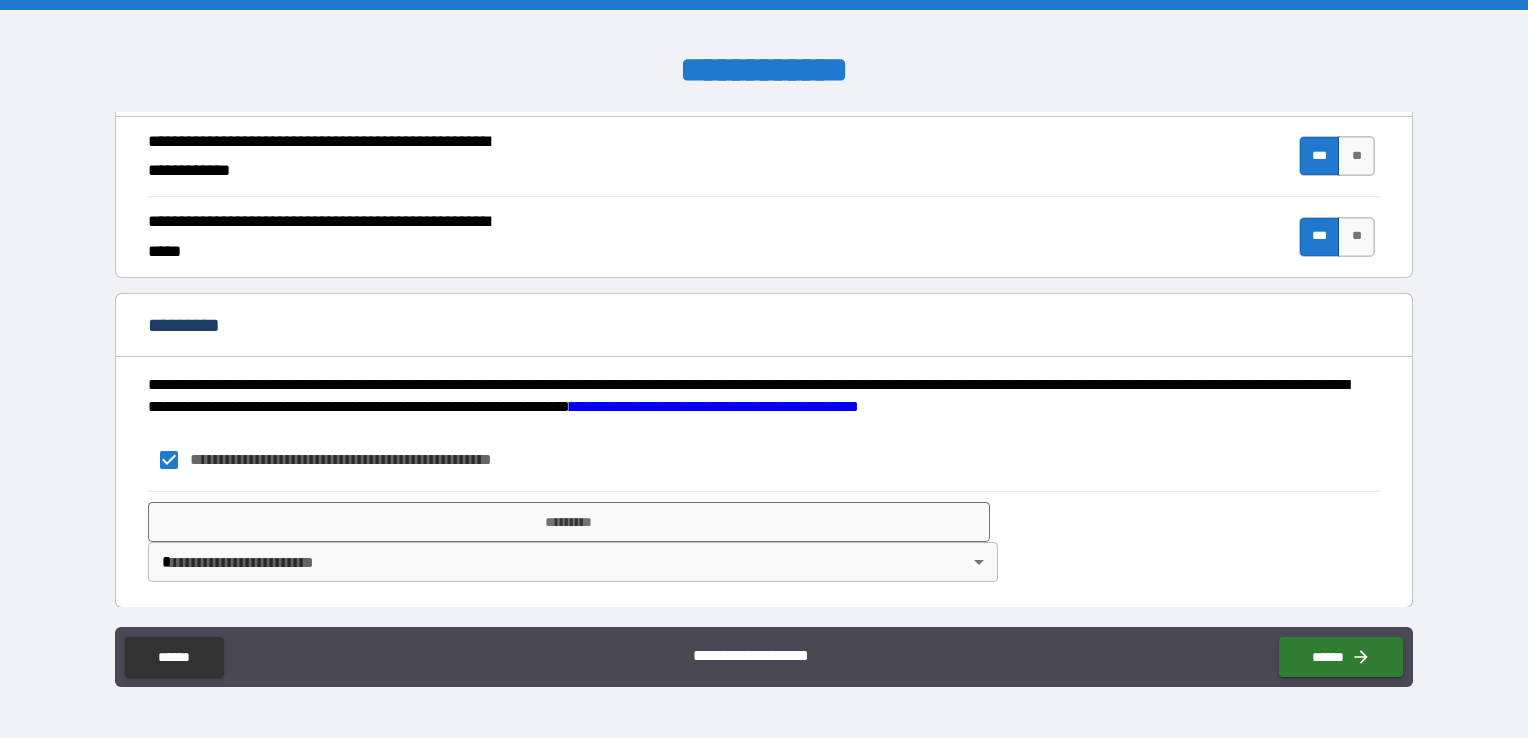 click on "**********" at bounding box center [764, 369] 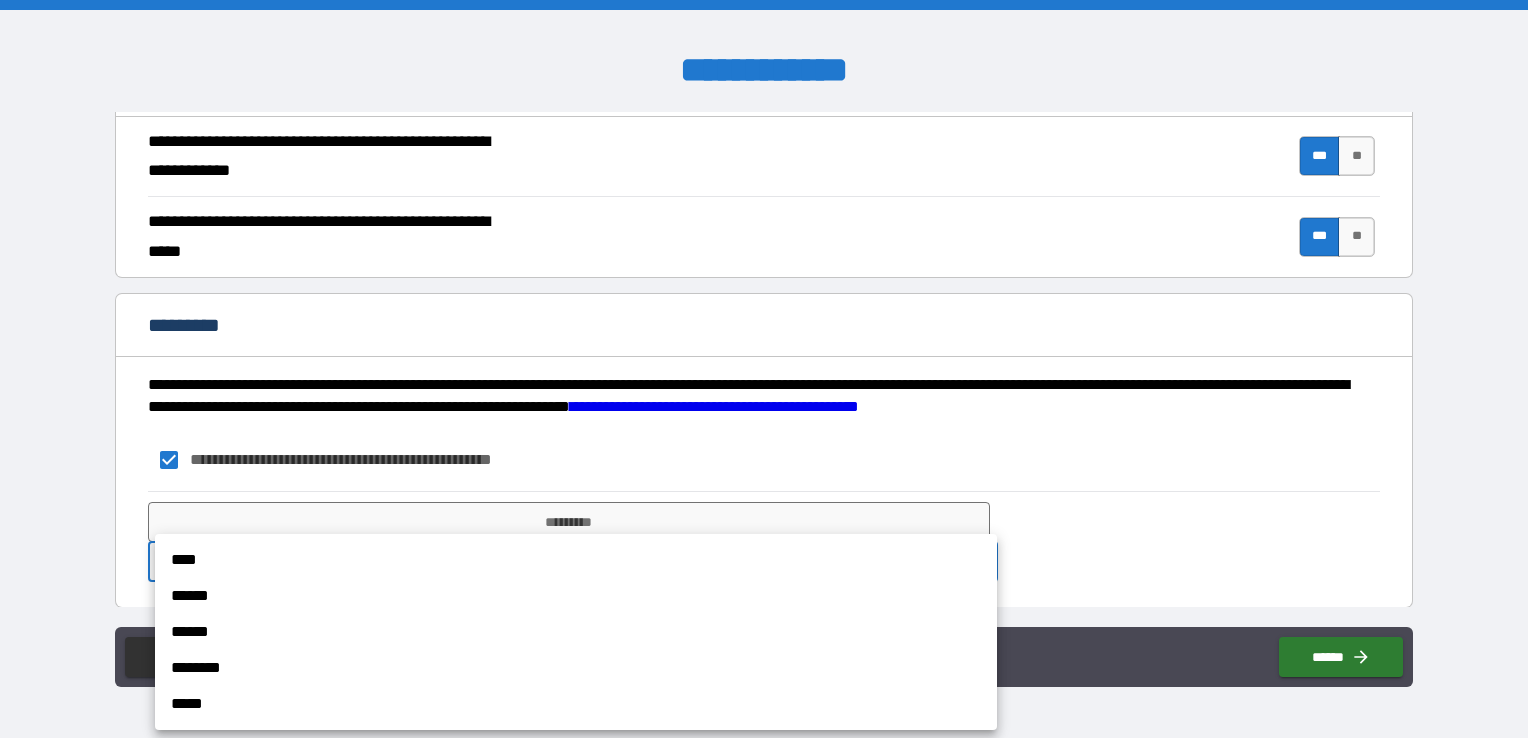 click on "****" at bounding box center [576, 560] 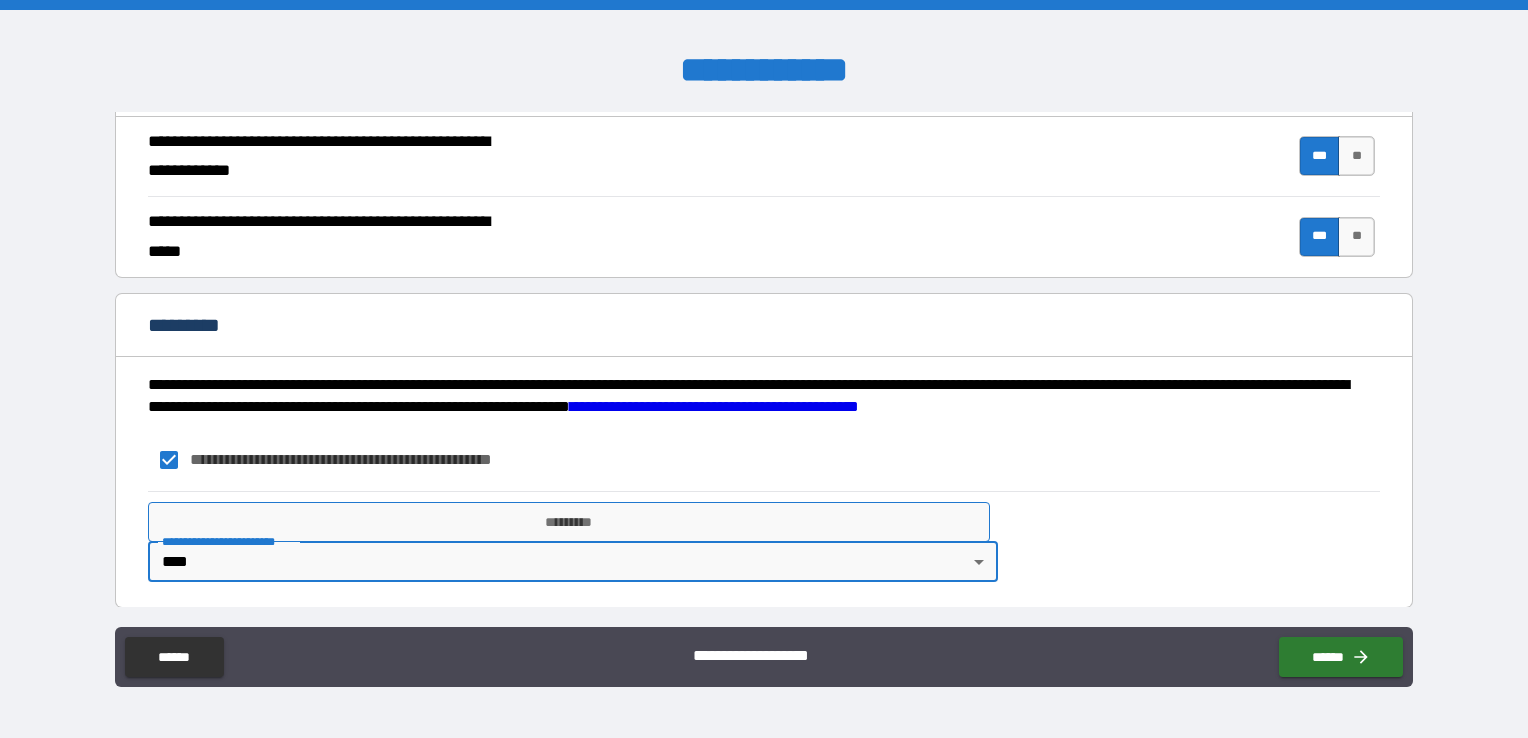 click on "*********" at bounding box center (569, 522) 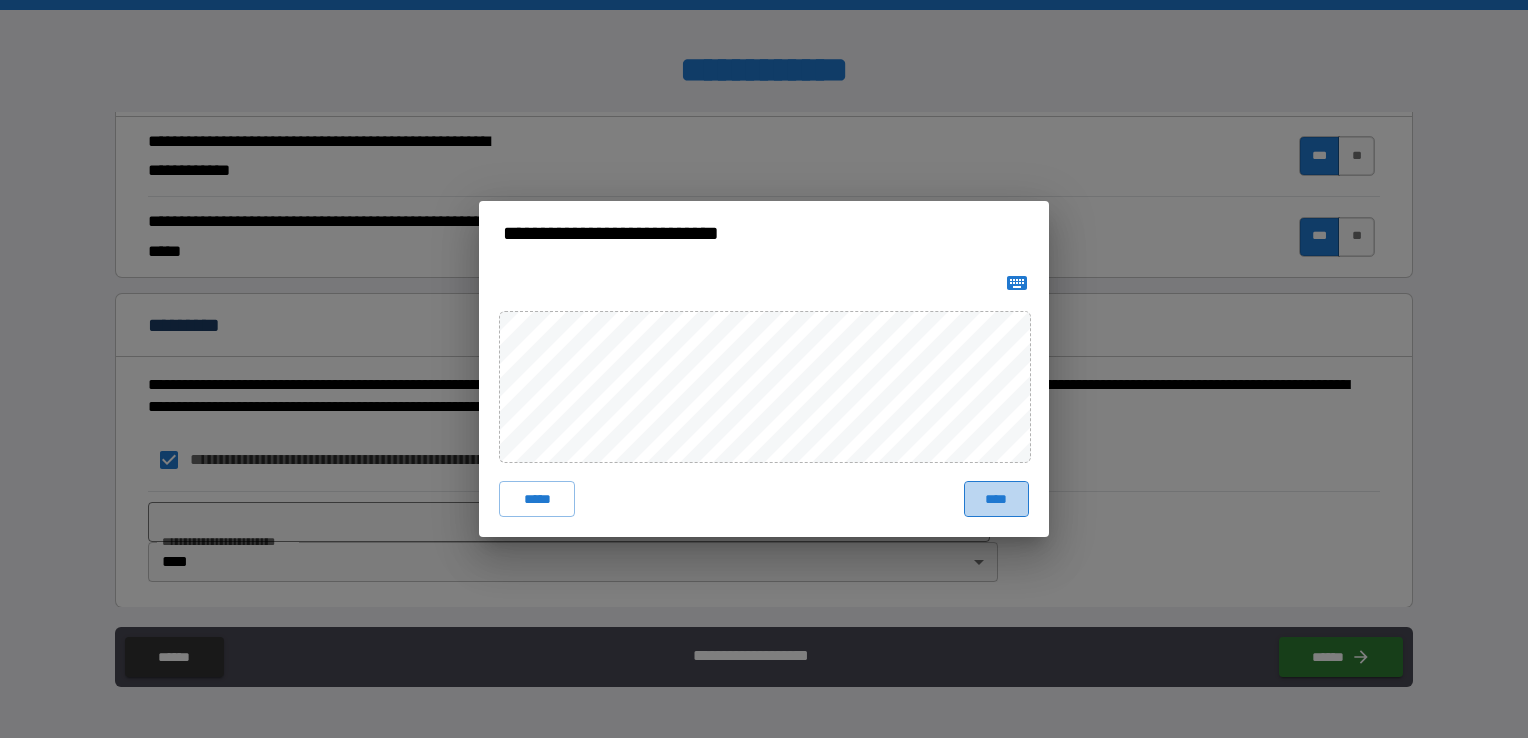 click on "****" at bounding box center (996, 499) 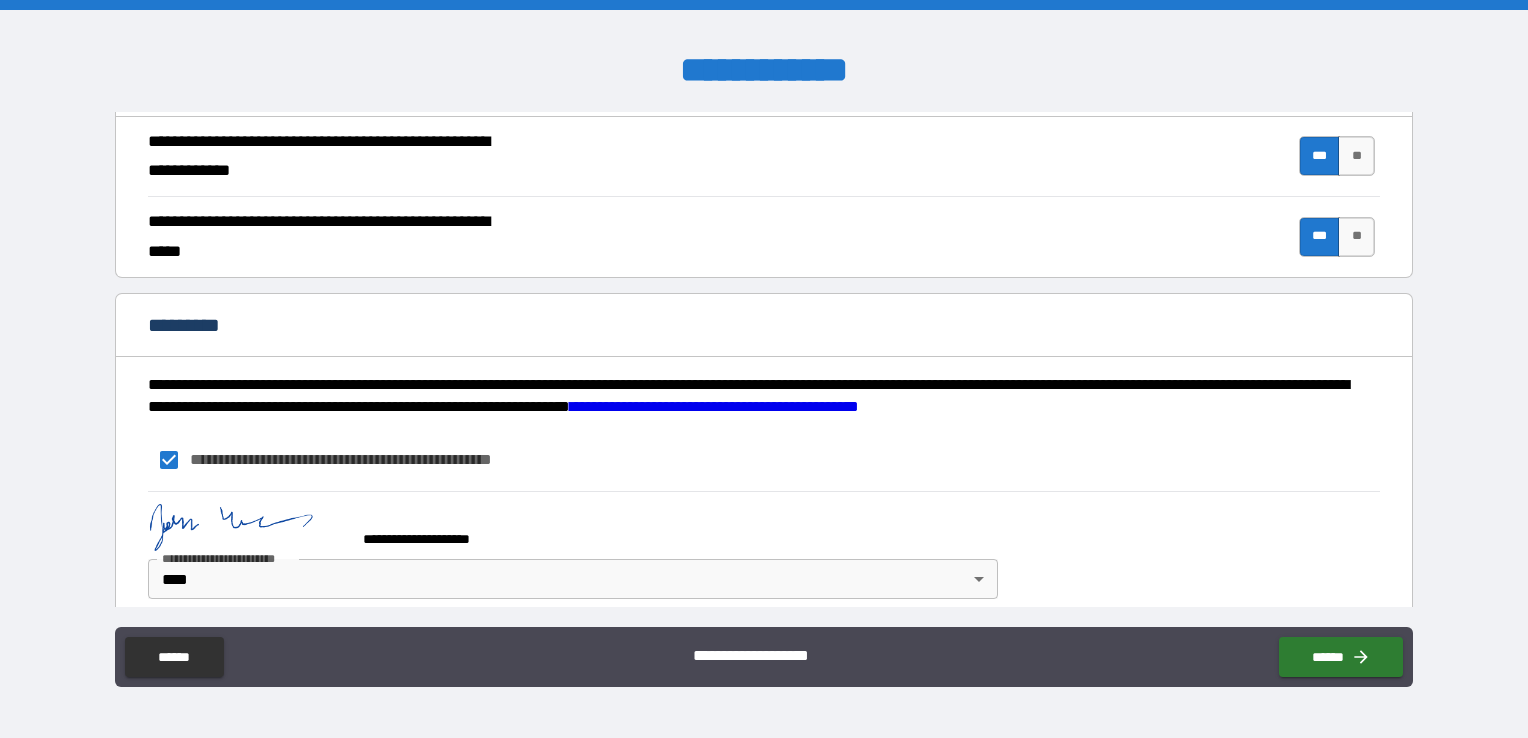 scroll, scrollTop: 1756, scrollLeft: 0, axis: vertical 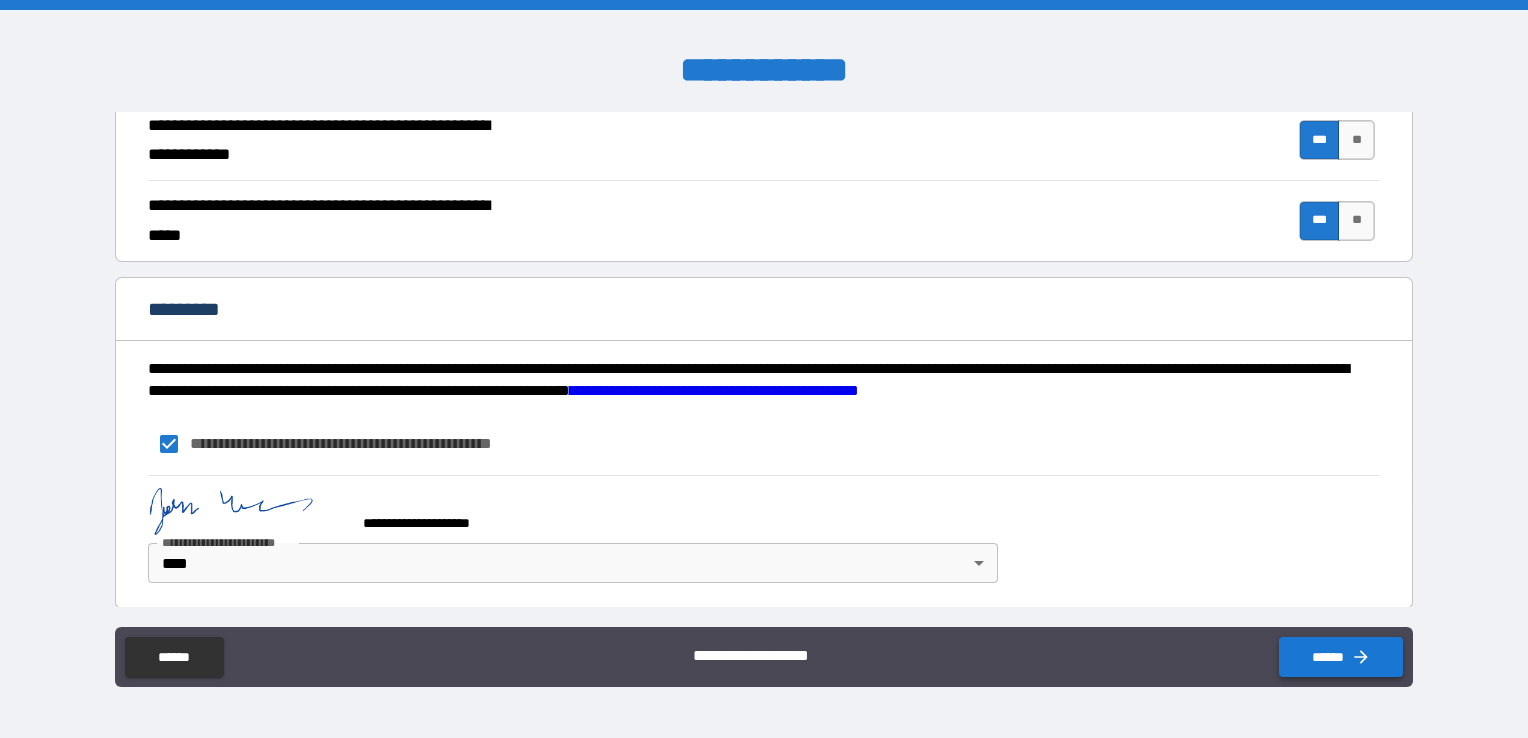click on "******" at bounding box center (1341, 657) 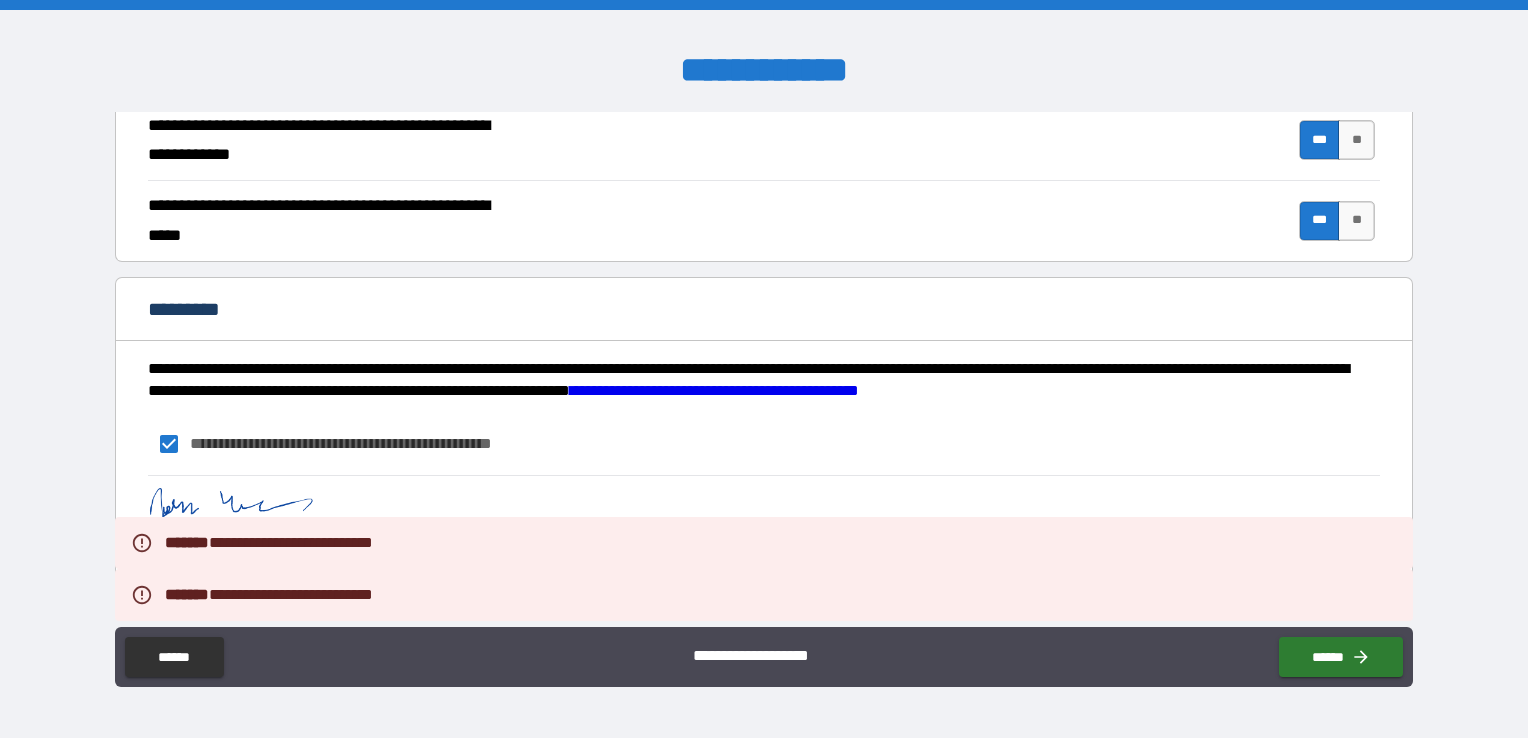 click on "**********" at bounding box center [764, 444] 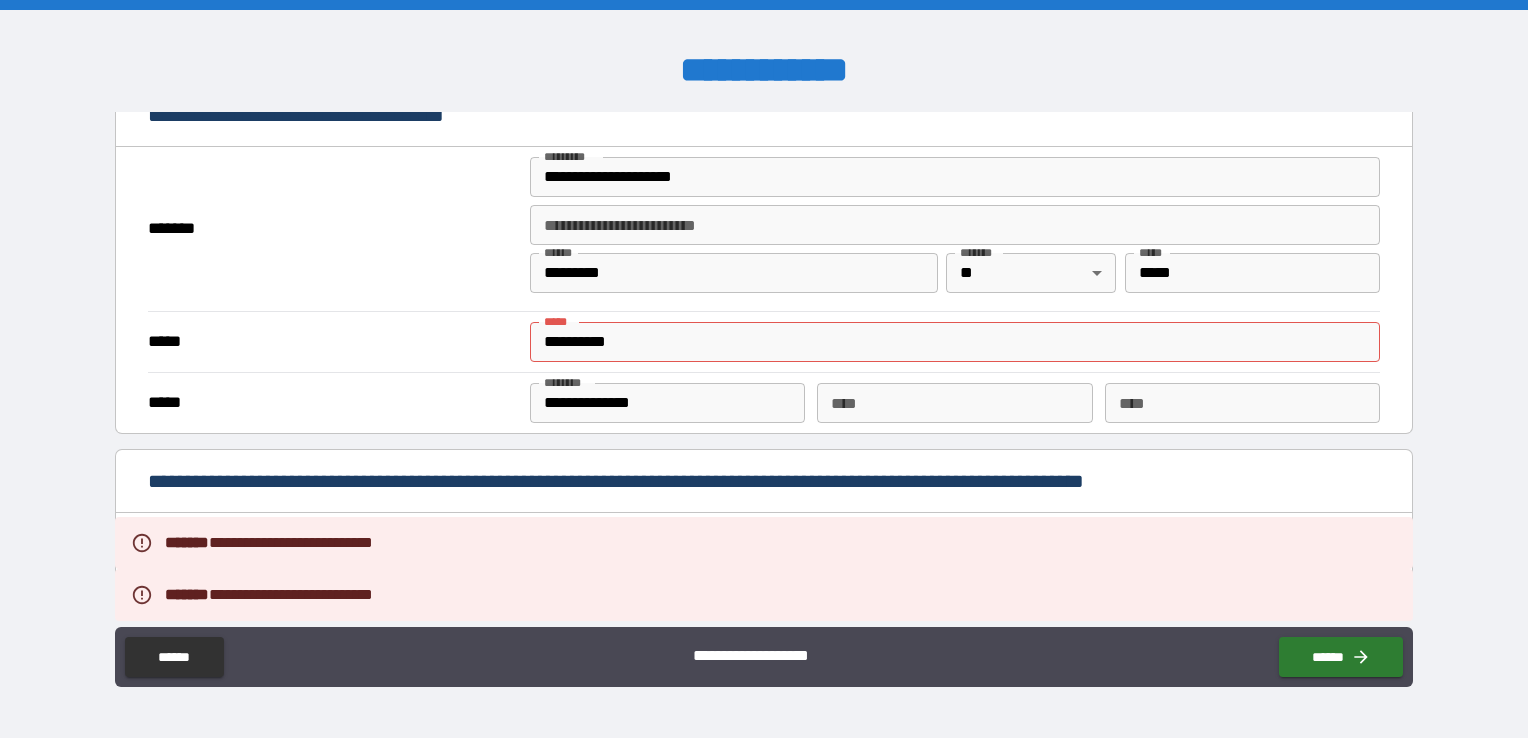 scroll, scrollTop: 1356, scrollLeft: 0, axis: vertical 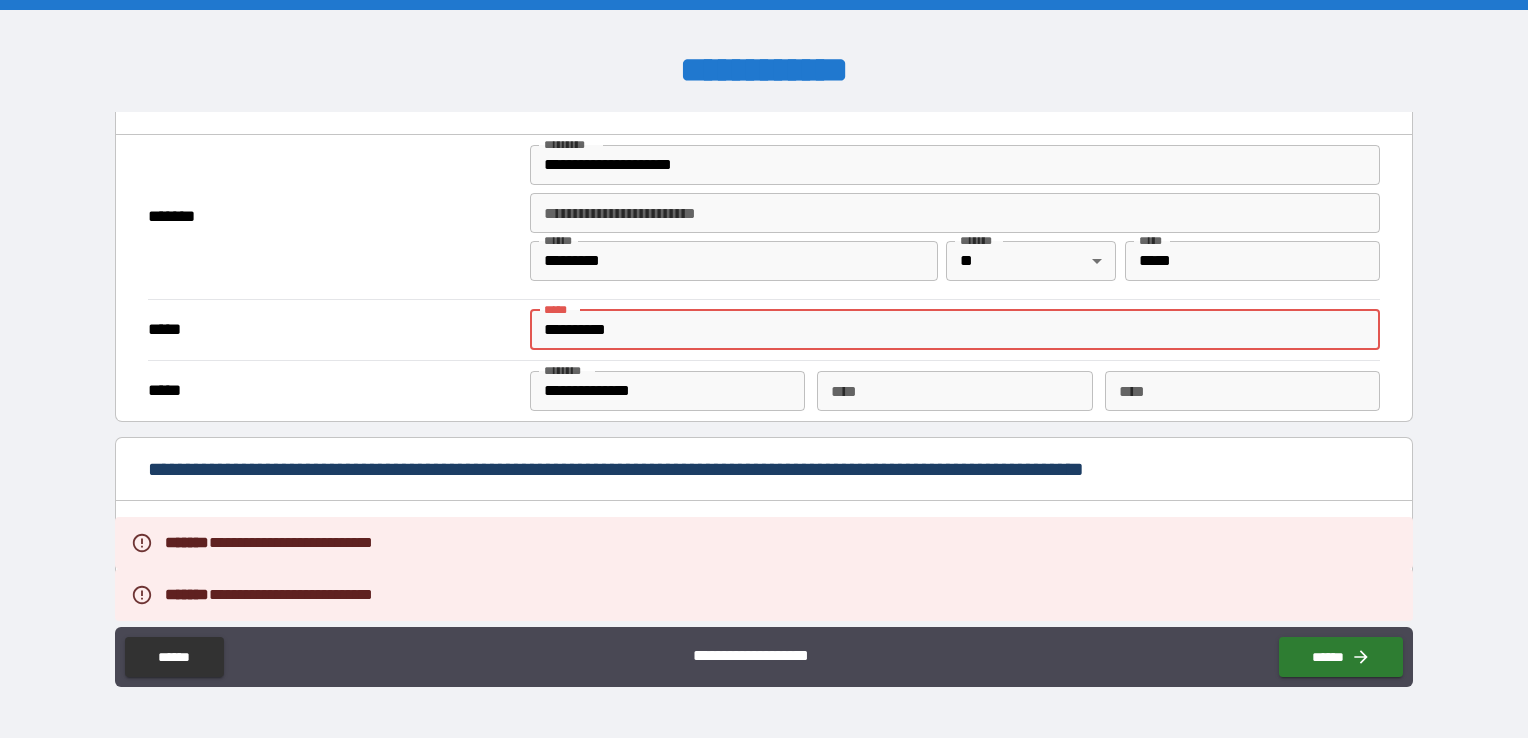drag, startPoint x: 696, startPoint y: 315, endPoint x: 332, endPoint y: 342, distance: 365 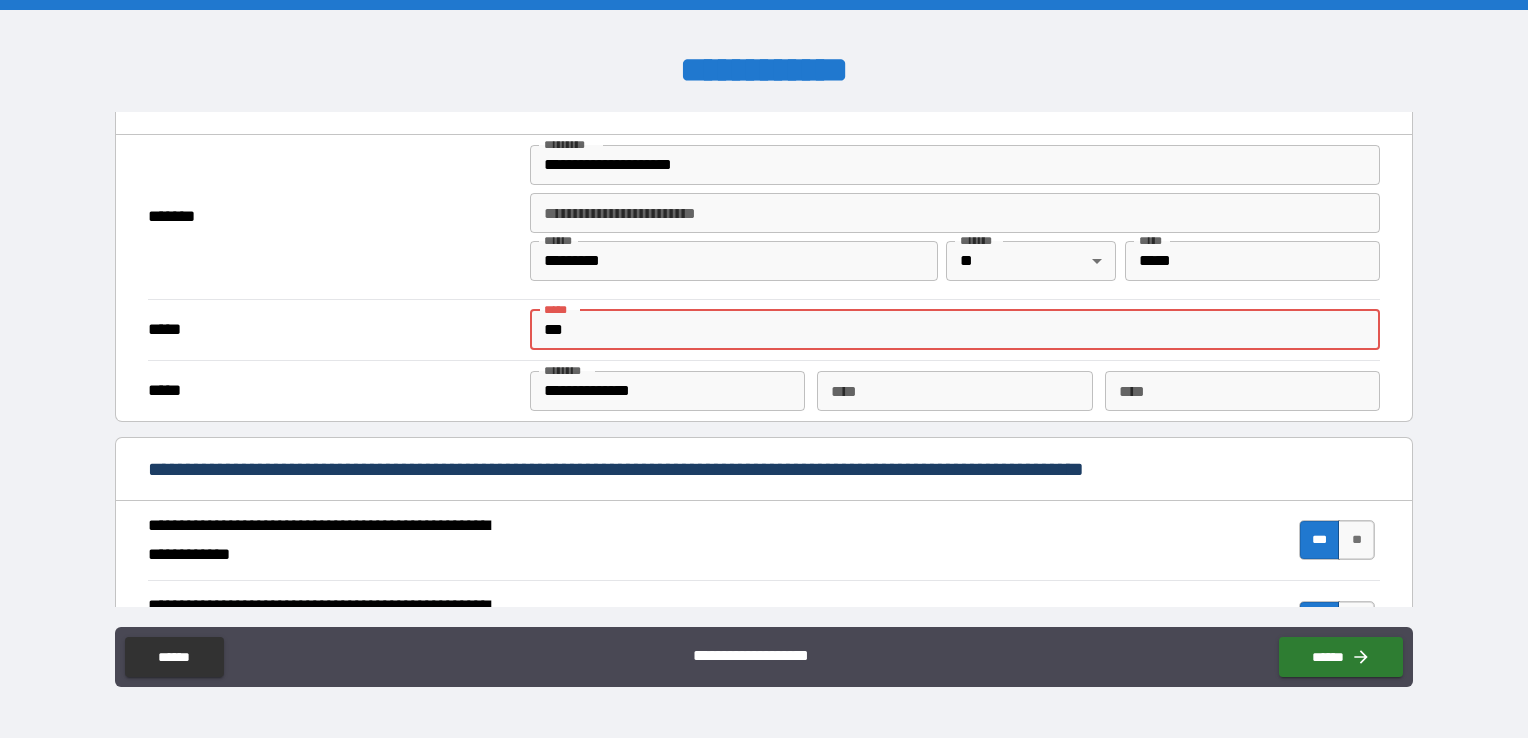 type on "**********" 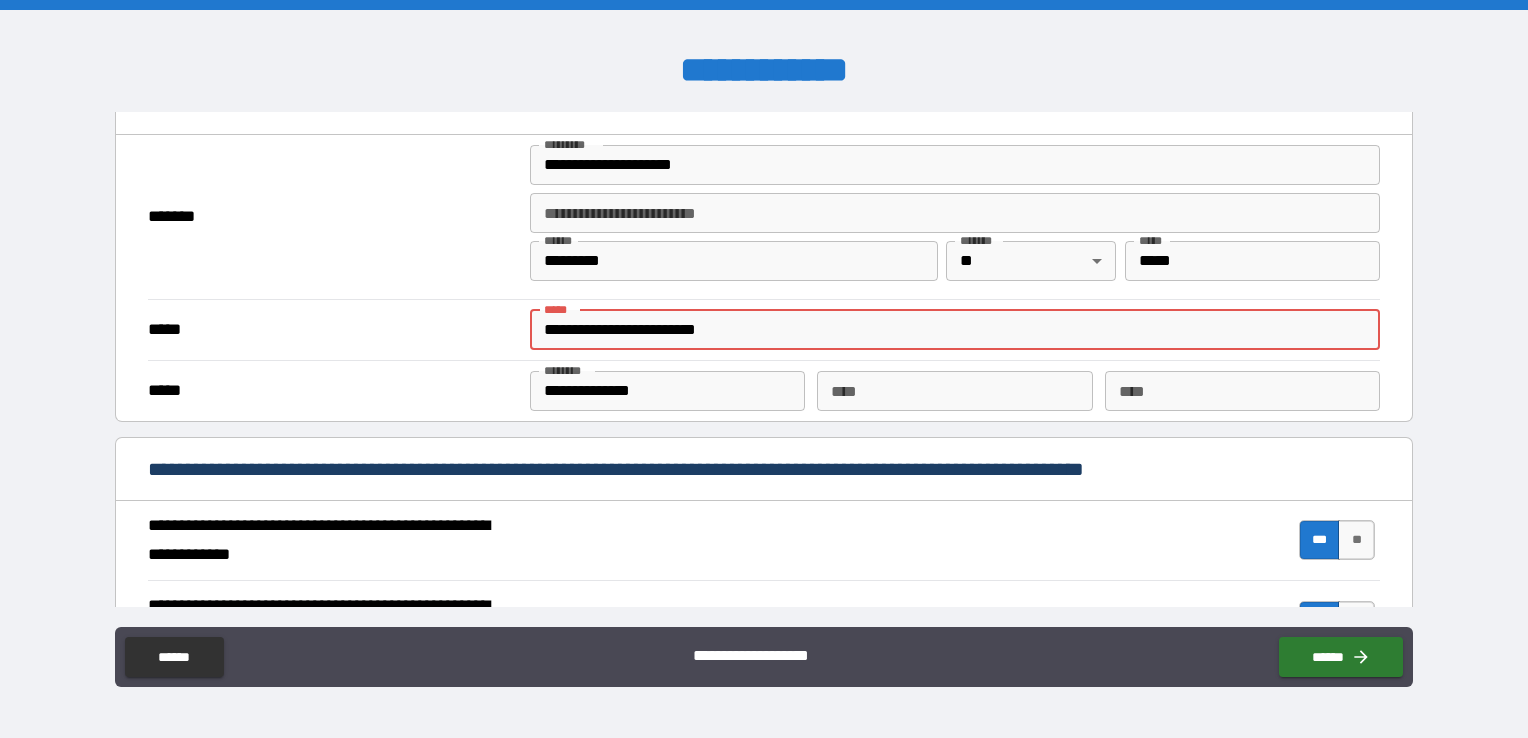 type on "*" 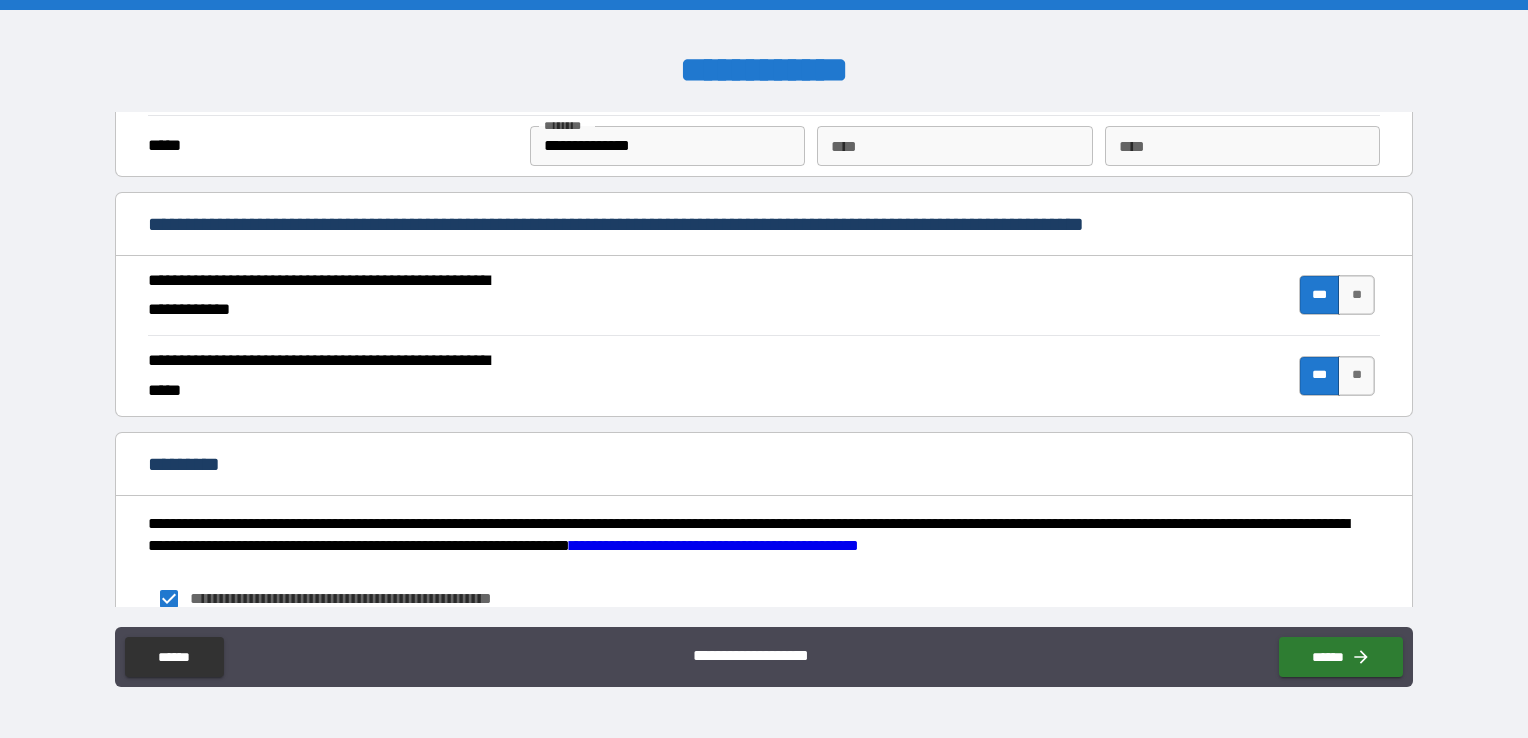 scroll, scrollTop: 1656, scrollLeft: 0, axis: vertical 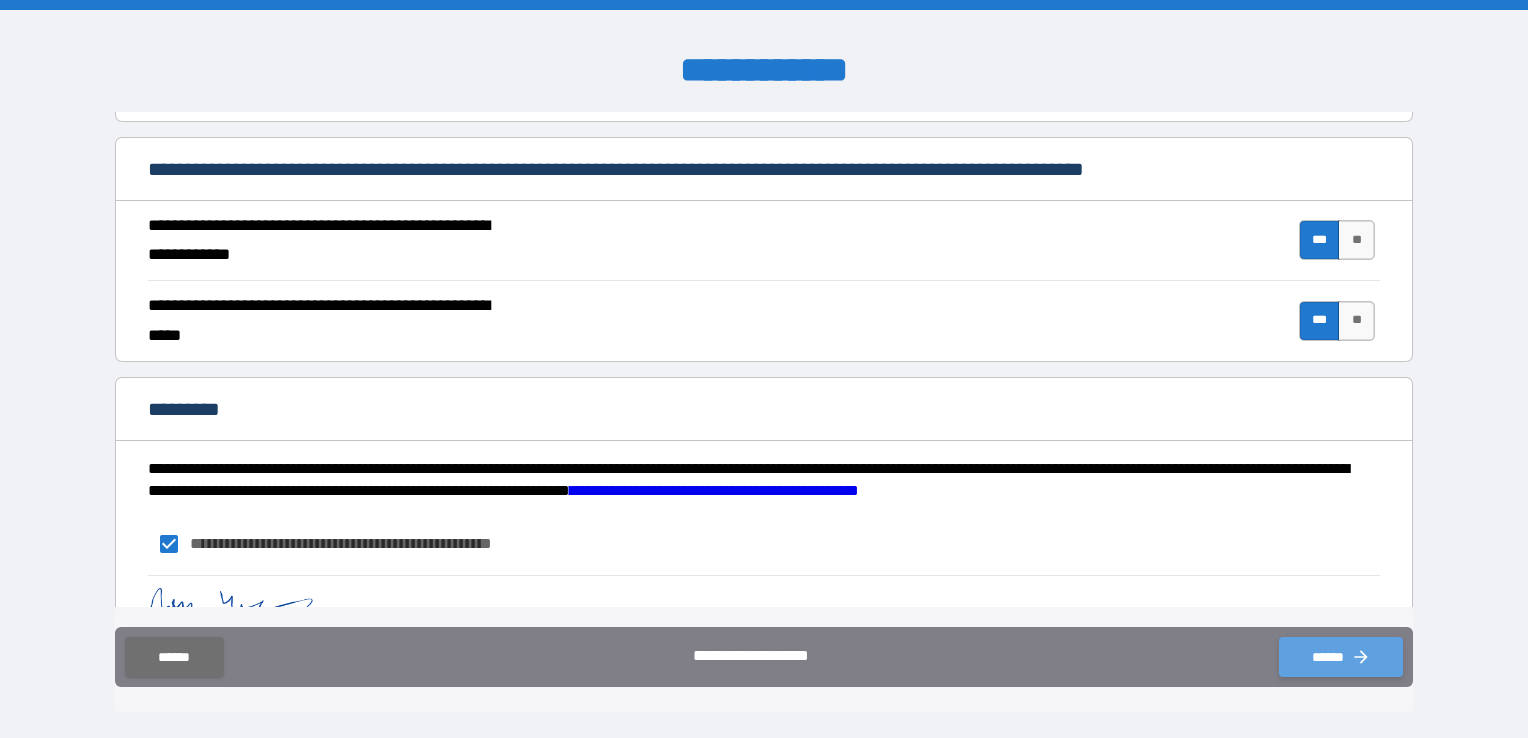 click 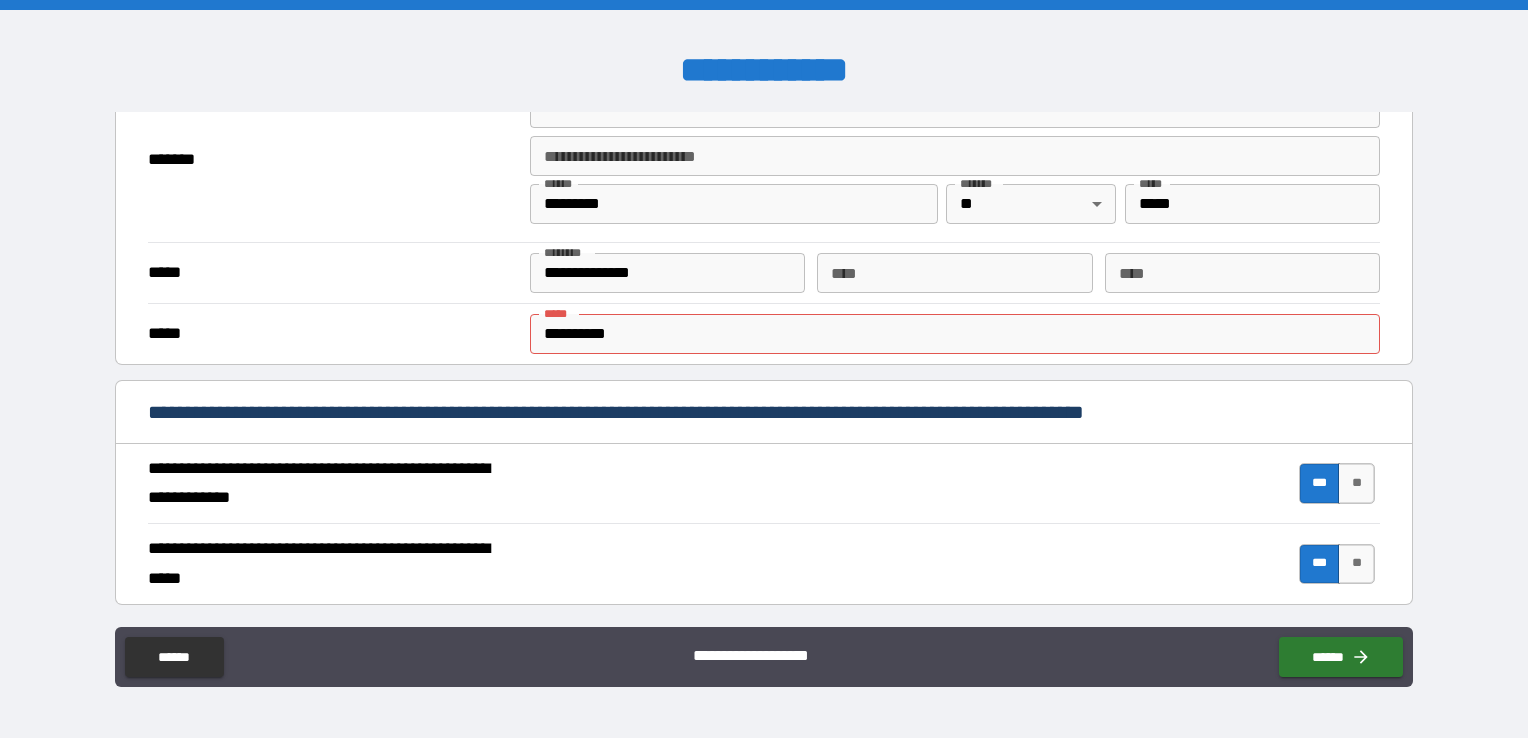 scroll, scrollTop: 356, scrollLeft: 0, axis: vertical 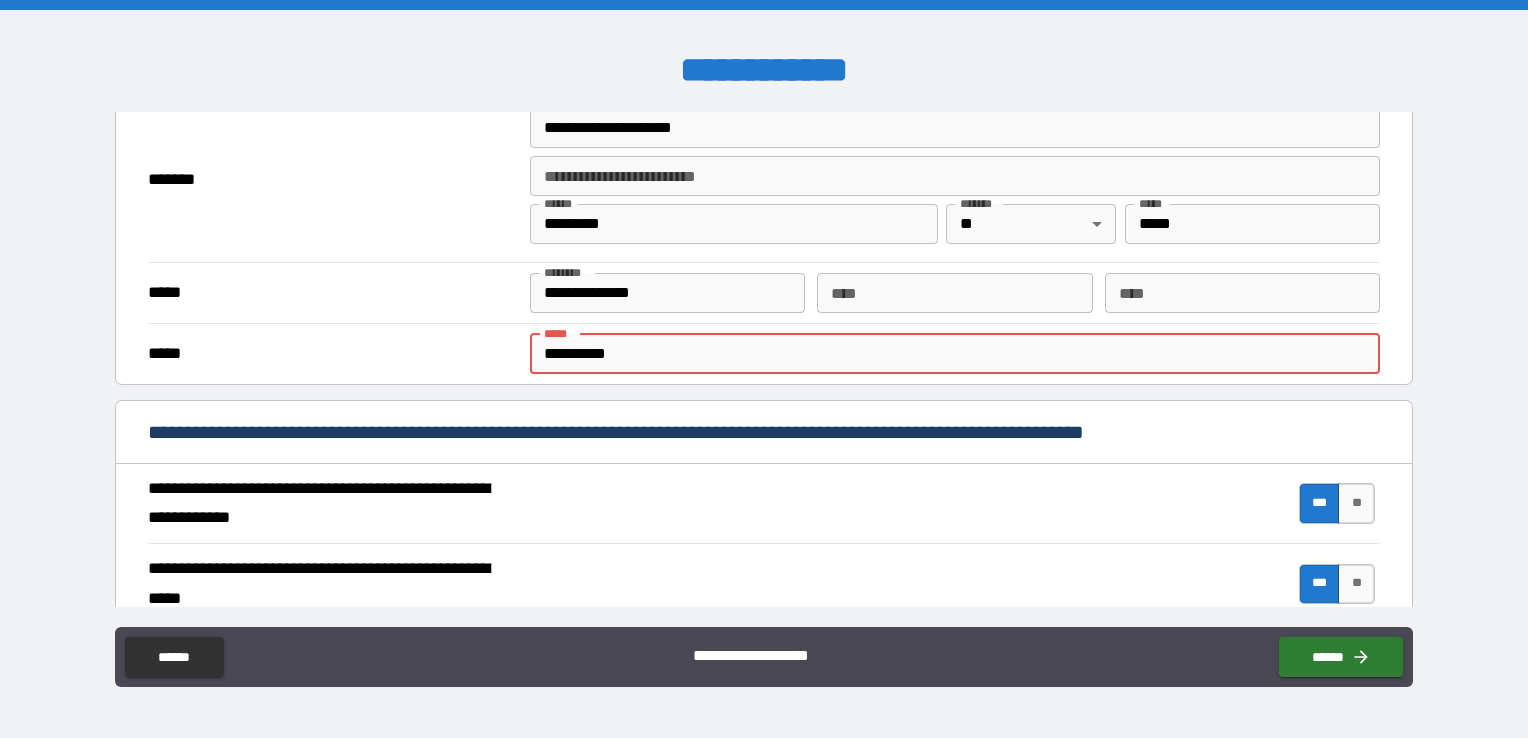 drag, startPoint x: 685, startPoint y: 334, endPoint x: 411, endPoint y: 373, distance: 276.76163 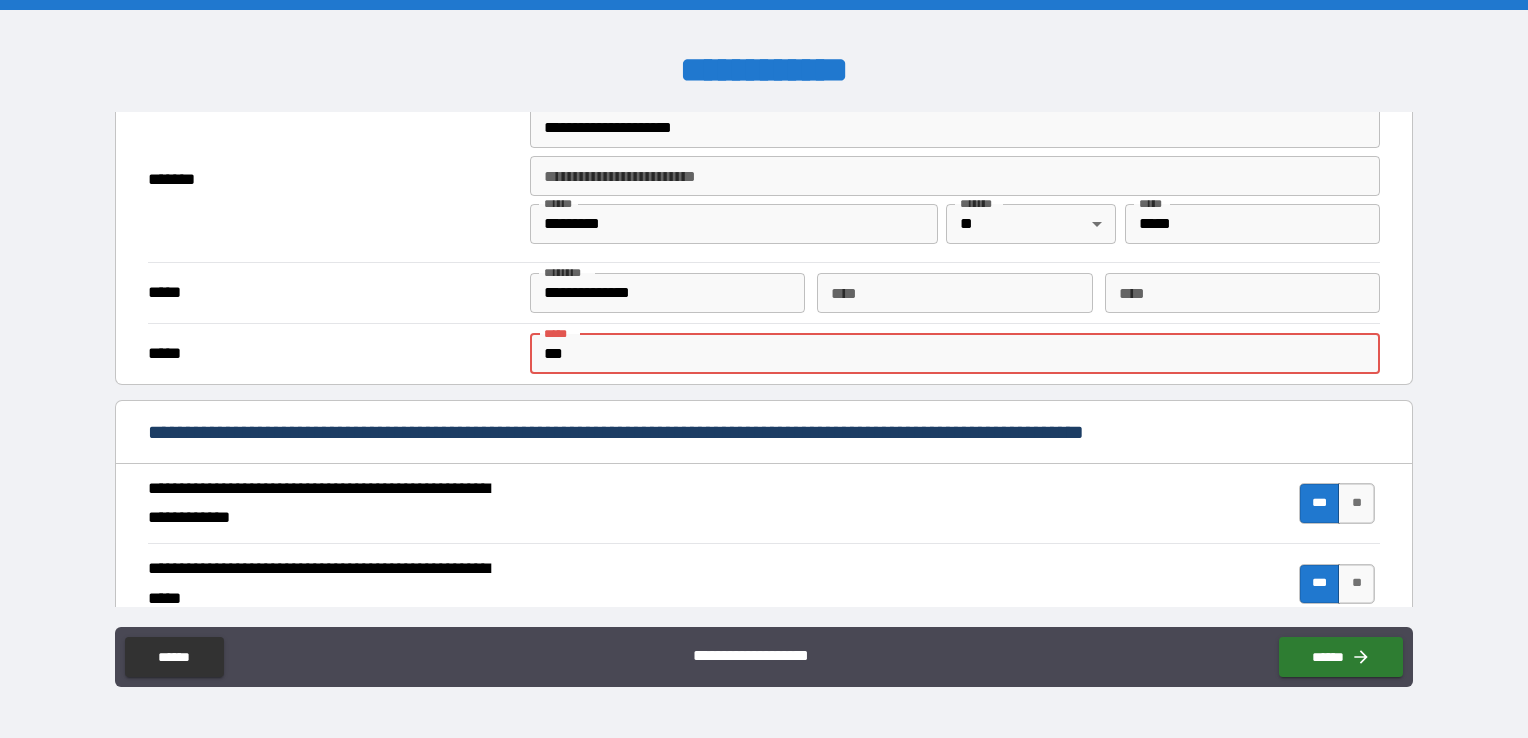 type on "**********" 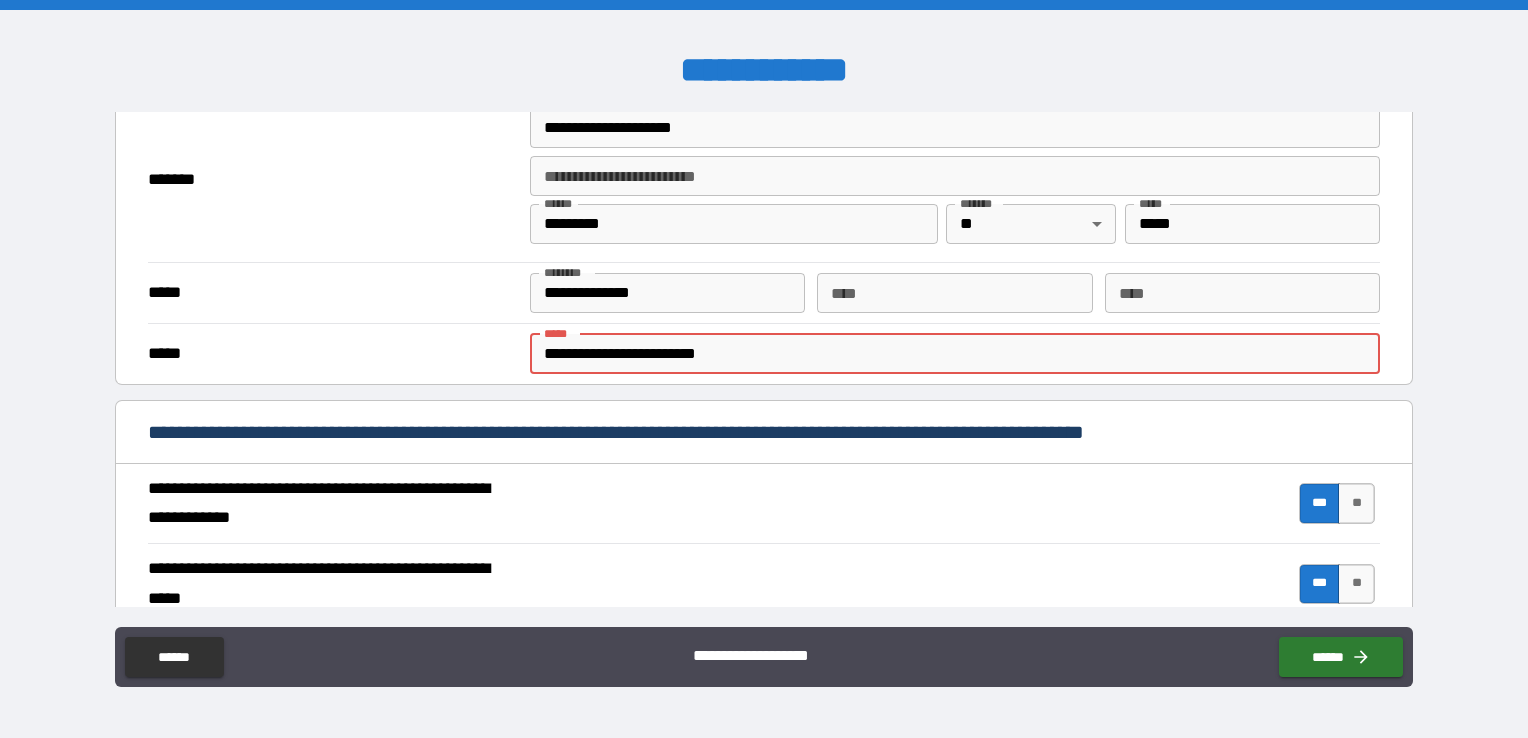 type on "*" 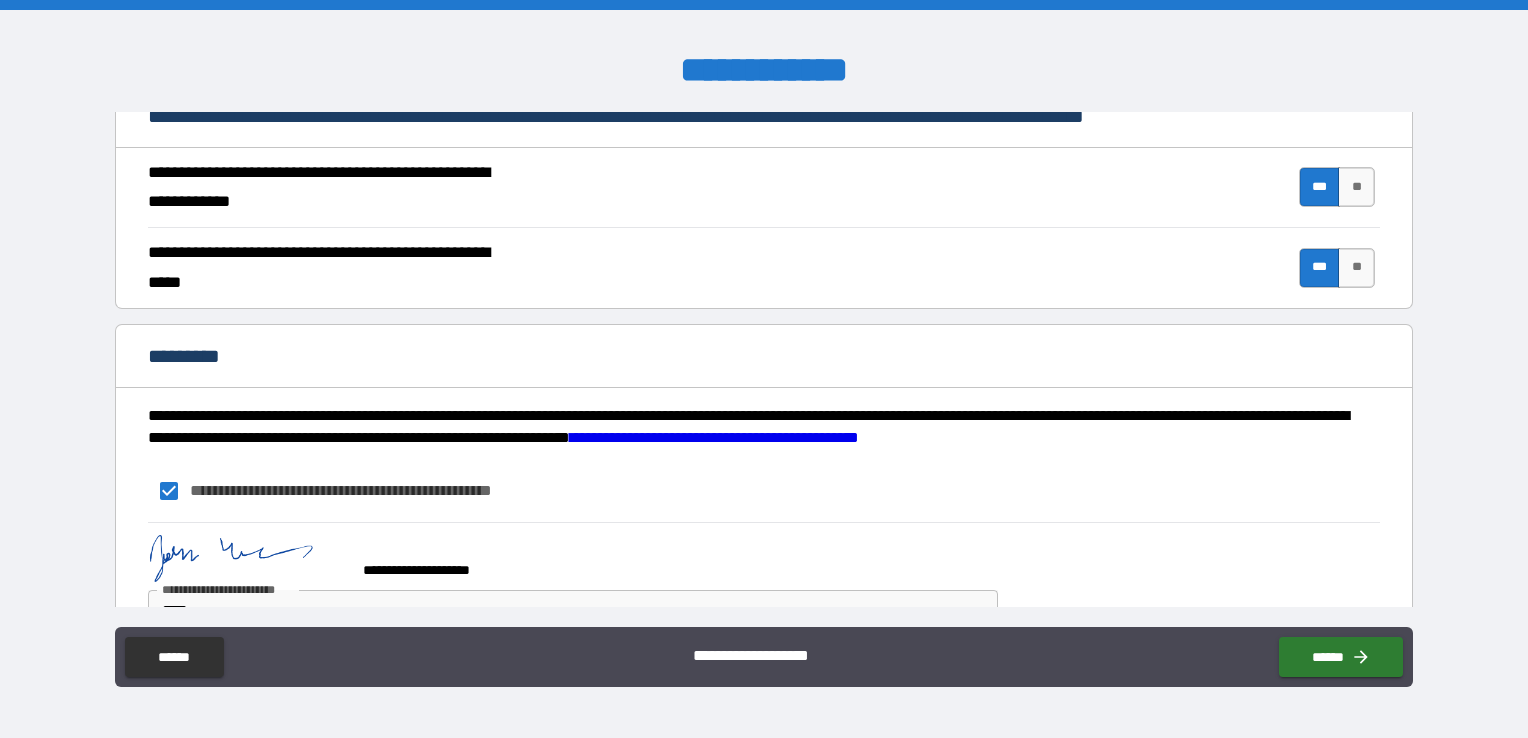 scroll, scrollTop: 1756, scrollLeft: 0, axis: vertical 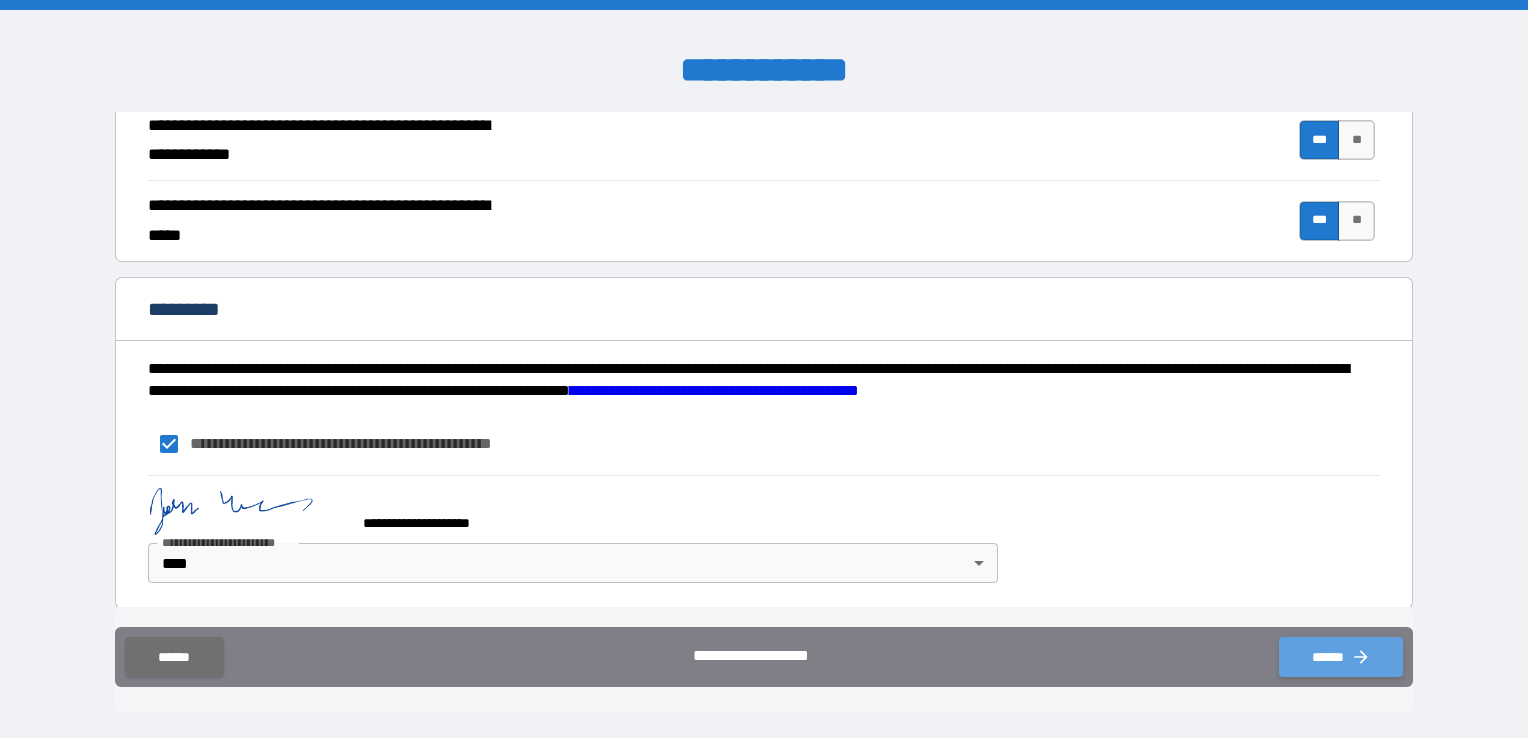 click 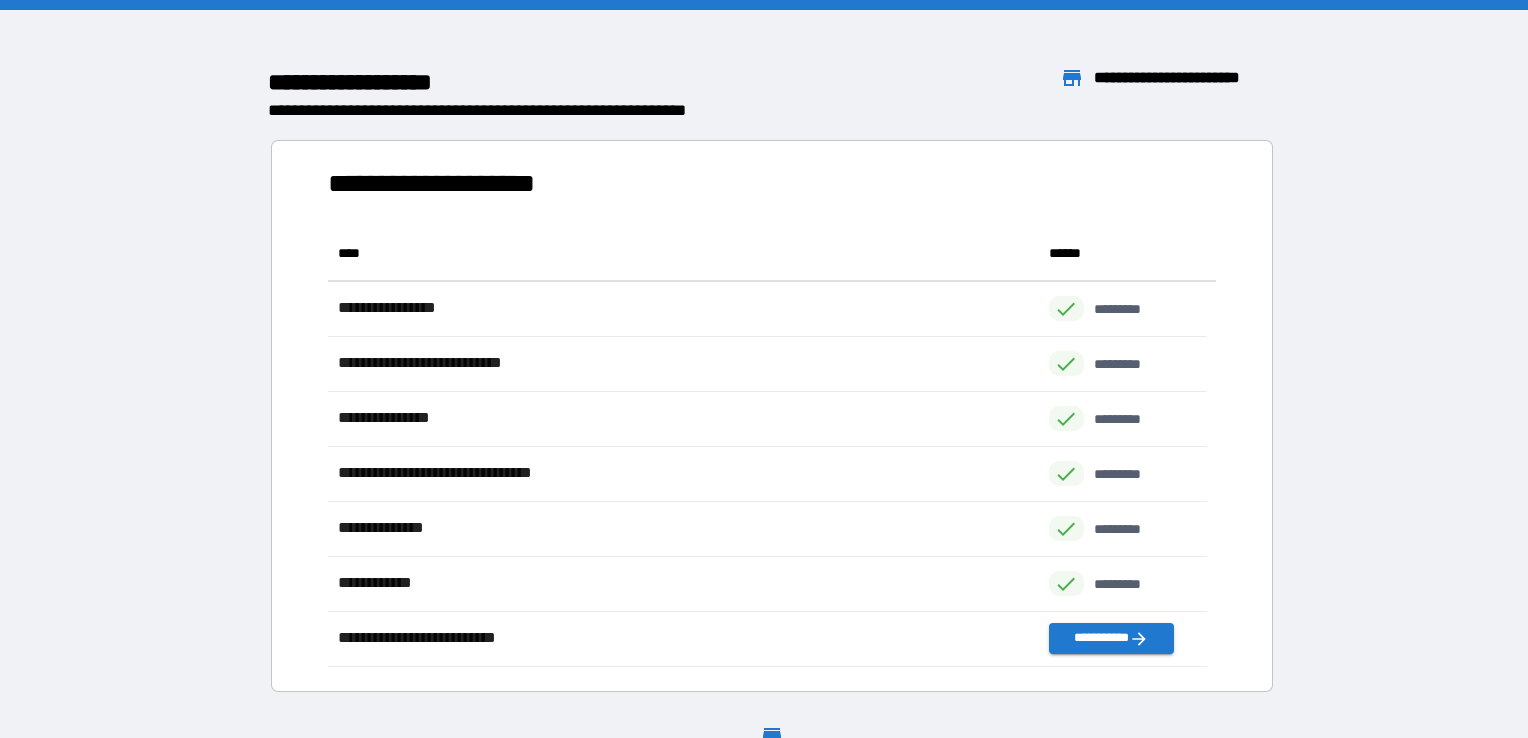scroll, scrollTop: 16, scrollLeft: 16, axis: both 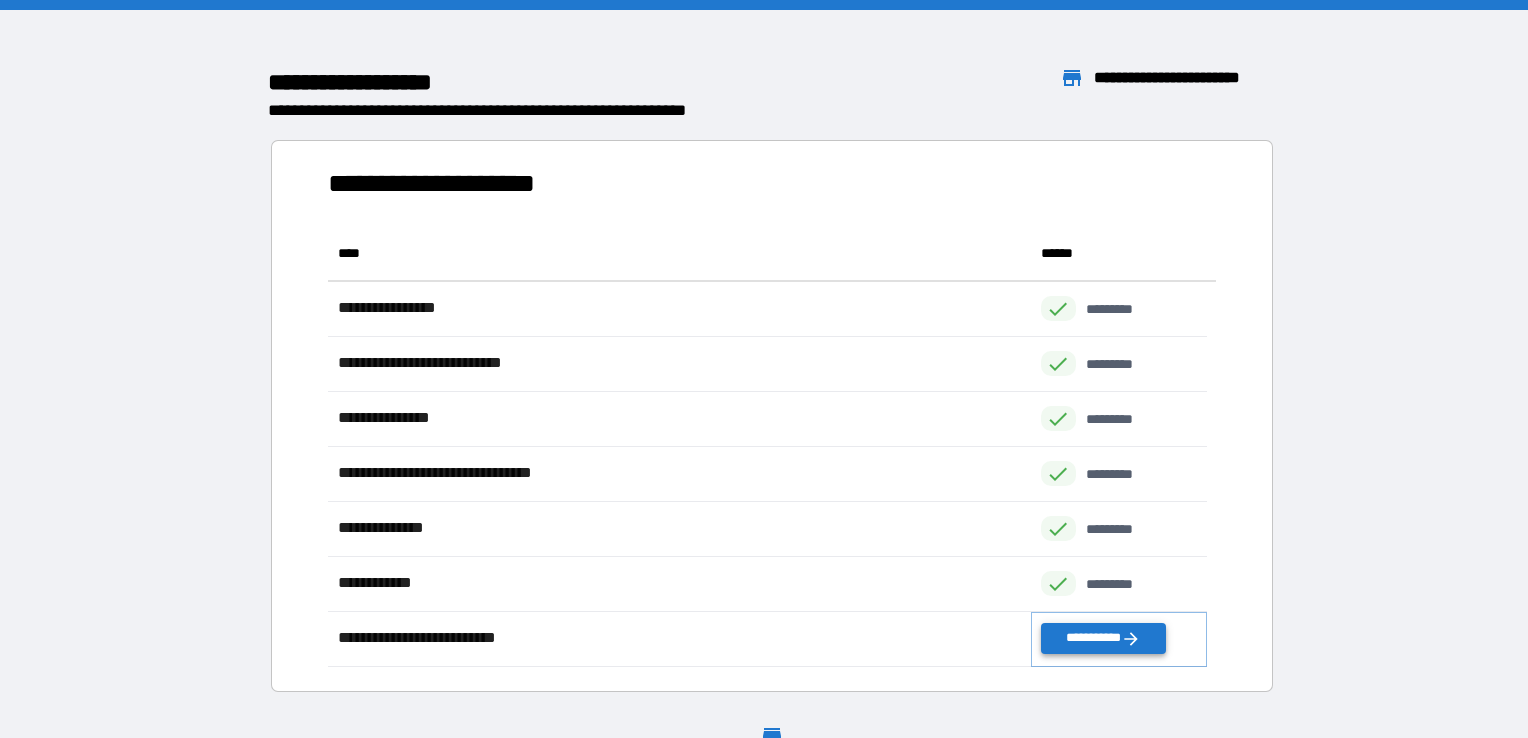 click on "**********" at bounding box center [1103, 638] 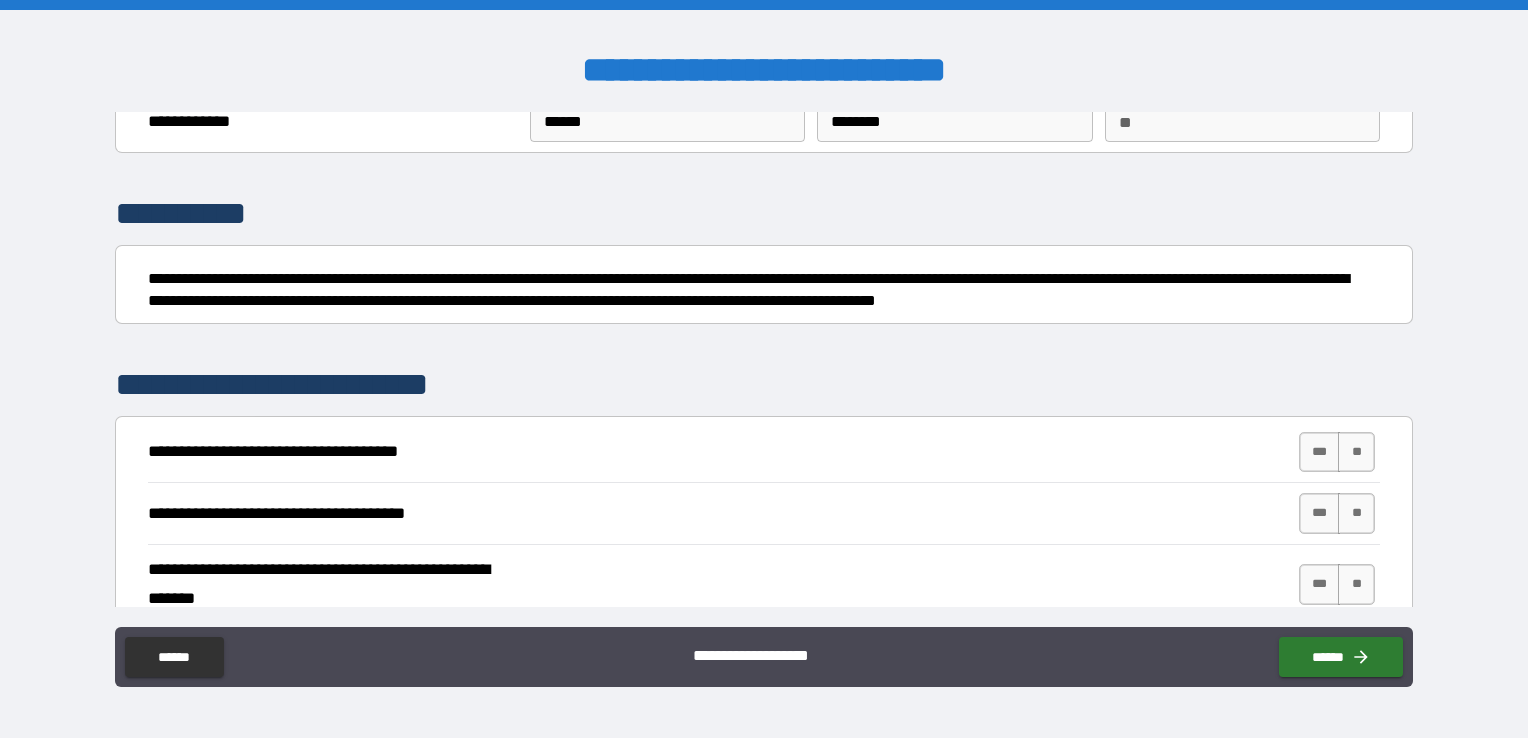 scroll, scrollTop: 200, scrollLeft: 0, axis: vertical 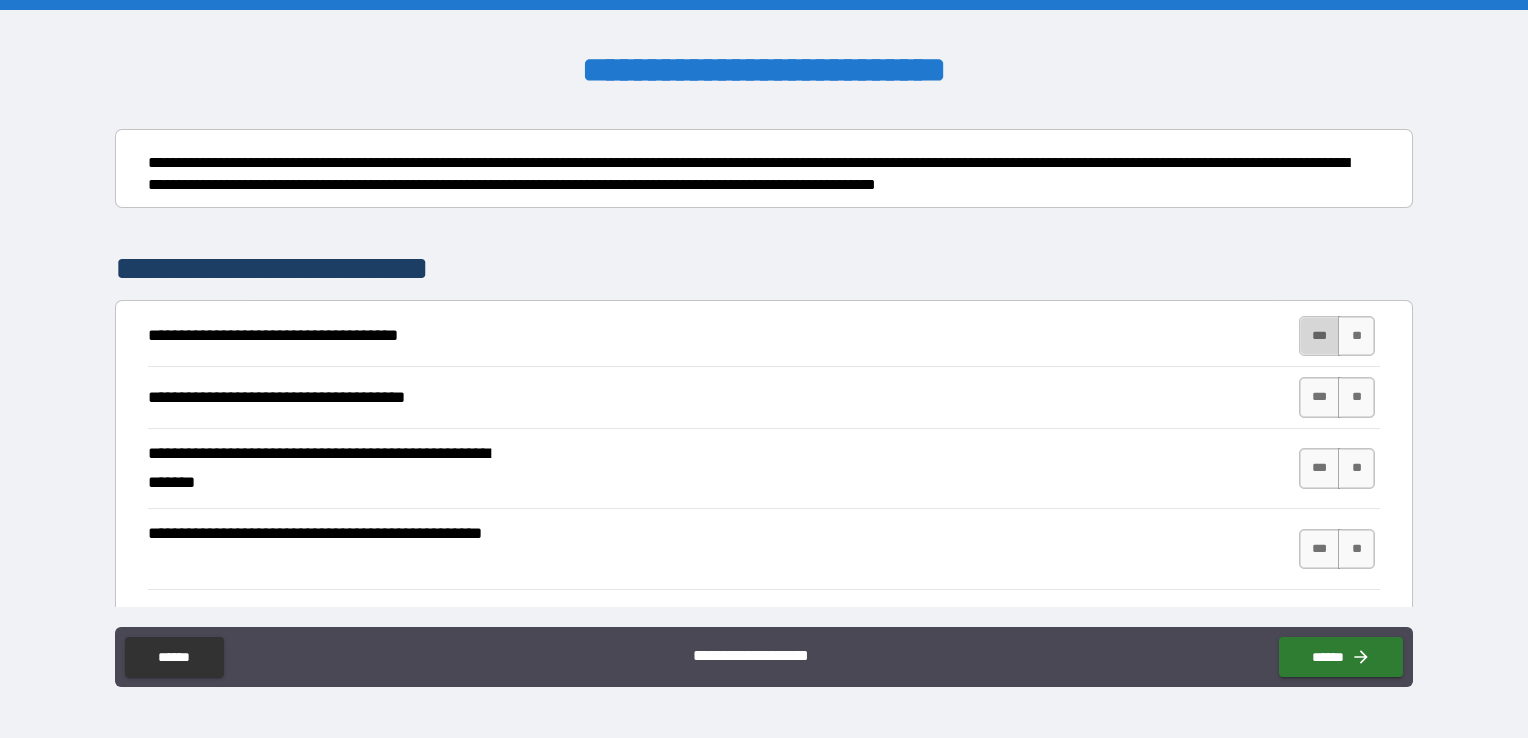 click on "***" at bounding box center [1320, 336] 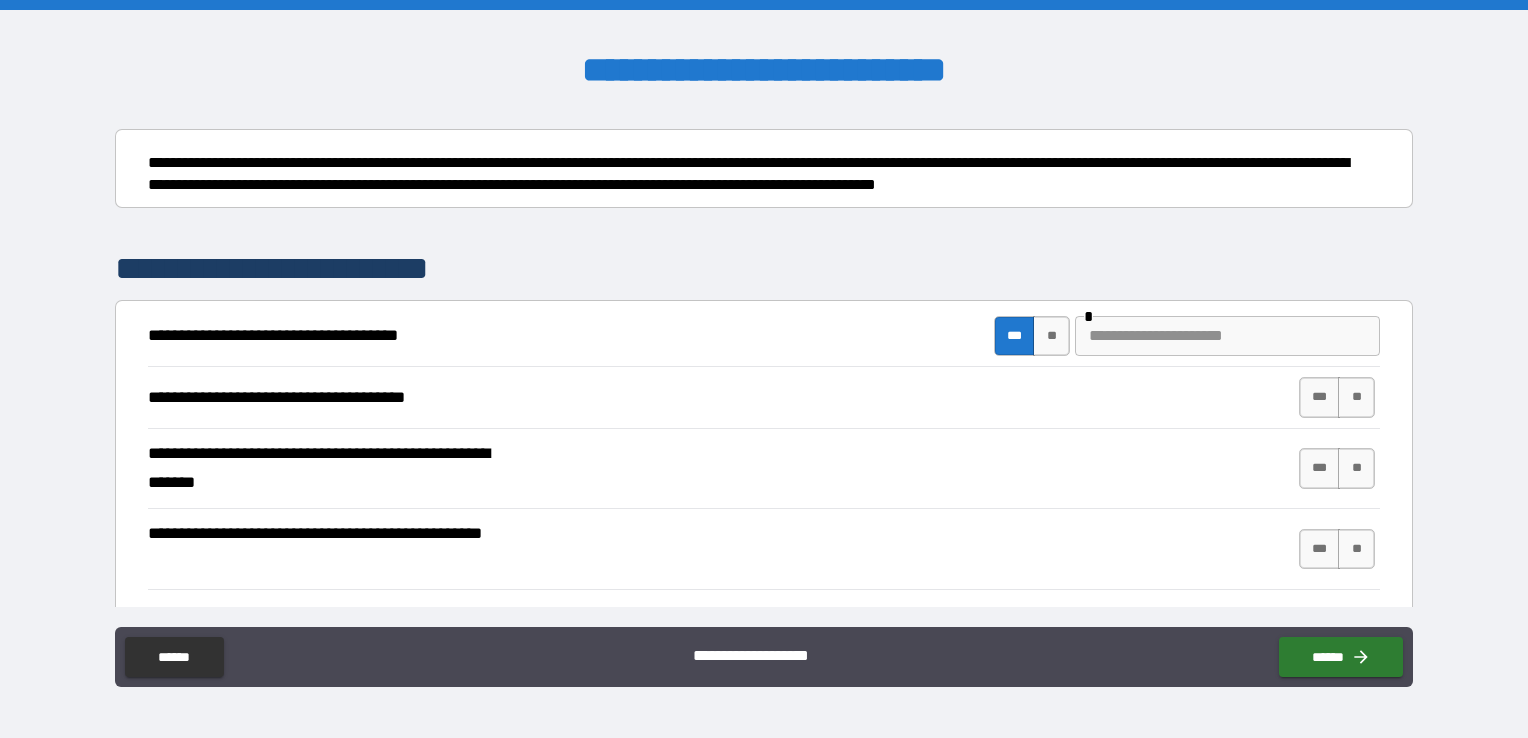 click on "**" at bounding box center [1051, 336] 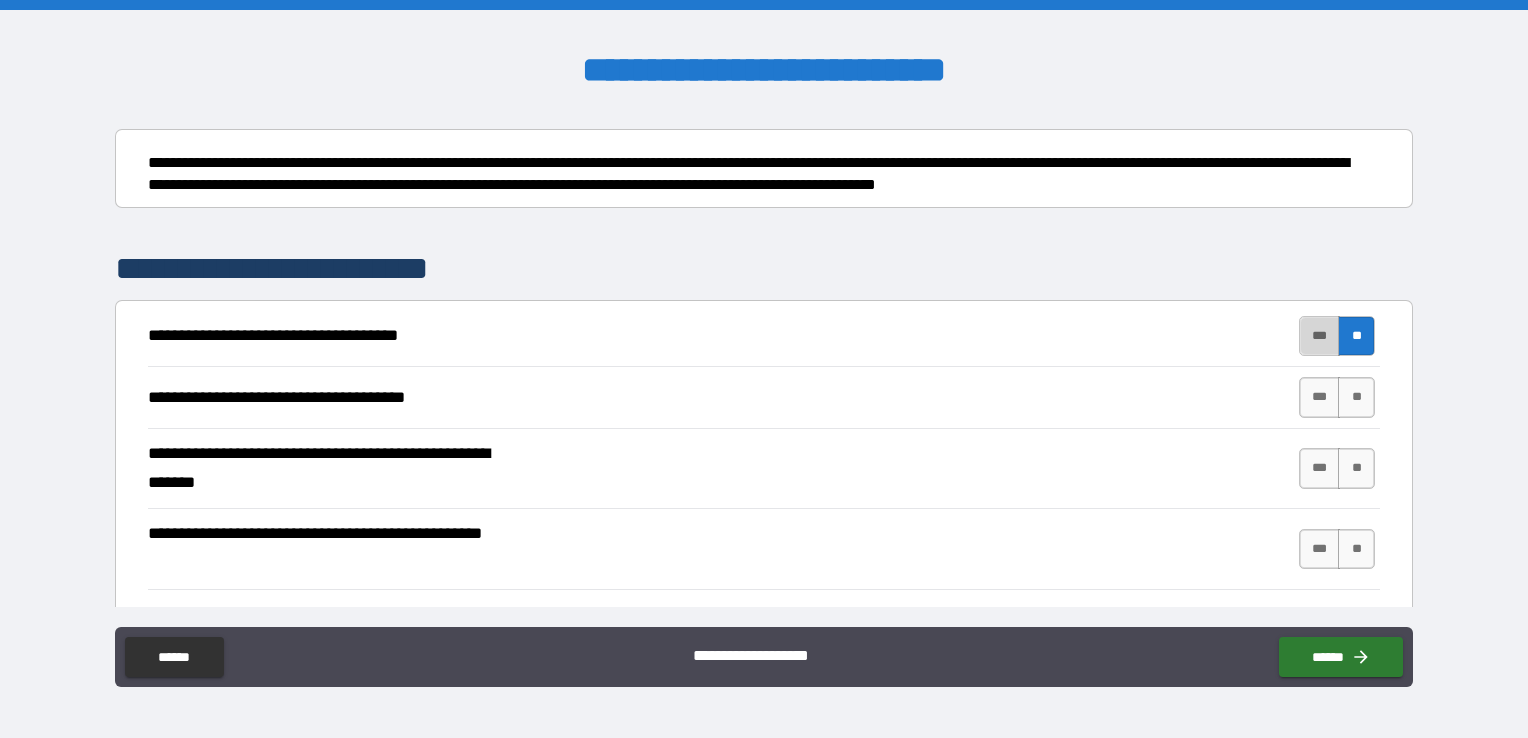 click on "***" at bounding box center [1320, 336] 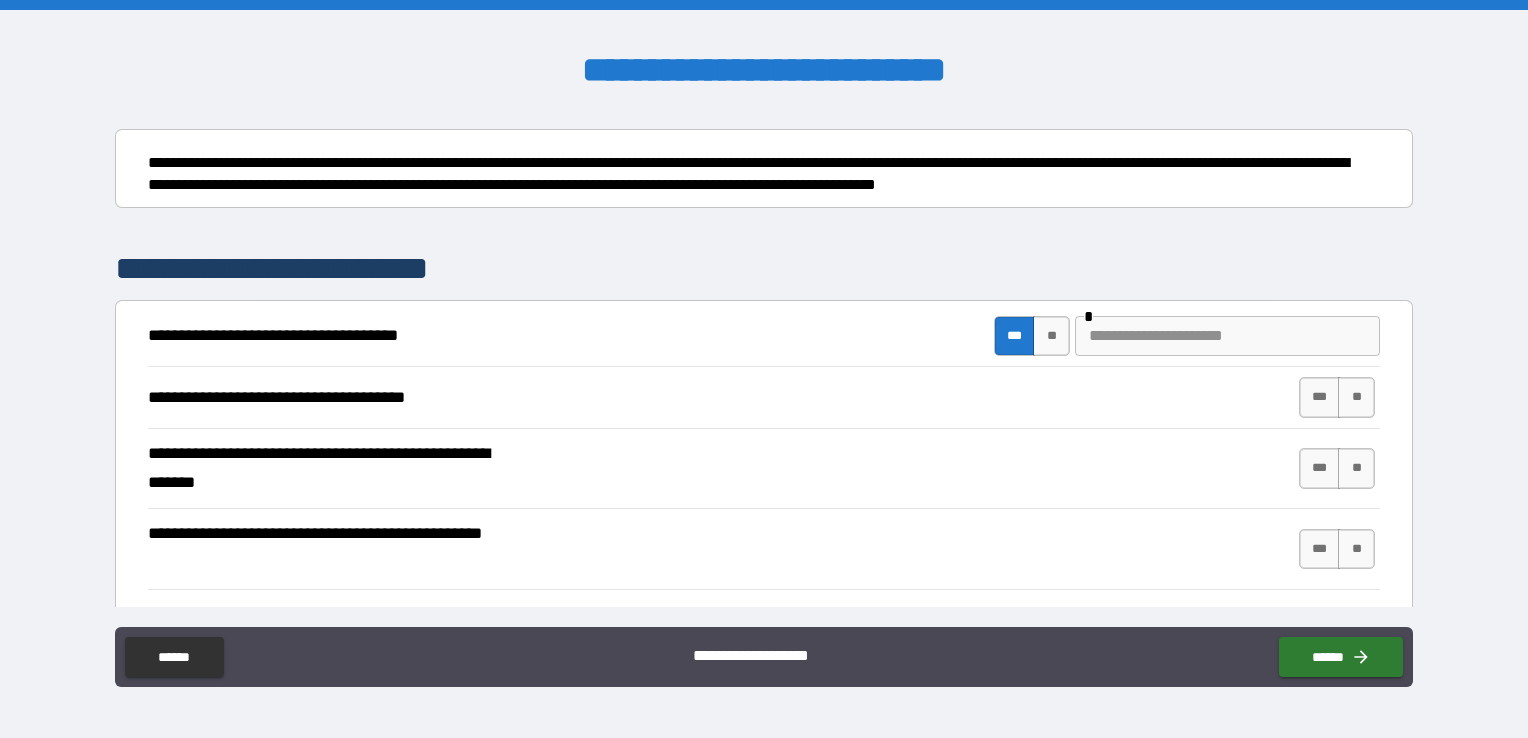 click at bounding box center (1227, 336) 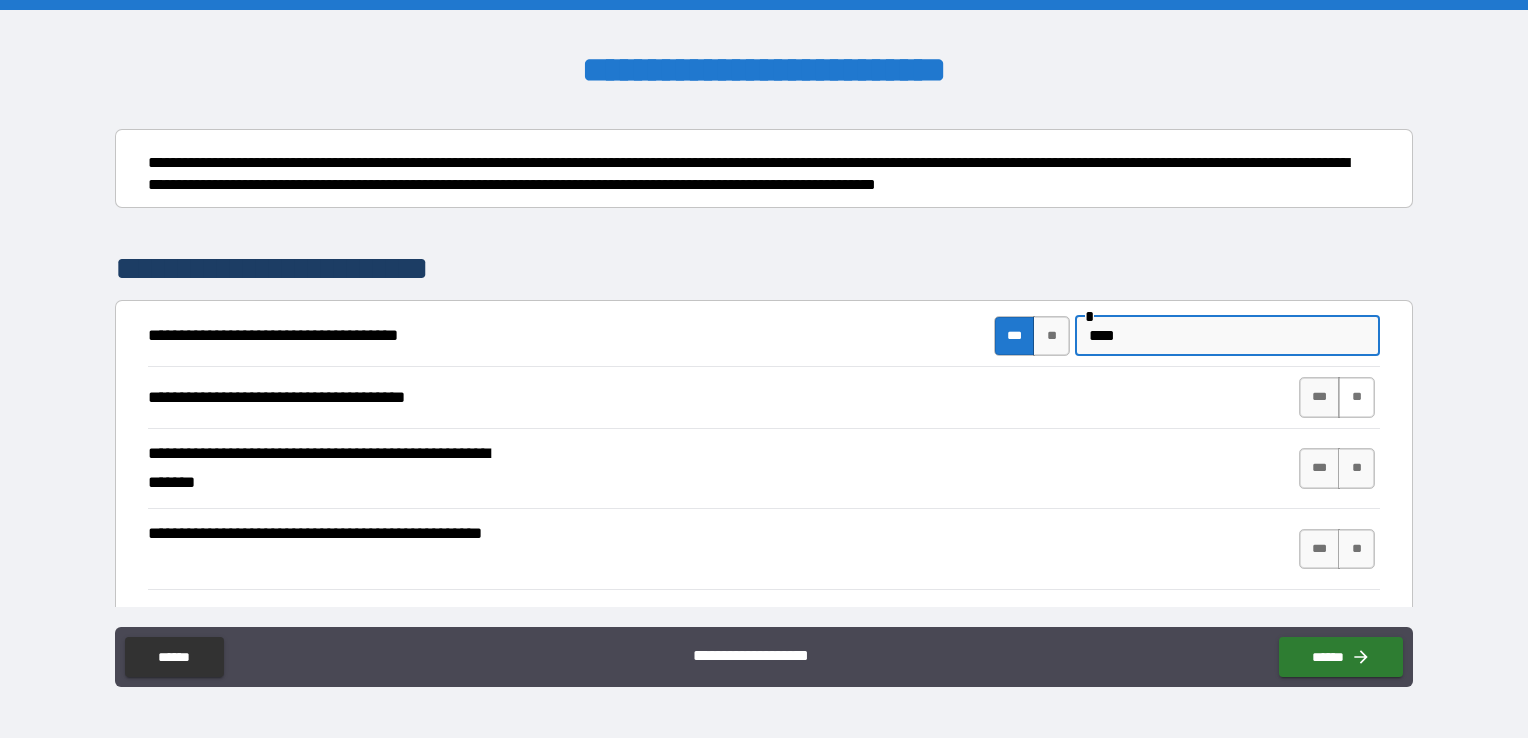type on "****" 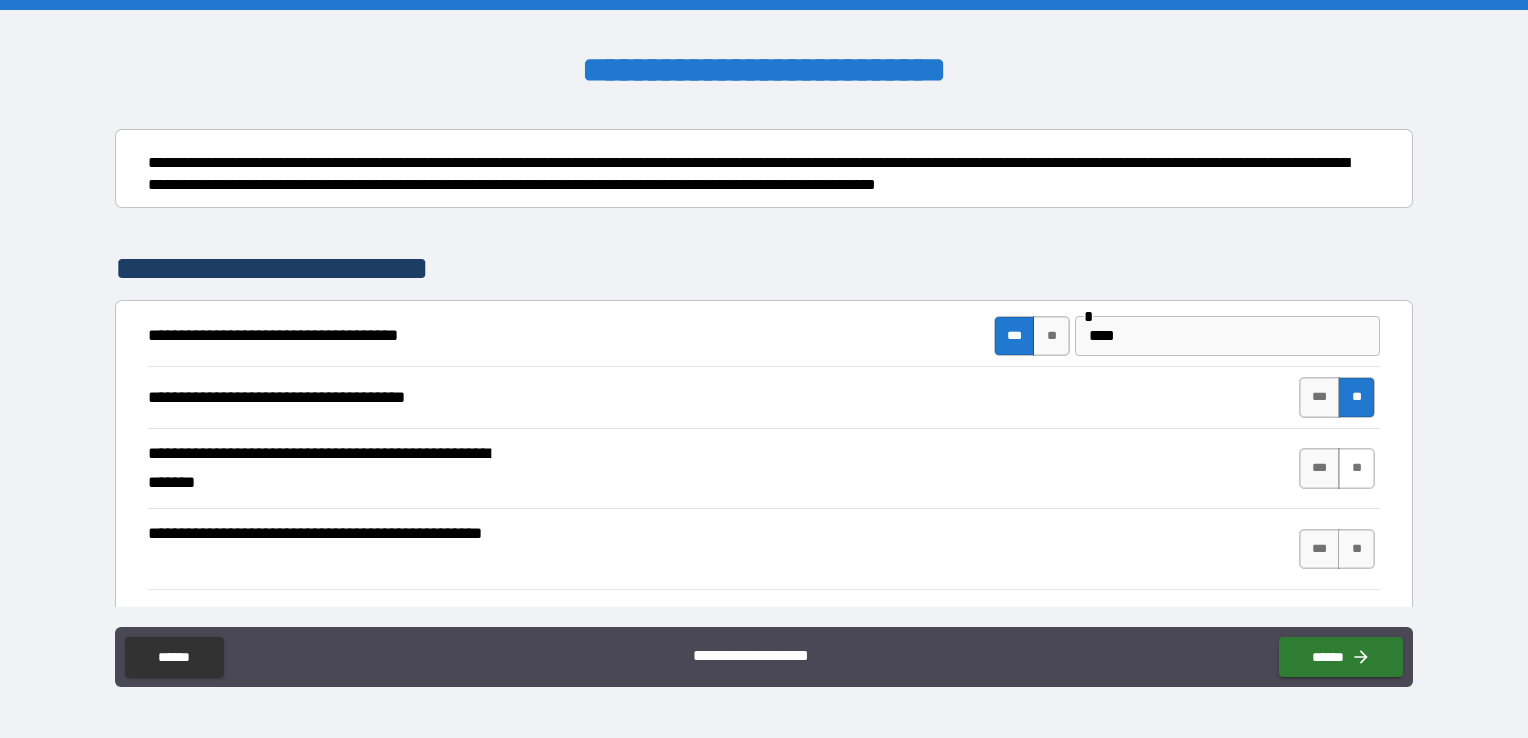 click on "**" at bounding box center (1356, 468) 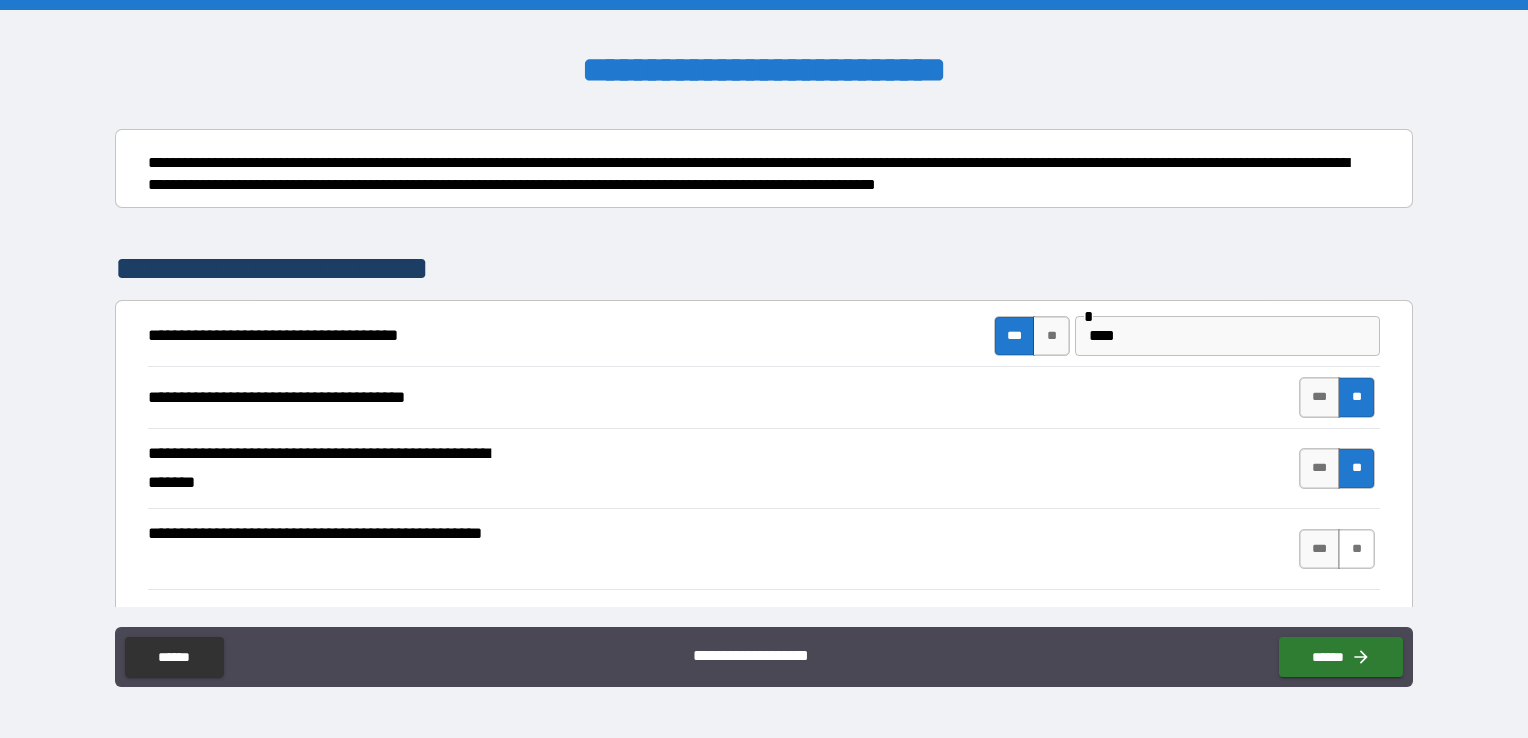 click on "**" at bounding box center [1356, 549] 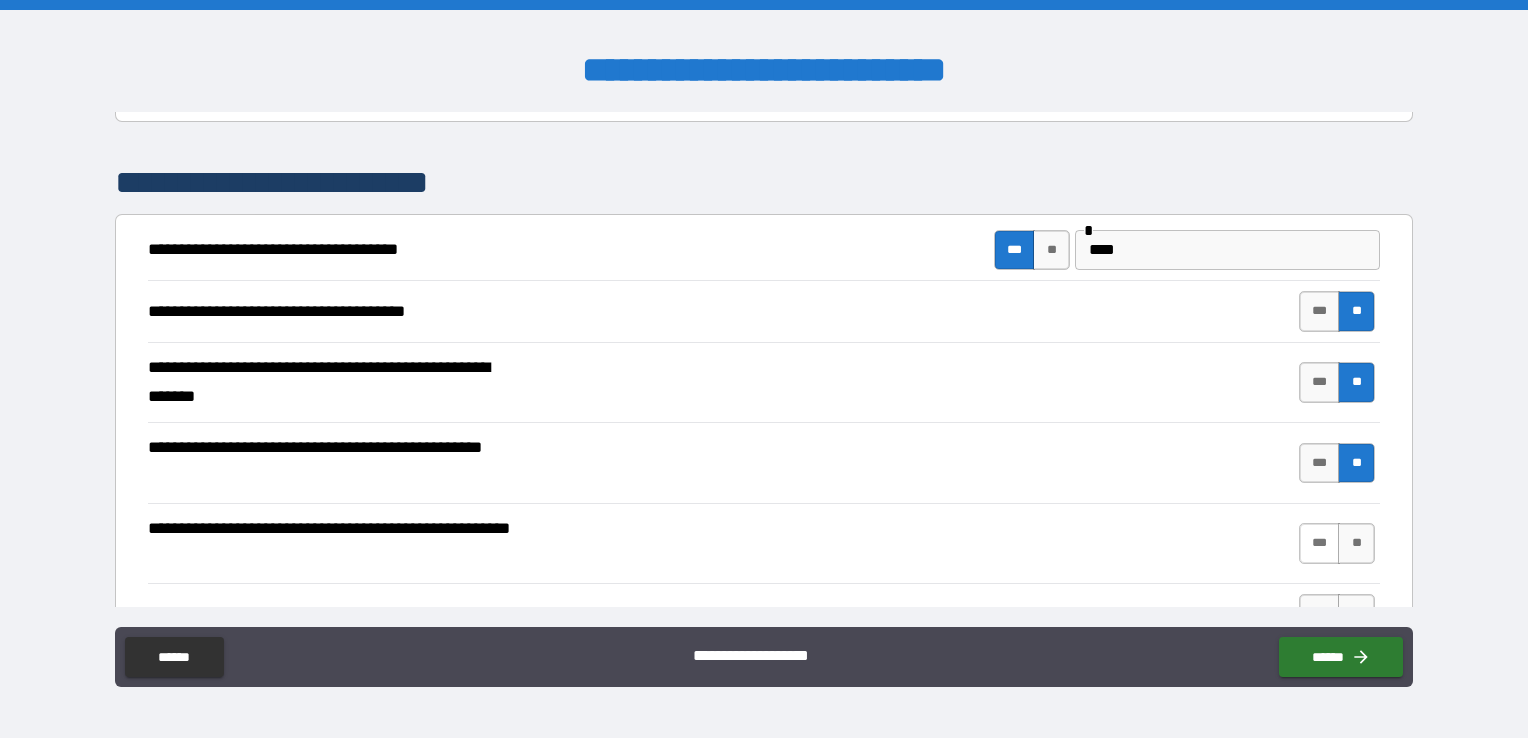 scroll, scrollTop: 500, scrollLeft: 0, axis: vertical 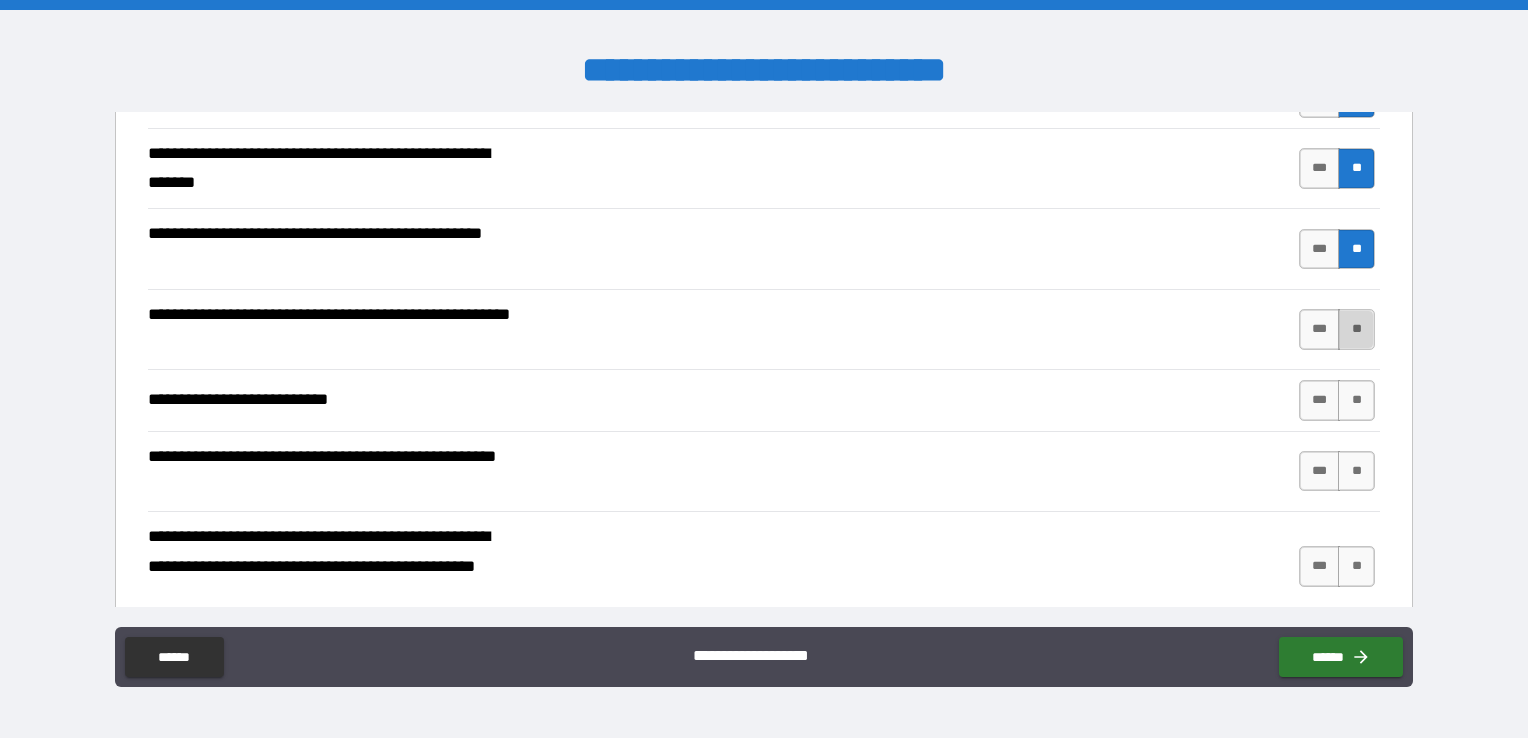 click on "**" at bounding box center (1356, 329) 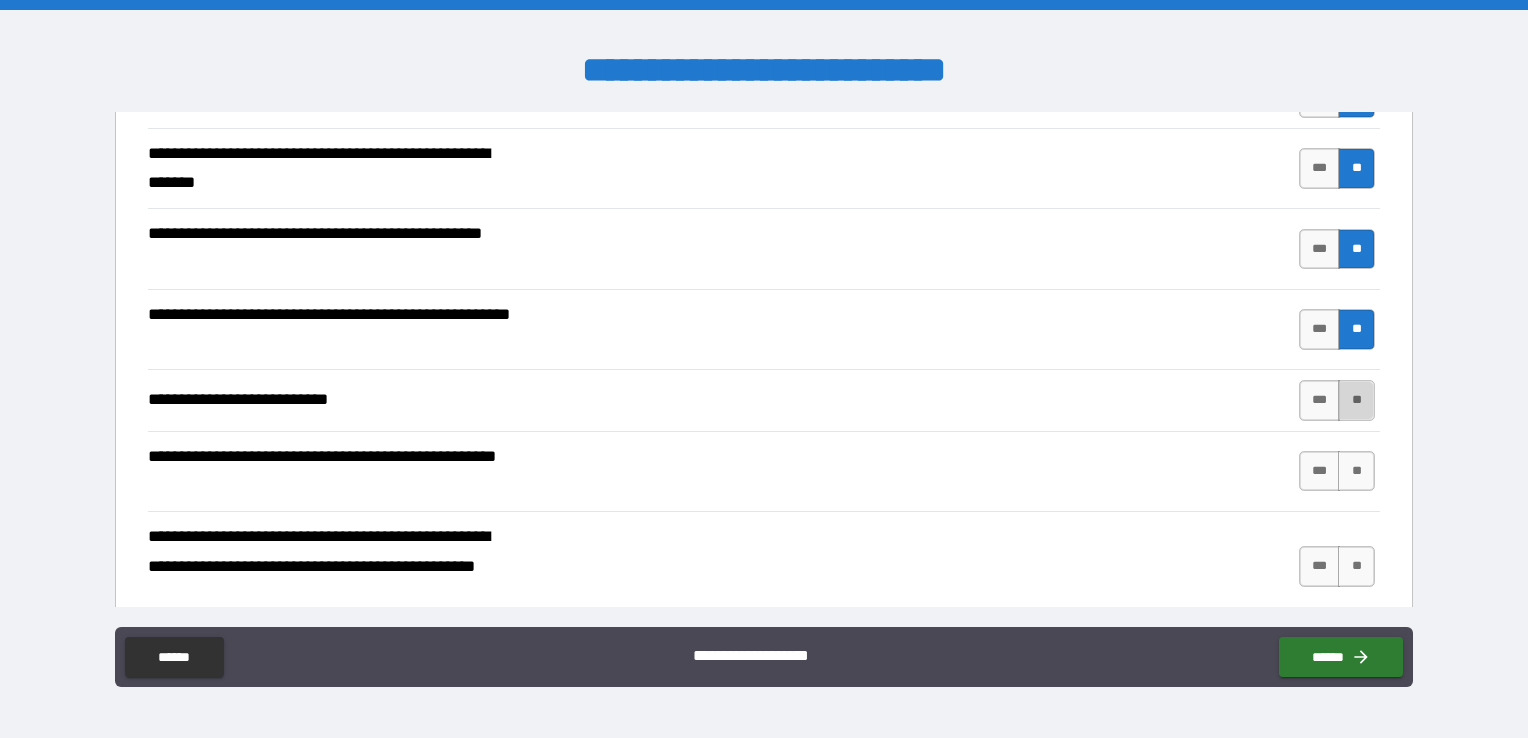 click on "**" at bounding box center [1356, 400] 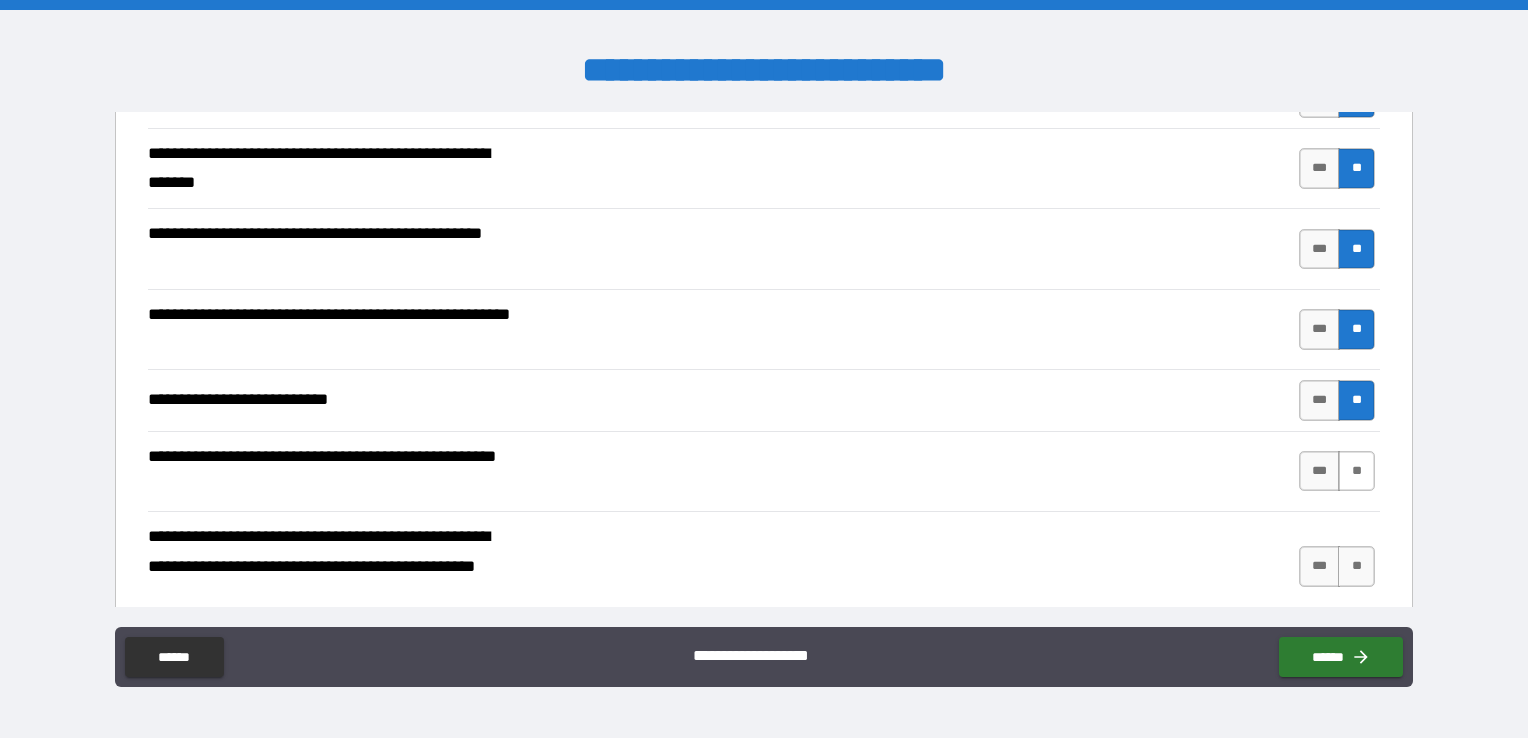 click on "**" at bounding box center [1356, 471] 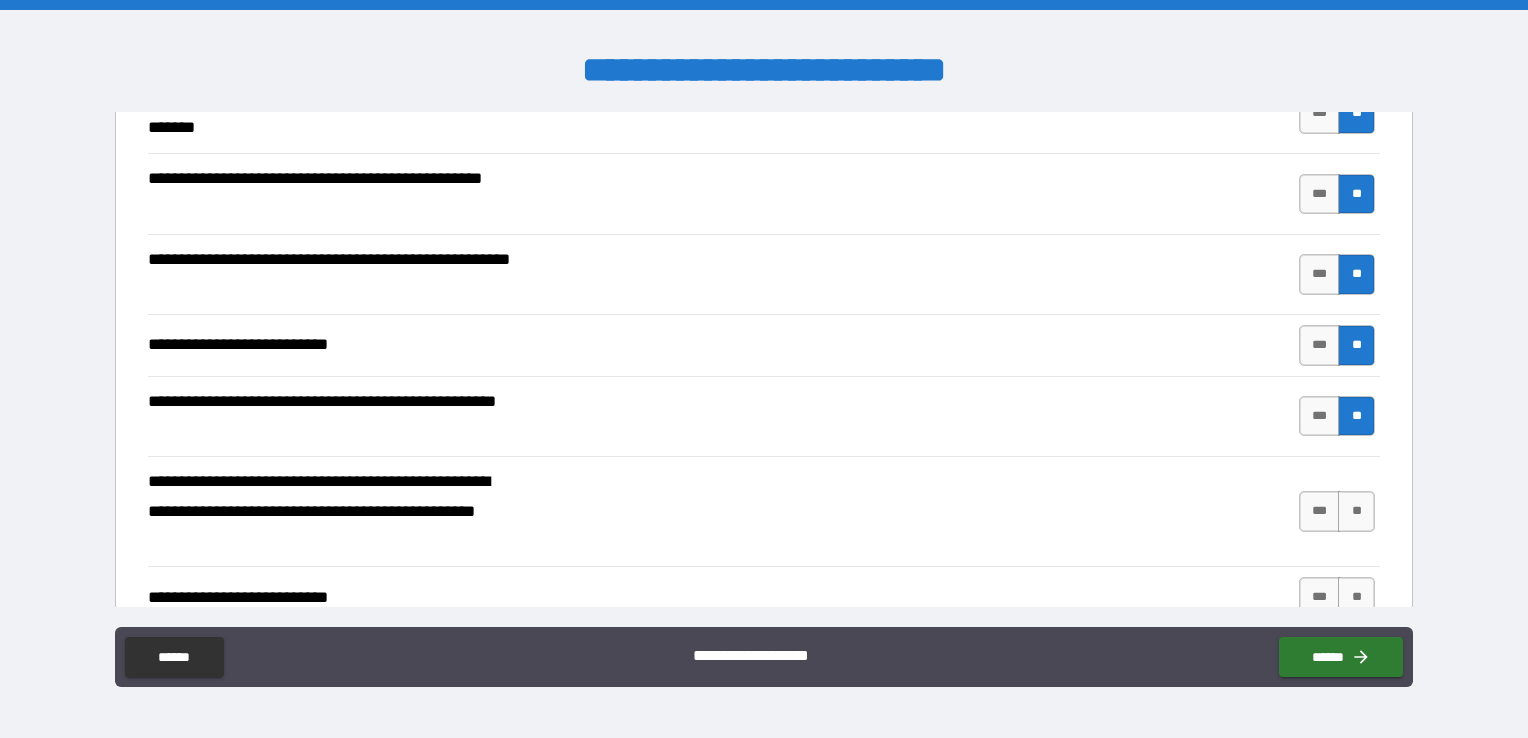 scroll, scrollTop: 600, scrollLeft: 0, axis: vertical 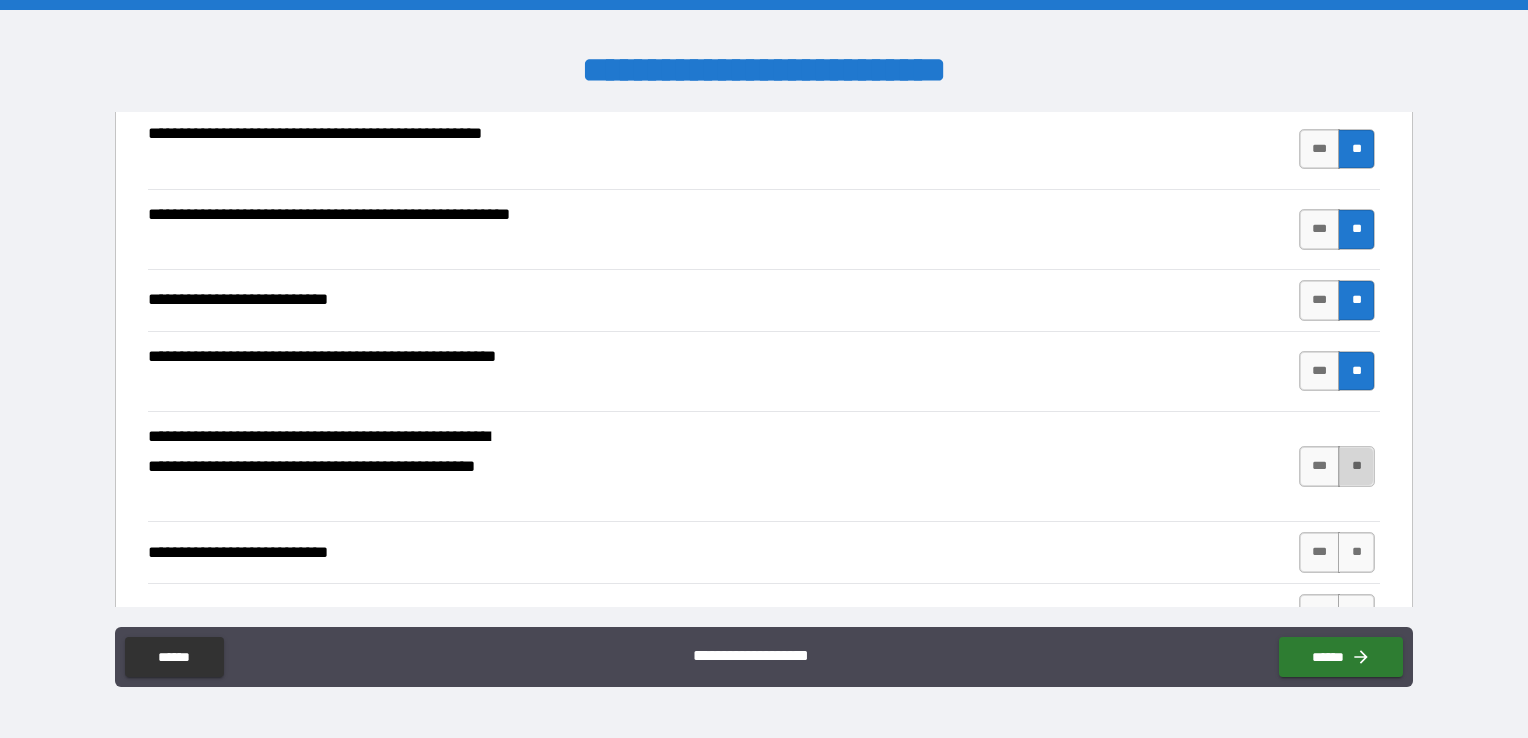 click on "**" at bounding box center [1356, 466] 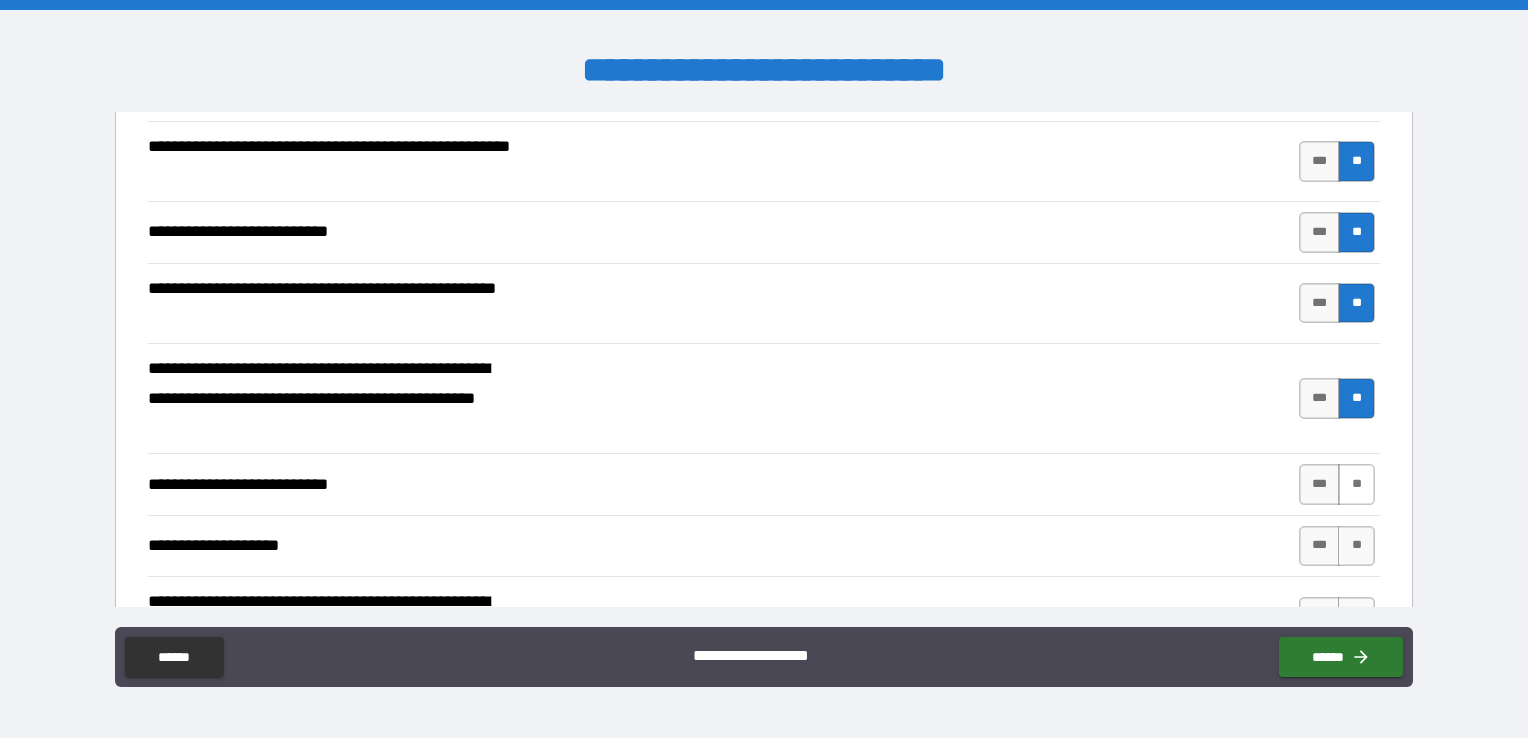 scroll, scrollTop: 800, scrollLeft: 0, axis: vertical 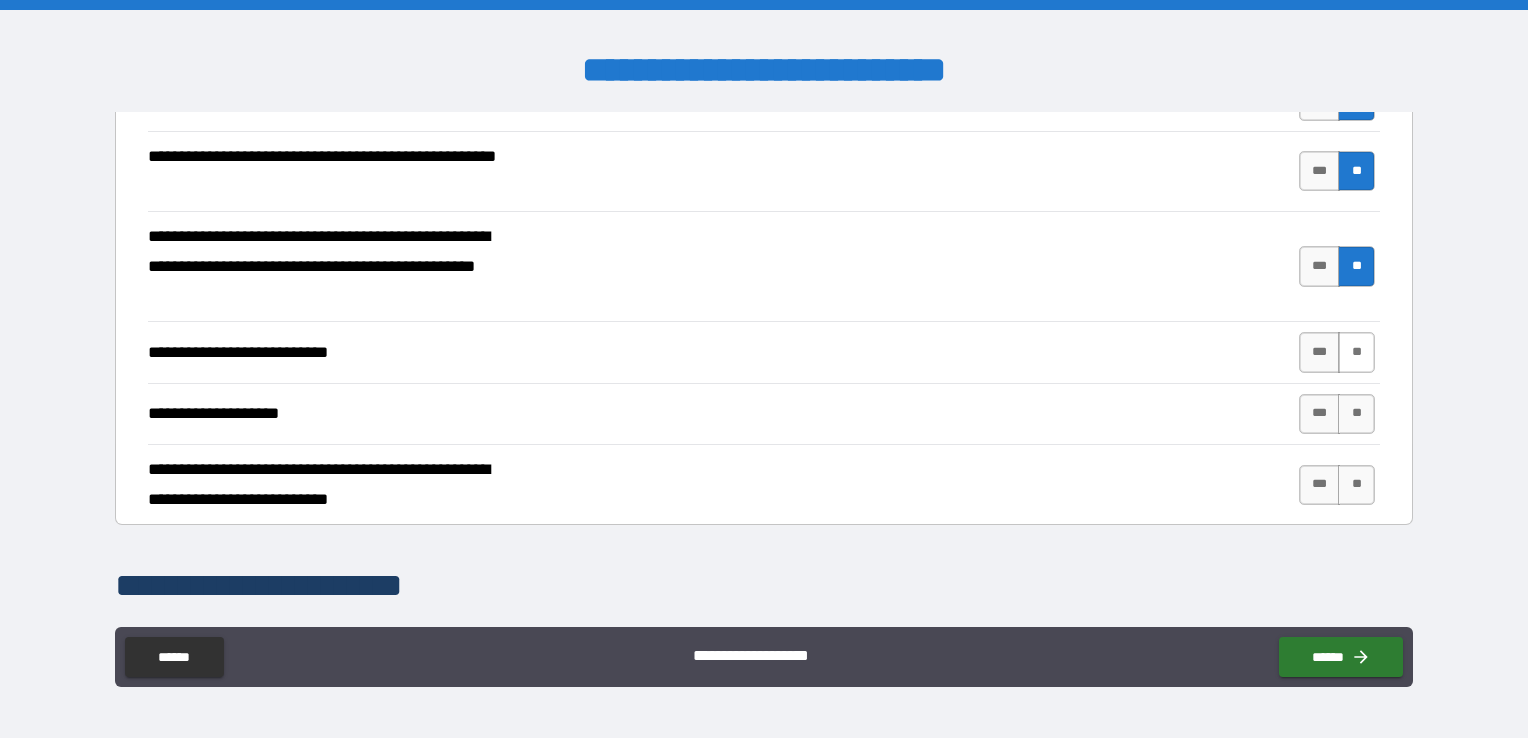 click on "**" at bounding box center (1356, 352) 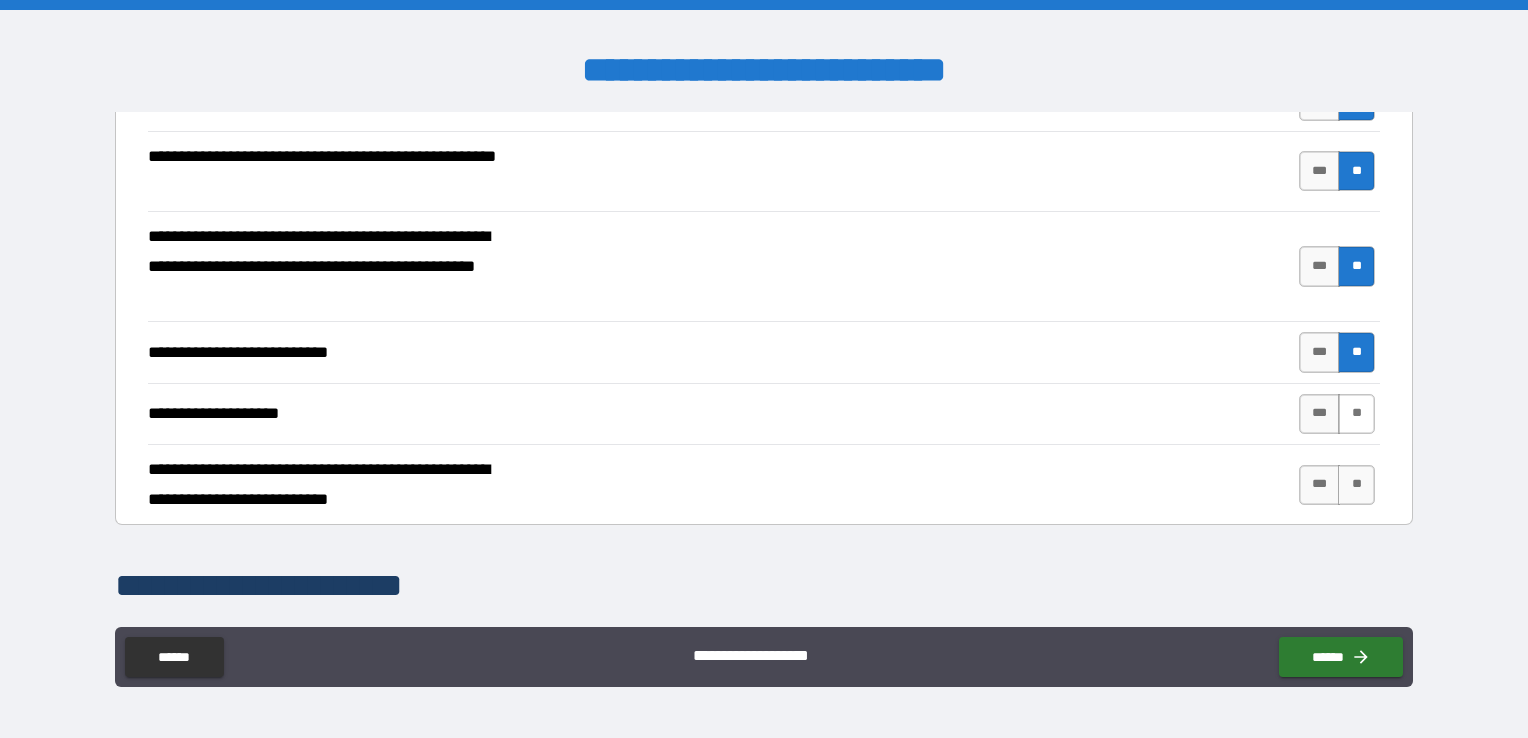 click on "**" at bounding box center [1356, 414] 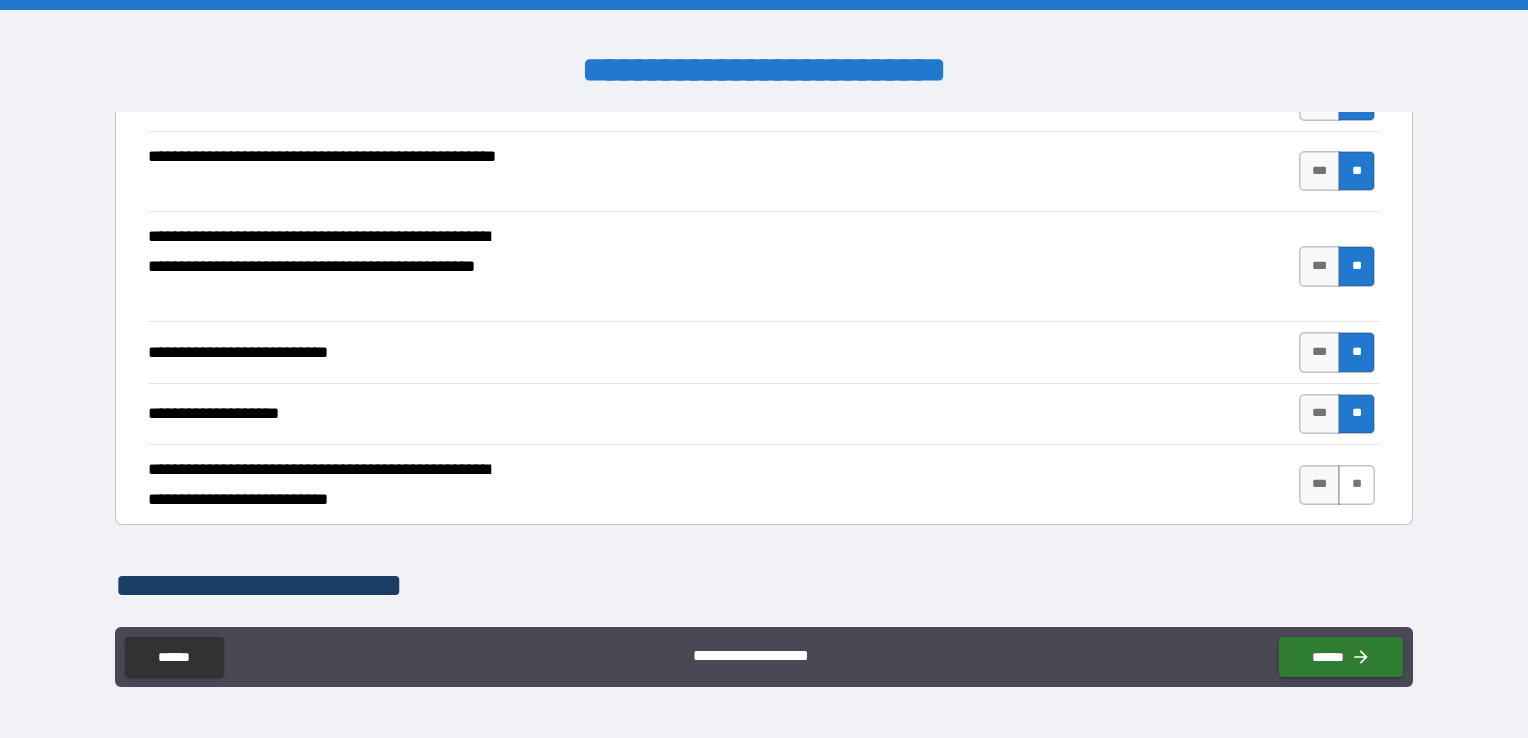 click on "**" at bounding box center [1356, 485] 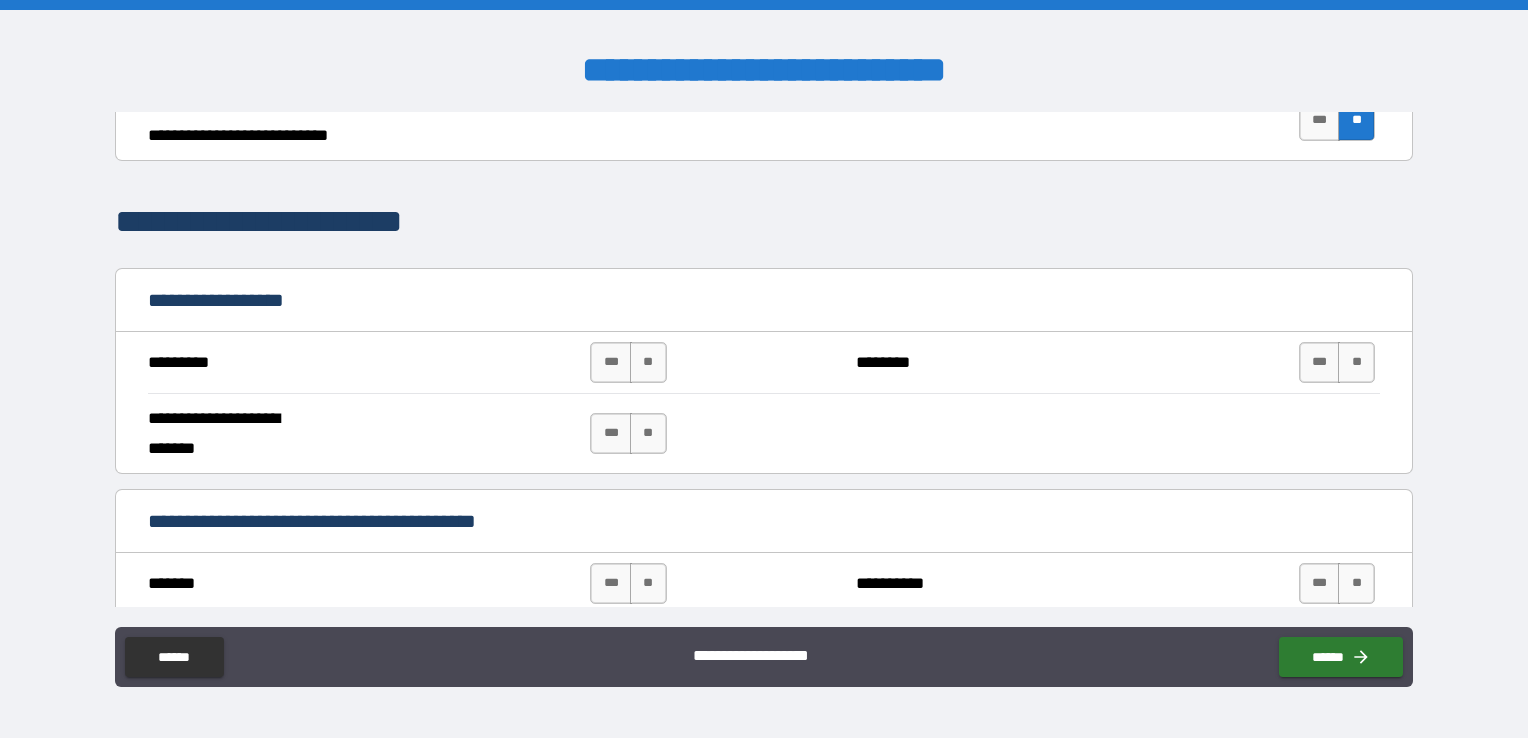 scroll, scrollTop: 1200, scrollLeft: 0, axis: vertical 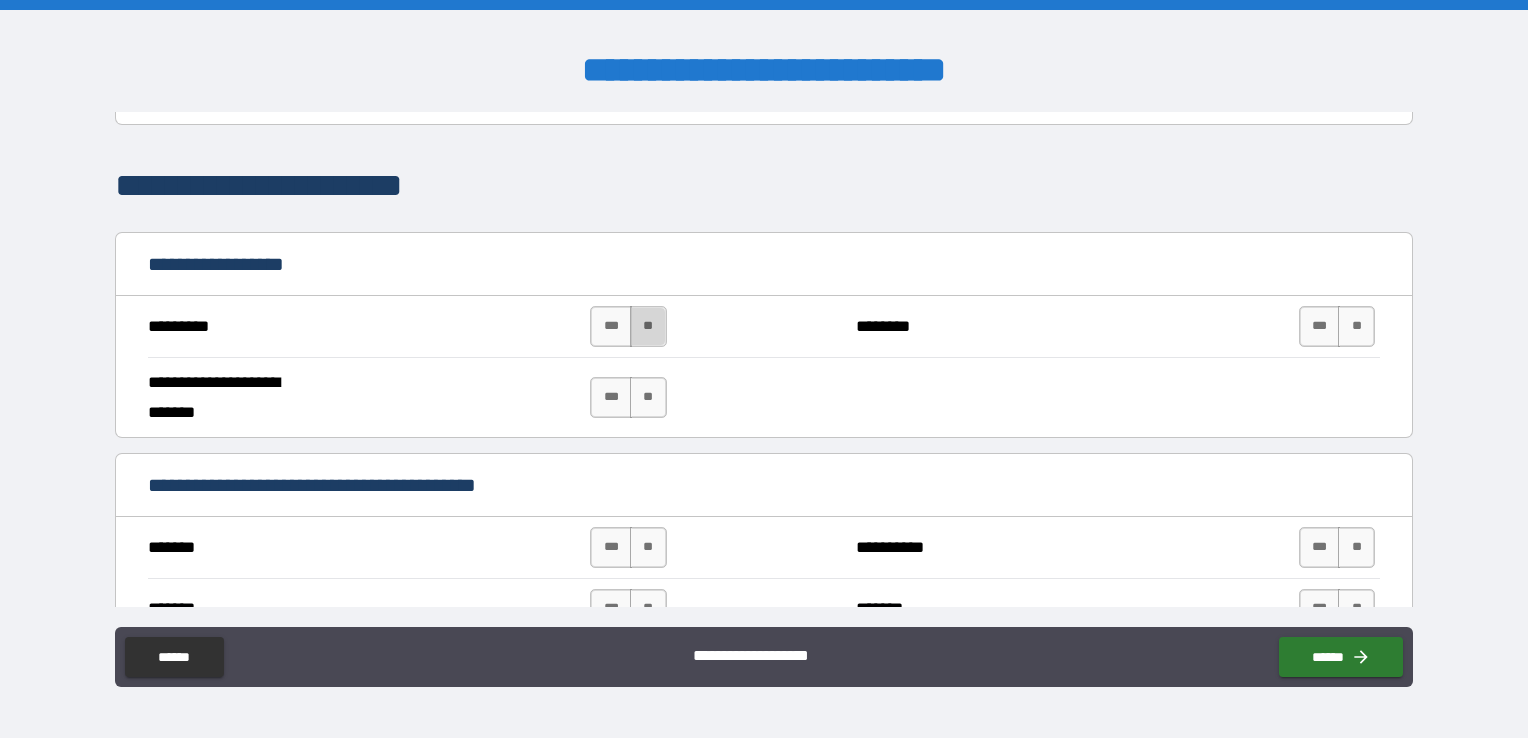 click on "**" at bounding box center (648, 326) 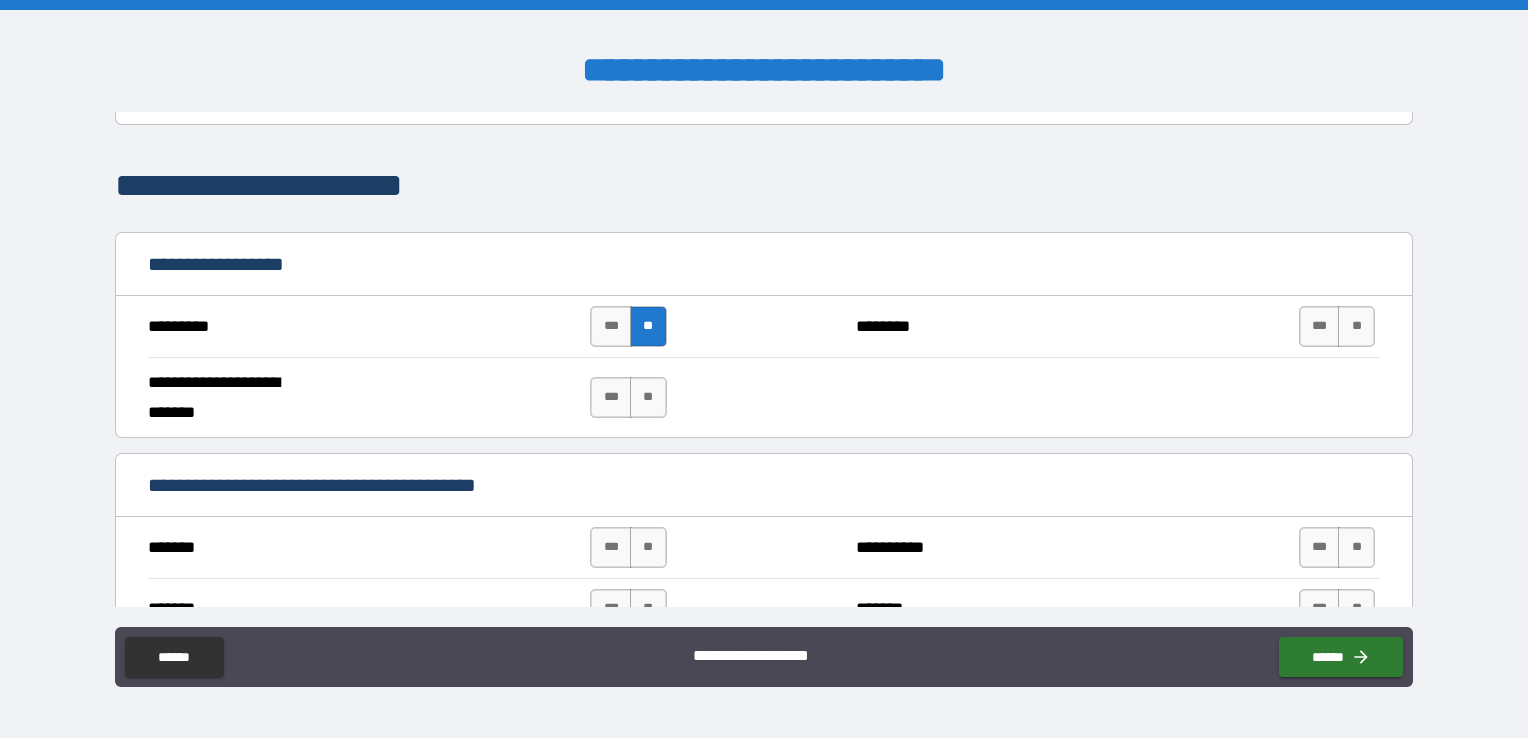 click on "**" at bounding box center (648, 326) 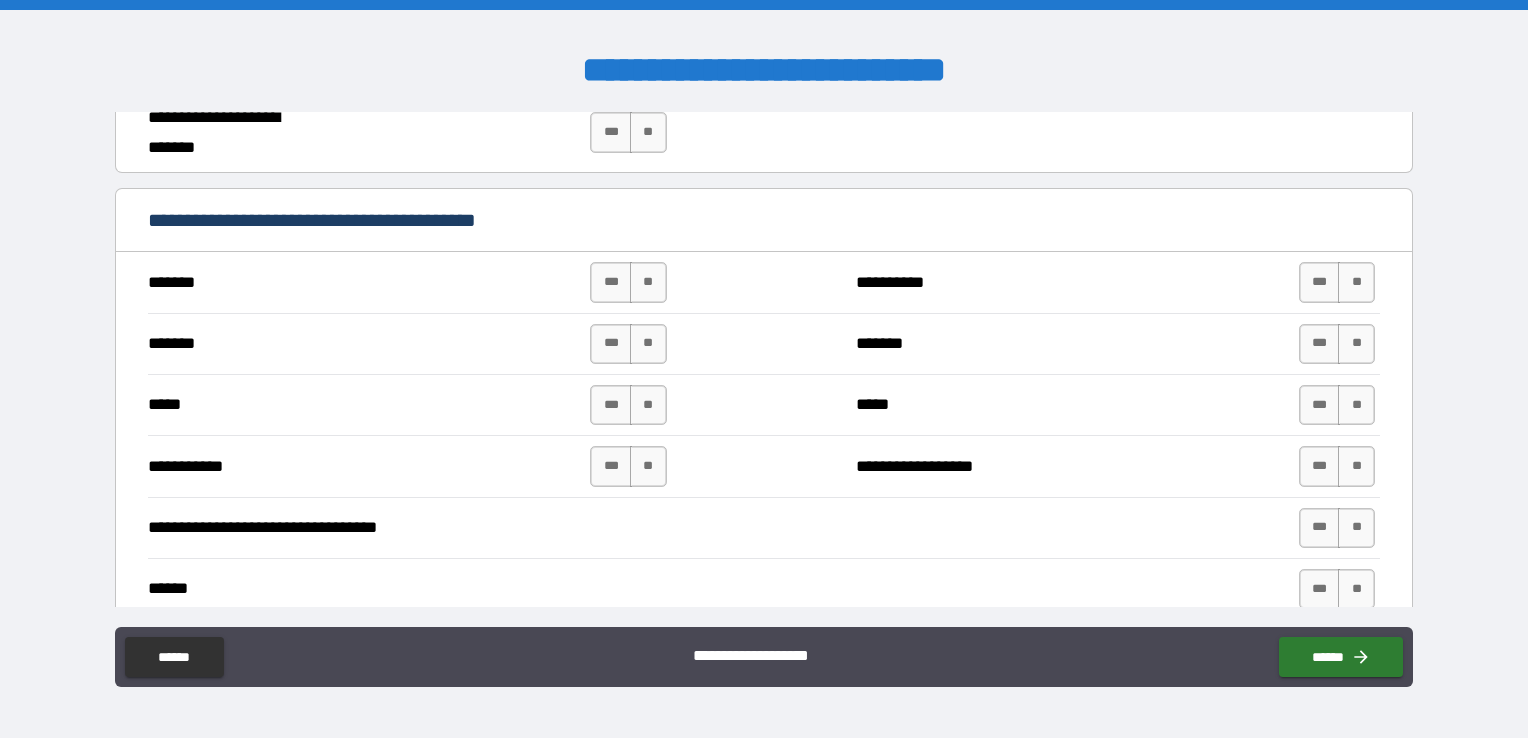 scroll, scrollTop: 1500, scrollLeft: 0, axis: vertical 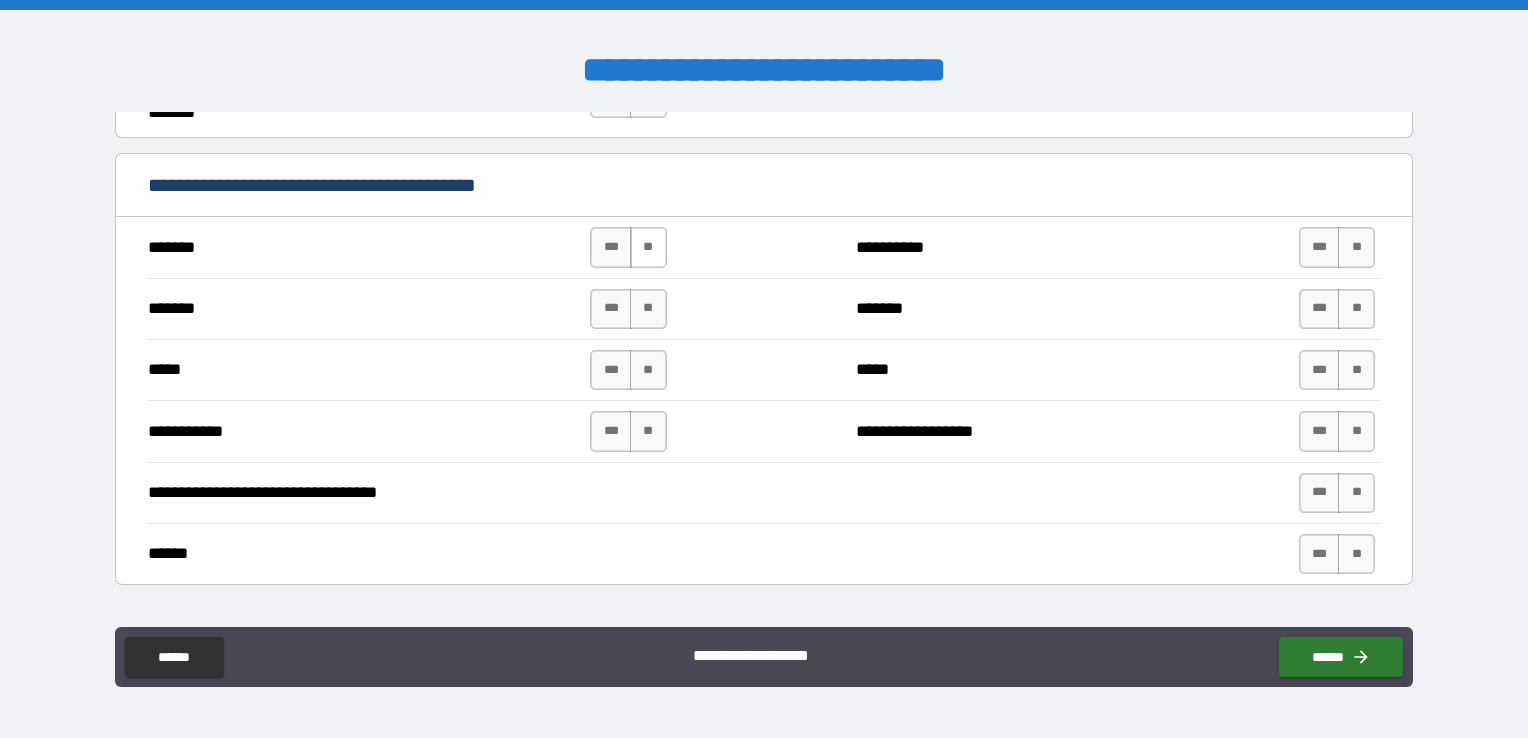 click on "**" at bounding box center [648, 247] 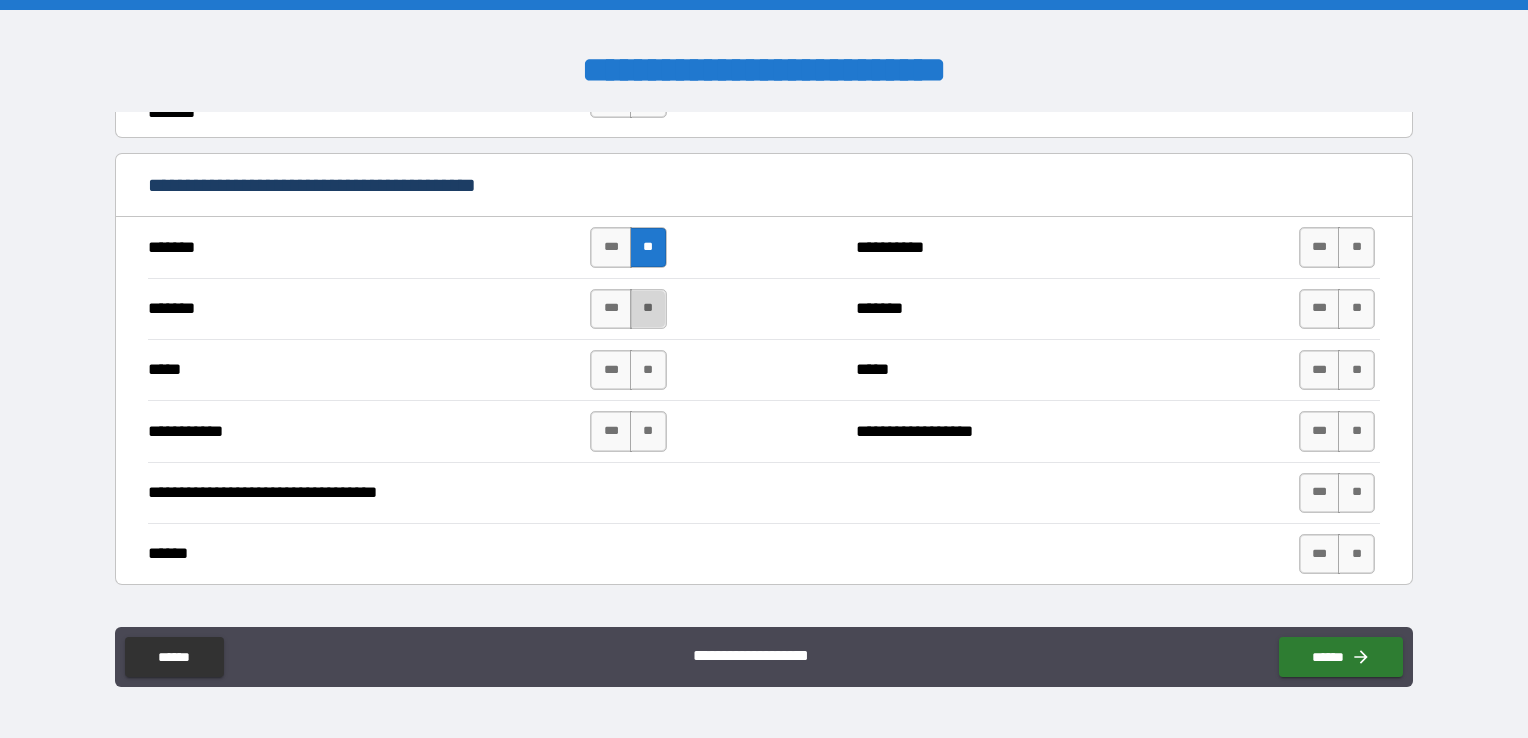 click on "**" at bounding box center [648, 309] 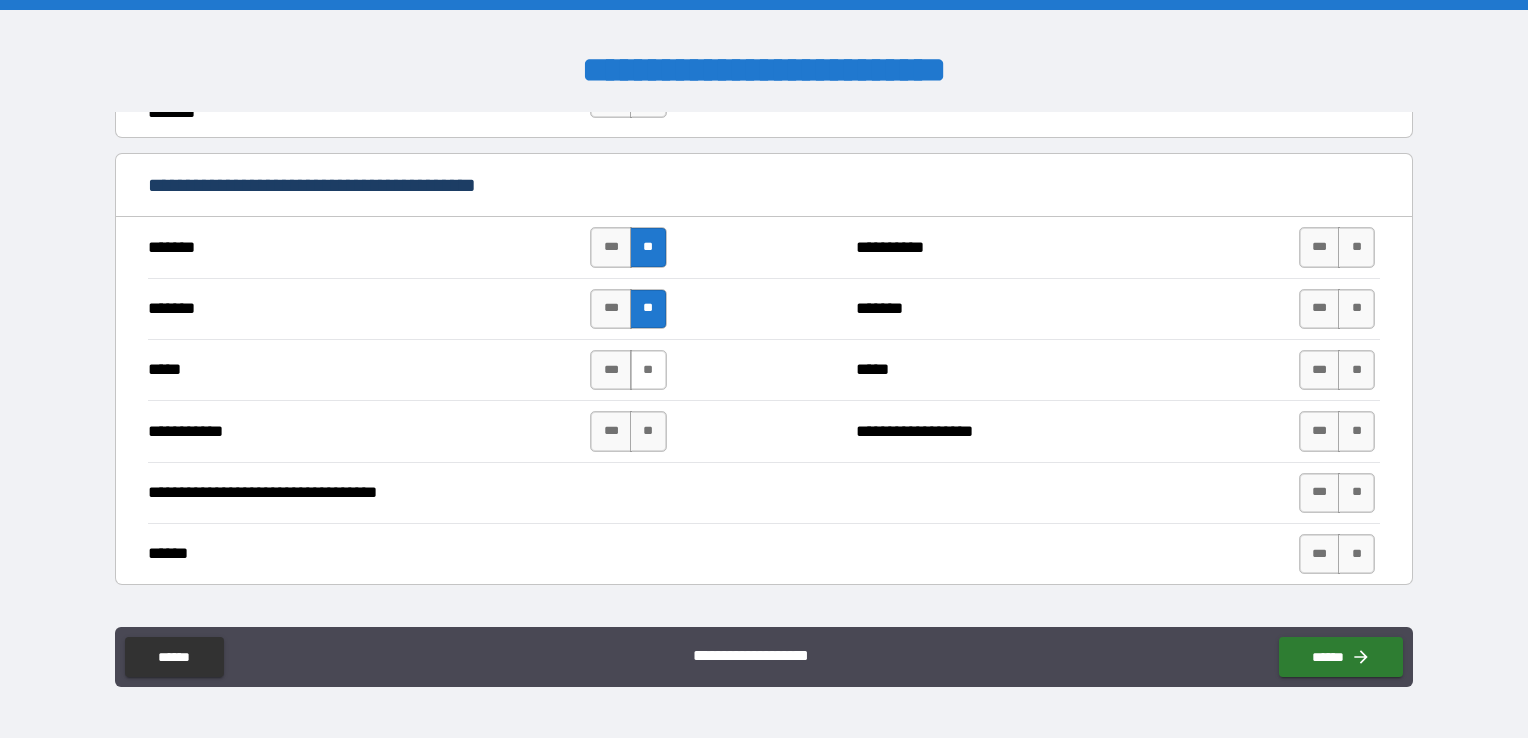 click on "**" at bounding box center [648, 370] 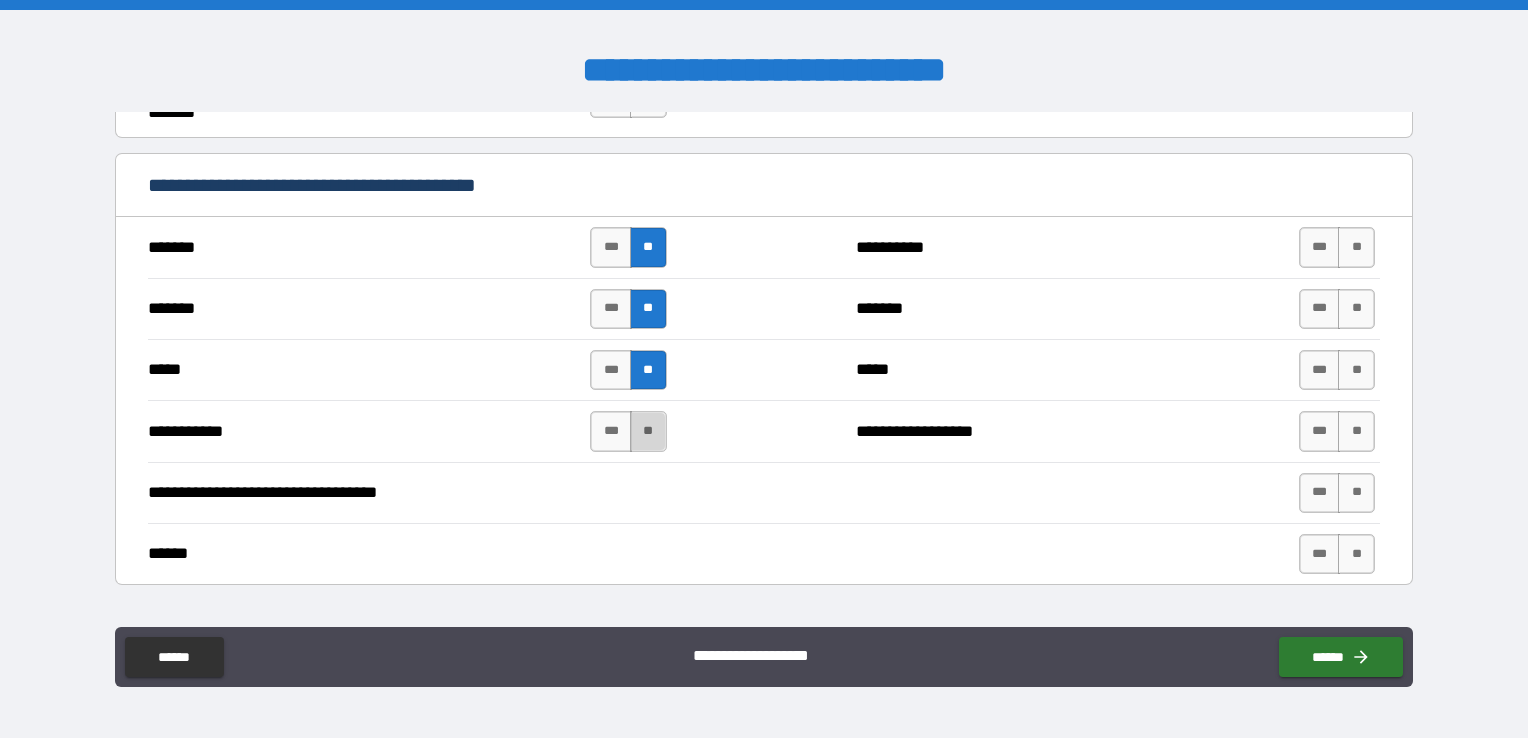 click on "**" at bounding box center [648, 431] 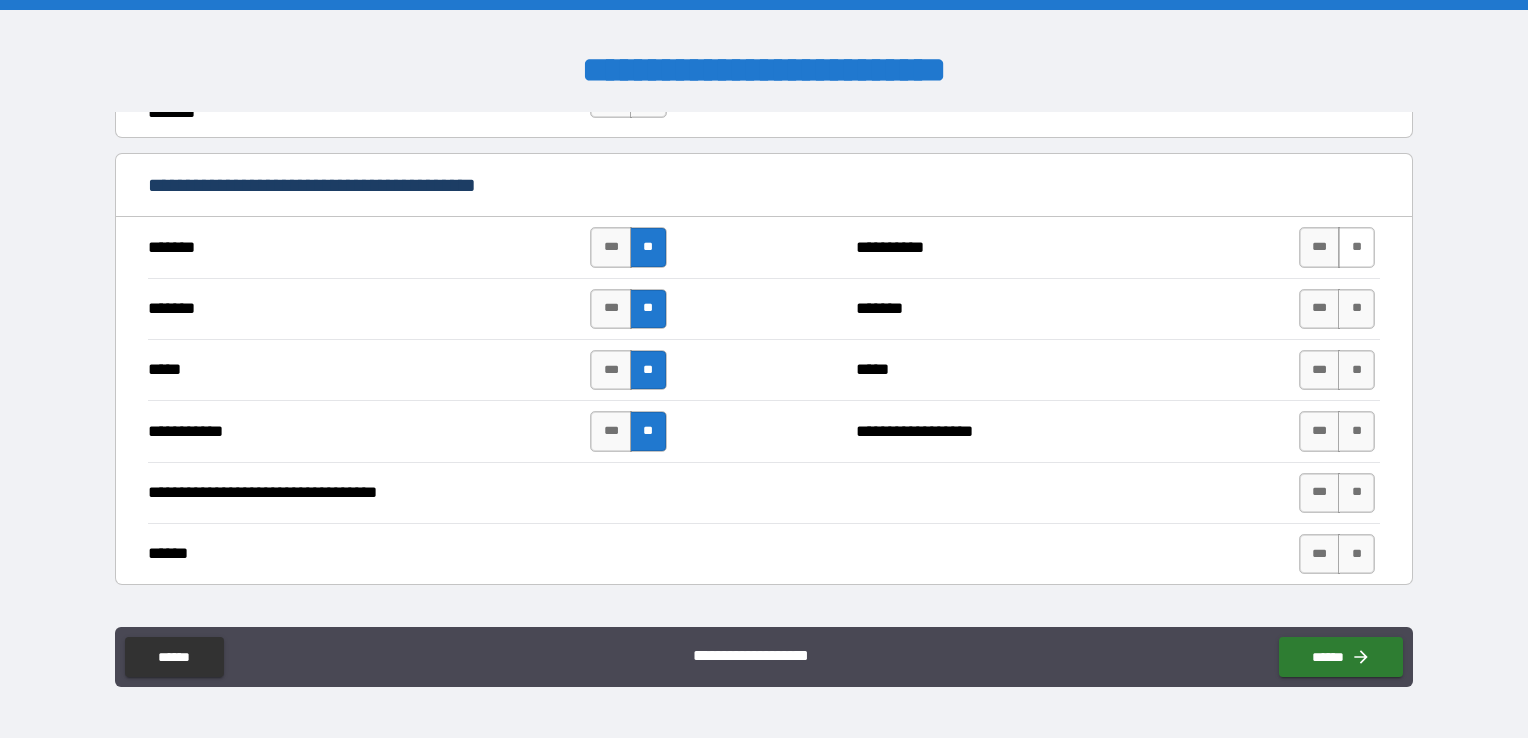 click on "**" at bounding box center (1356, 247) 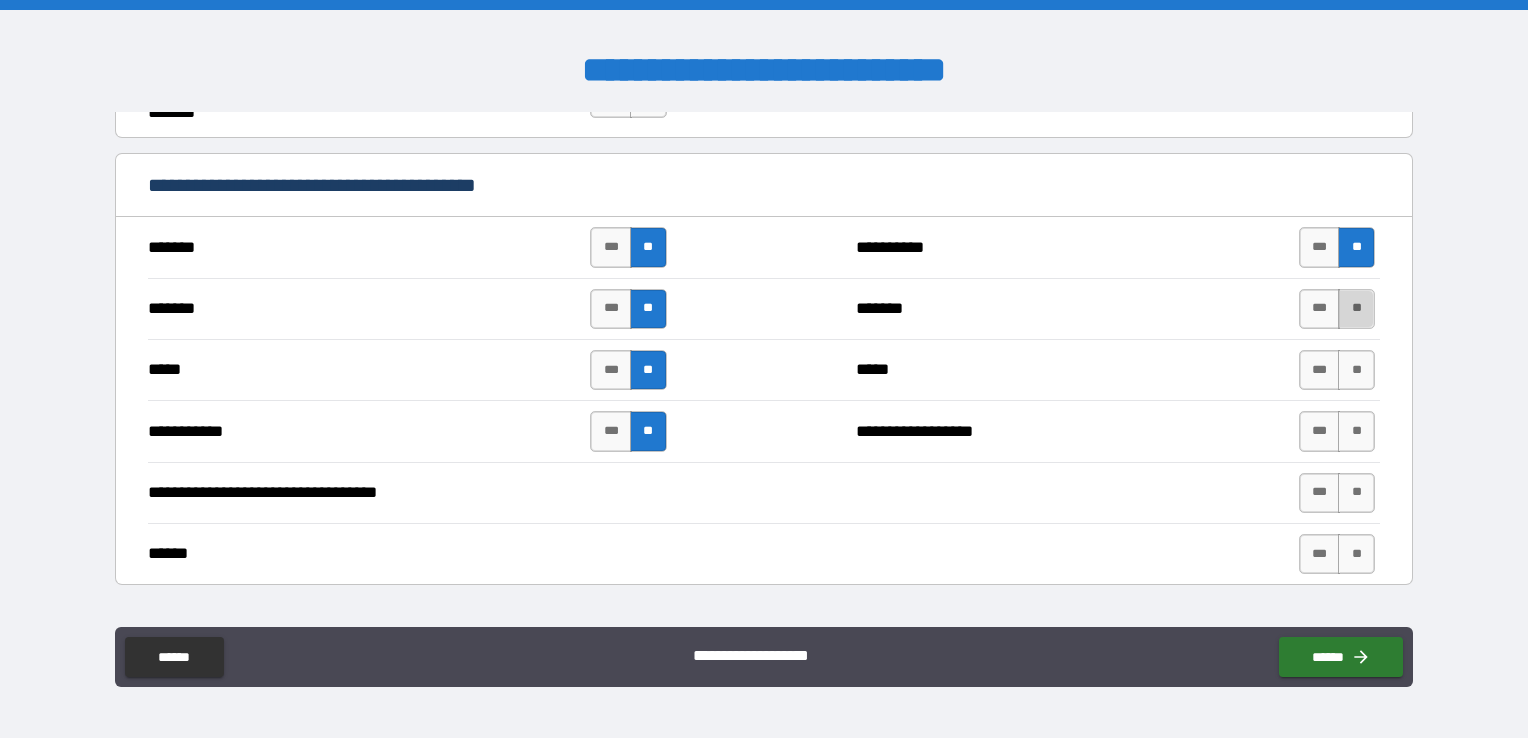 click on "**" at bounding box center (1356, 309) 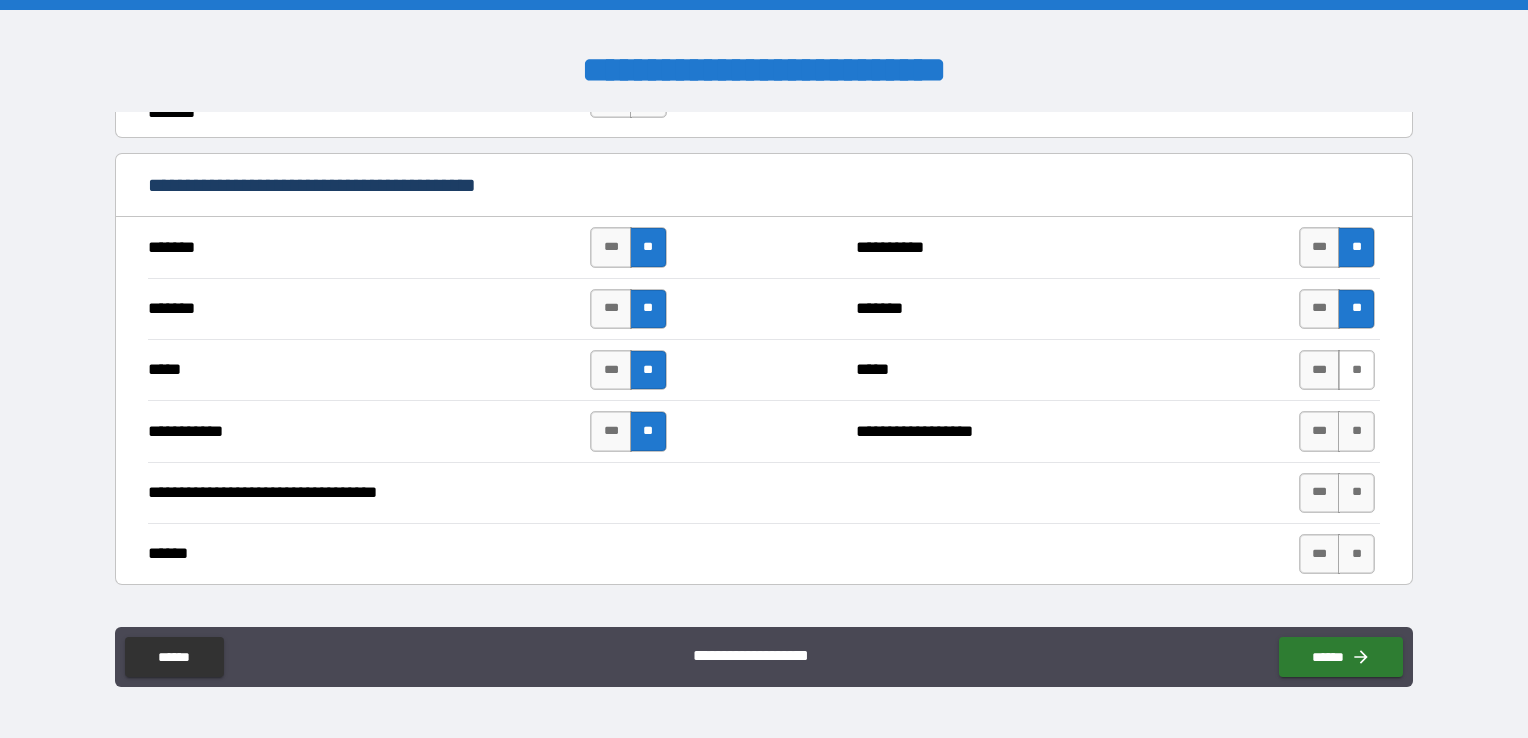 click on "**" at bounding box center [1356, 370] 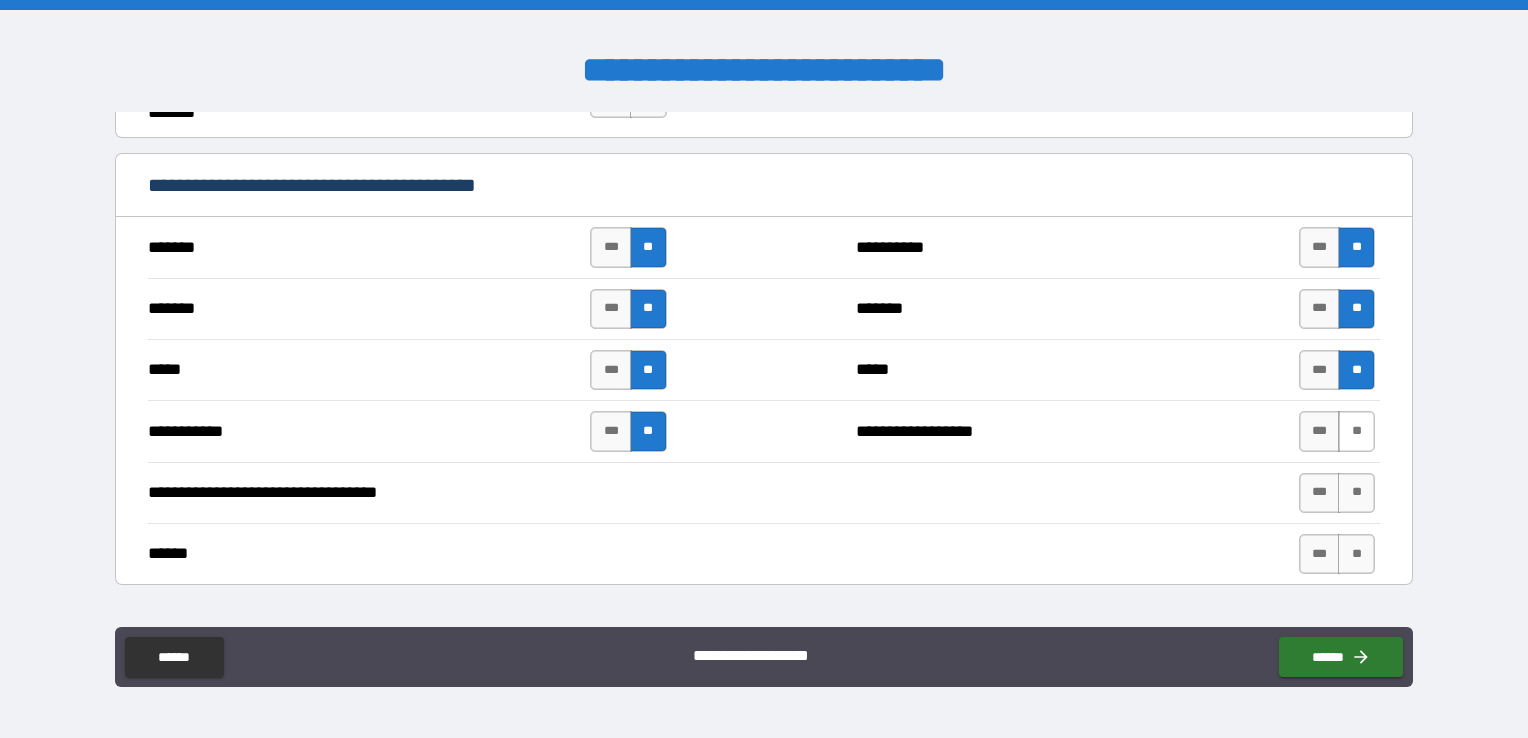 click on "**" at bounding box center [1356, 431] 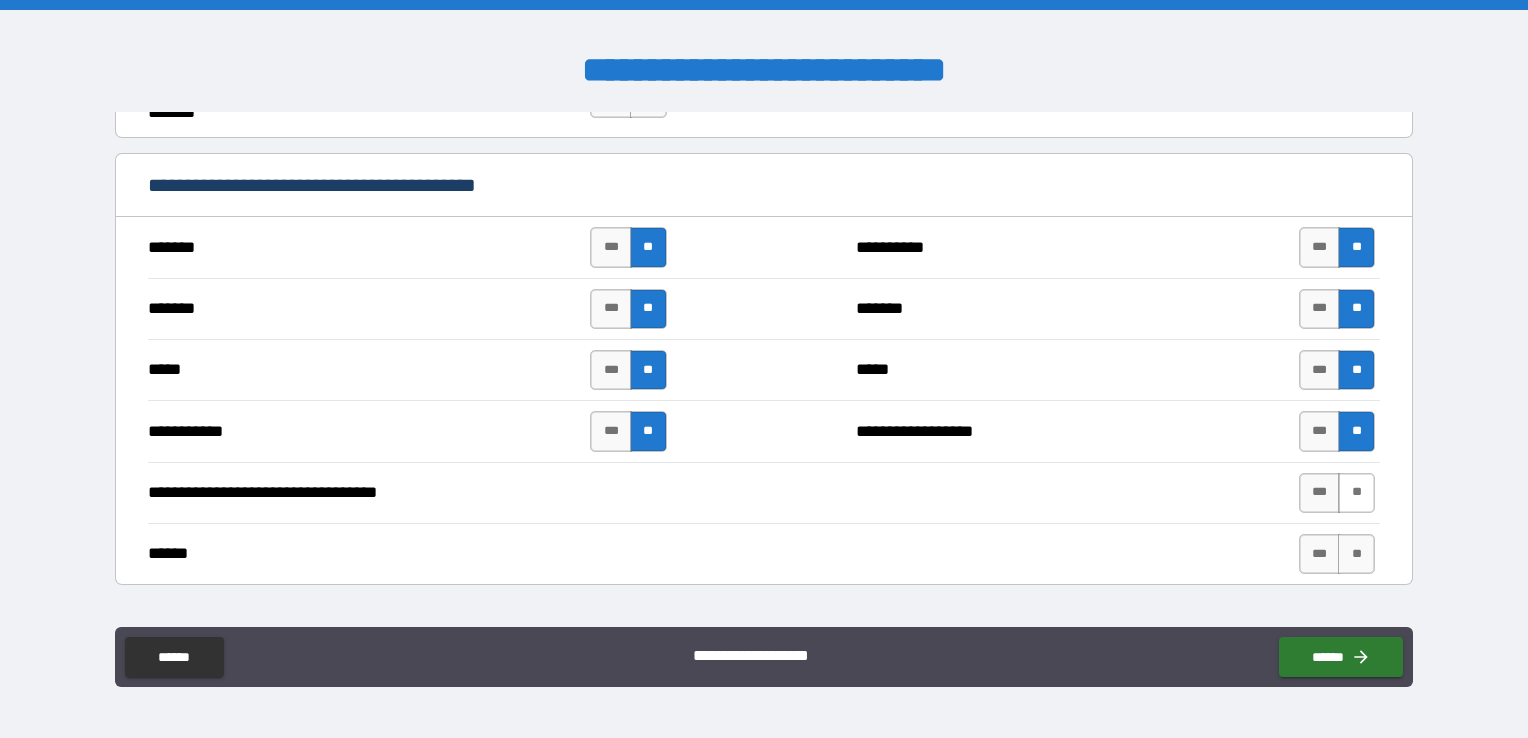 click on "**" at bounding box center (1356, 493) 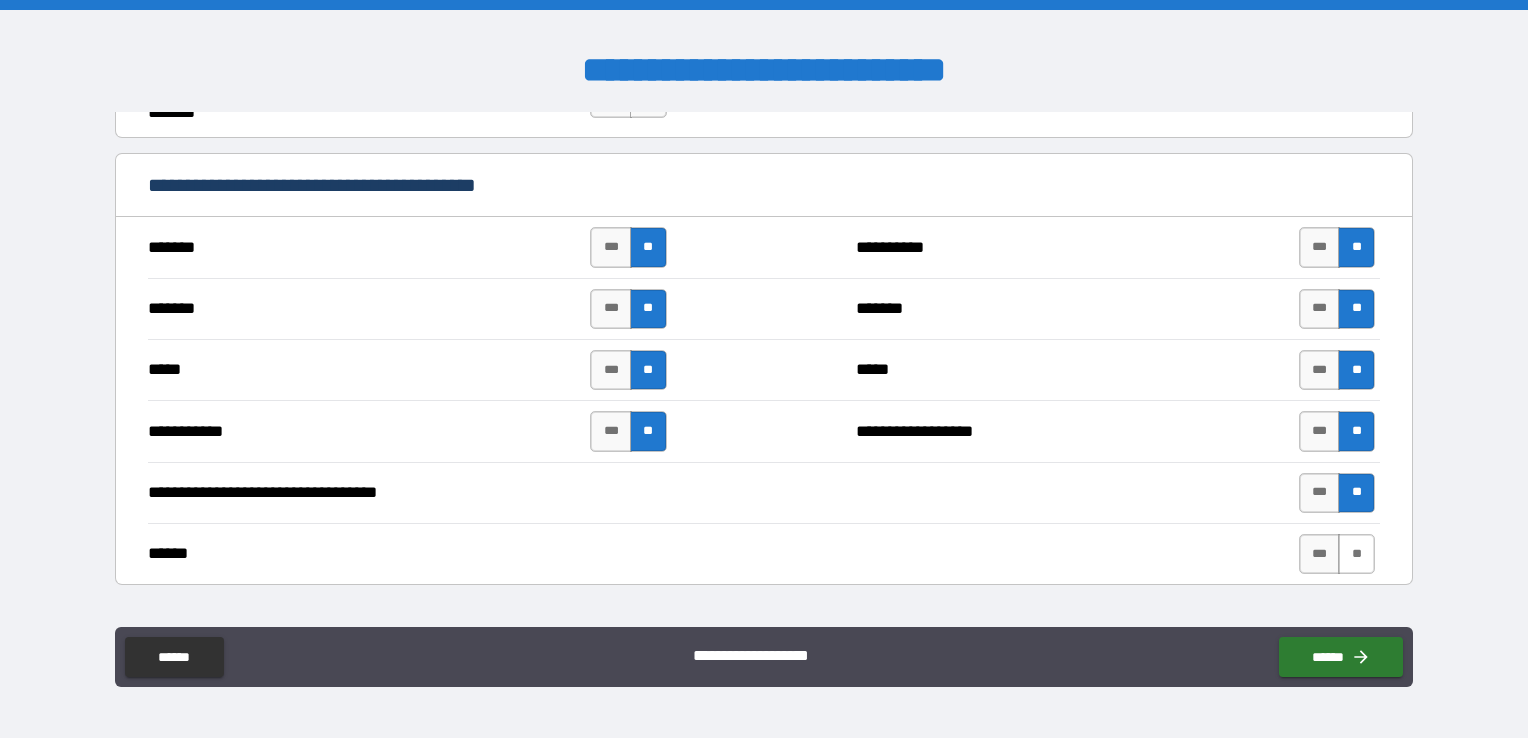 click on "**" at bounding box center [1356, 554] 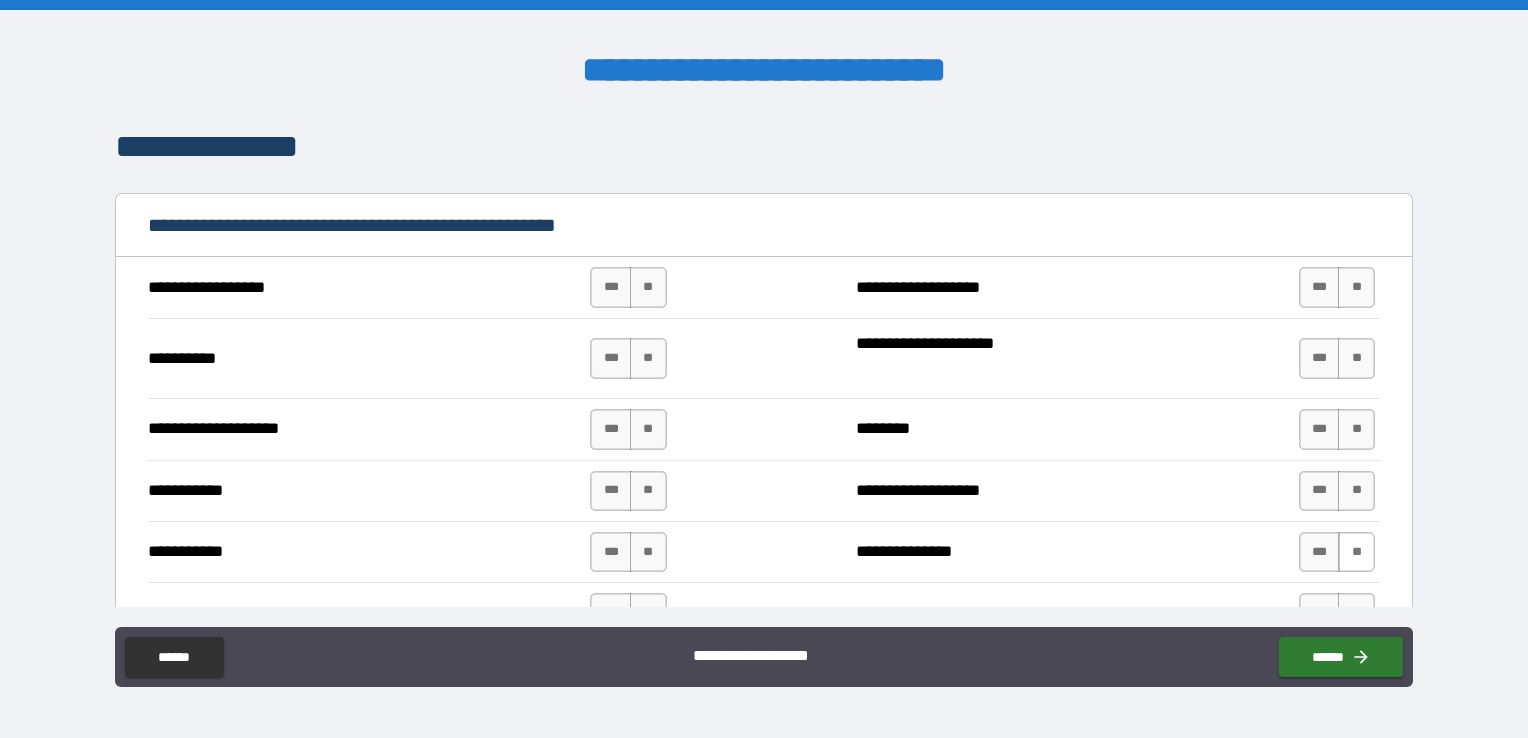 scroll, scrollTop: 2000, scrollLeft: 0, axis: vertical 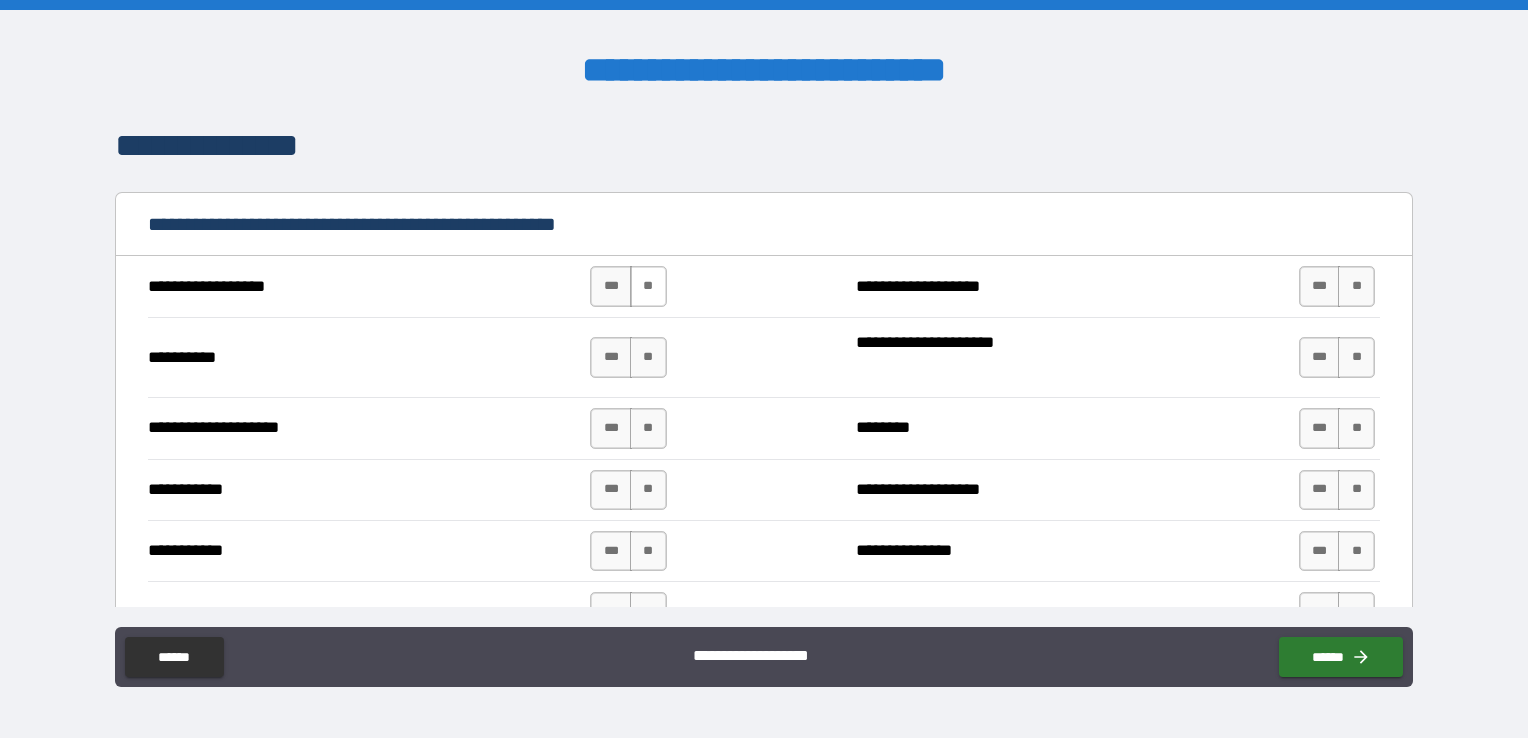 click on "**" at bounding box center [648, 286] 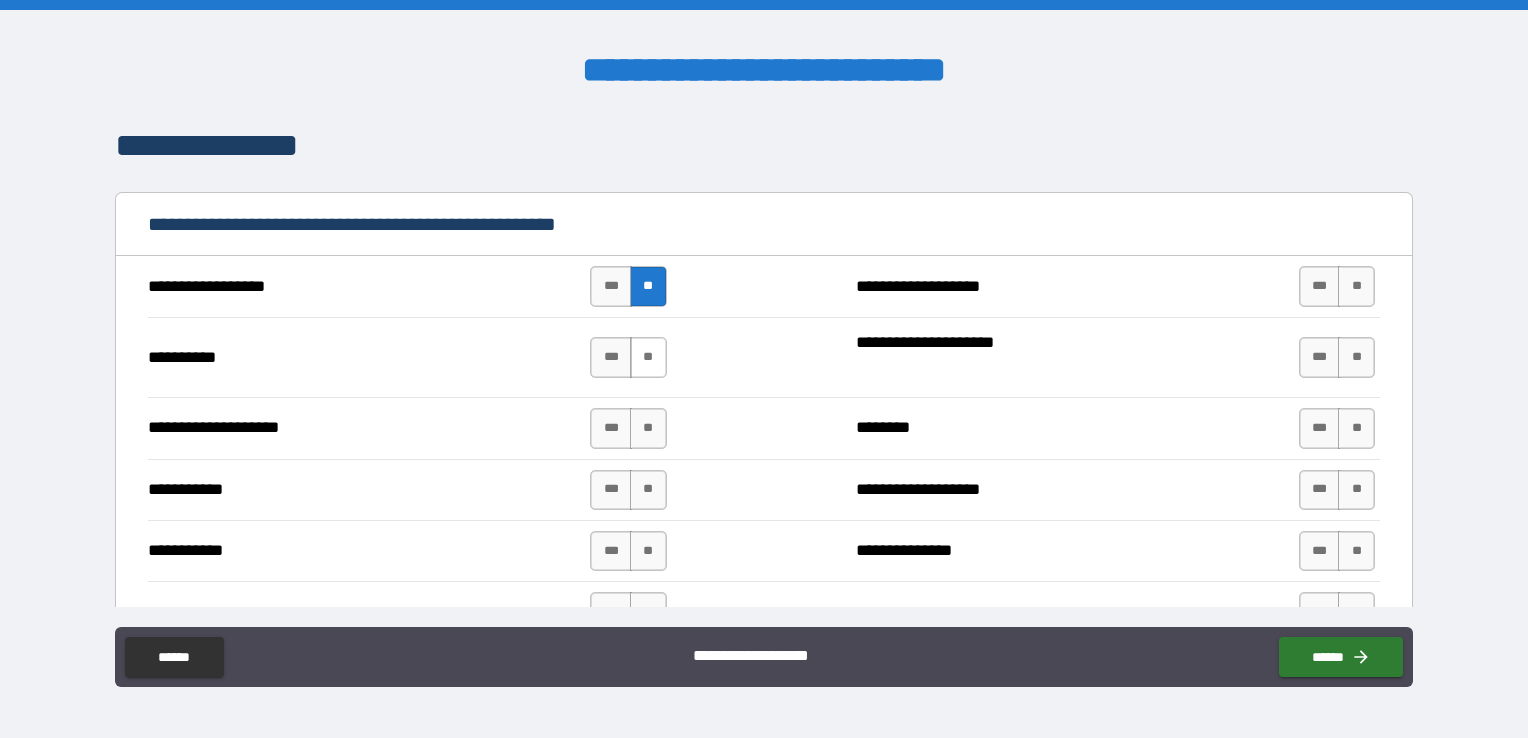 click on "**" at bounding box center (648, 357) 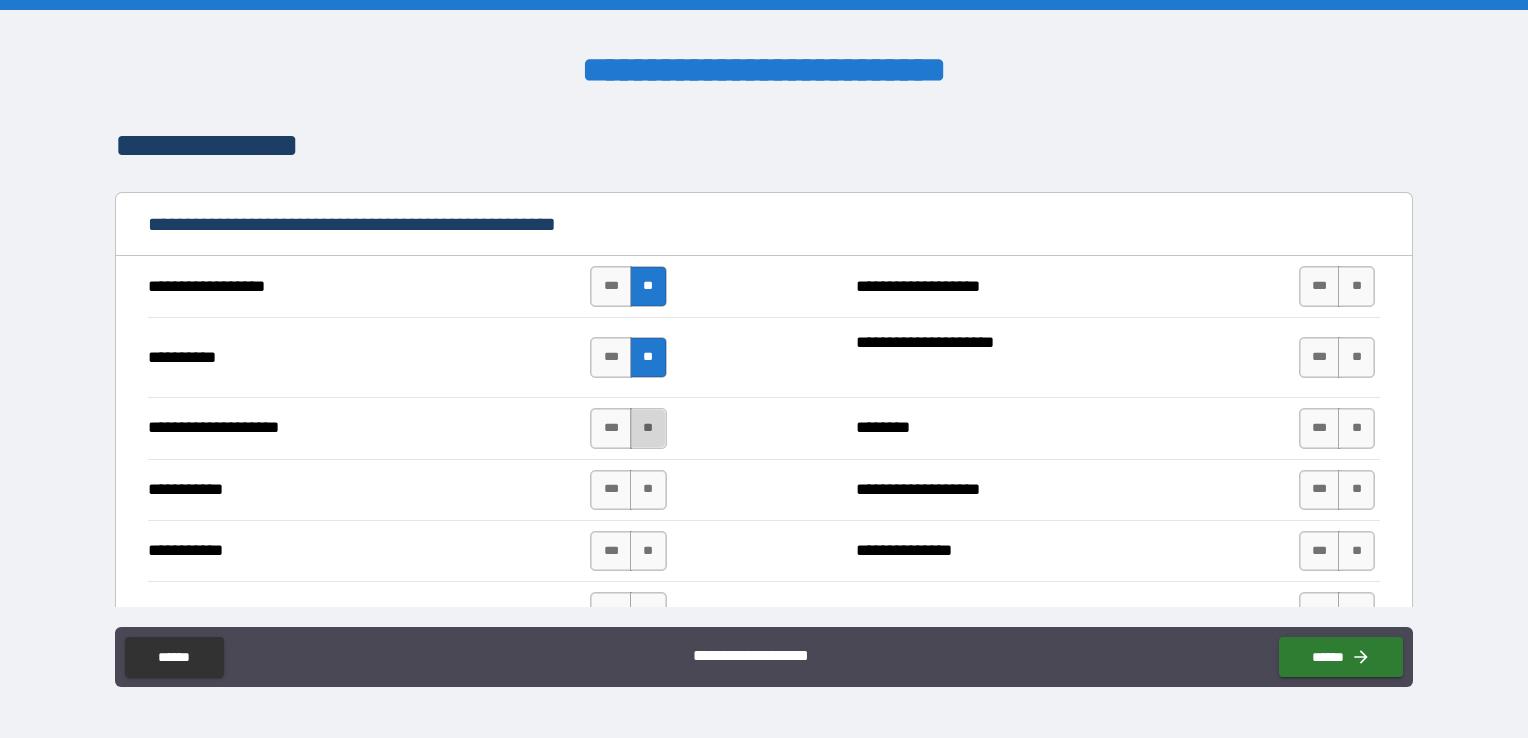 click on "**" at bounding box center (648, 428) 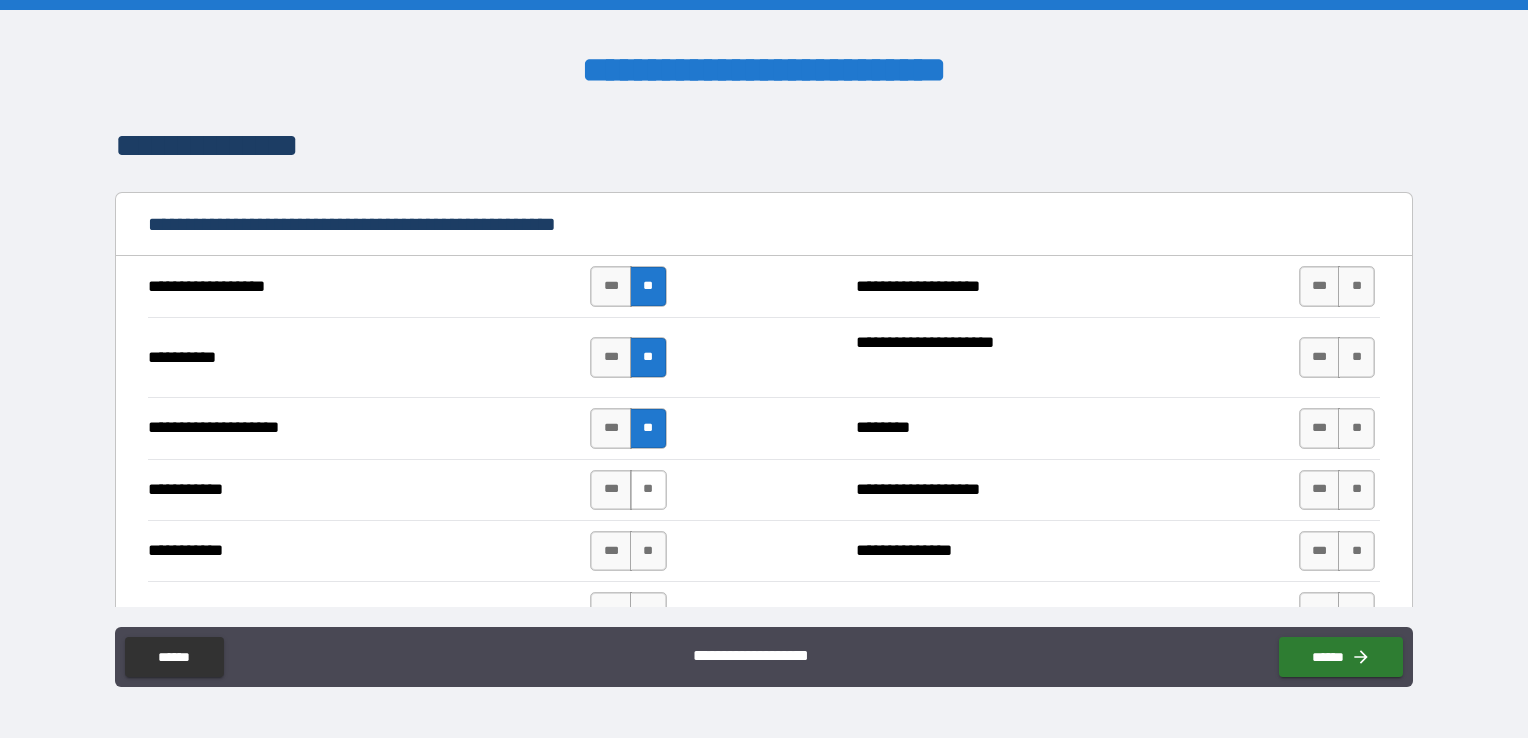 click on "**" at bounding box center [648, 490] 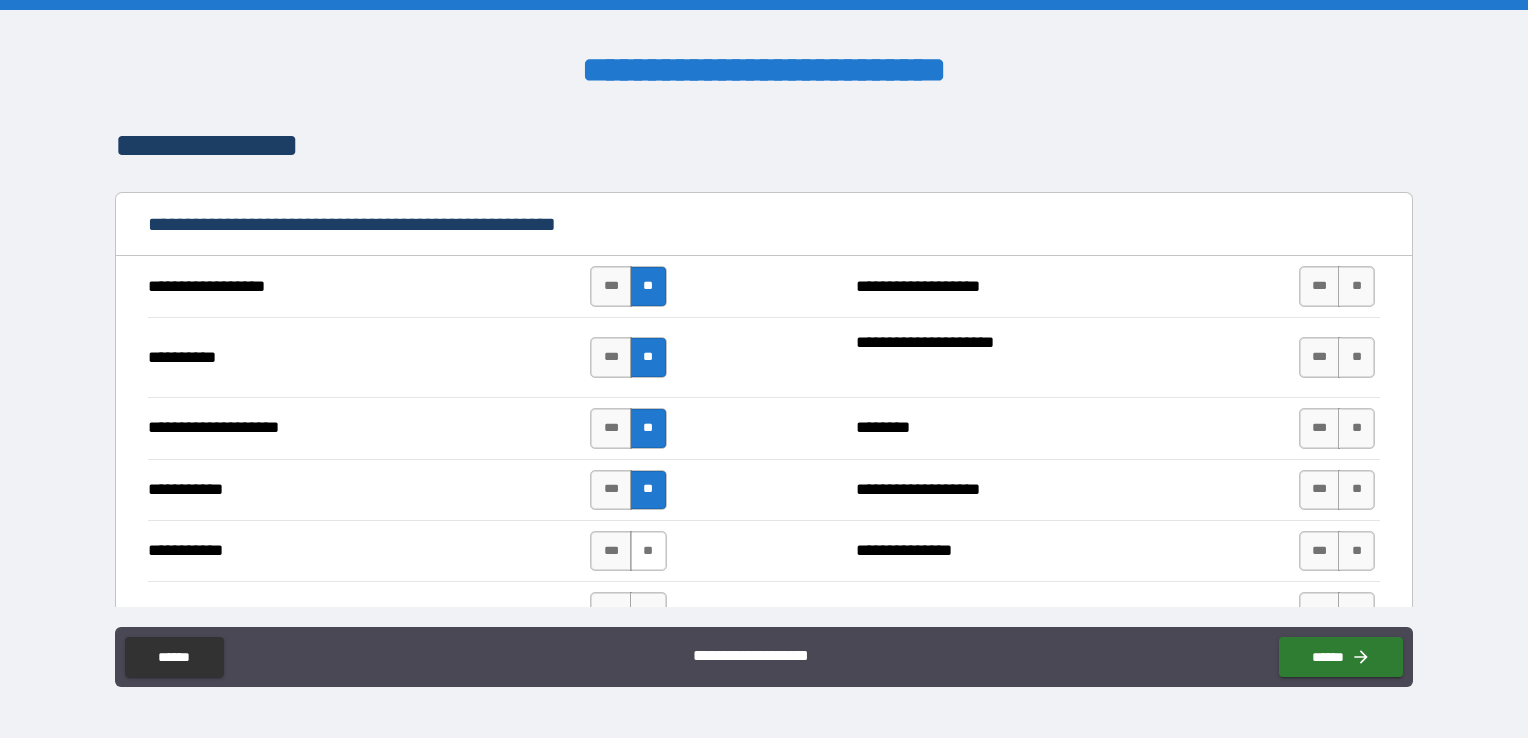 click on "**" at bounding box center (648, 551) 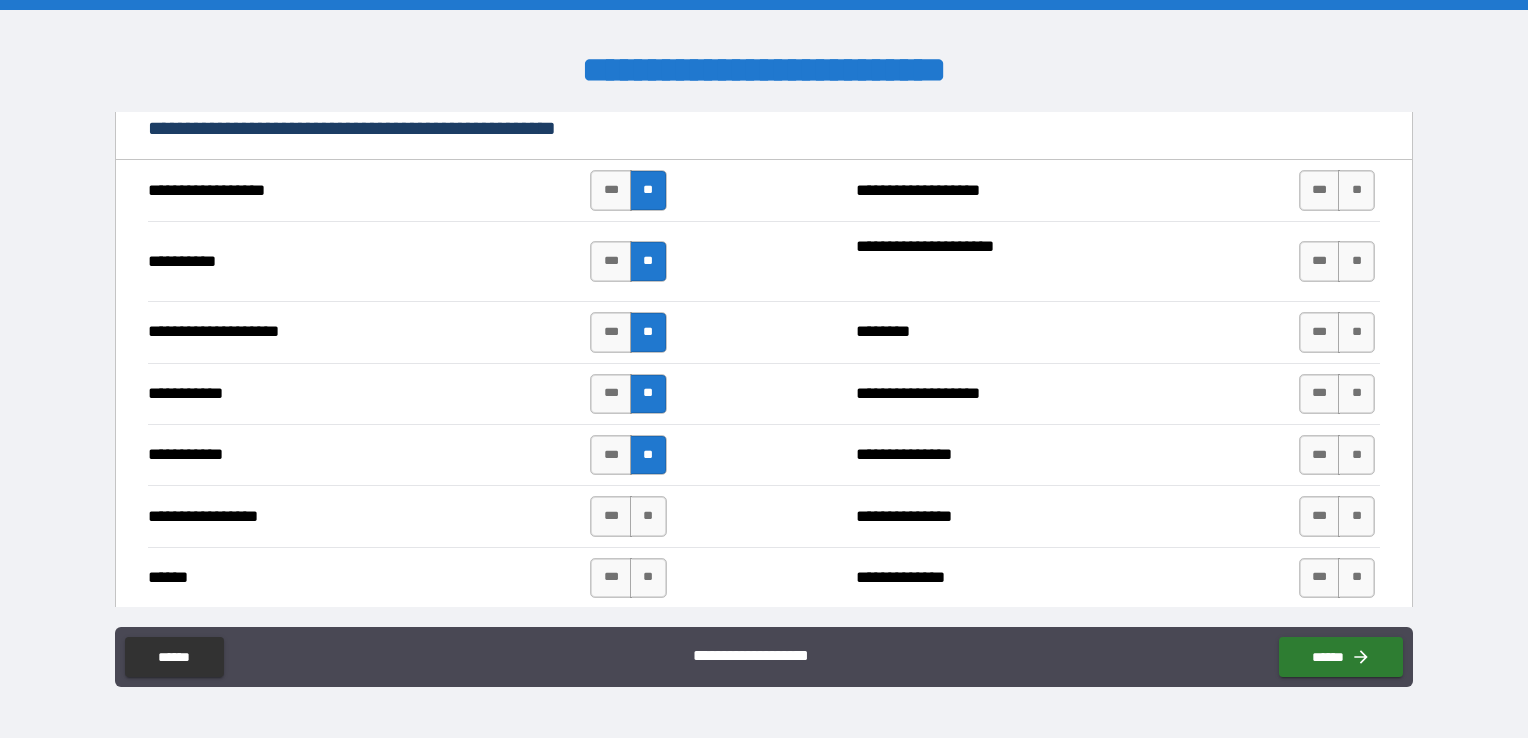 scroll, scrollTop: 2200, scrollLeft: 0, axis: vertical 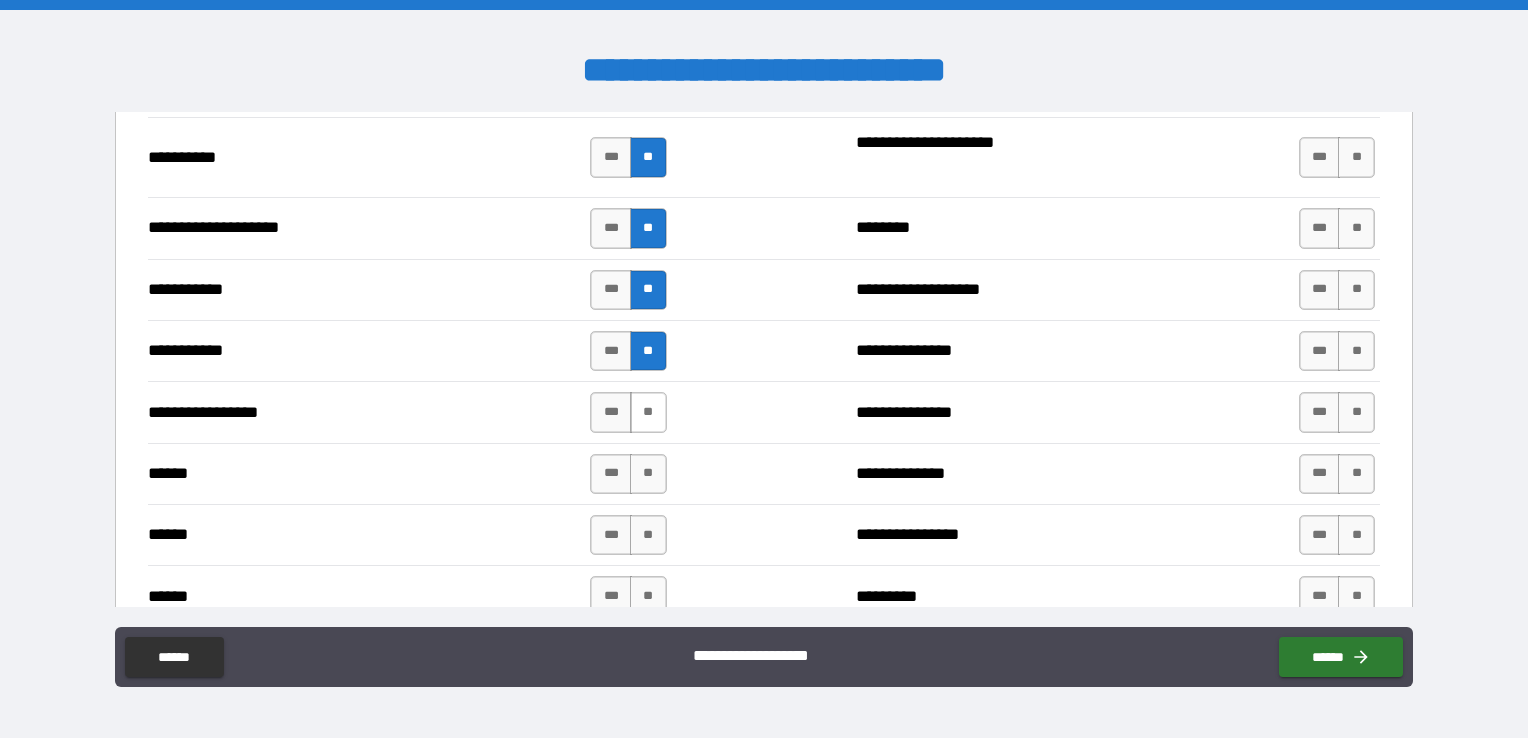 click on "**" at bounding box center (648, 412) 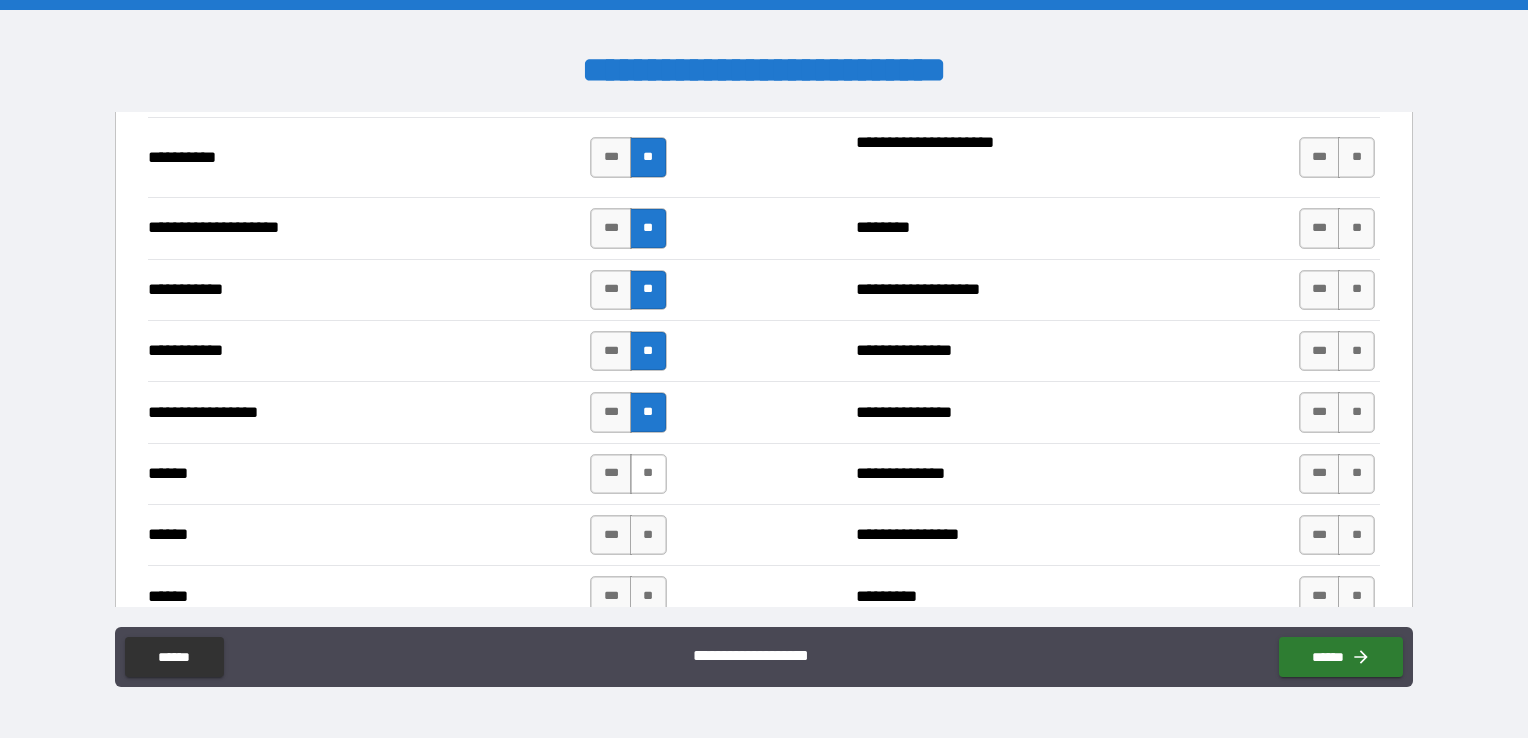 click on "**" at bounding box center (648, 474) 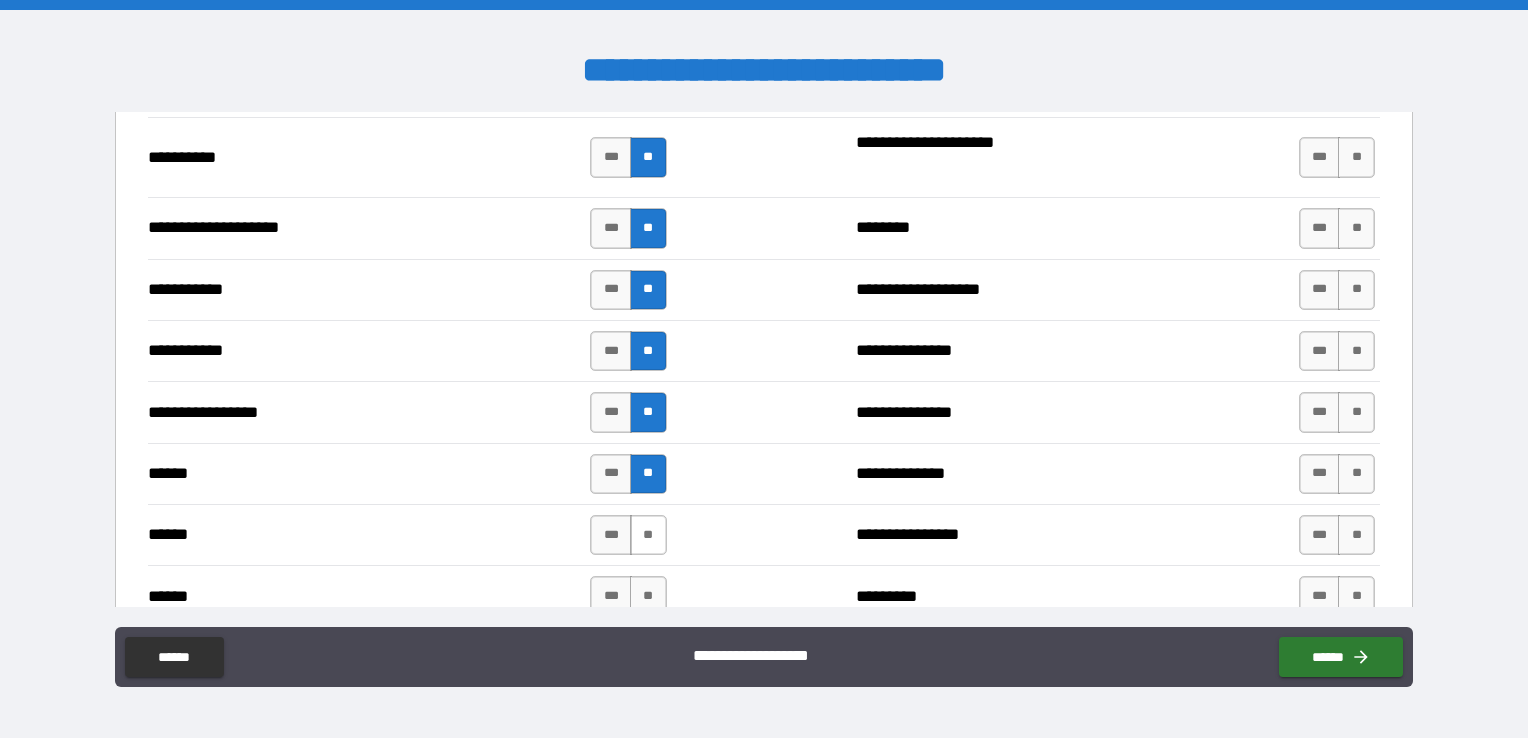 click on "**" at bounding box center [648, 535] 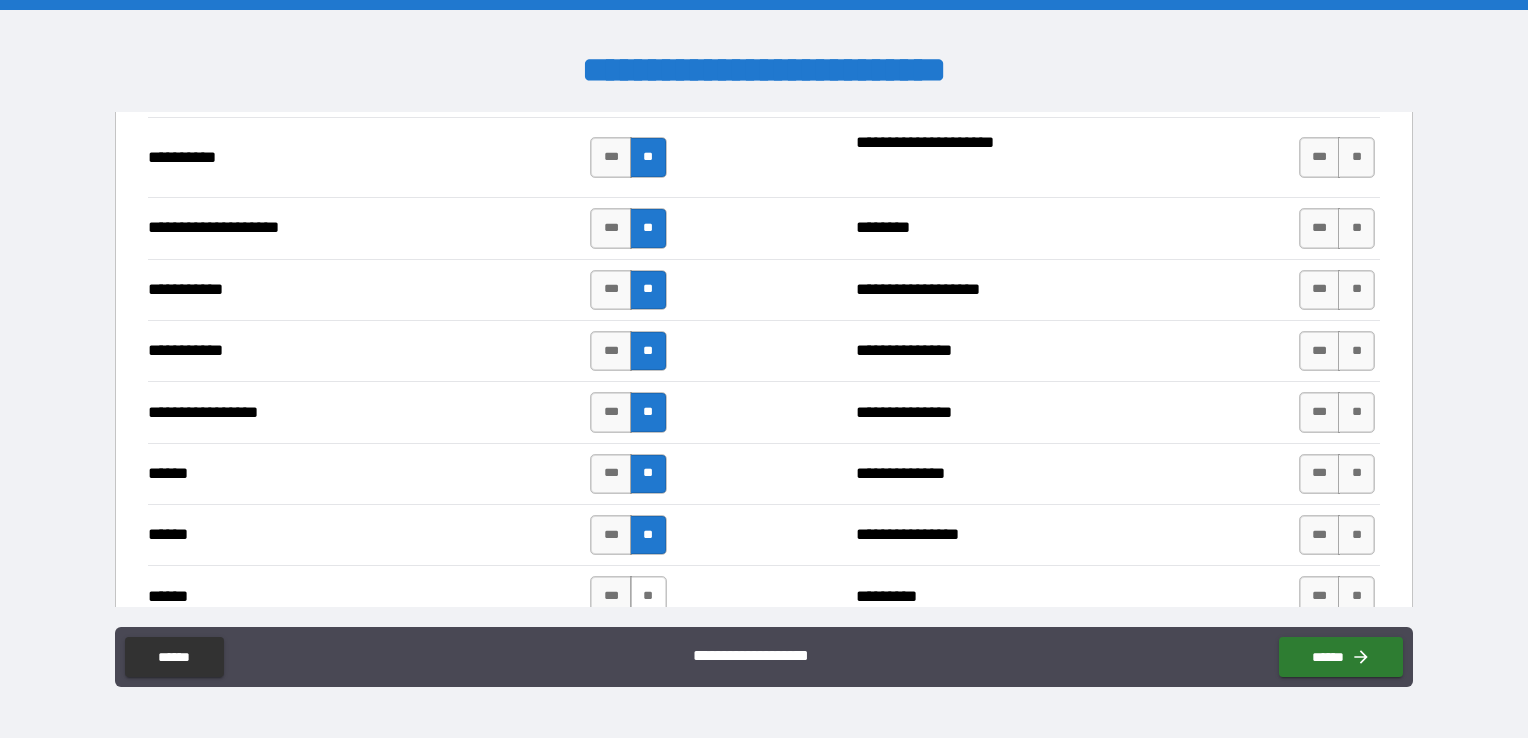 click on "**" at bounding box center (648, 596) 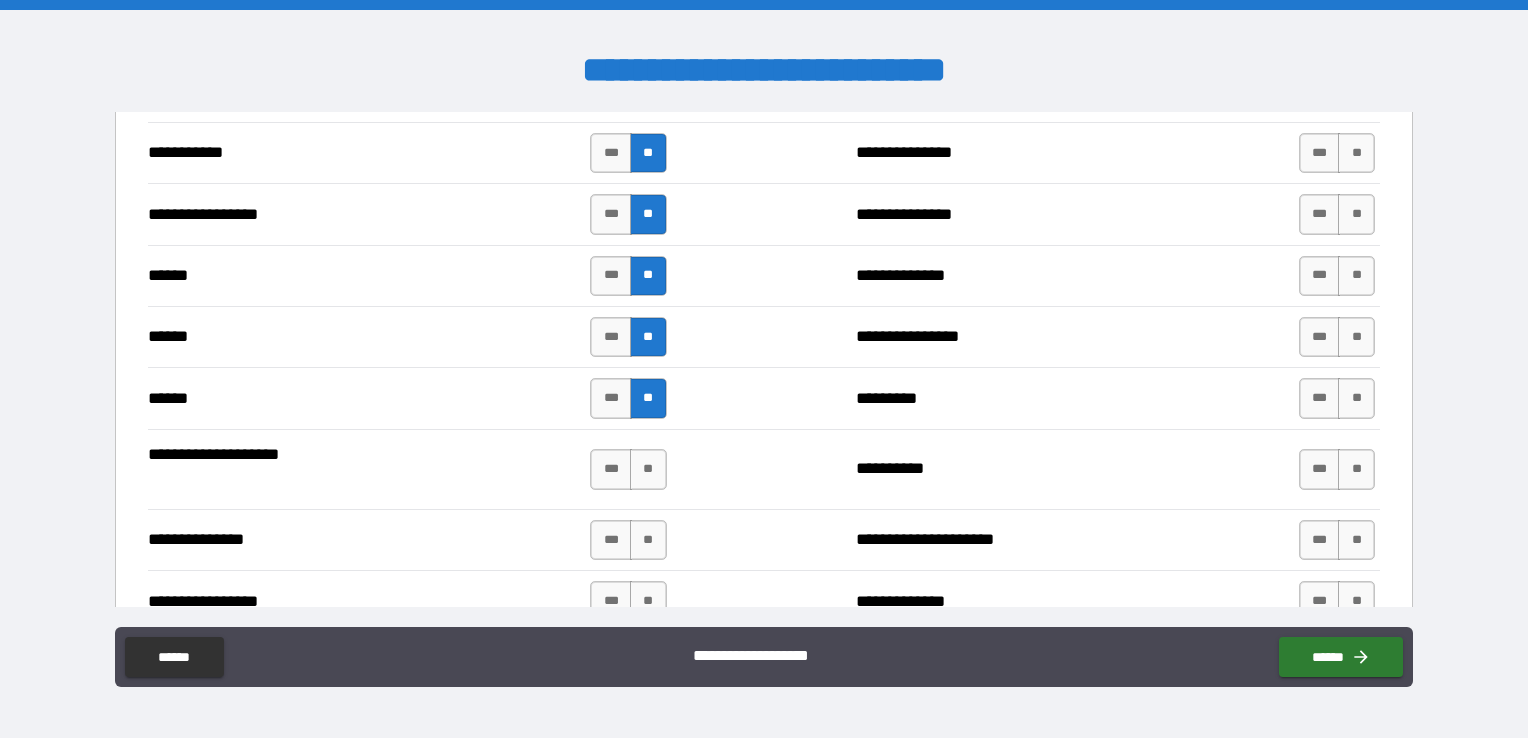 scroll, scrollTop: 2400, scrollLeft: 0, axis: vertical 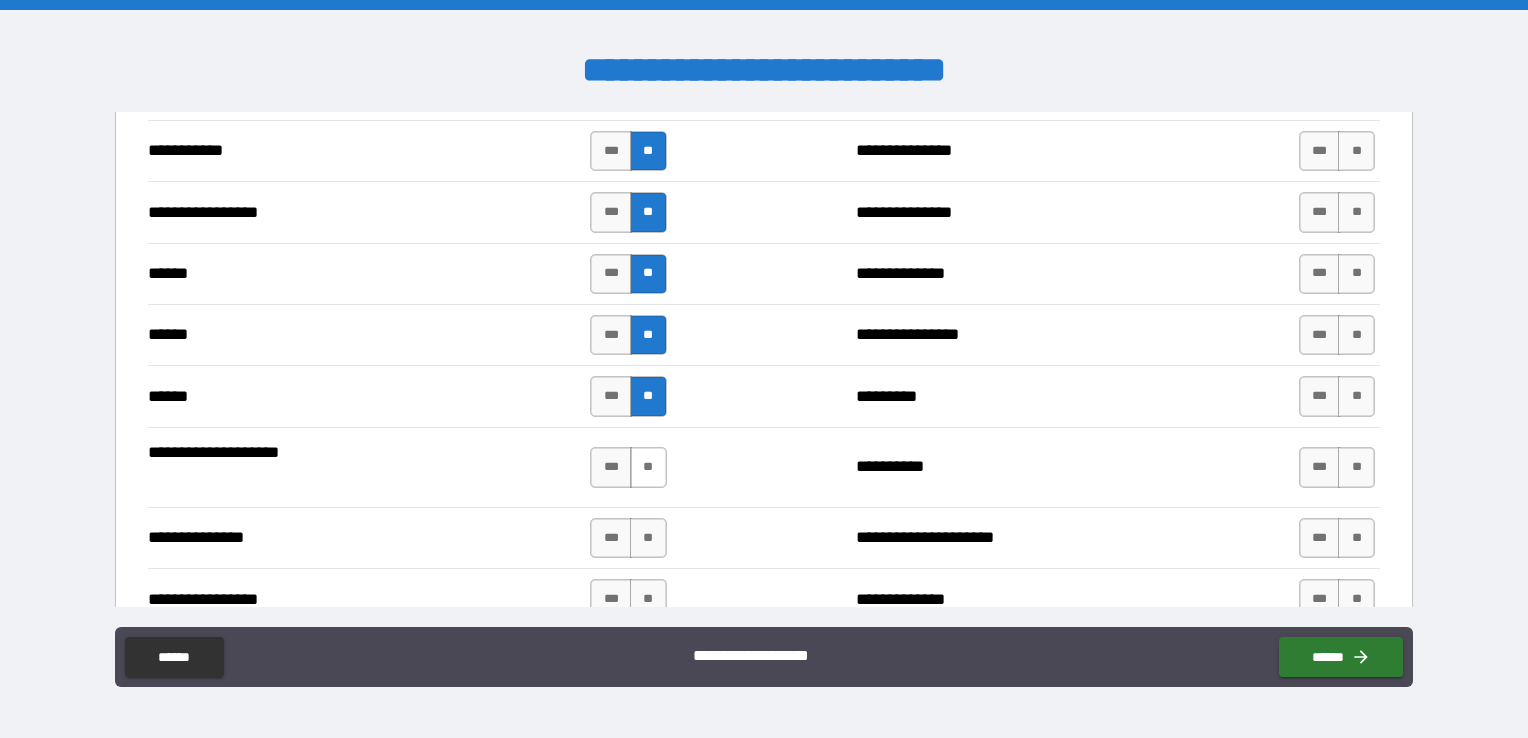 click on "**" at bounding box center (648, 467) 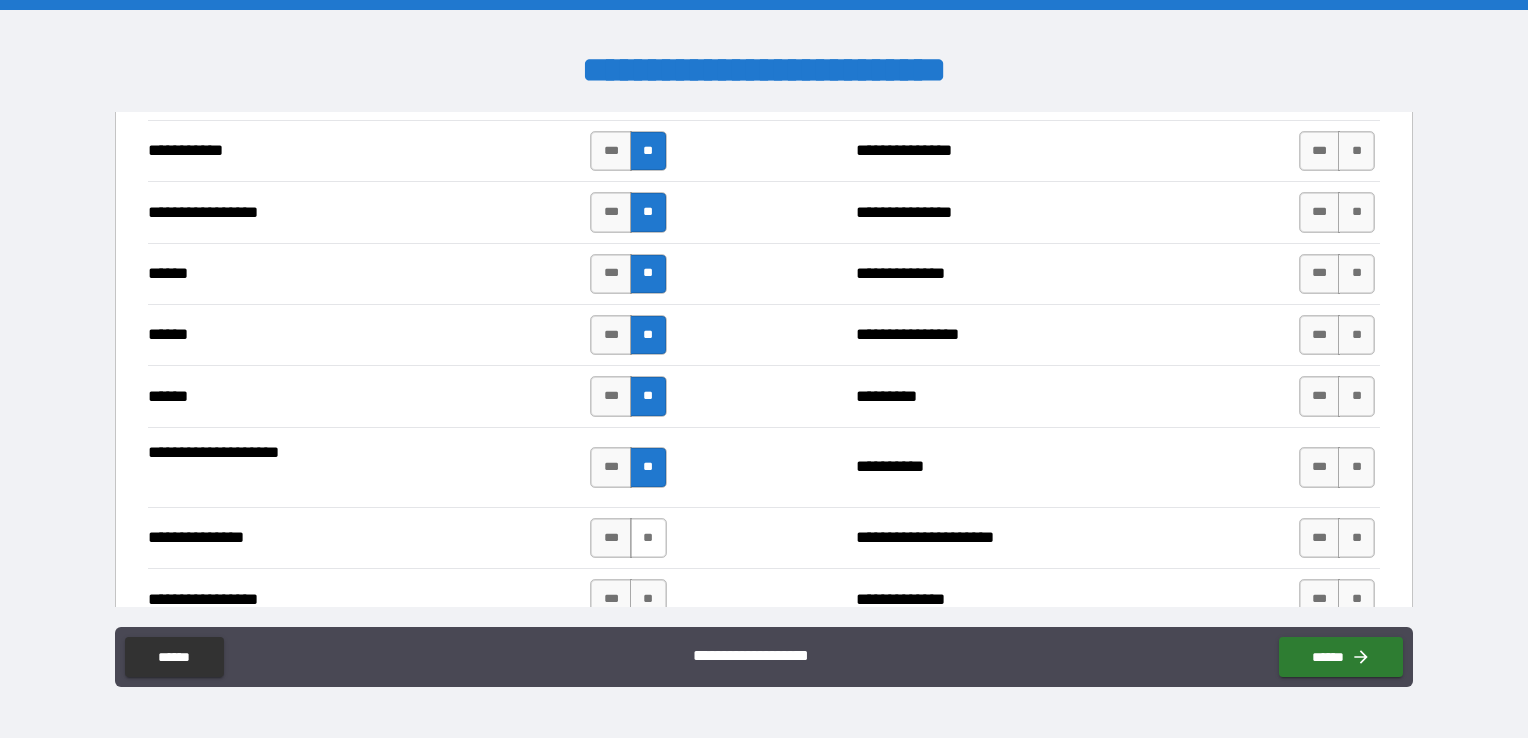 click on "**" at bounding box center (648, 538) 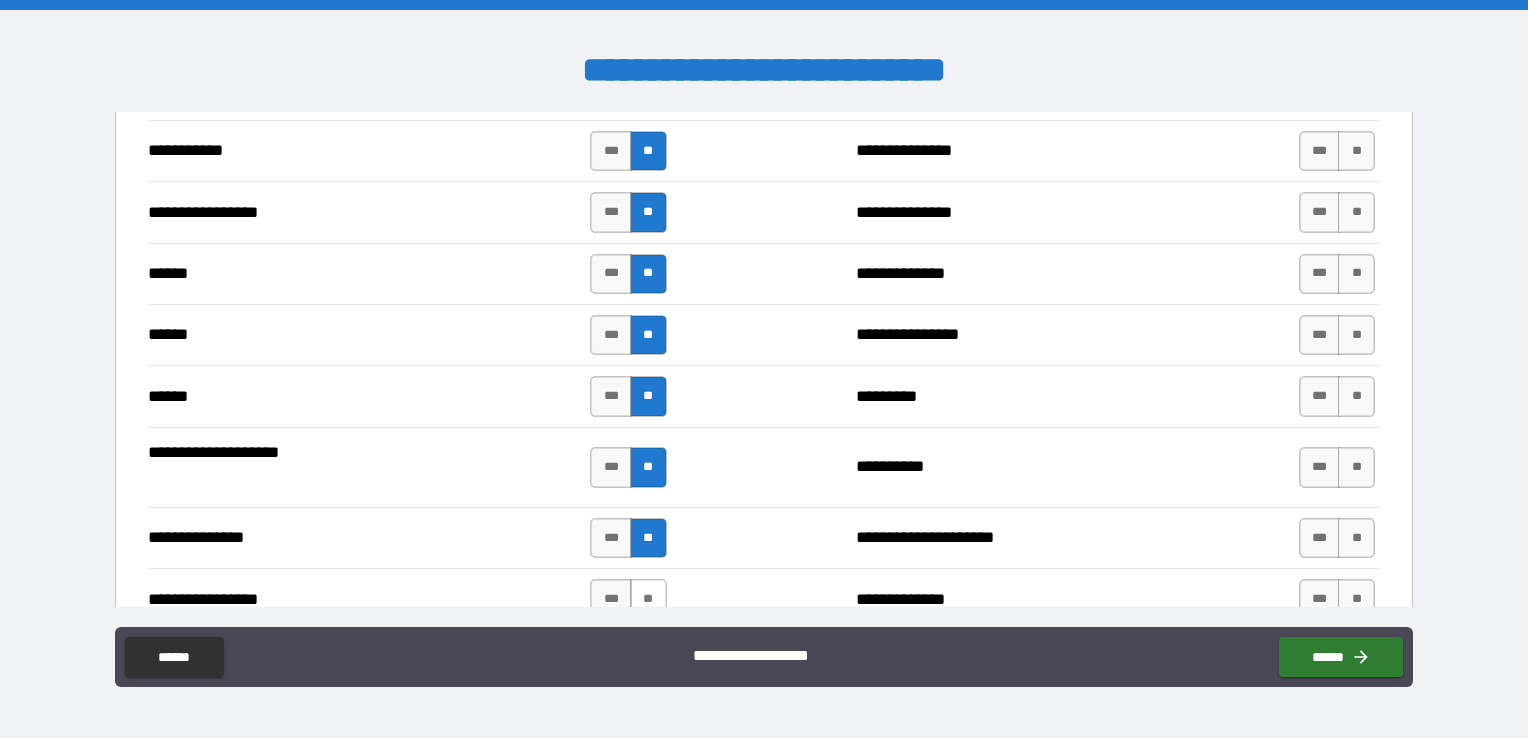 click on "**" at bounding box center [648, 599] 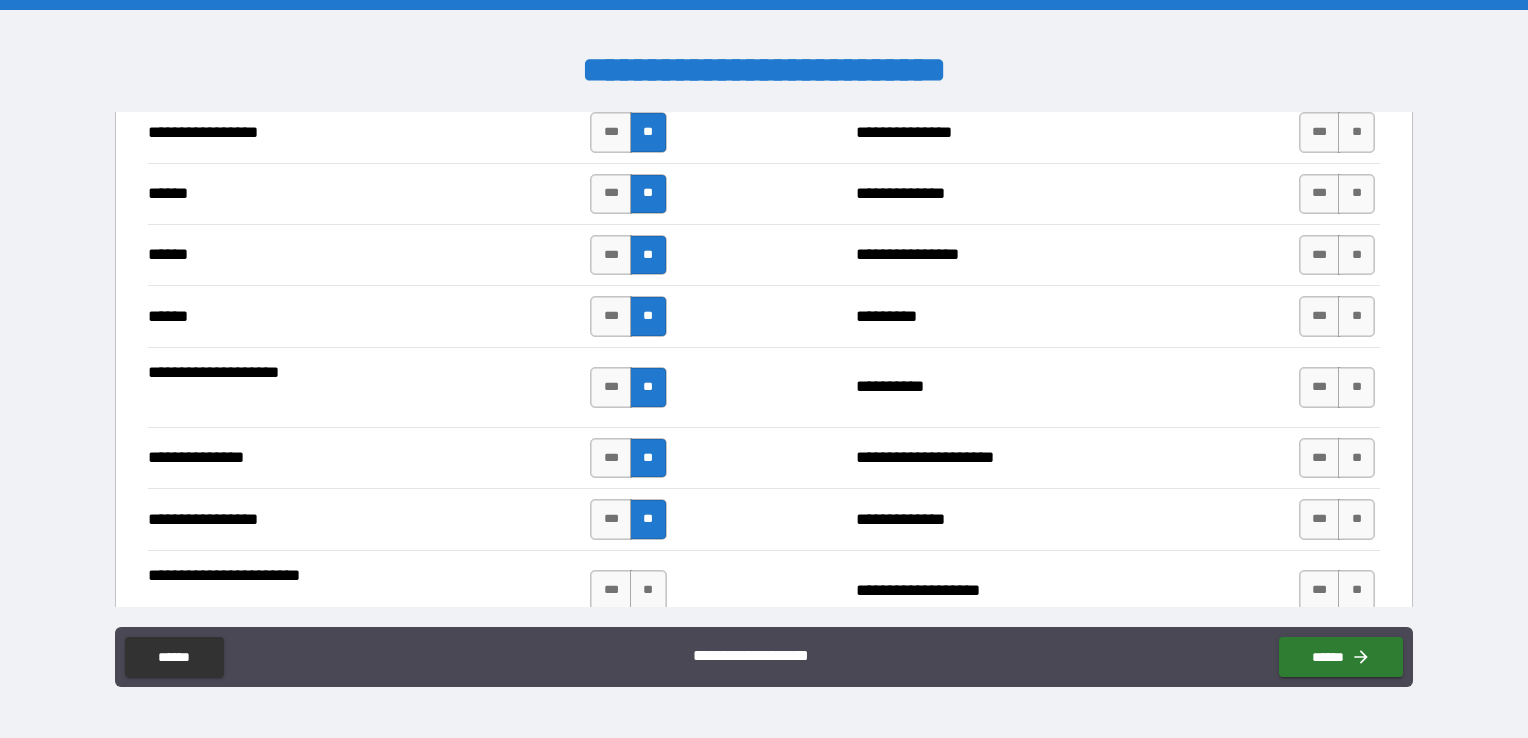 scroll, scrollTop: 2600, scrollLeft: 0, axis: vertical 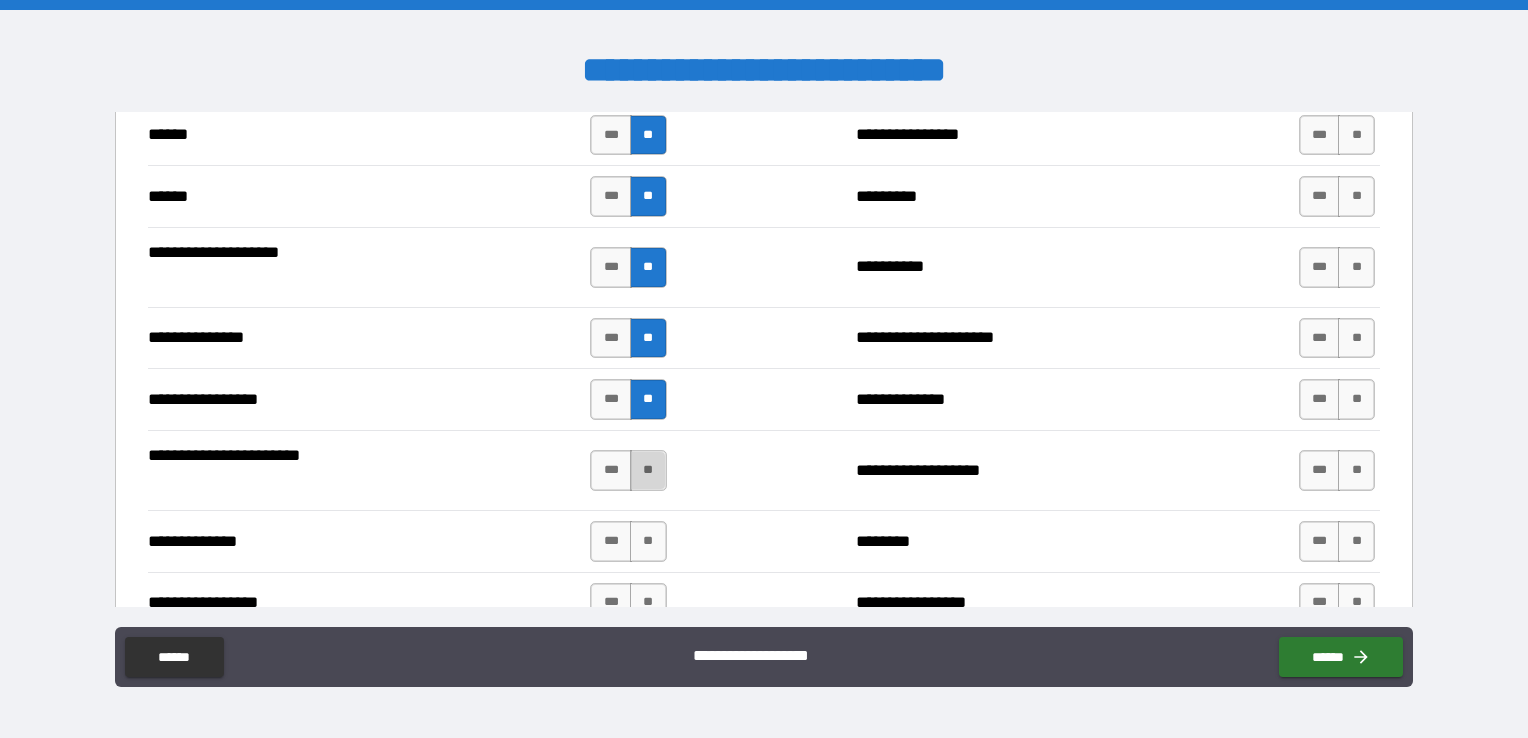 click on "**" at bounding box center (648, 470) 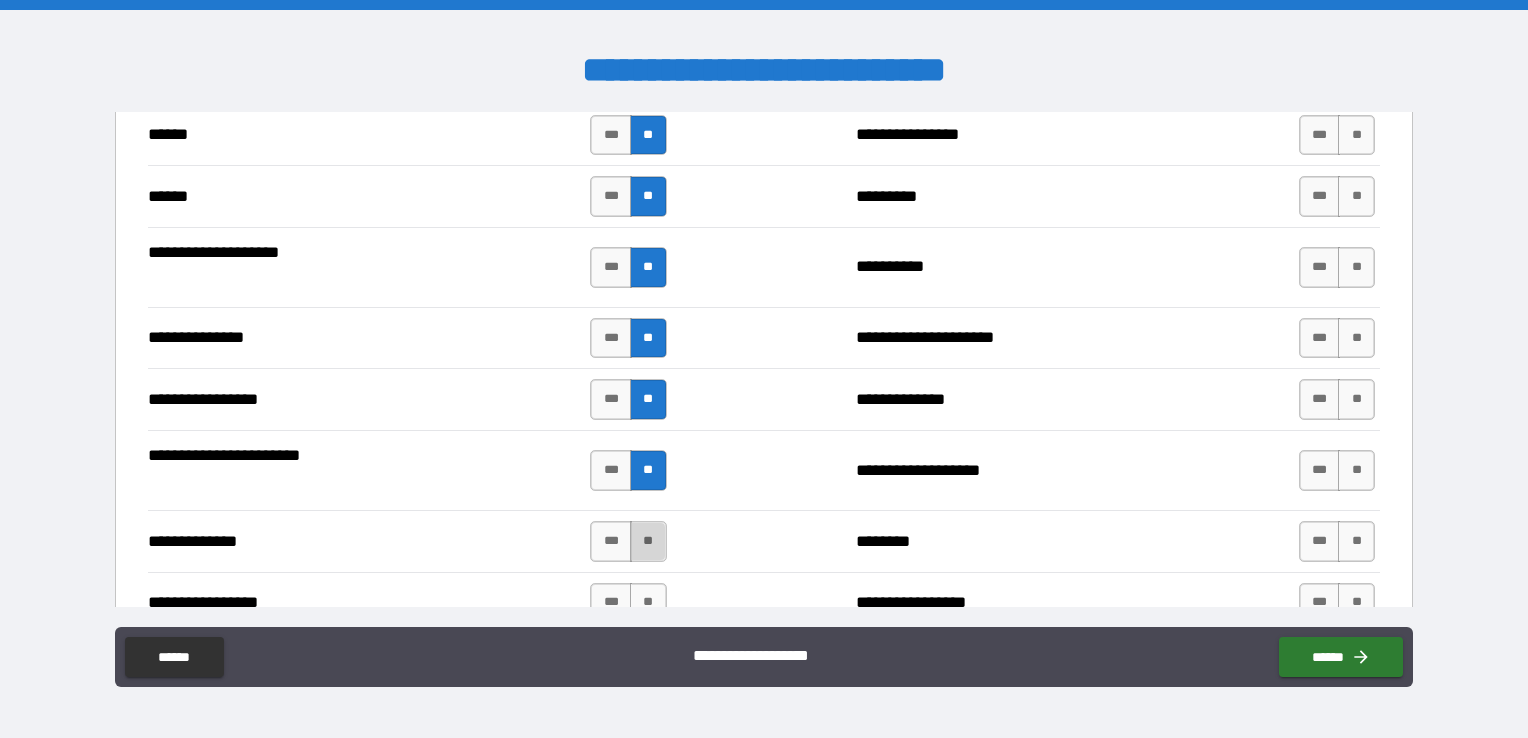 click on "**" at bounding box center [648, 541] 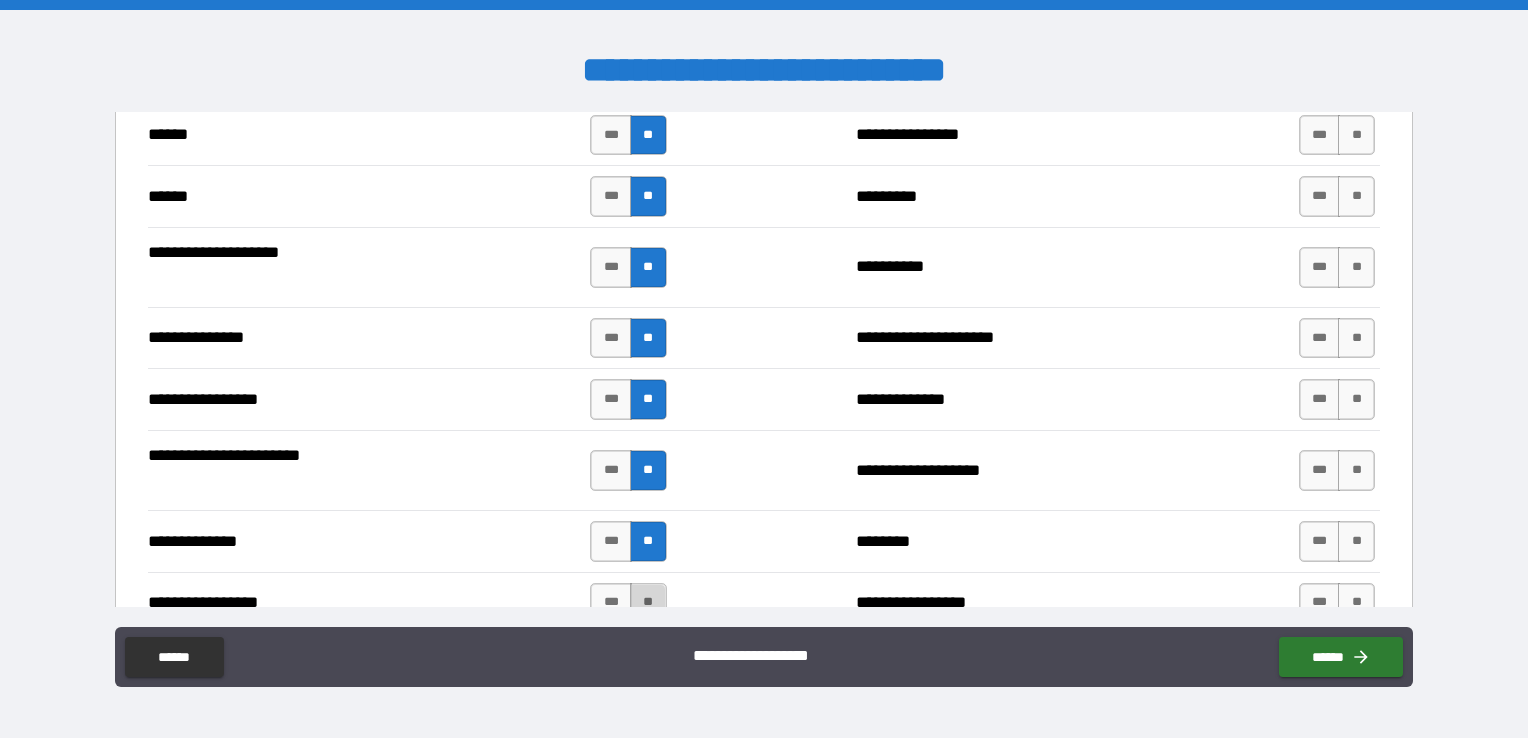 click on "**" at bounding box center (648, 603) 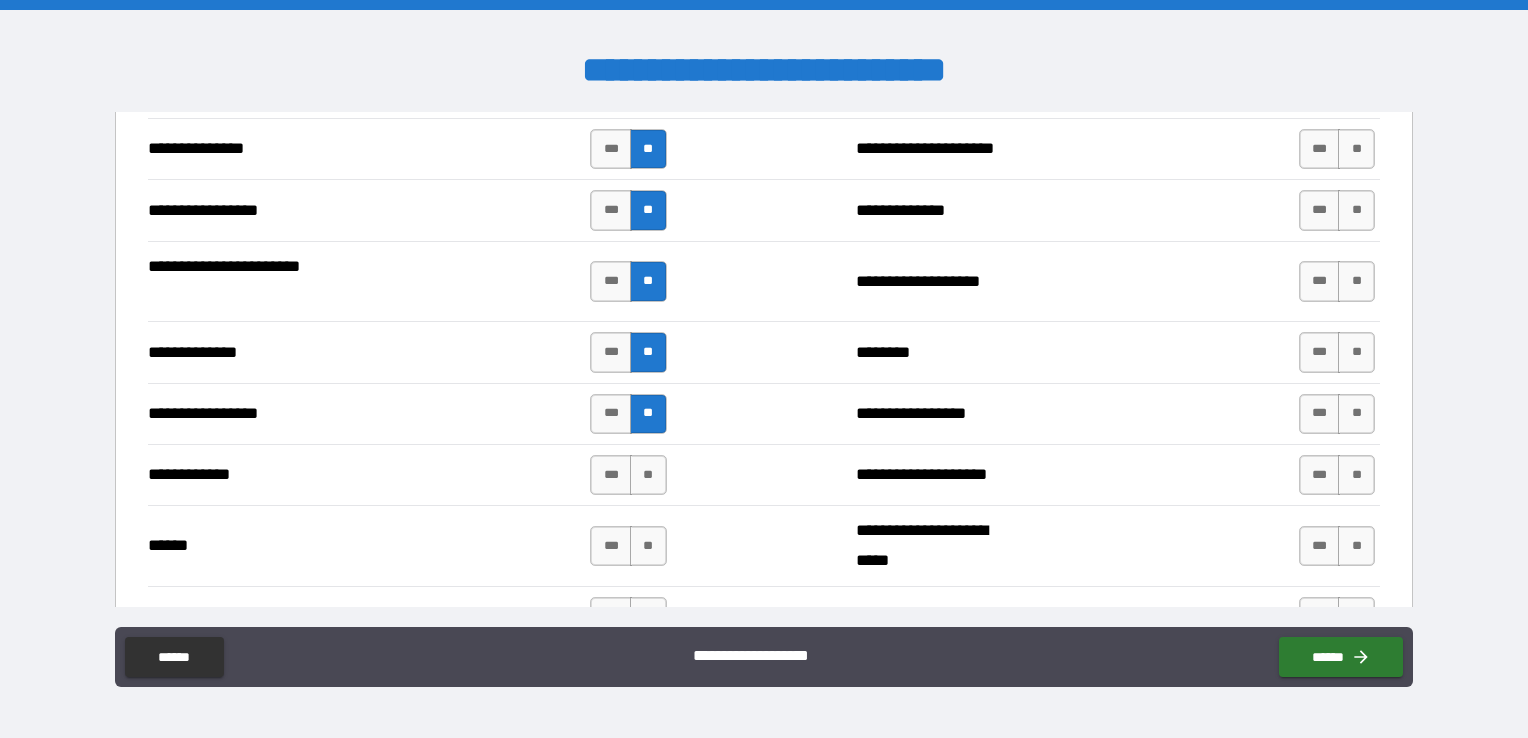scroll, scrollTop: 2800, scrollLeft: 0, axis: vertical 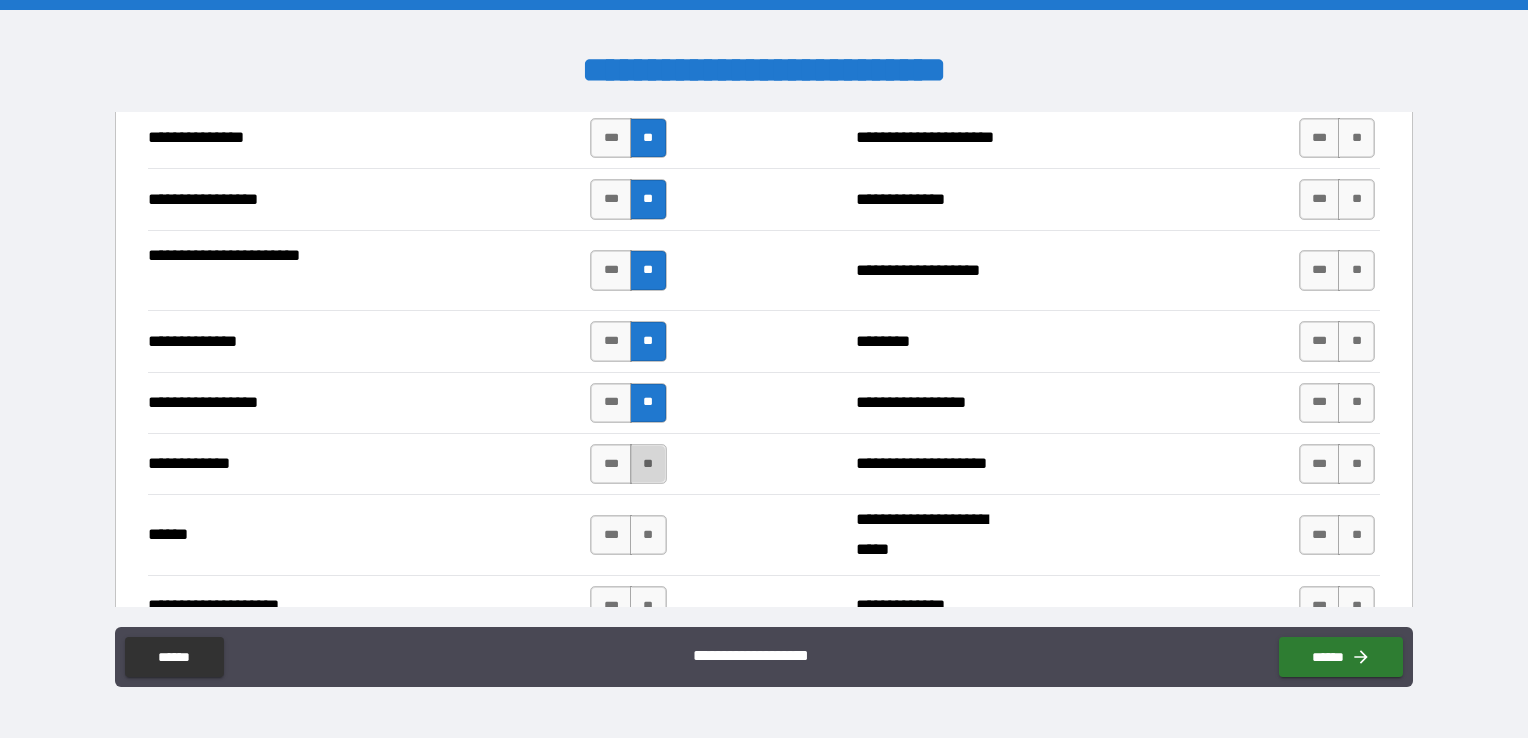 click on "**" at bounding box center [648, 464] 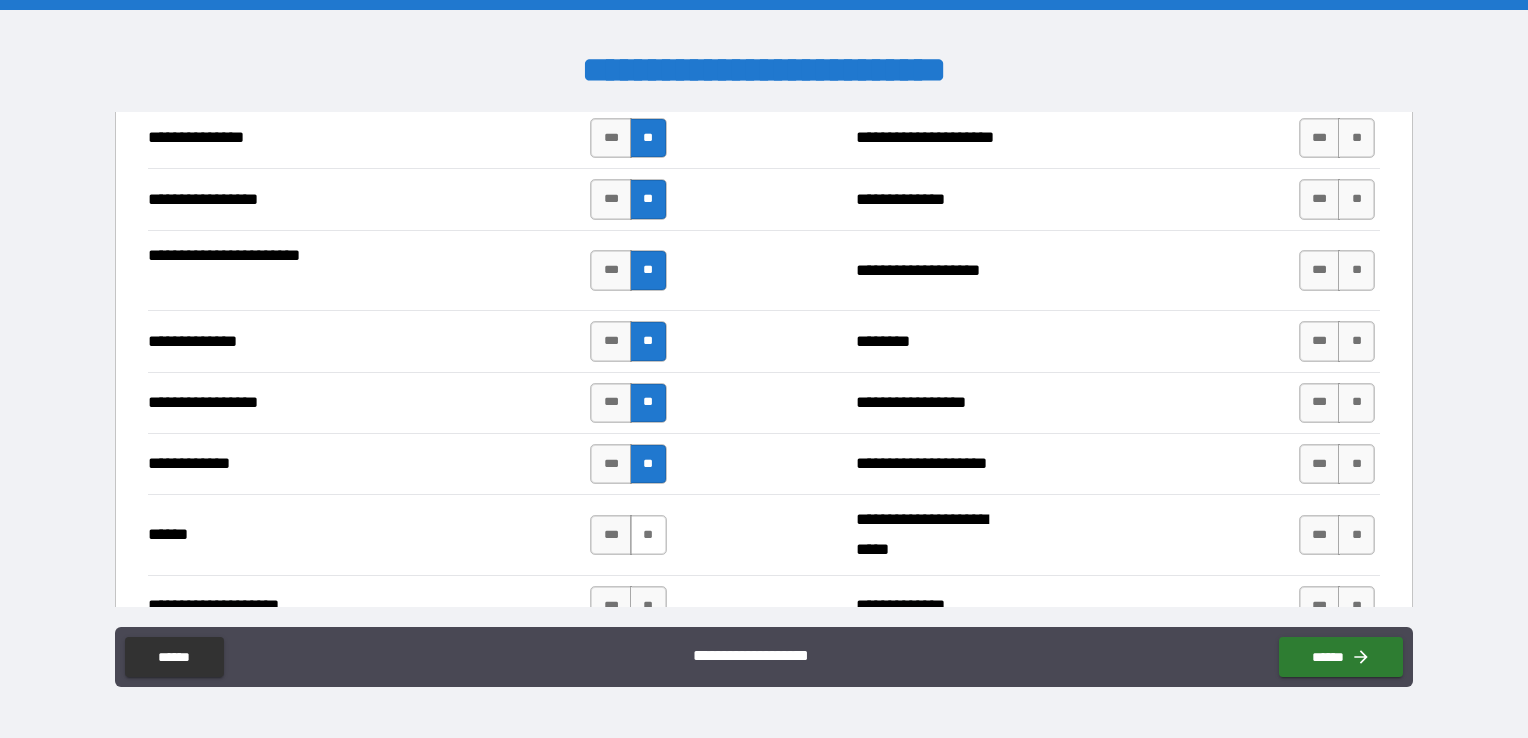 click on "**" at bounding box center (648, 535) 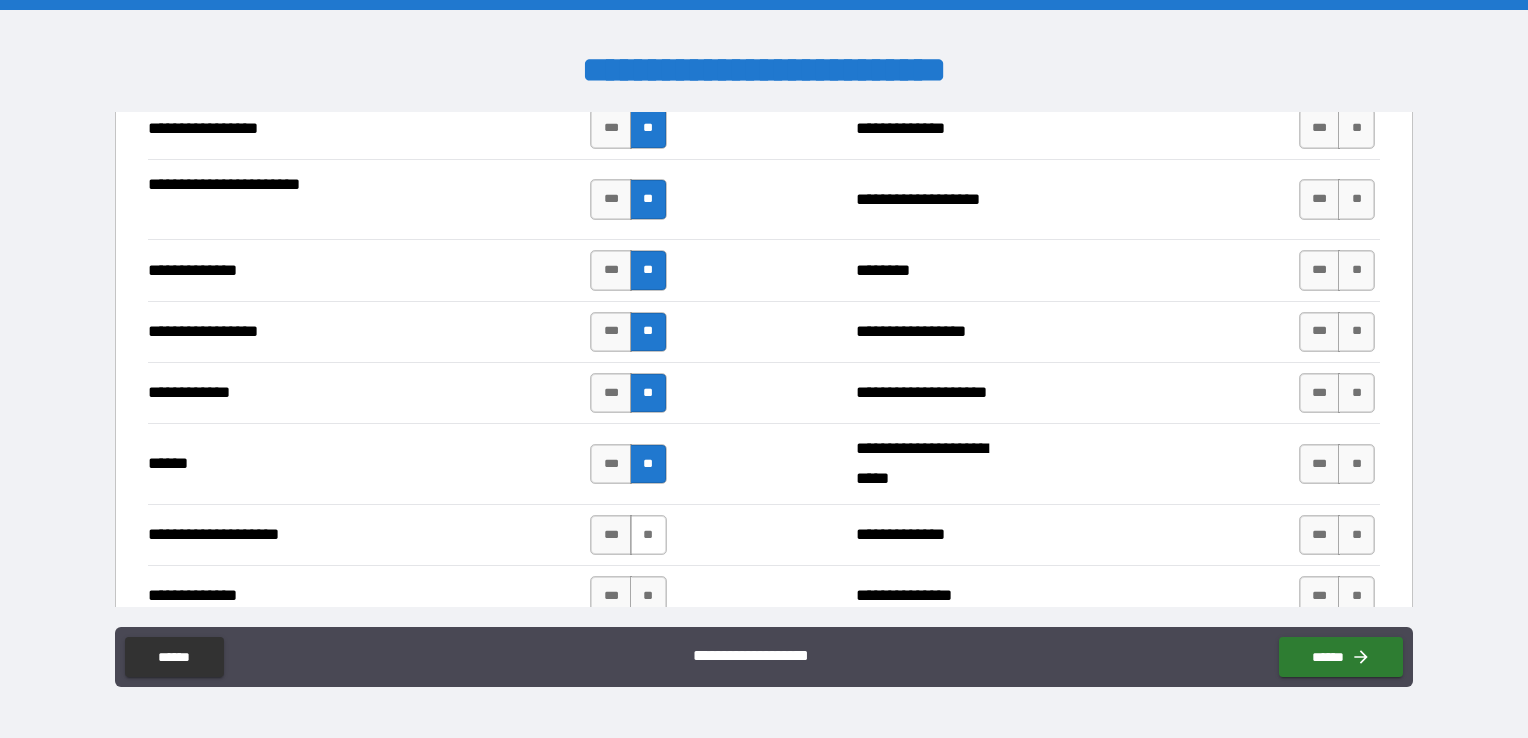 scroll, scrollTop: 3000, scrollLeft: 0, axis: vertical 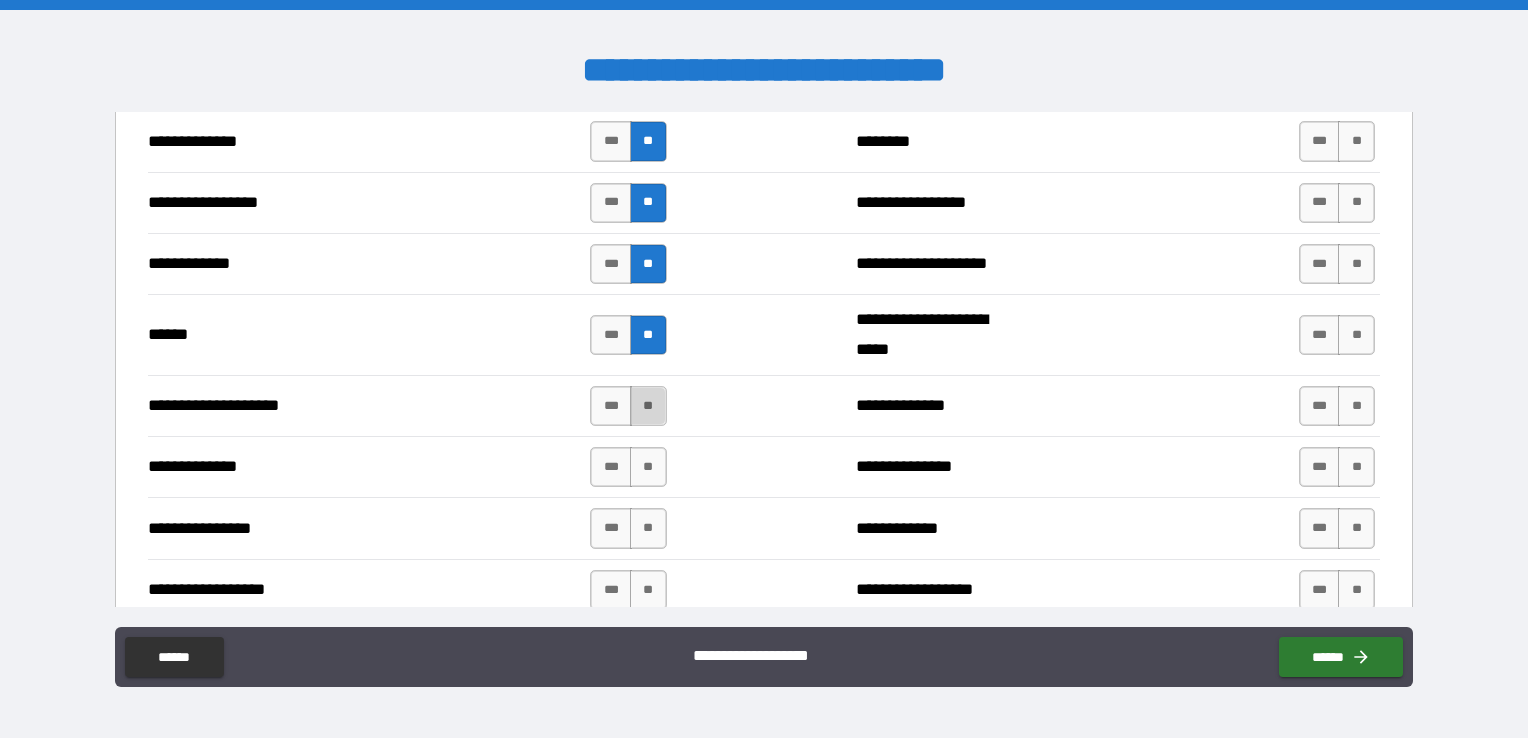 click on "**" at bounding box center [648, 406] 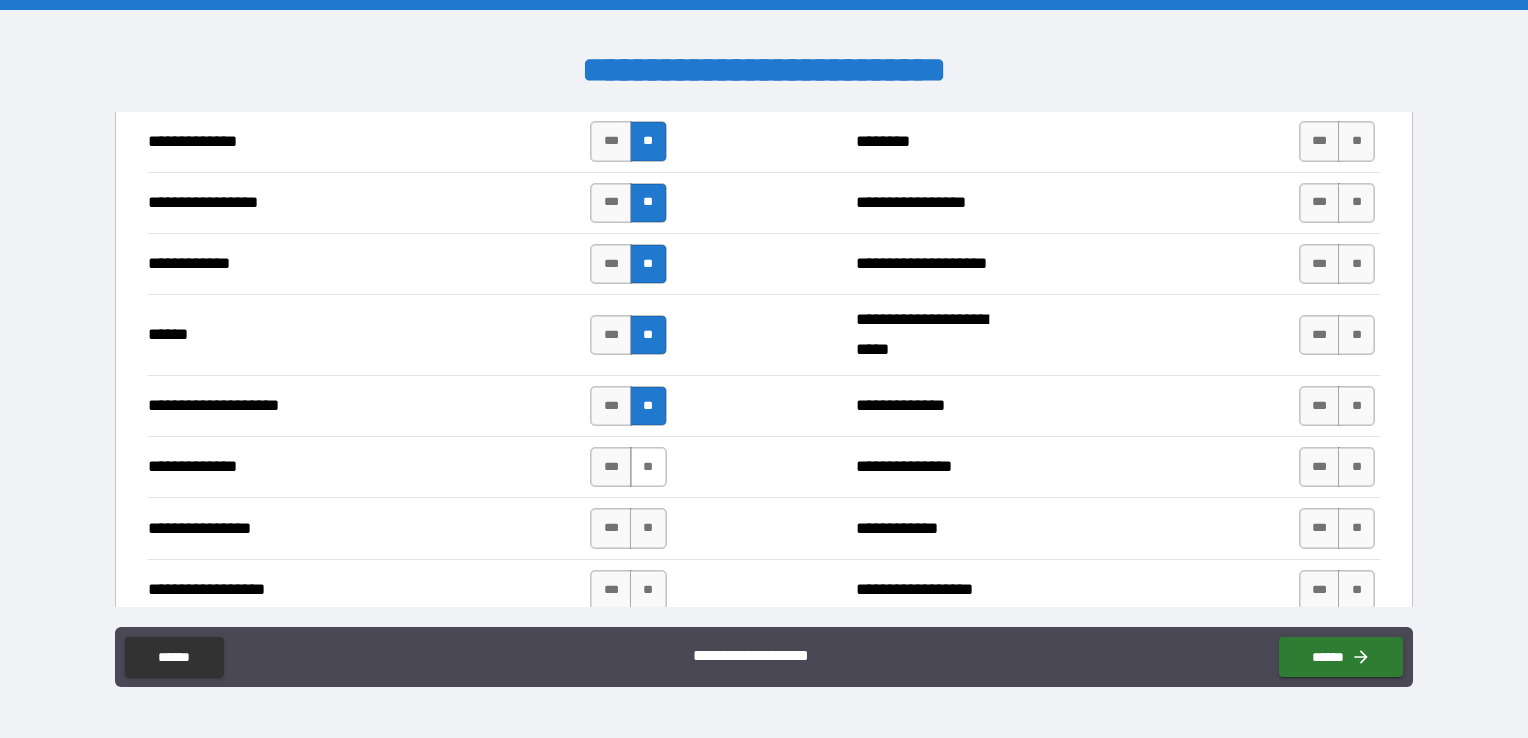 click on "**" at bounding box center (648, 467) 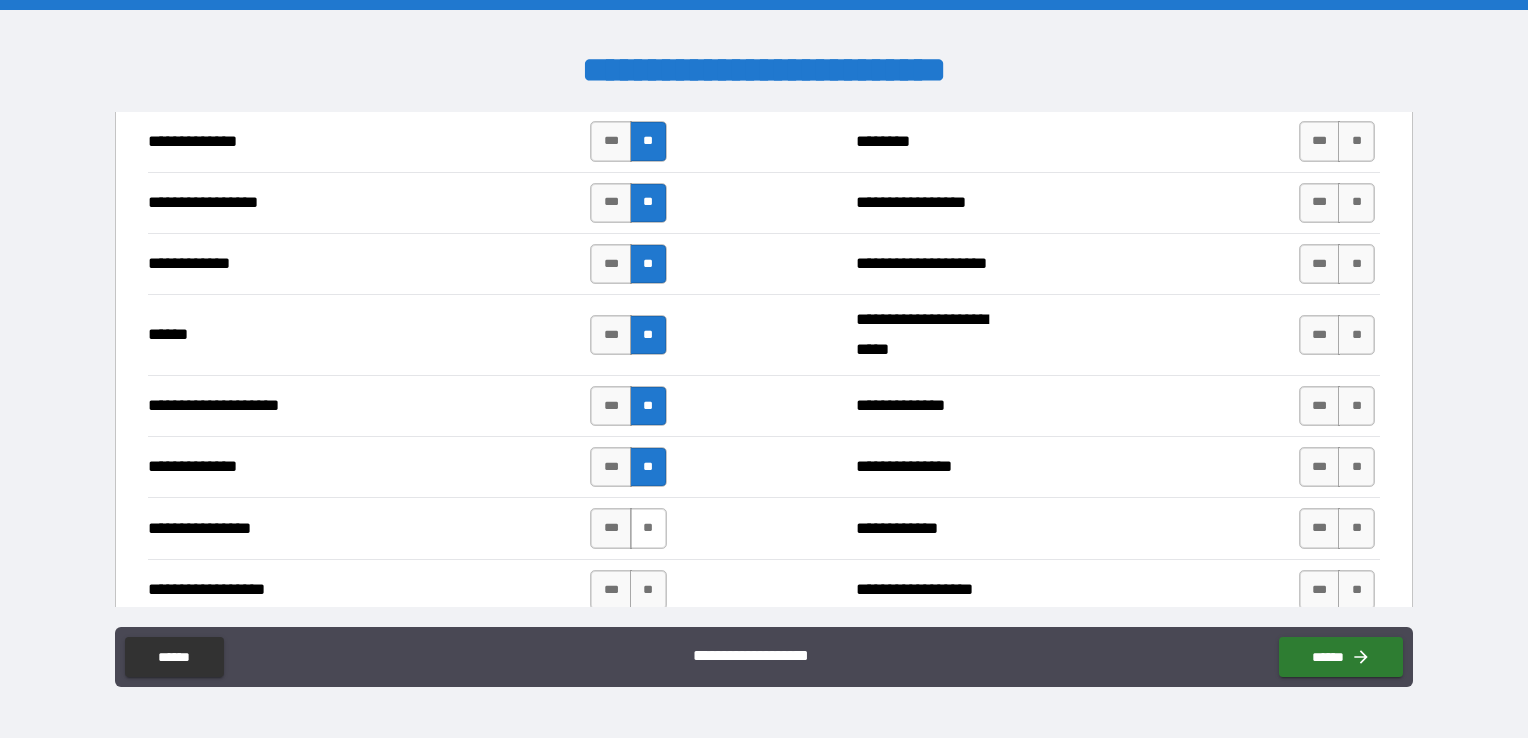 click on "**" at bounding box center [648, 528] 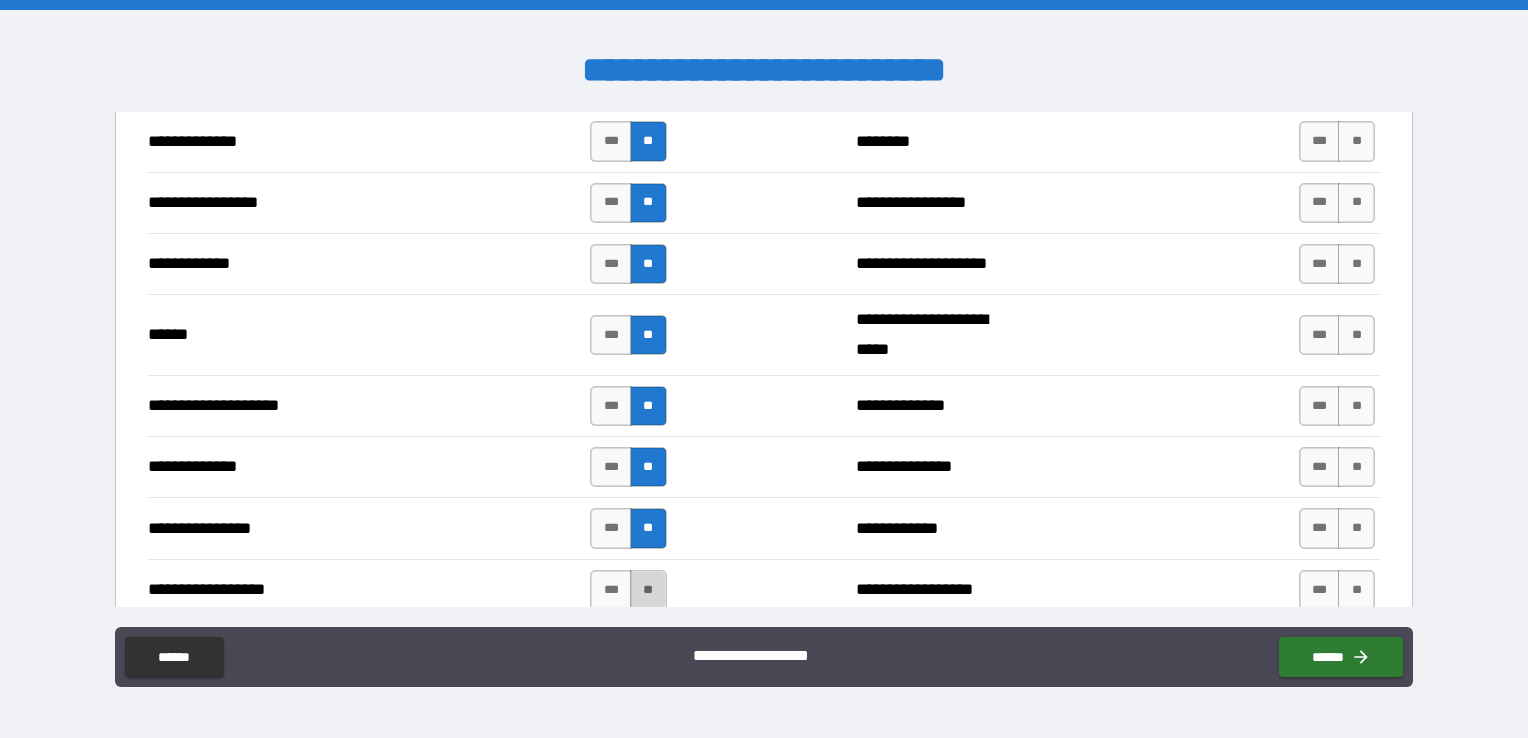 click on "**" at bounding box center [648, 590] 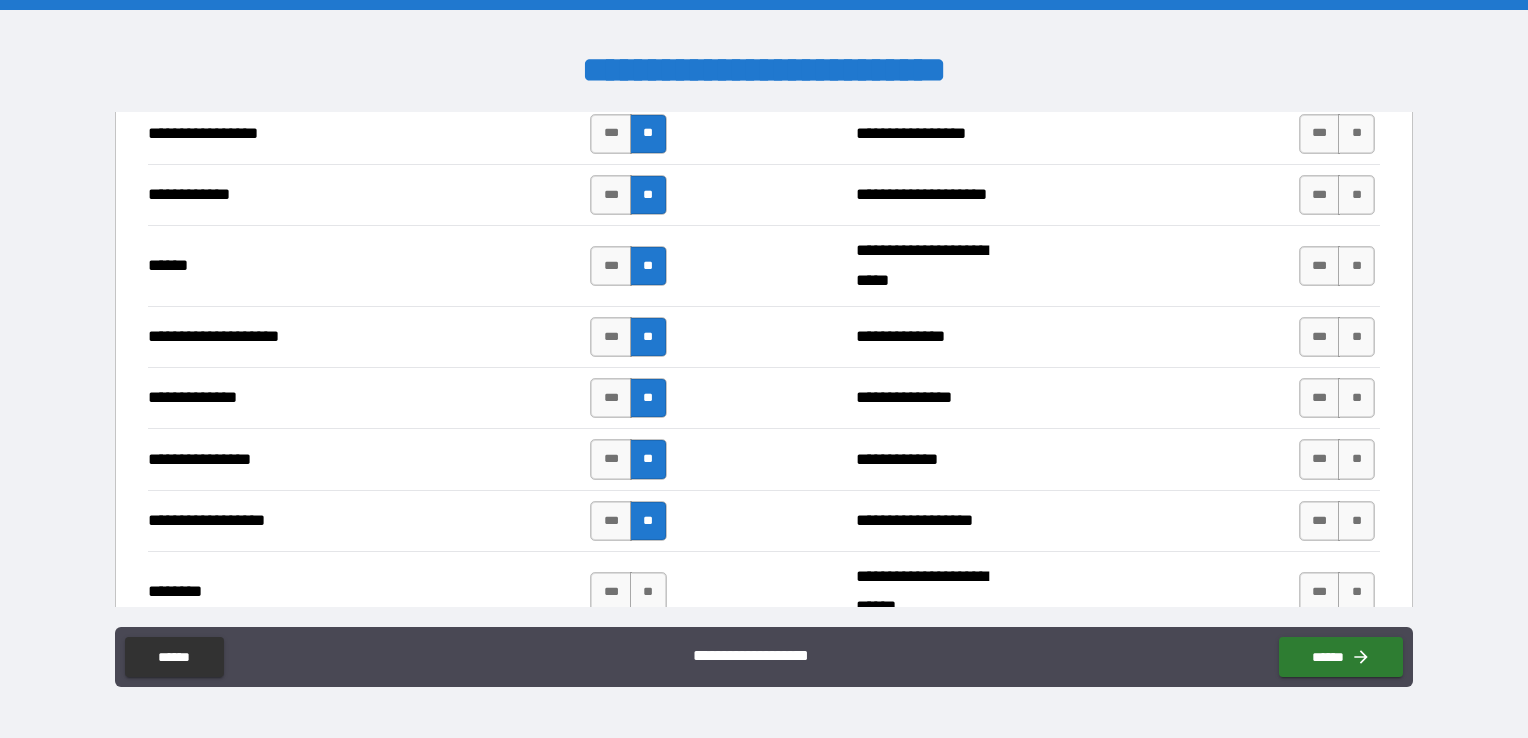 scroll, scrollTop: 3200, scrollLeft: 0, axis: vertical 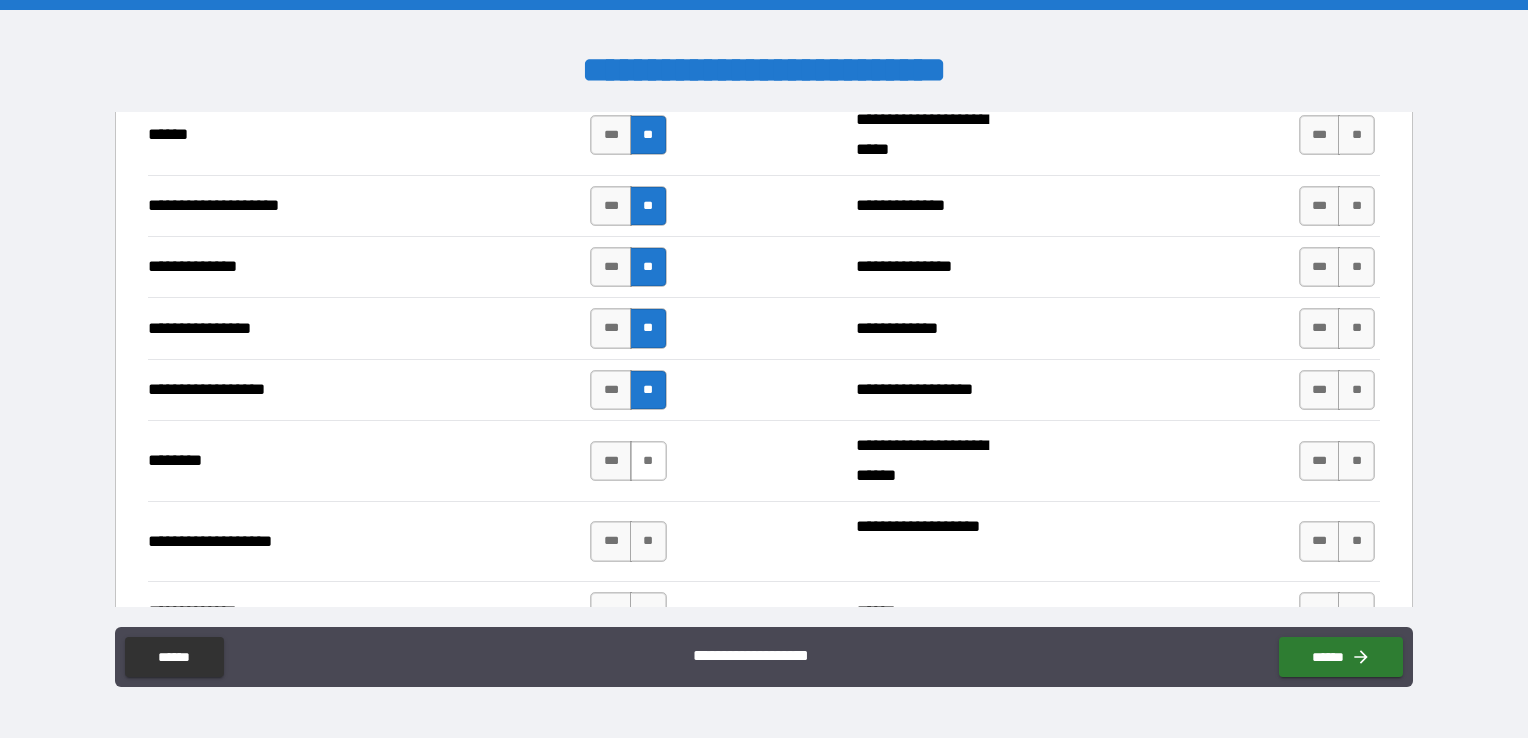 click on "**" at bounding box center [648, 461] 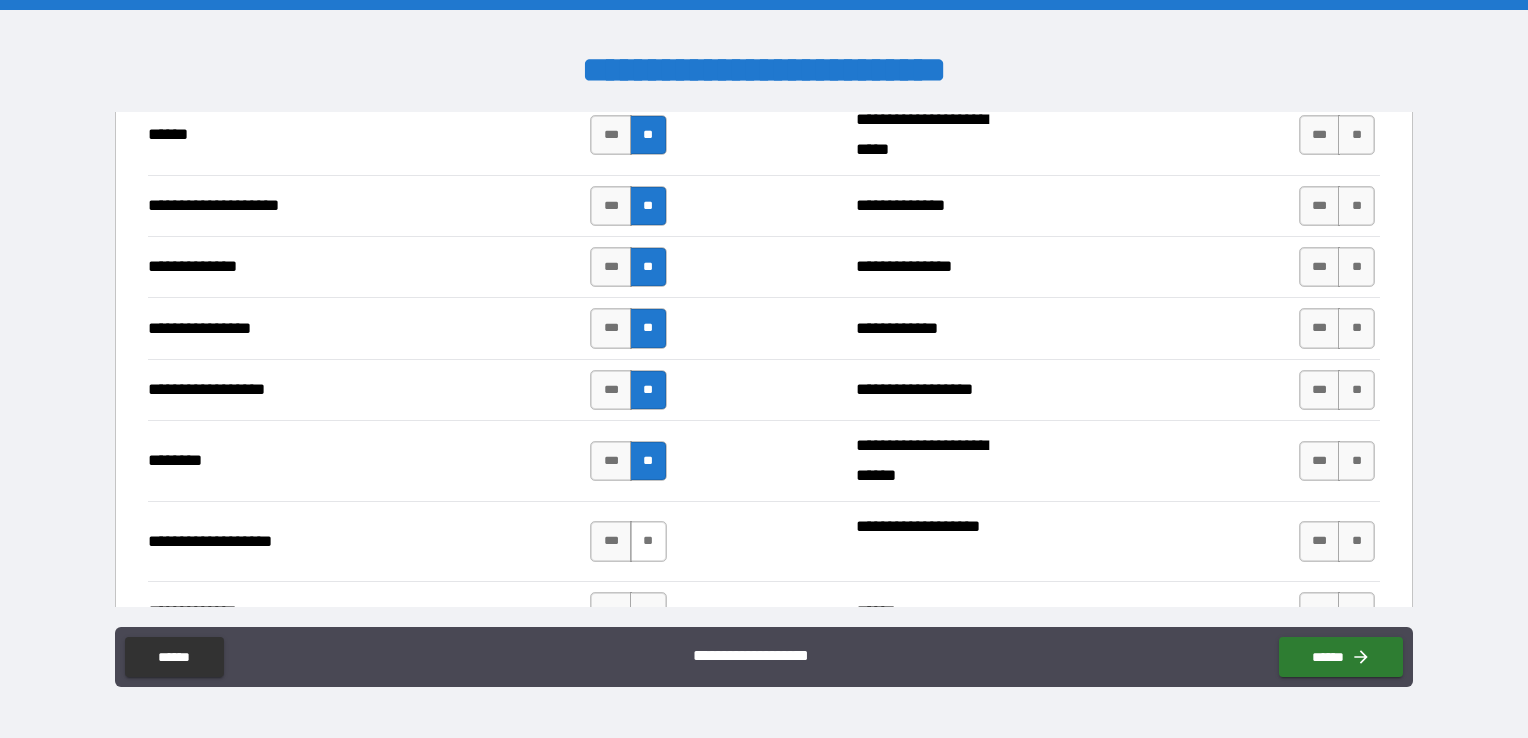 click on "**" at bounding box center (648, 541) 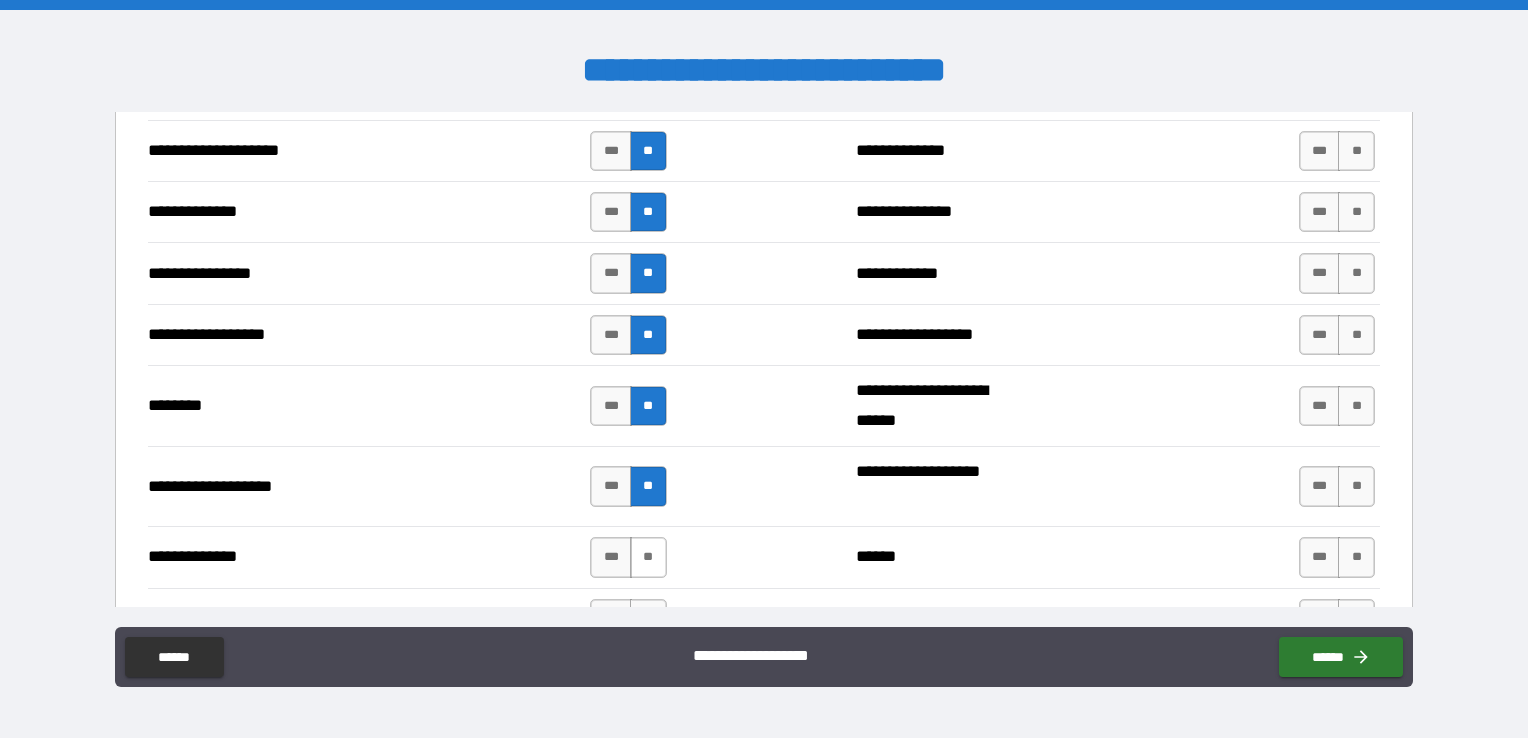scroll, scrollTop: 3400, scrollLeft: 0, axis: vertical 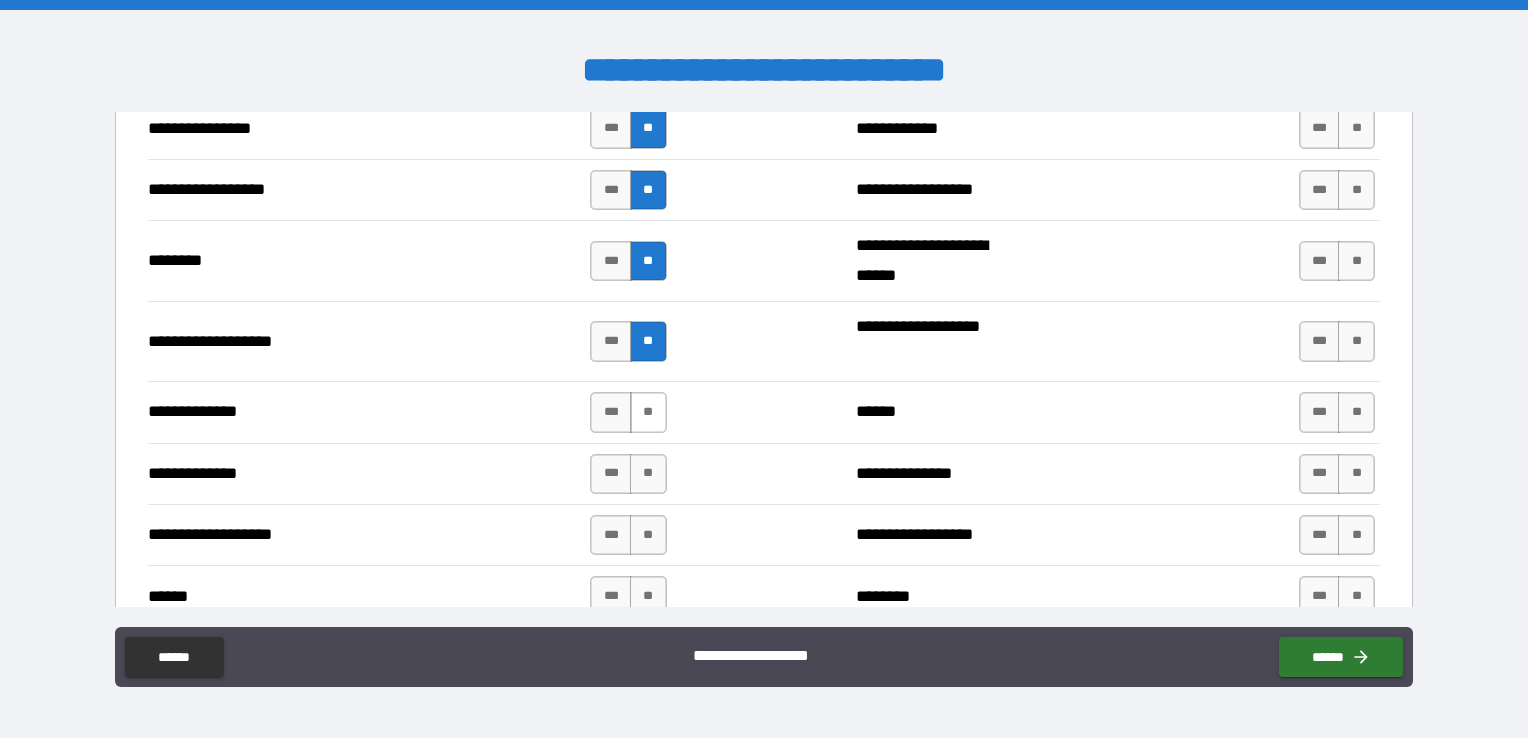 click on "**" at bounding box center [648, 412] 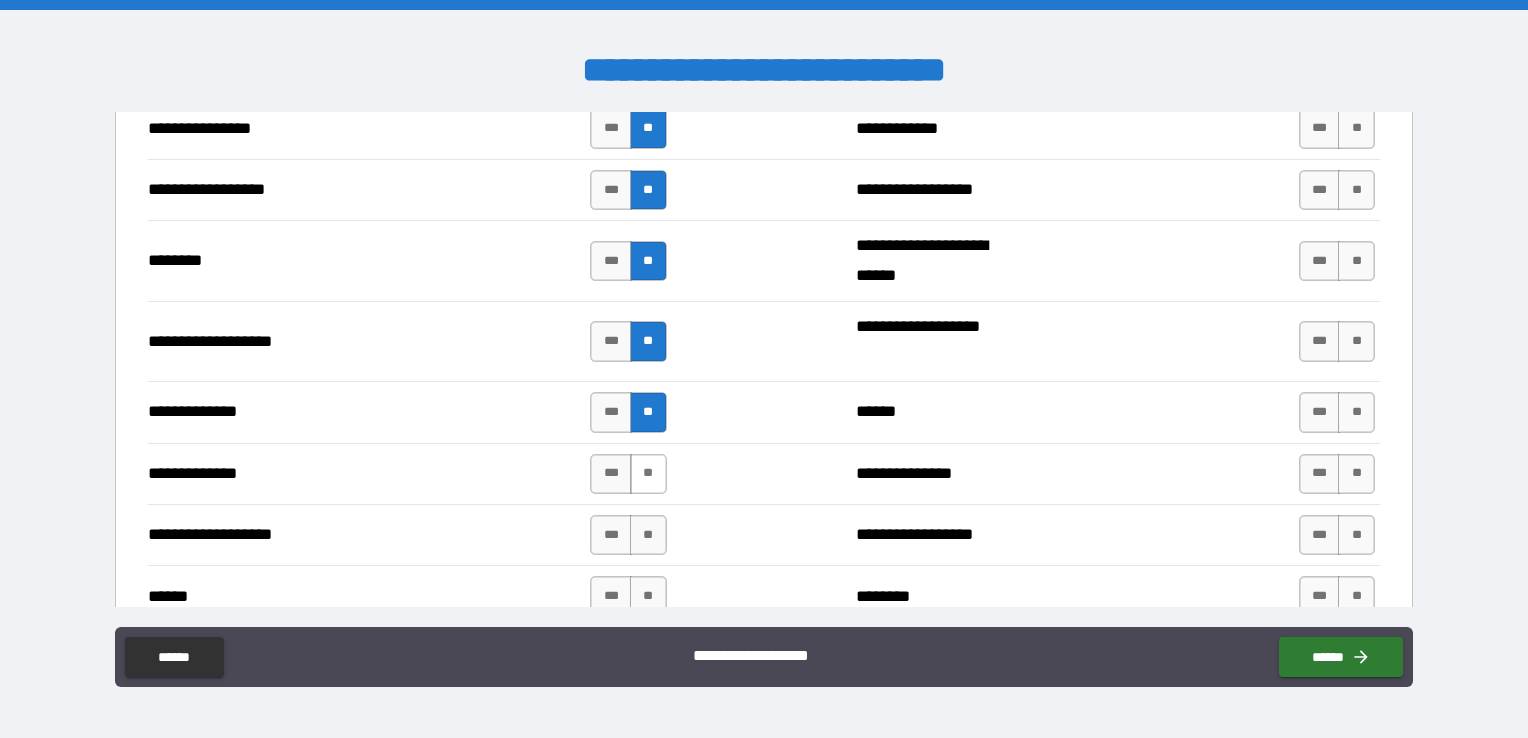 click on "**" at bounding box center (648, 474) 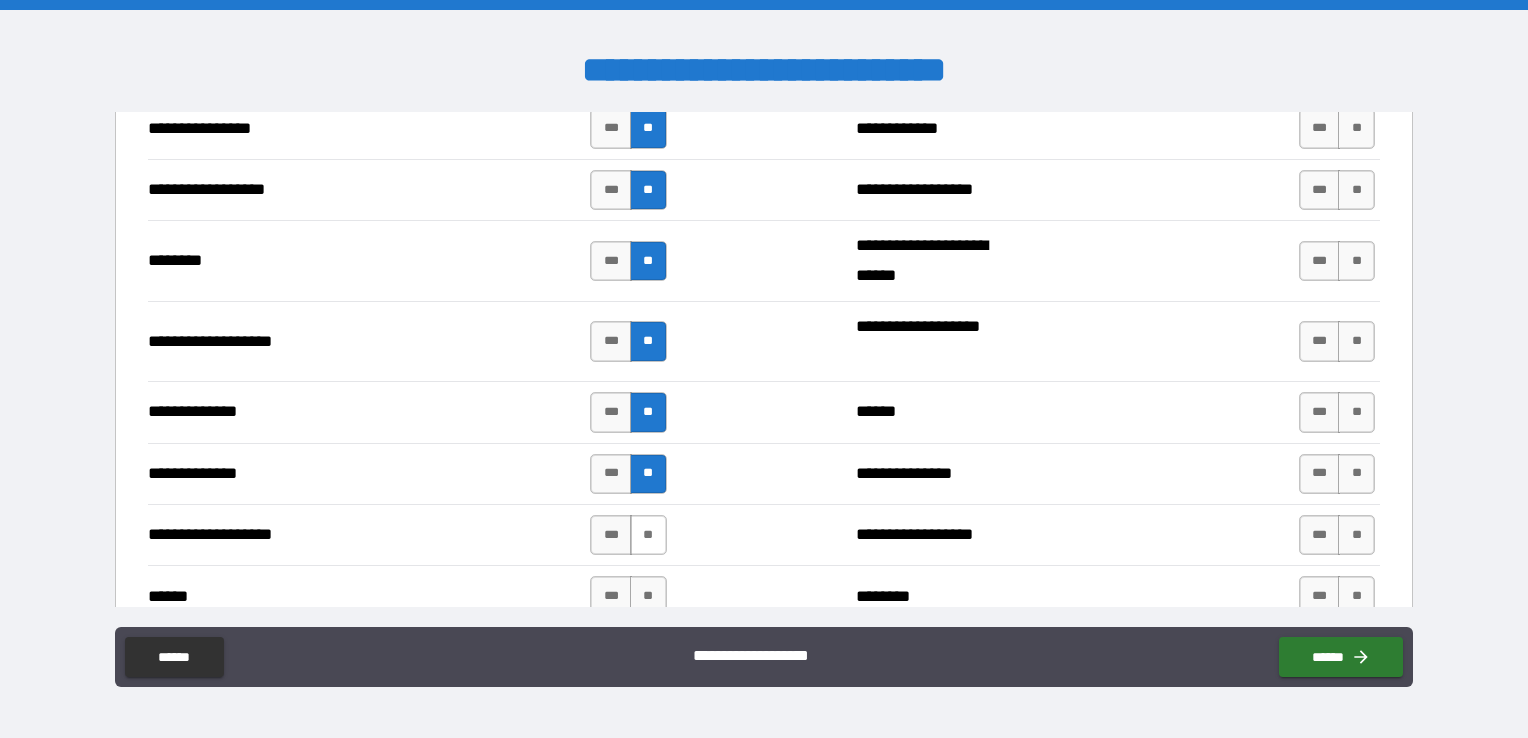 click on "**" at bounding box center [648, 535] 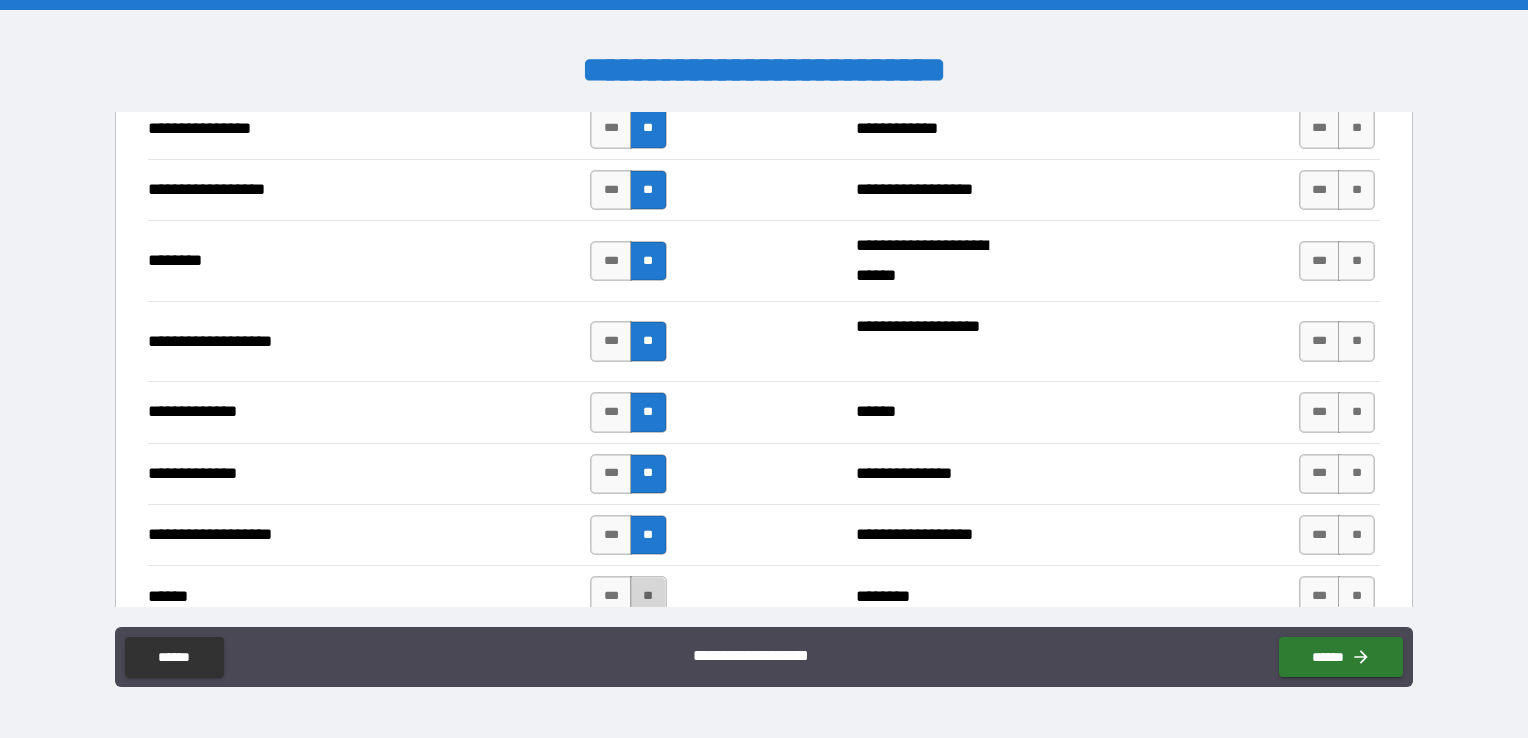 click on "**" at bounding box center [648, 596] 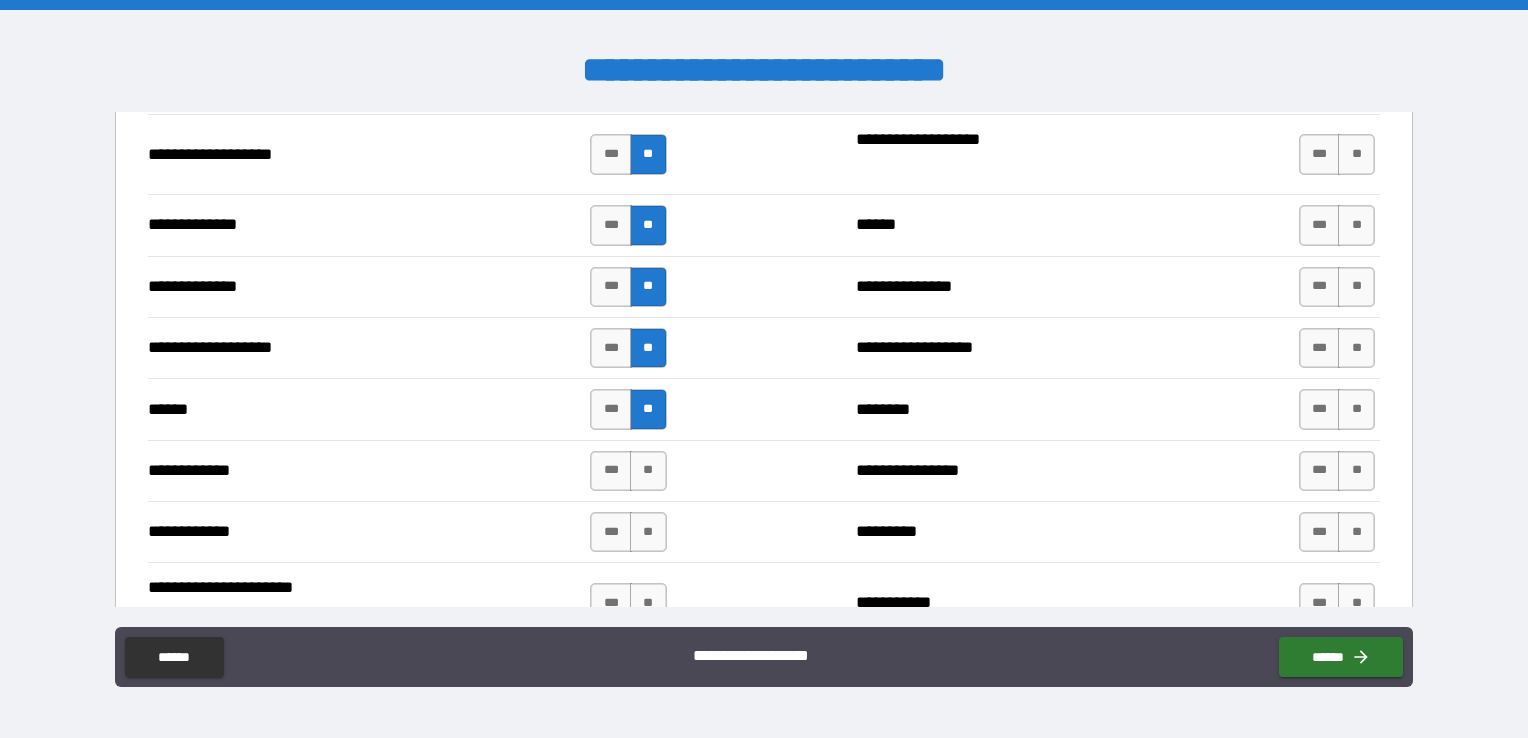 scroll, scrollTop: 3600, scrollLeft: 0, axis: vertical 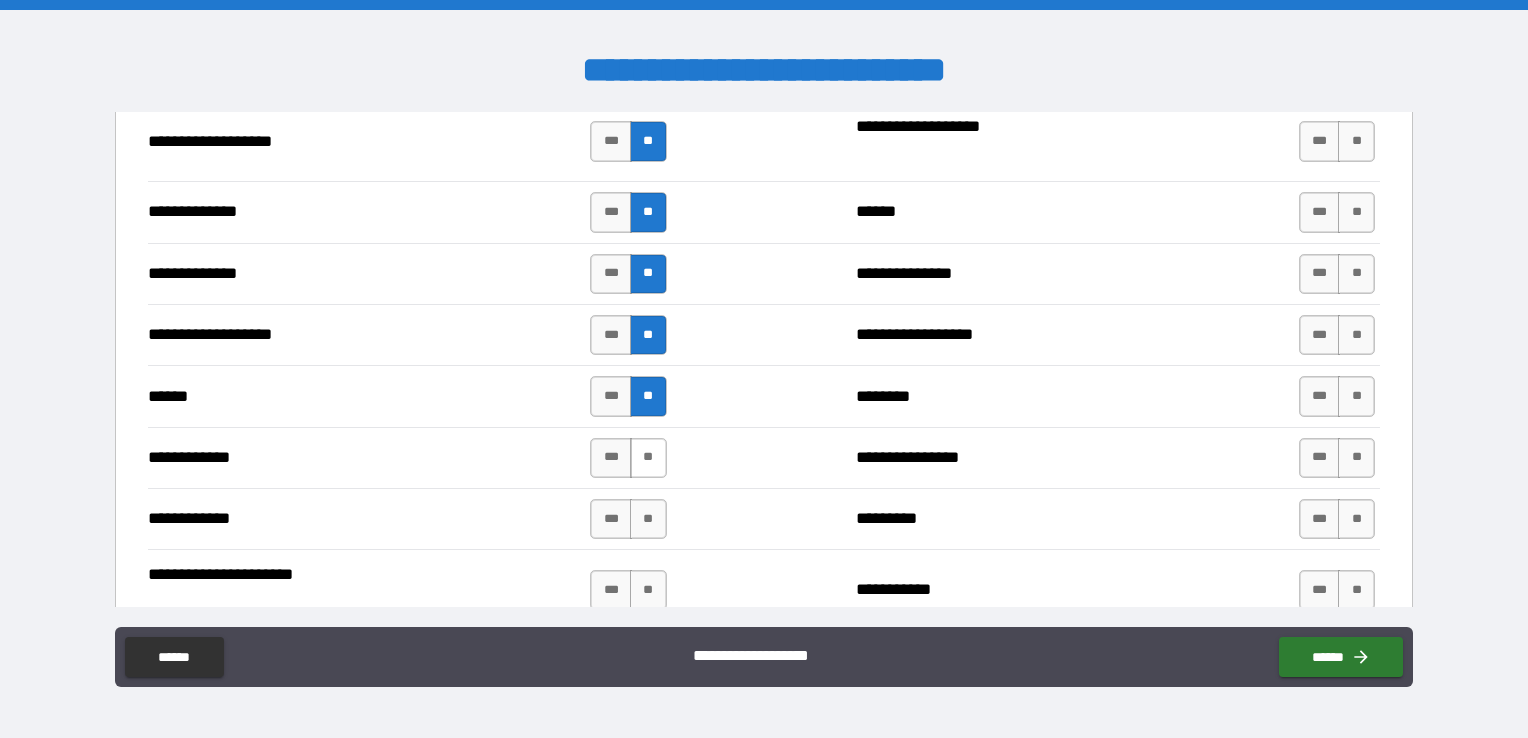 click on "**" at bounding box center (648, 458) 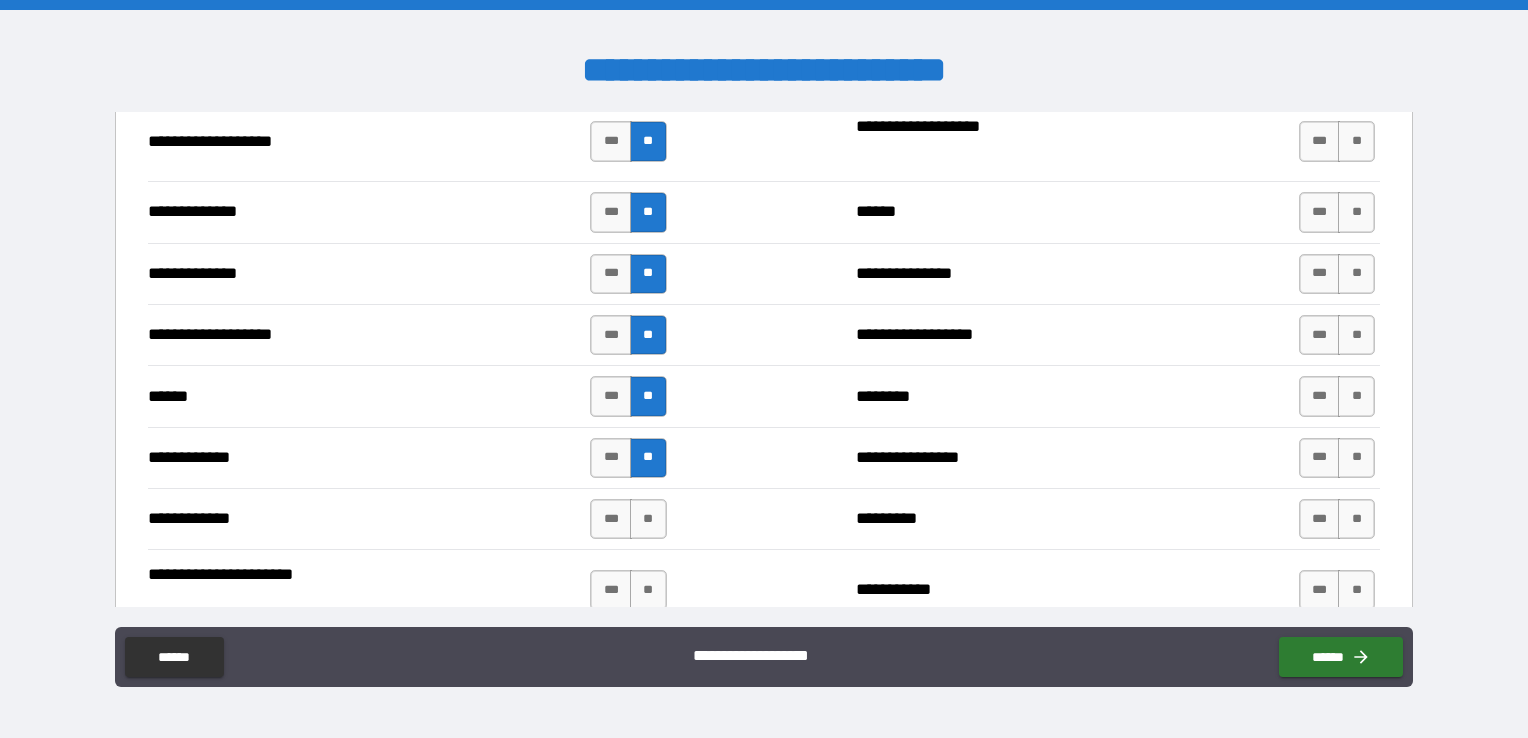 click on "*** **" at bounding box center (630, 519) 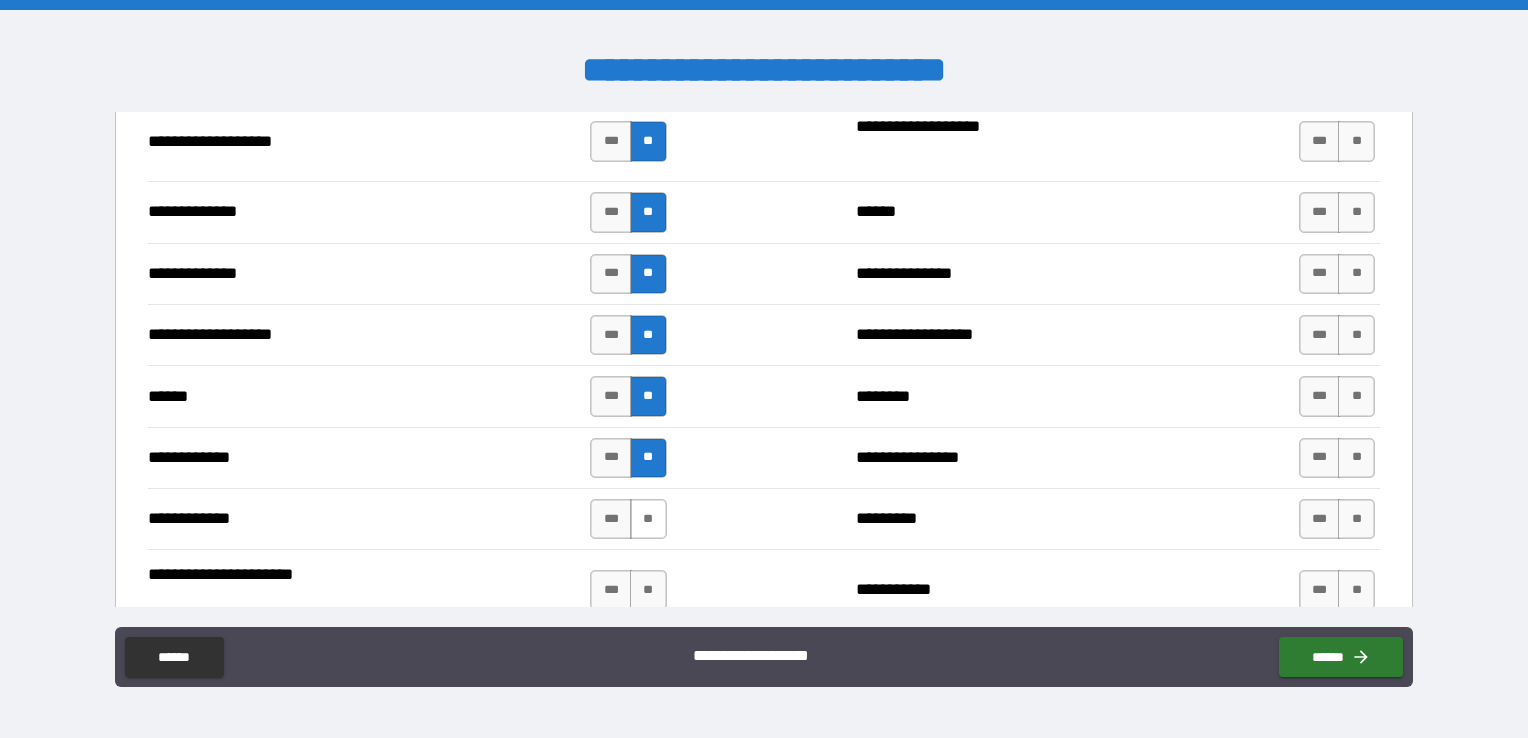 click on "**" at bounding box center [648, 519] 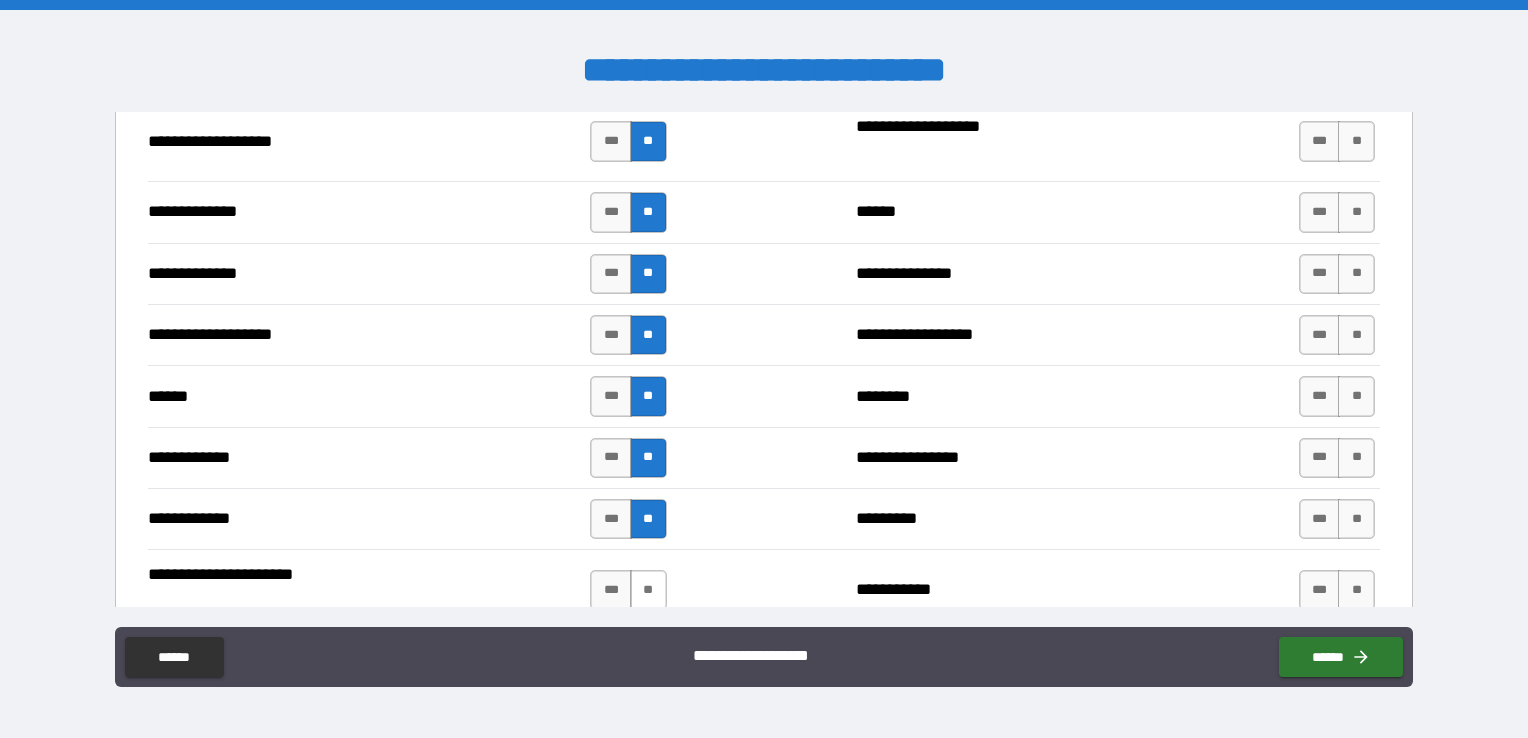 click on "**" at bounding box center [648, 590] 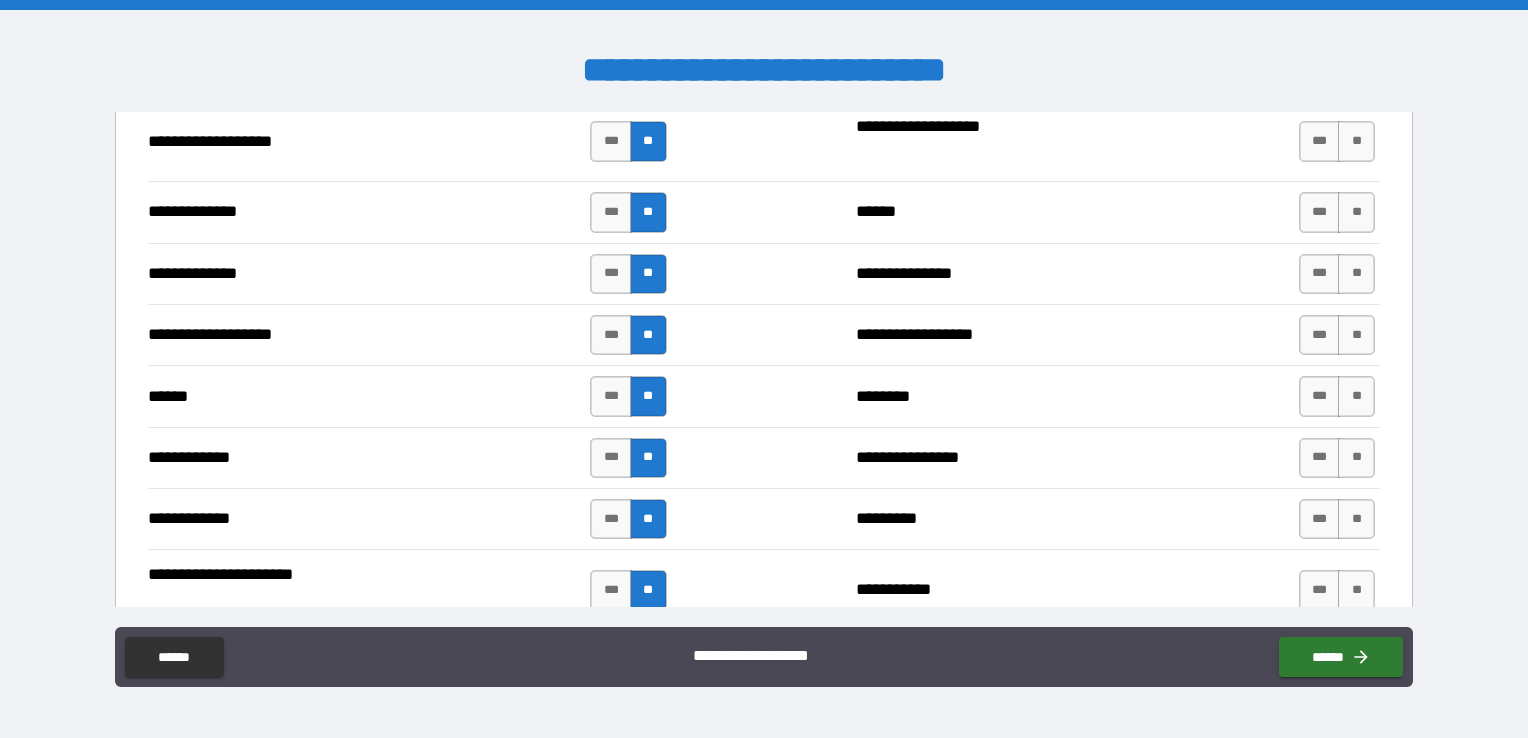 scroll, scrollTop: 3800, scrollLeft: 0, axis: vertical 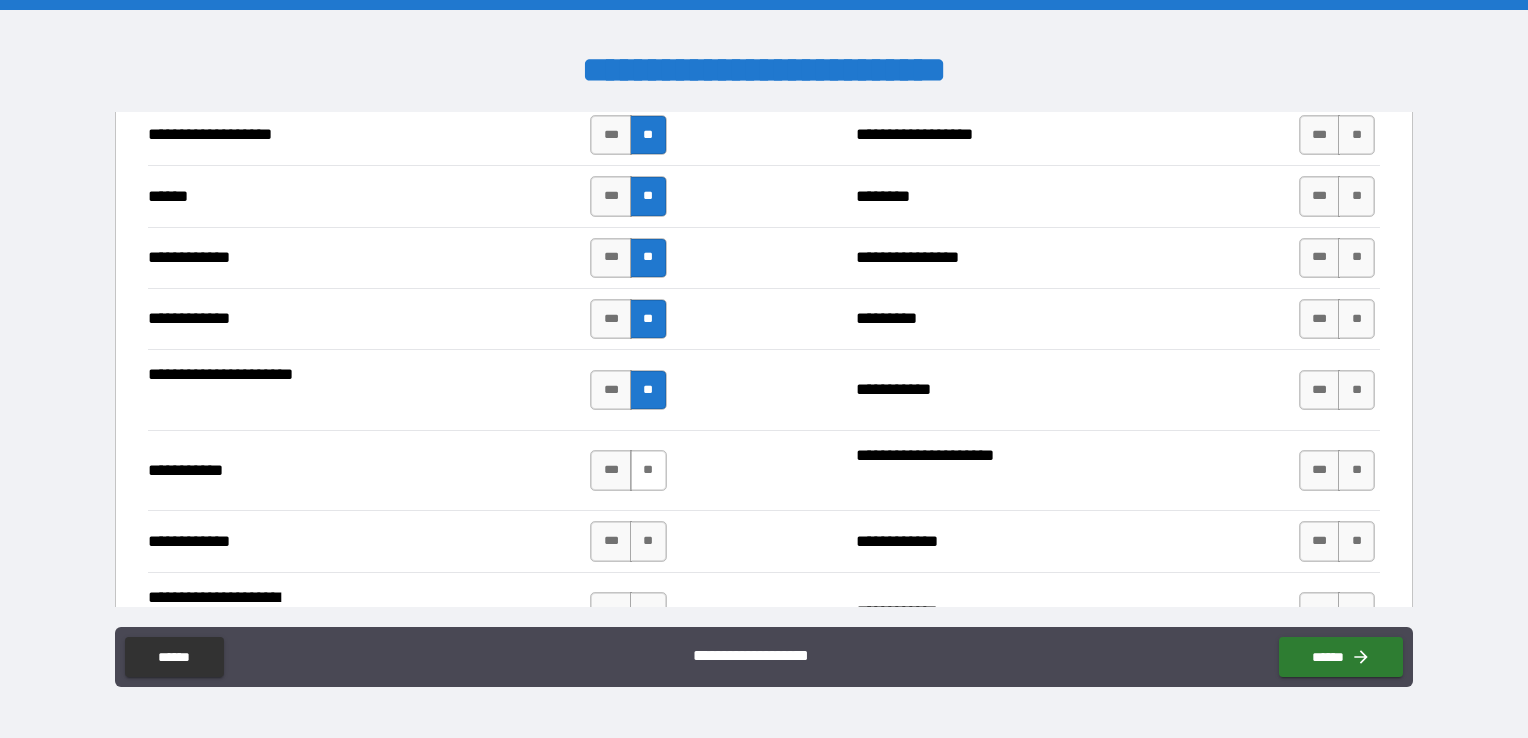click on "**" at bounding box center [648, 470] 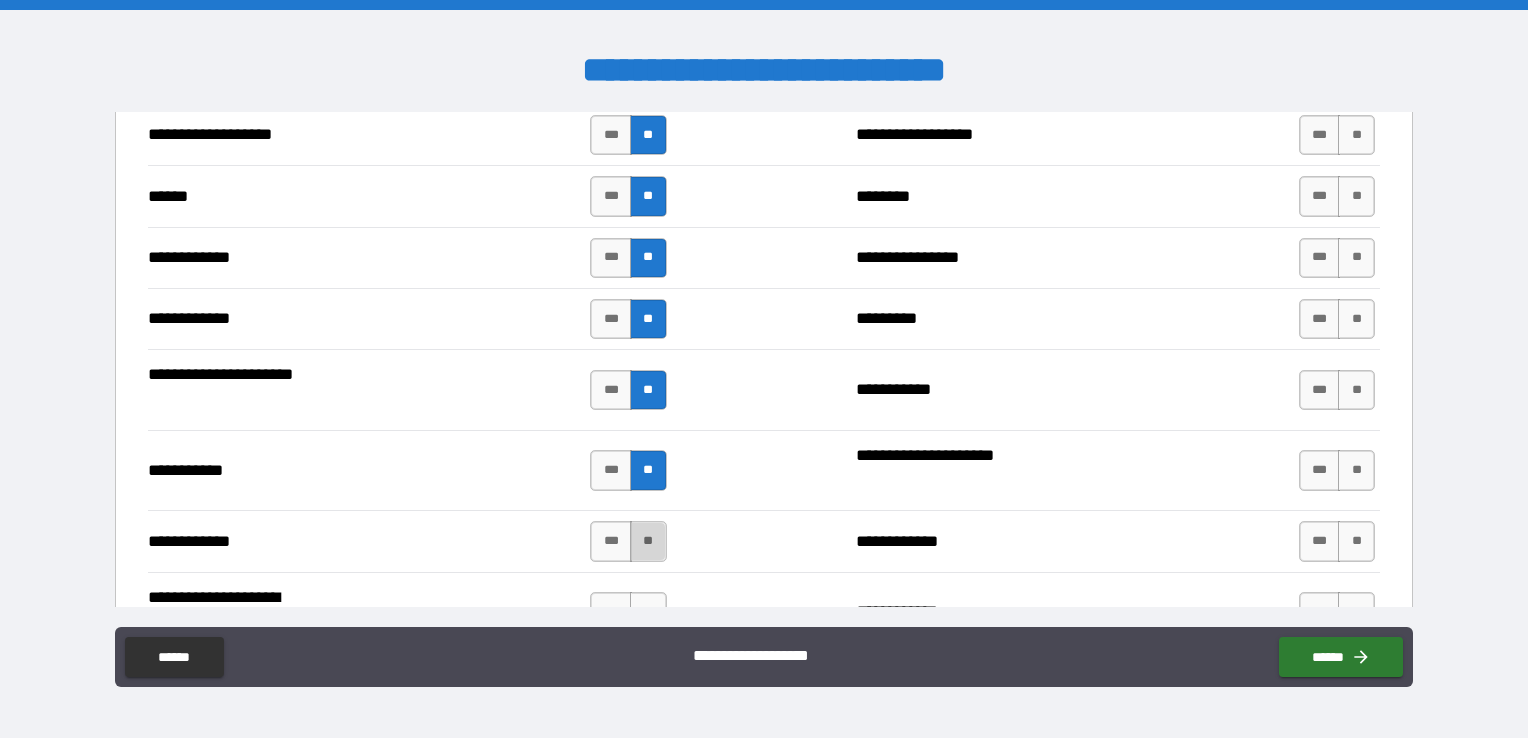 click on "**" at bounding box center [648, 541] 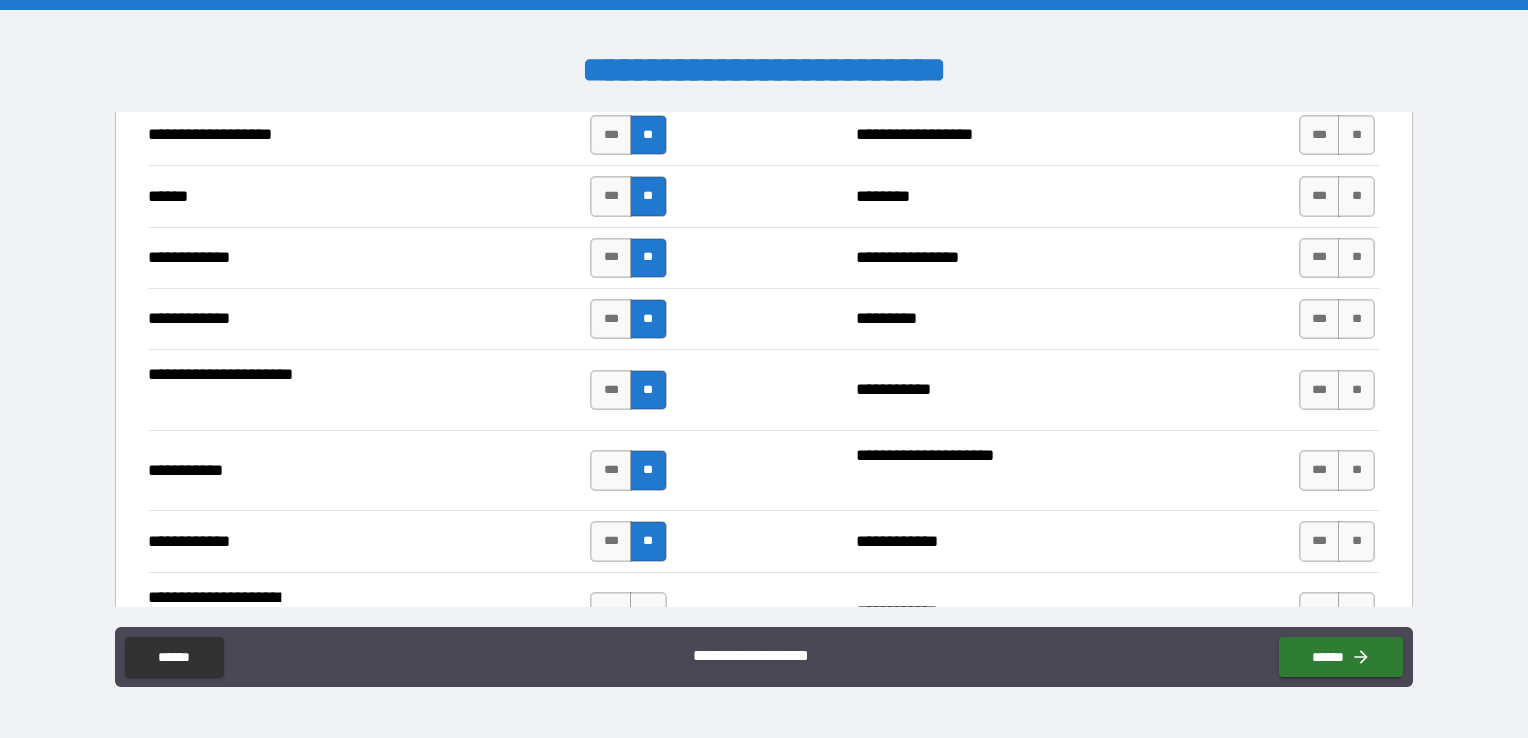 scroll, scrollTop: 4000, scrollLeft: 0, axis: vertical 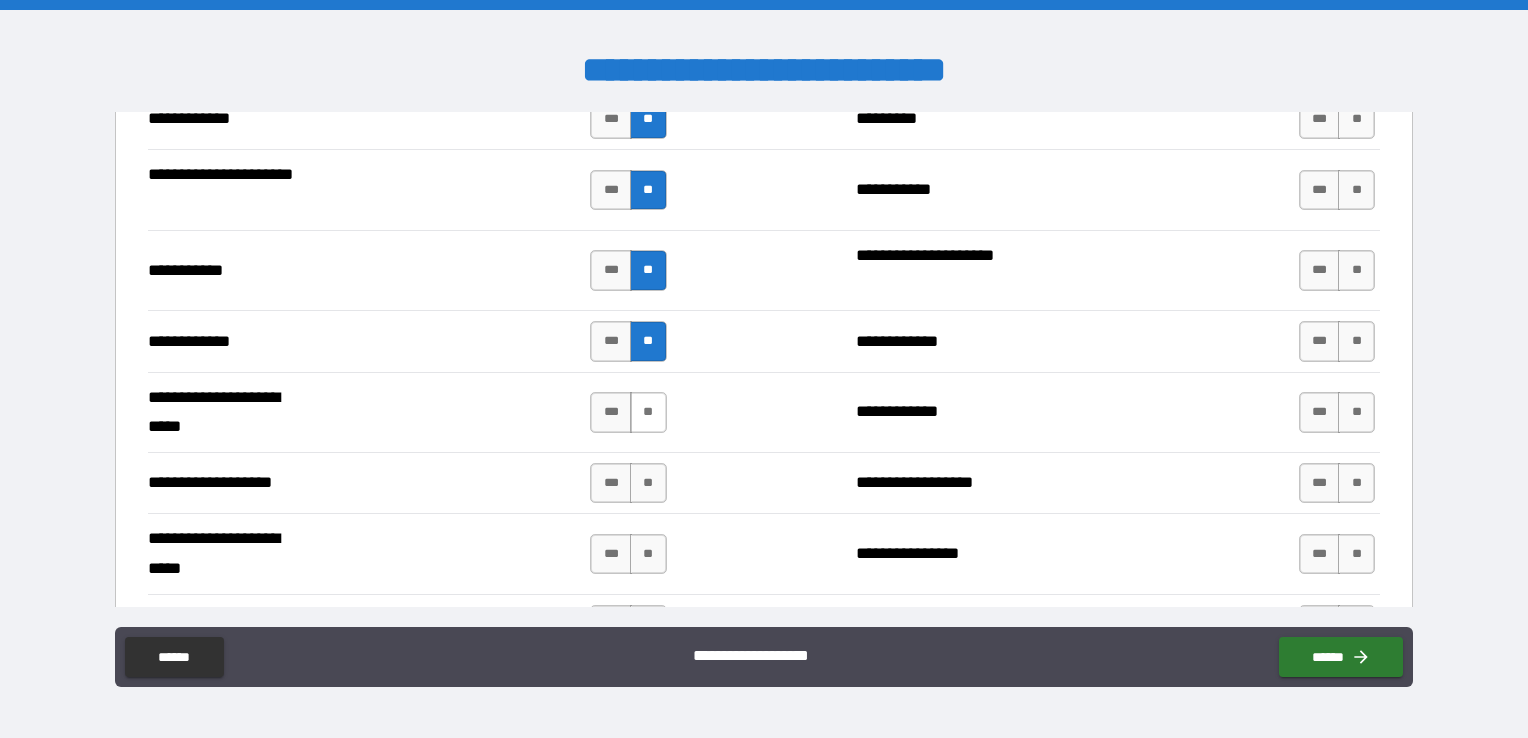 click on "**" at bounding box center (648, 412) 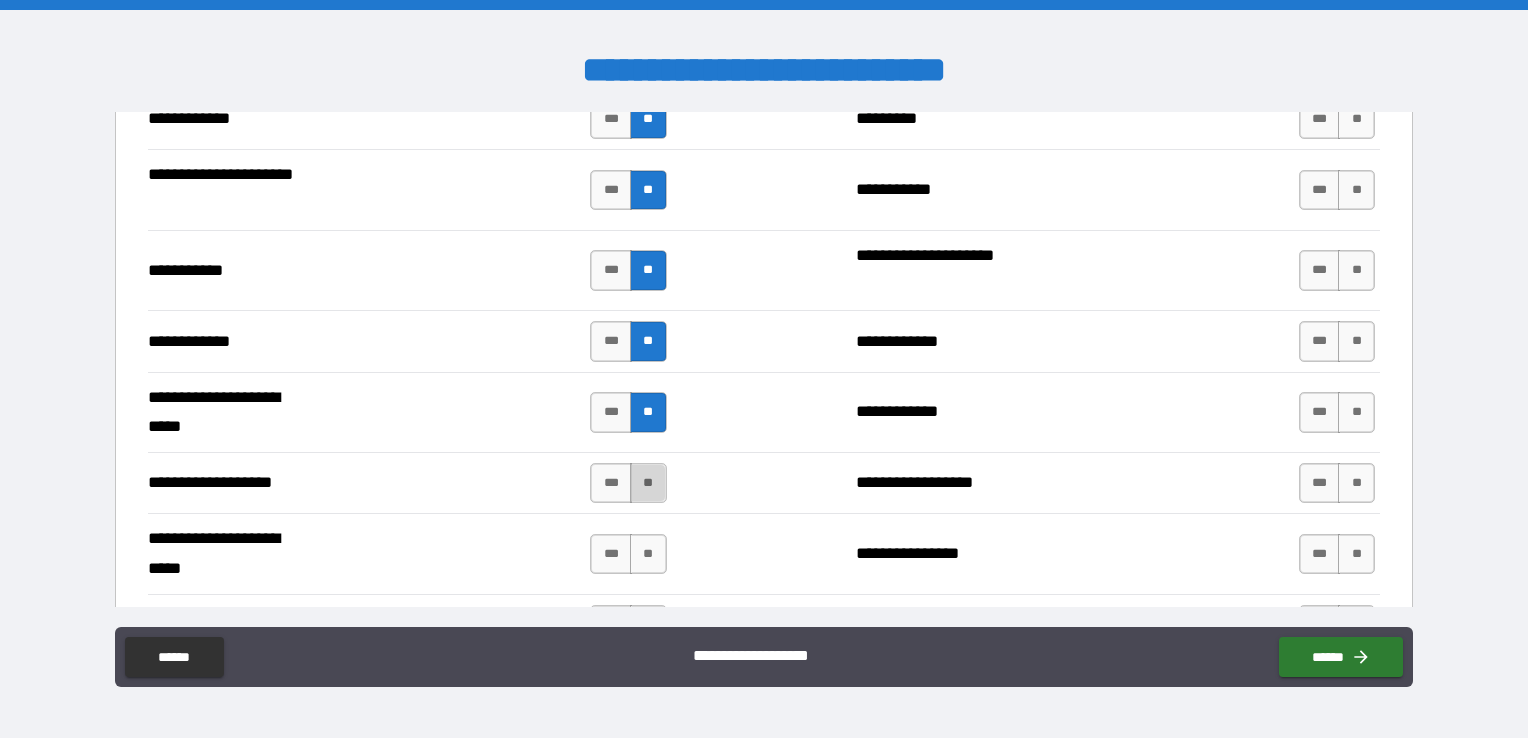 click on "**" at bounding box center (648, 483) 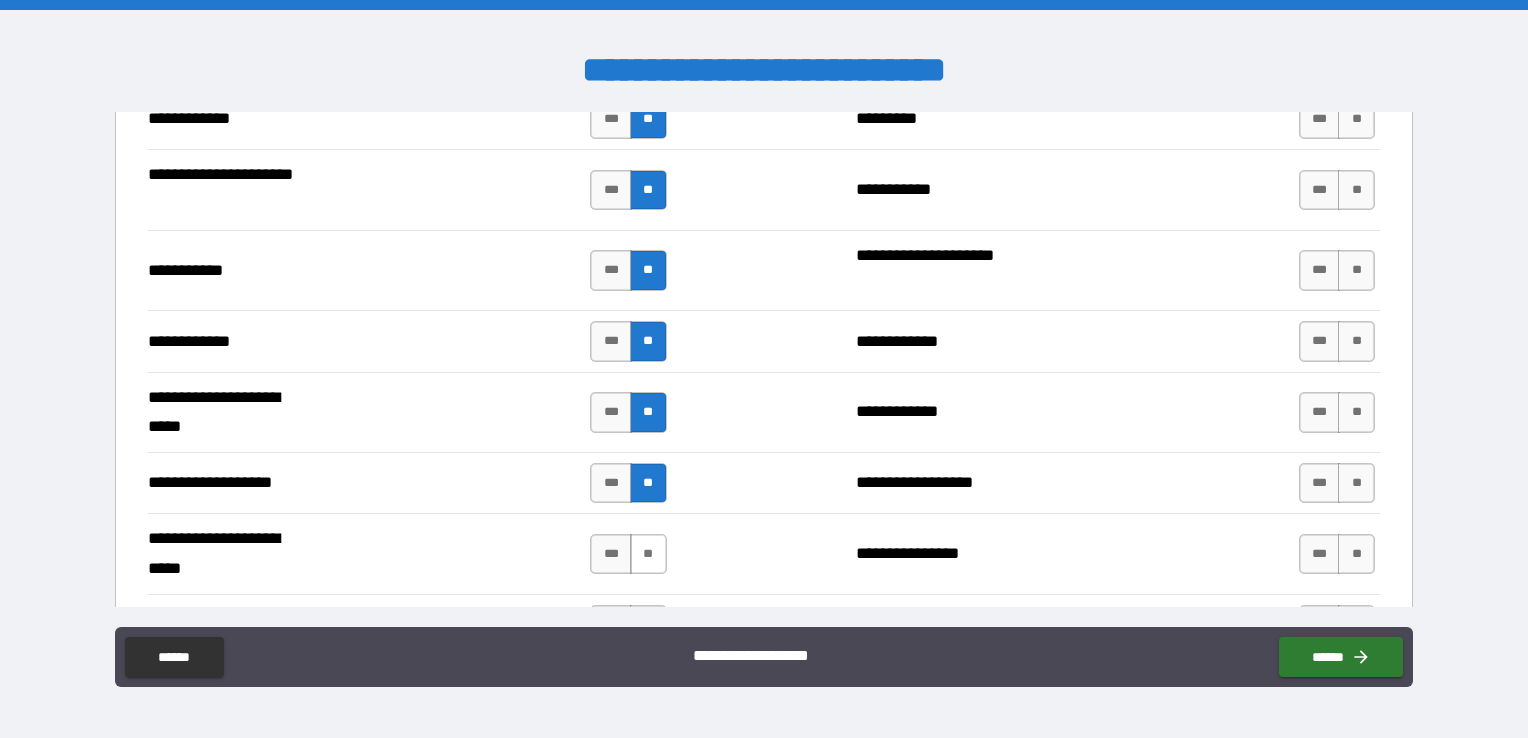 click on "**" at bounding box center (648, 554) 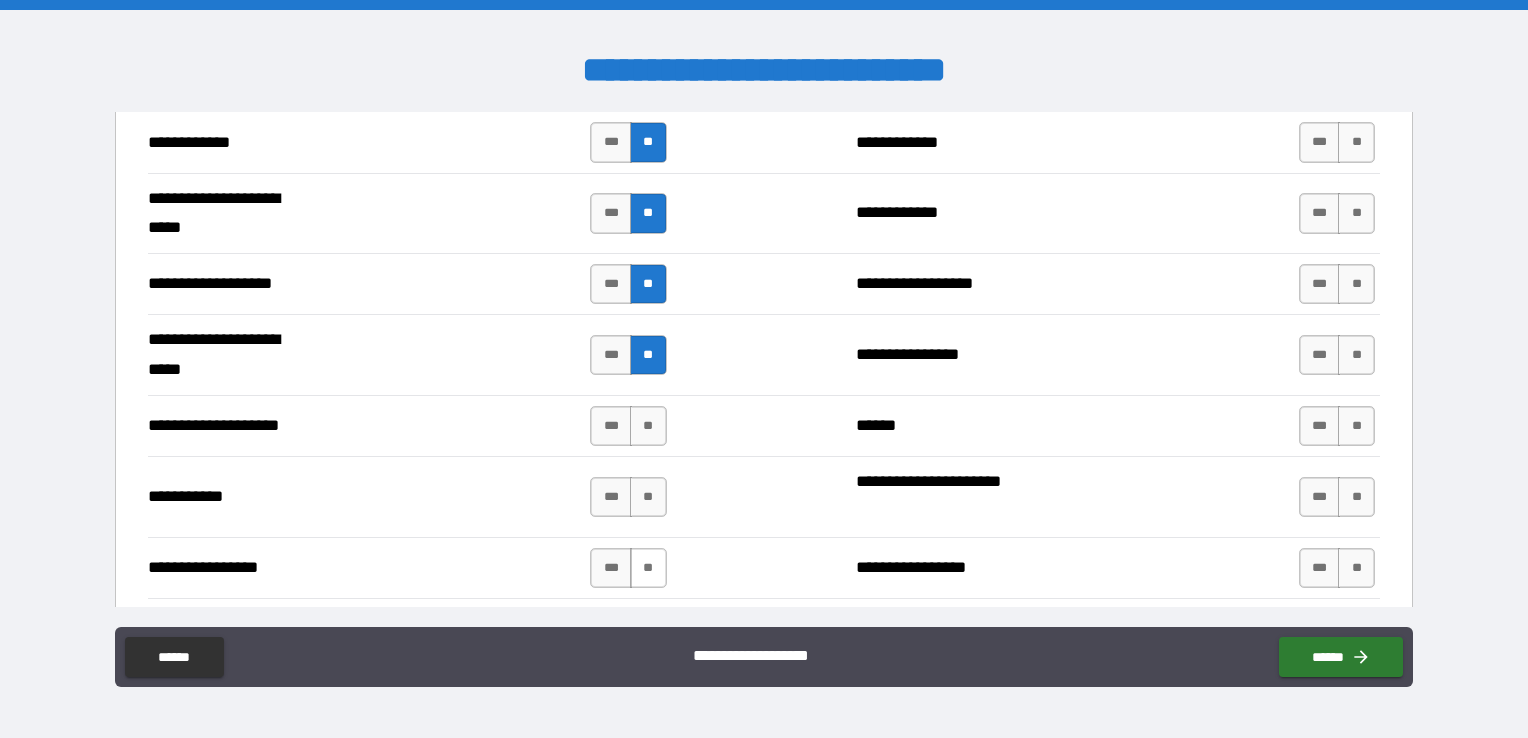 scroll, scrollTop: 4200, scrollLeft: 0, axis: vertical 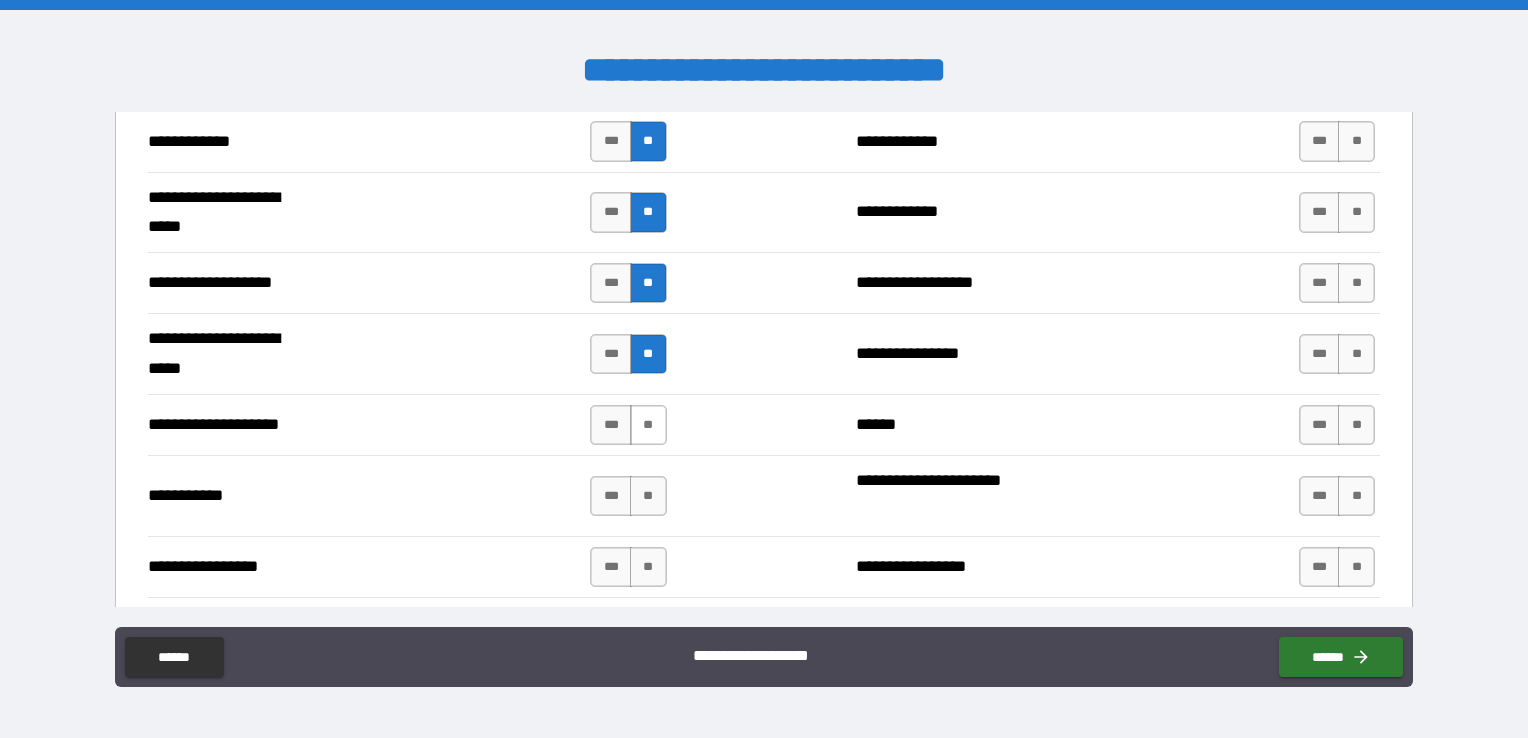 click on "**" at bounding box center (648, 425) 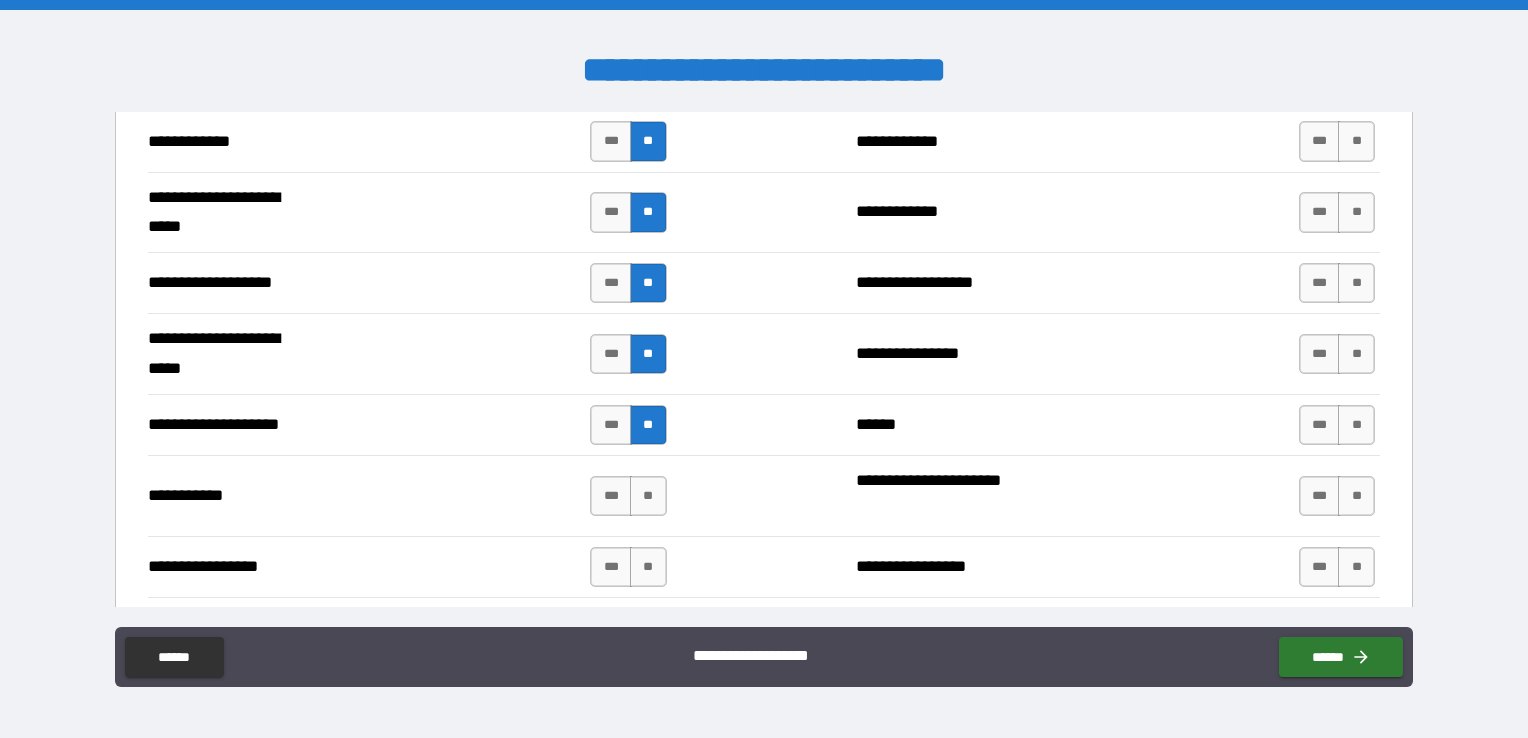 click on "**********" at bounding box center [764, 495] 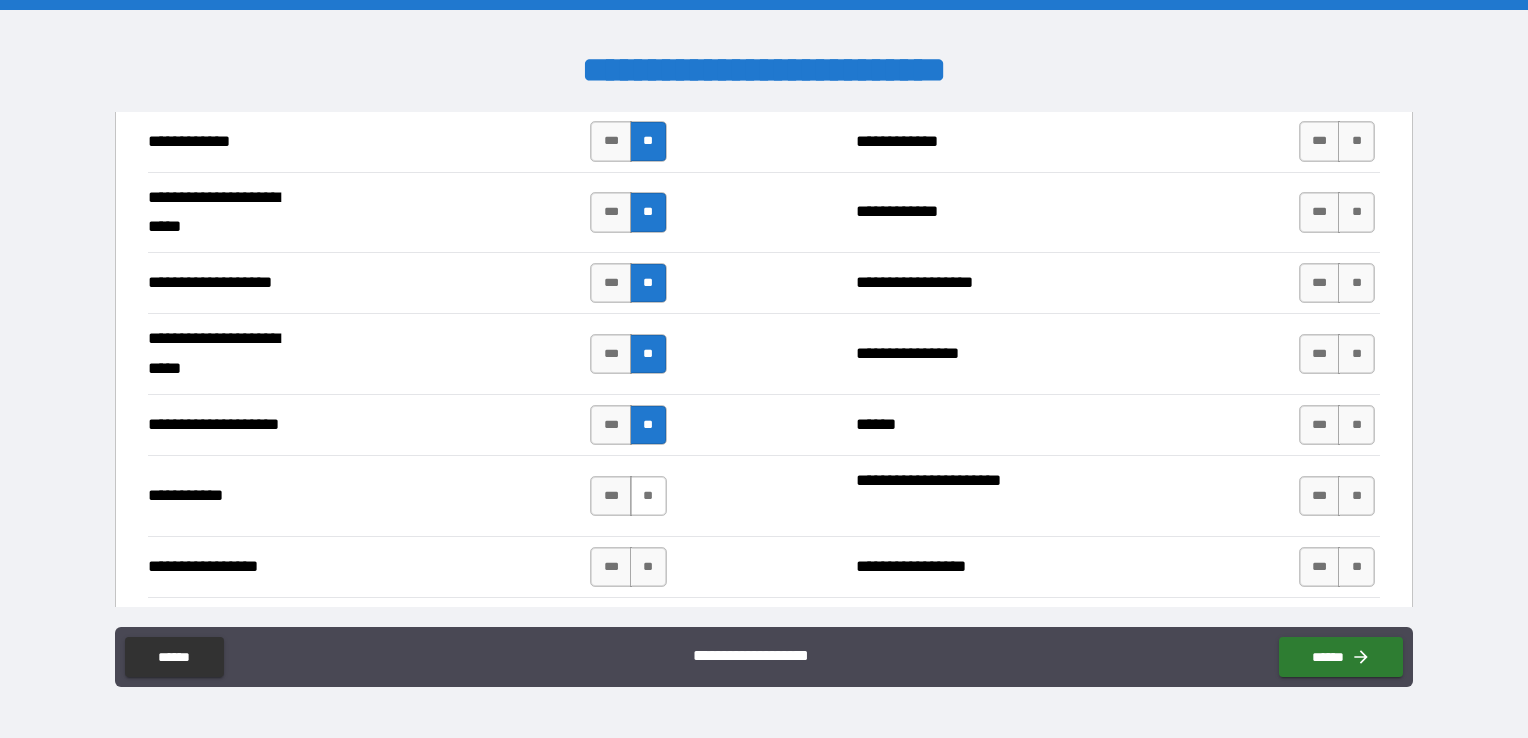 click on "**" at bounding box center [648, 496] 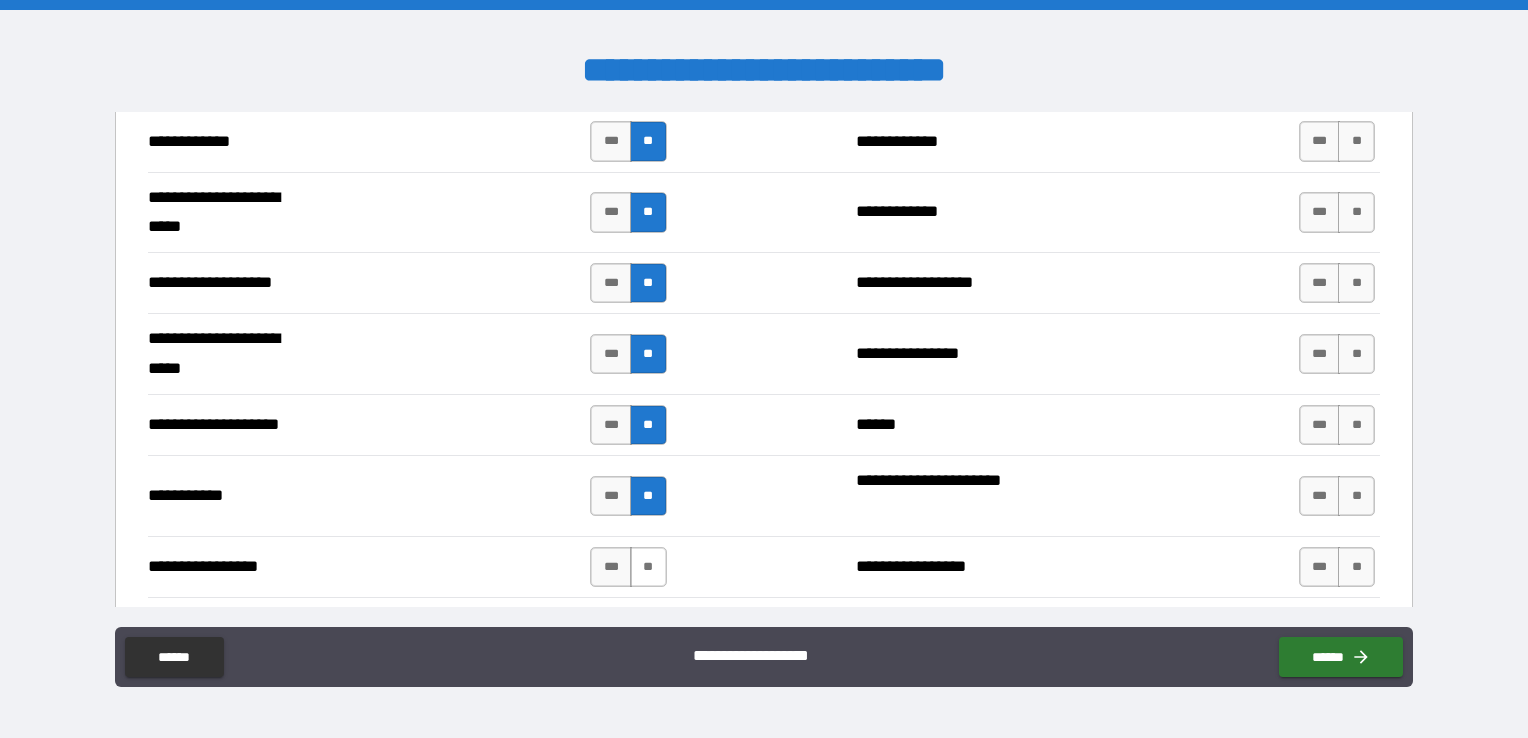 click on "**" at bounding box center (648, 567) 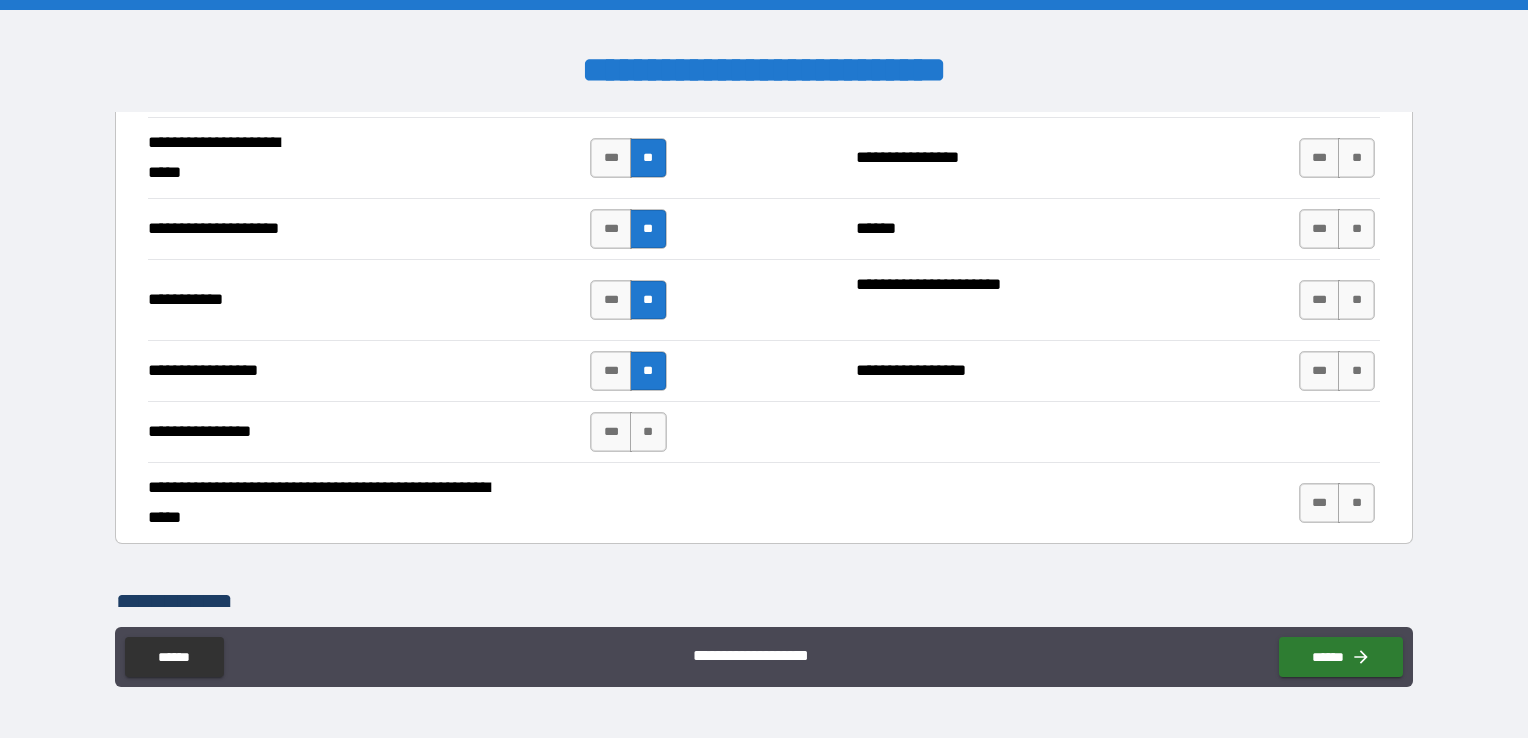 scroll, scrollTop: 4400, scrollLeft: 0, axis: vertical 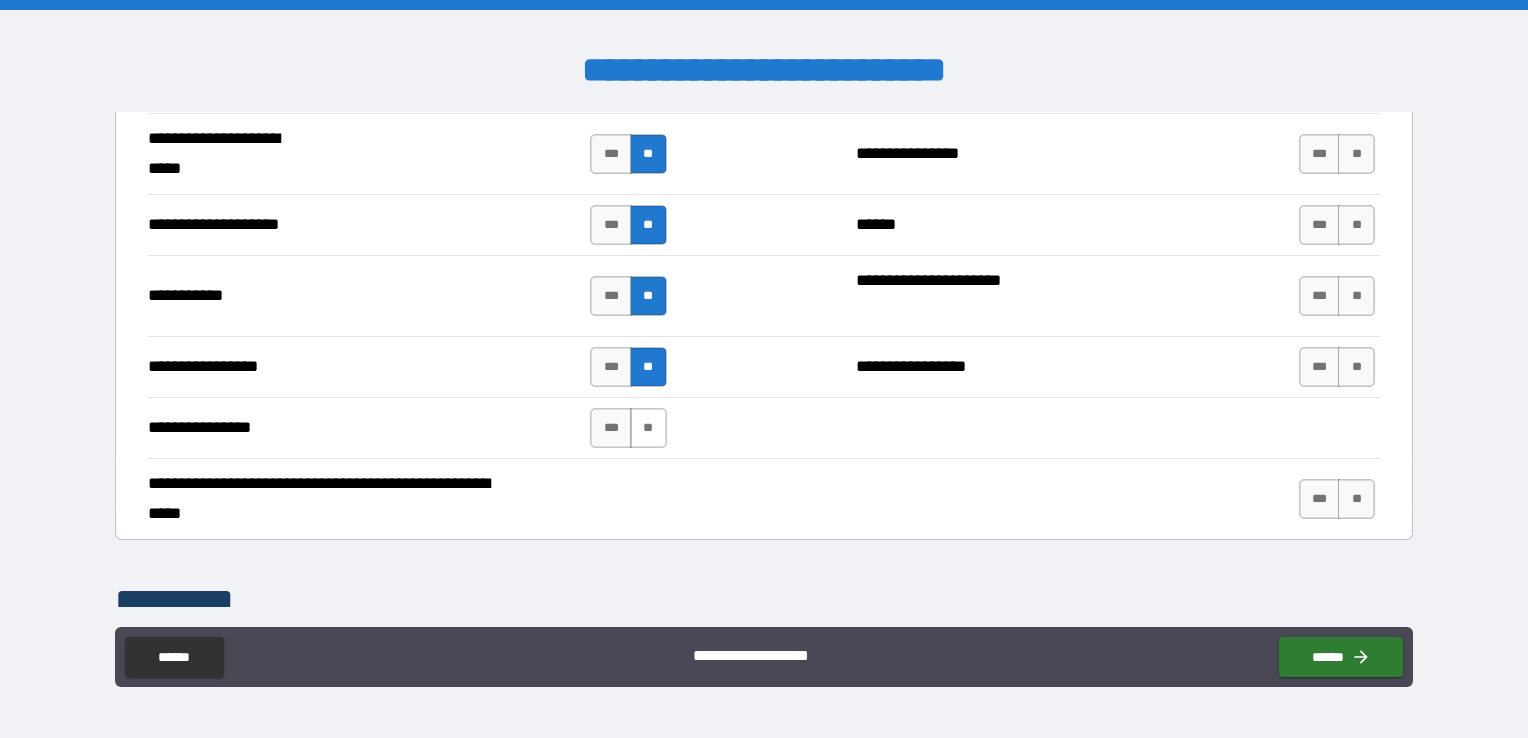 click on "**" at bounding box center (648, 428) 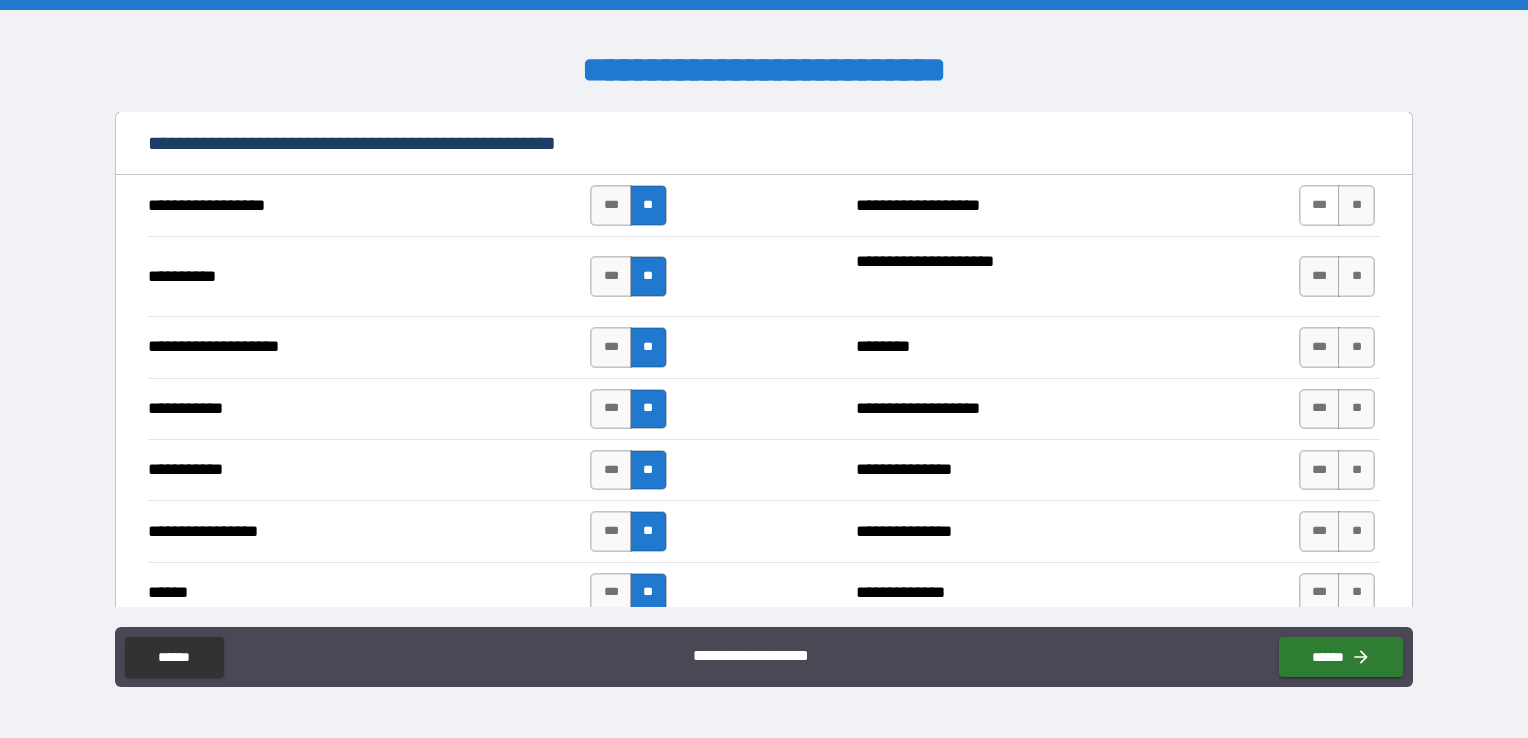 scroll, scrollTop: 2100, scrollLeft: 0, axis: vertical 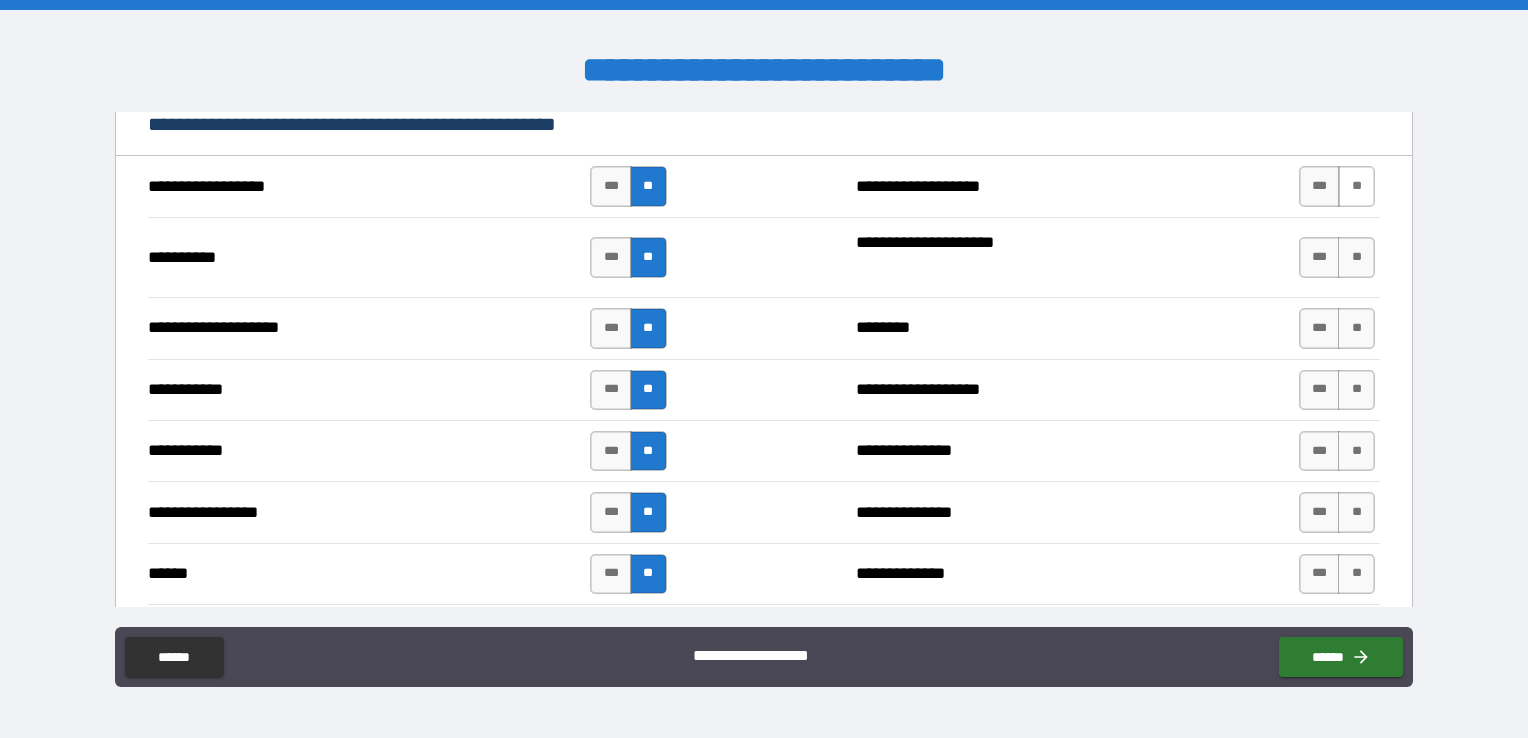 click on "**" at bounding box center [1356, 186] 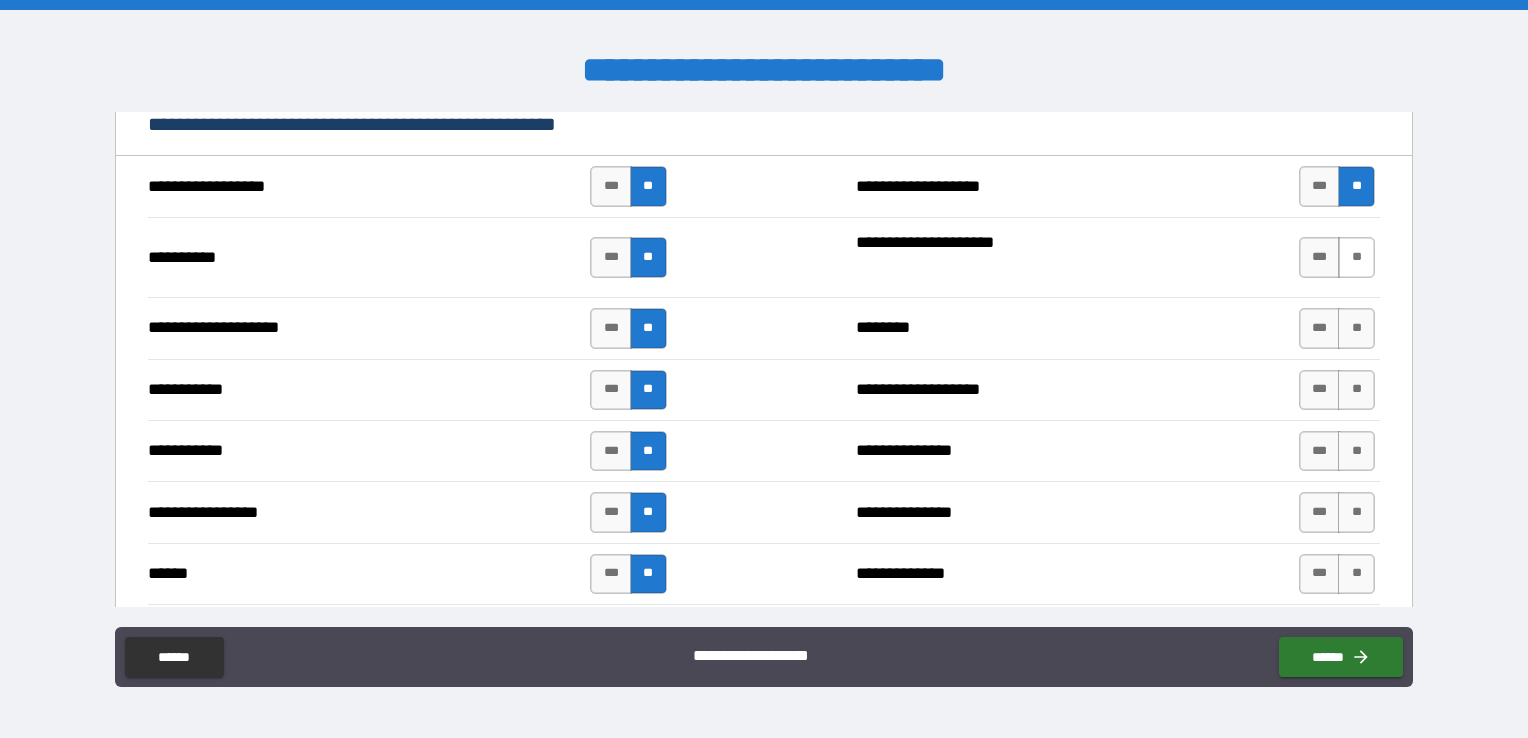 click on "**" at bounding box center [1356, 257] 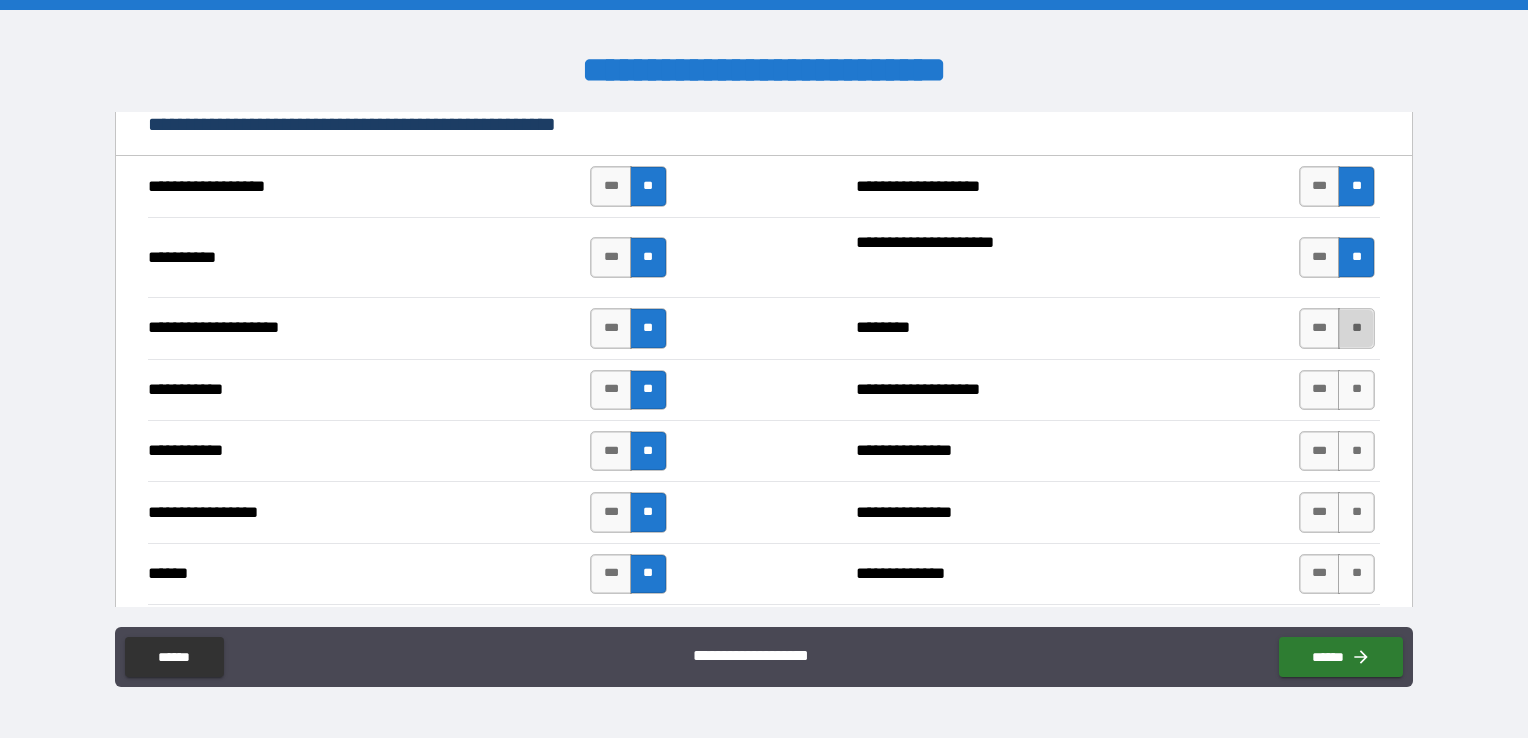 click on "**" at bounding box center [1356, 328] 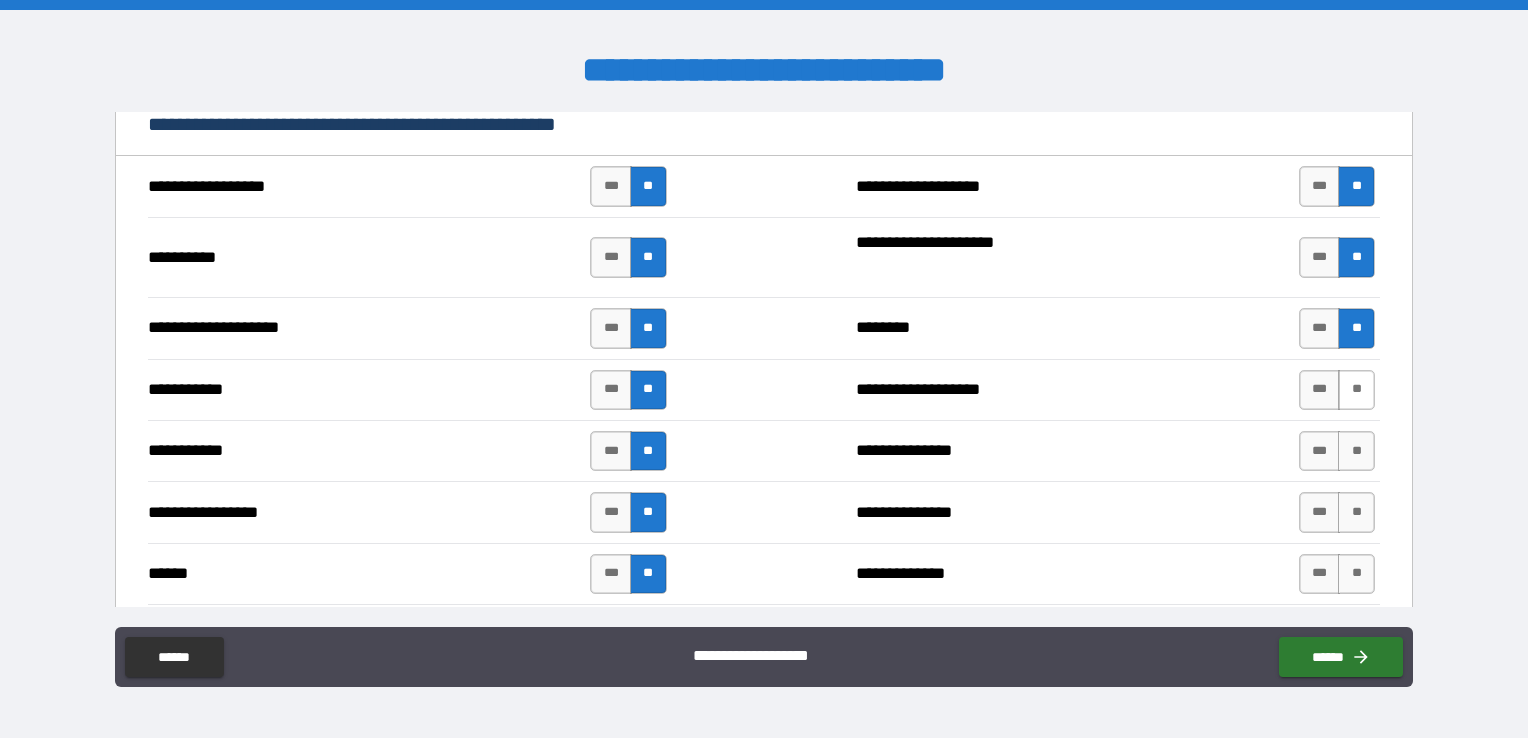 click on "**" at bounding box center [1356, 390] 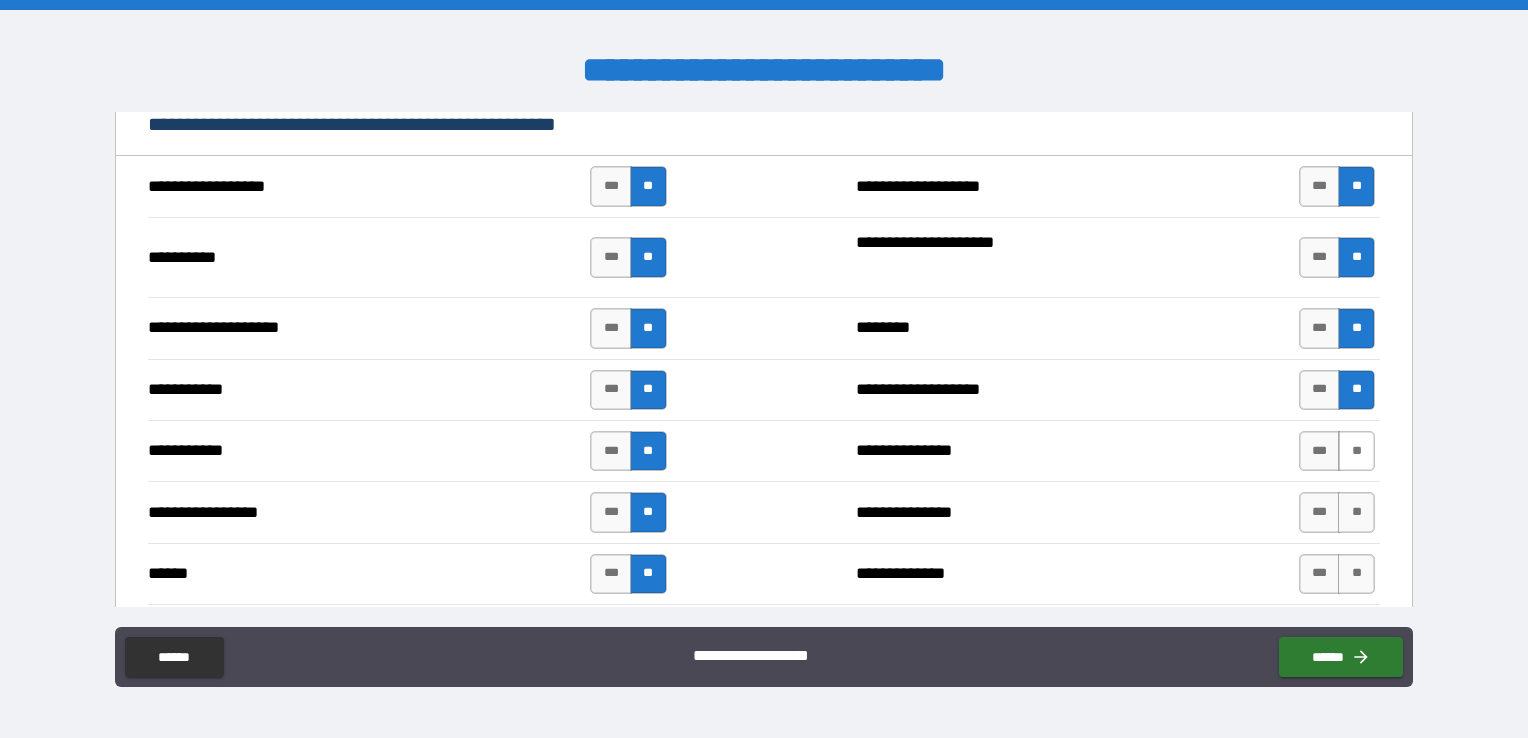 click on "**" at bounding box center (1356, 451) 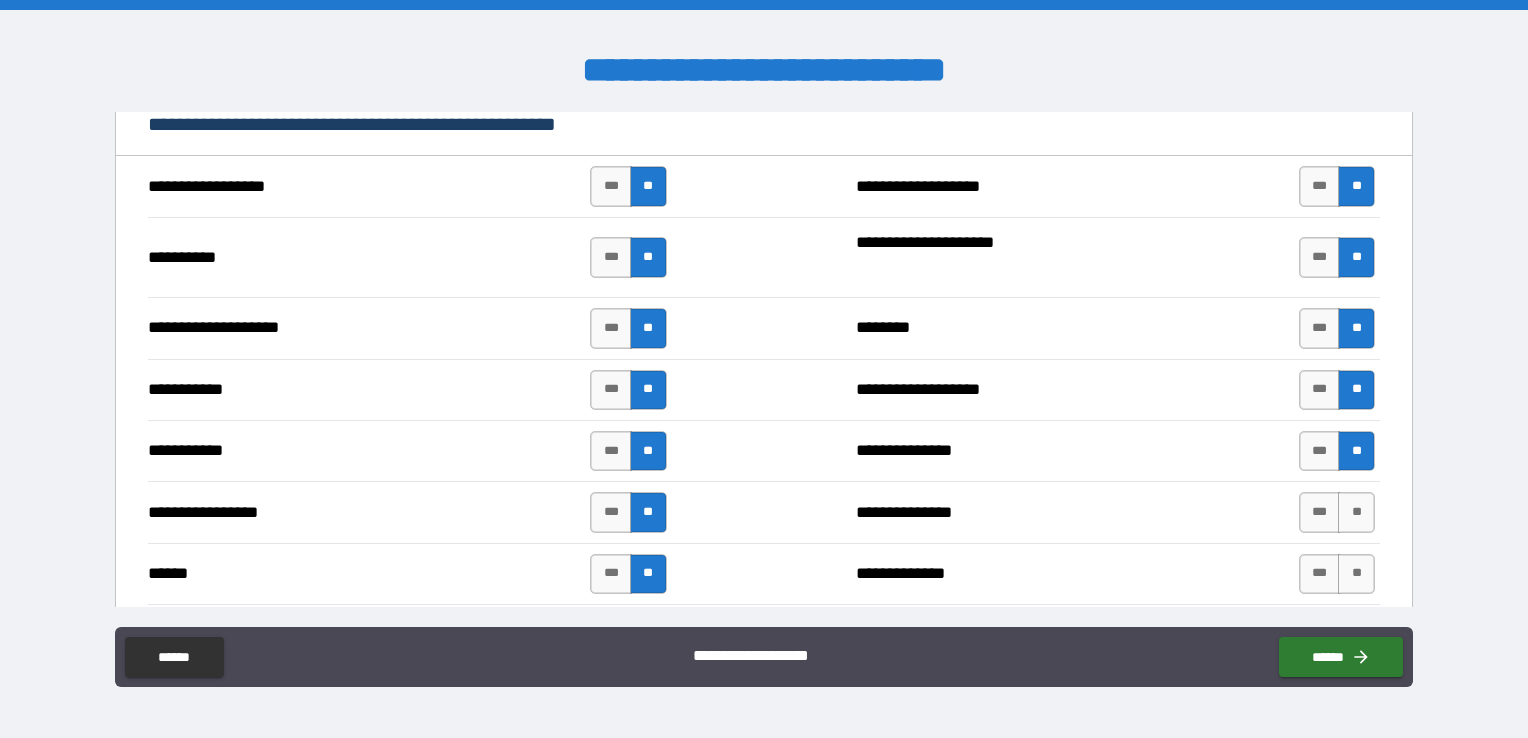scroll, scrollTop: 2200, scrollLeft: 0, axis: vertical 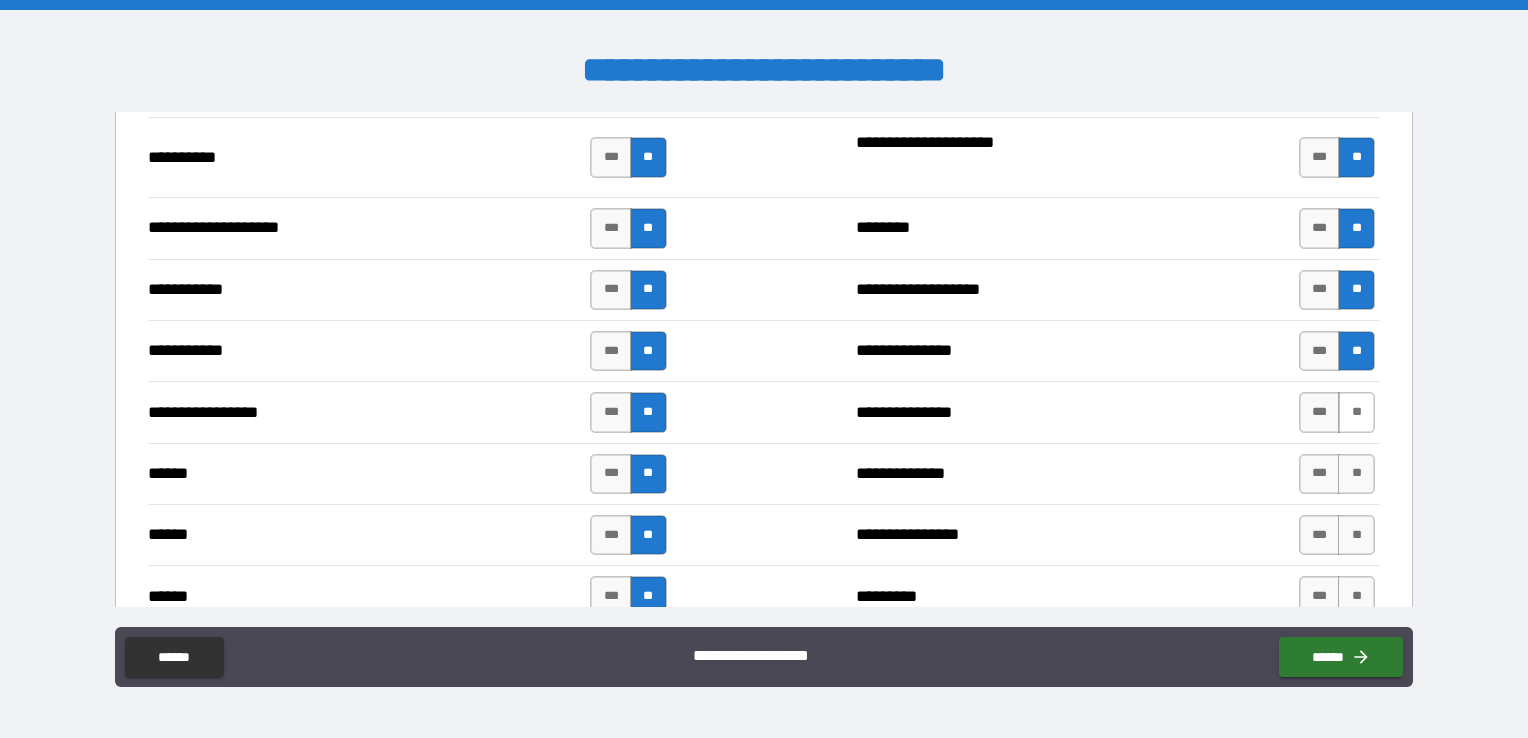 click on "**" at bounding box center [1356, 412] 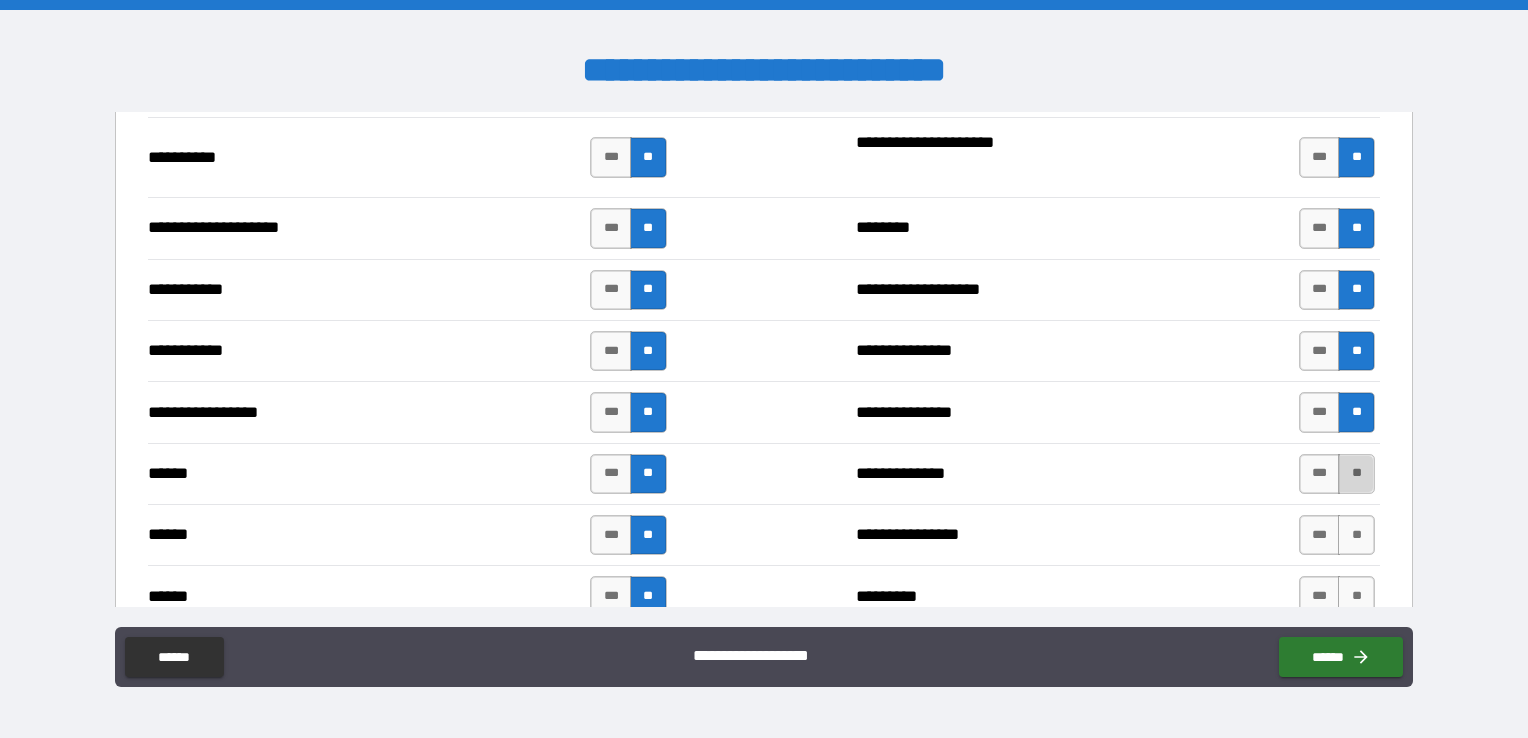click on "**" at bounding box center [1356, 474] 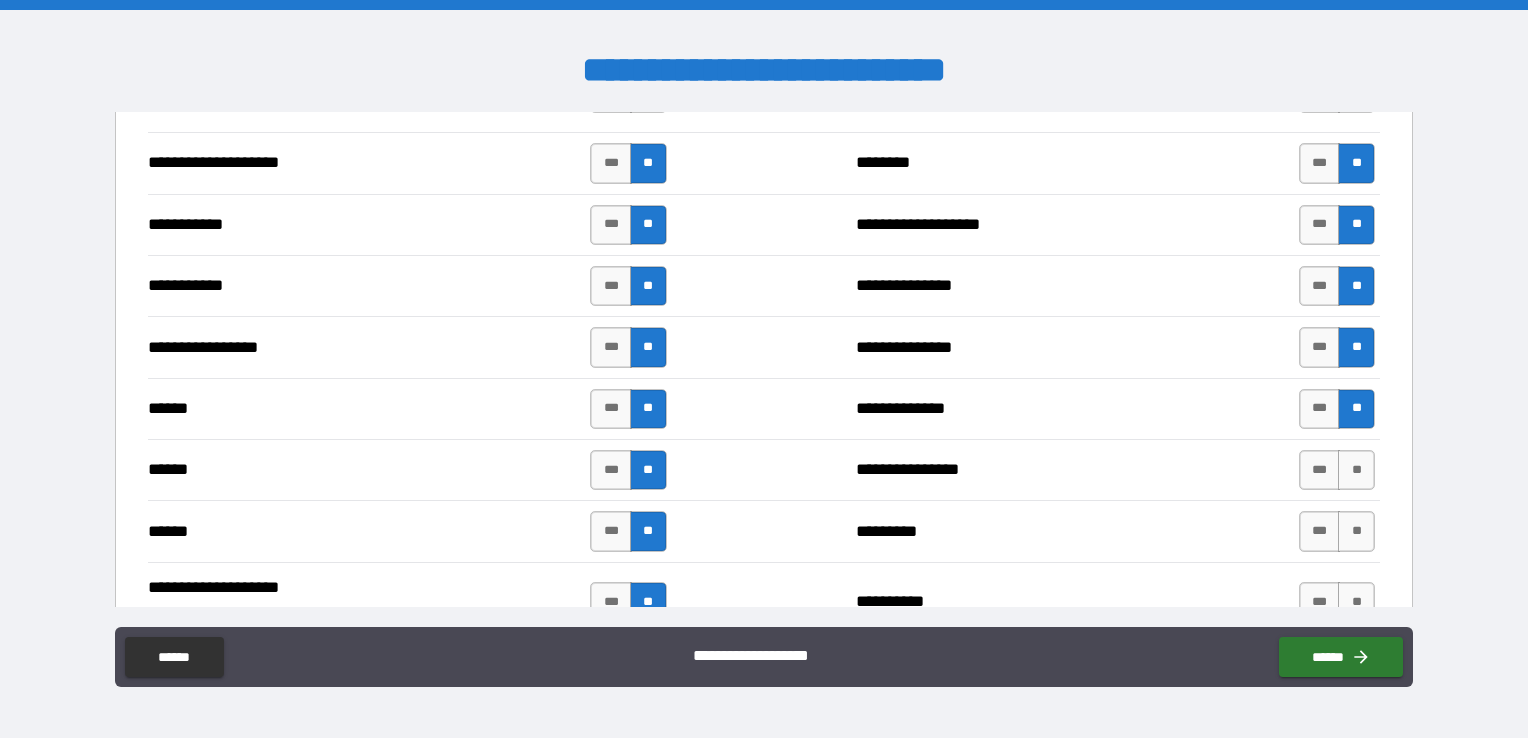 scroll, scrollTop: 2300, scrollLeft: 0, axis: vertical 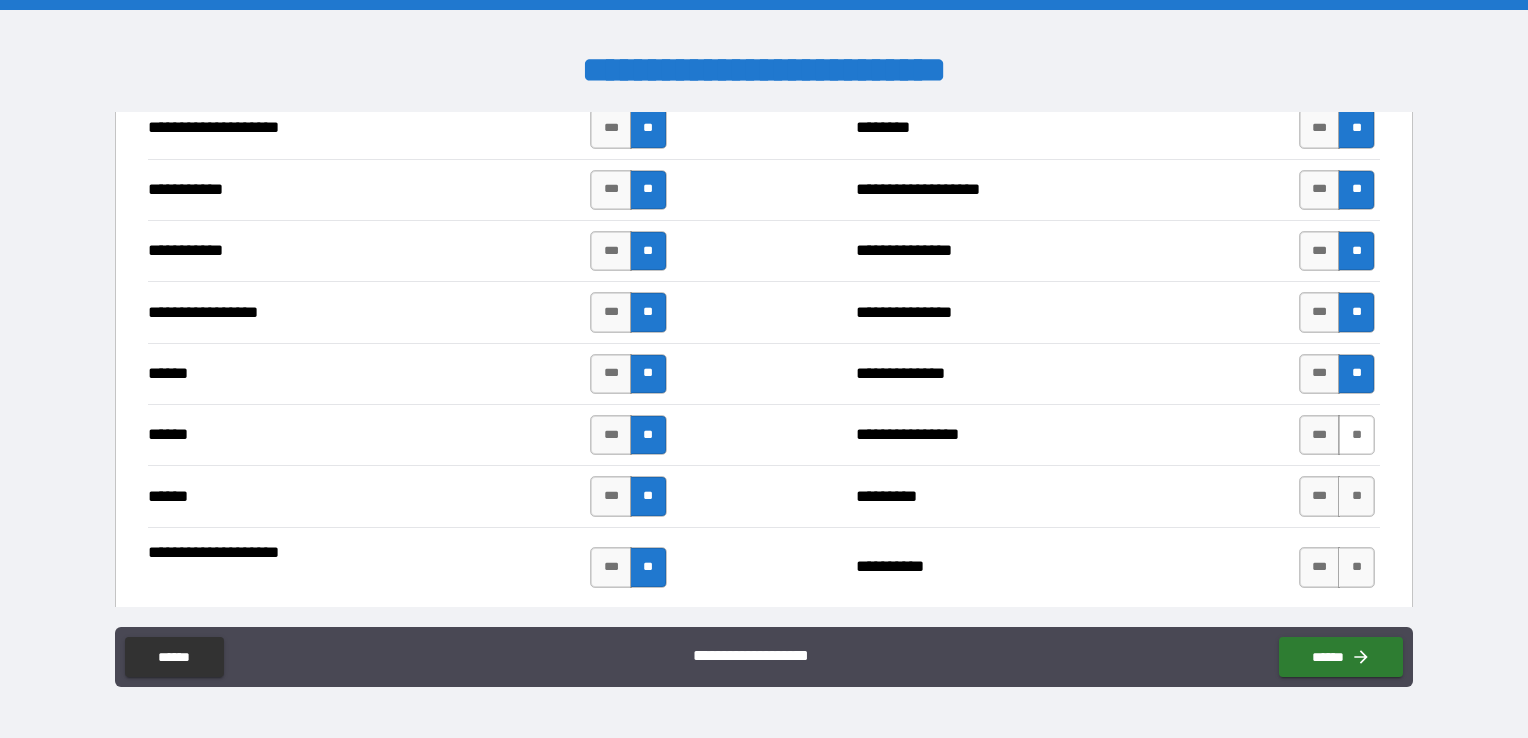 click on "**" at bounding box center [1356, 435] 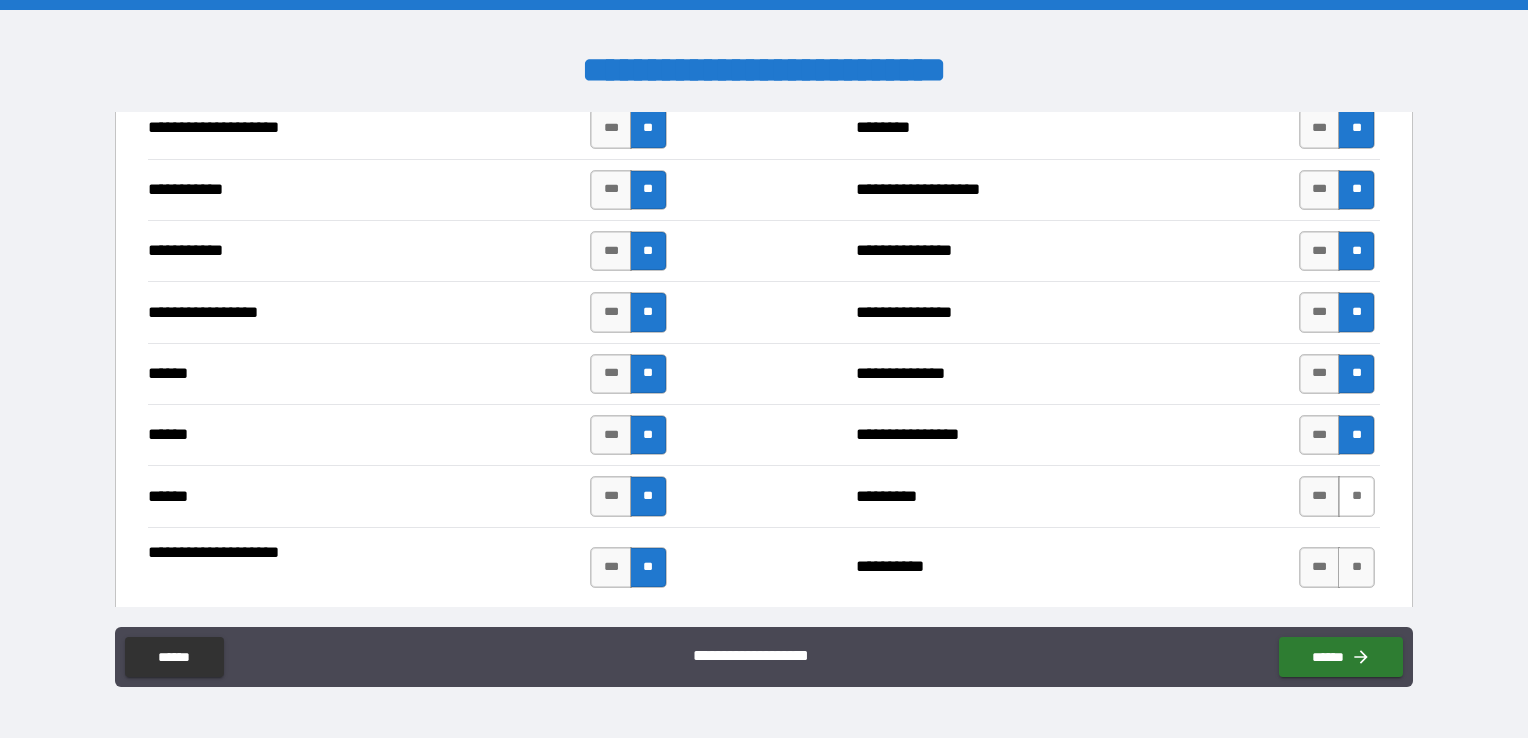 click on "**" at bounding box center [1356, 496] 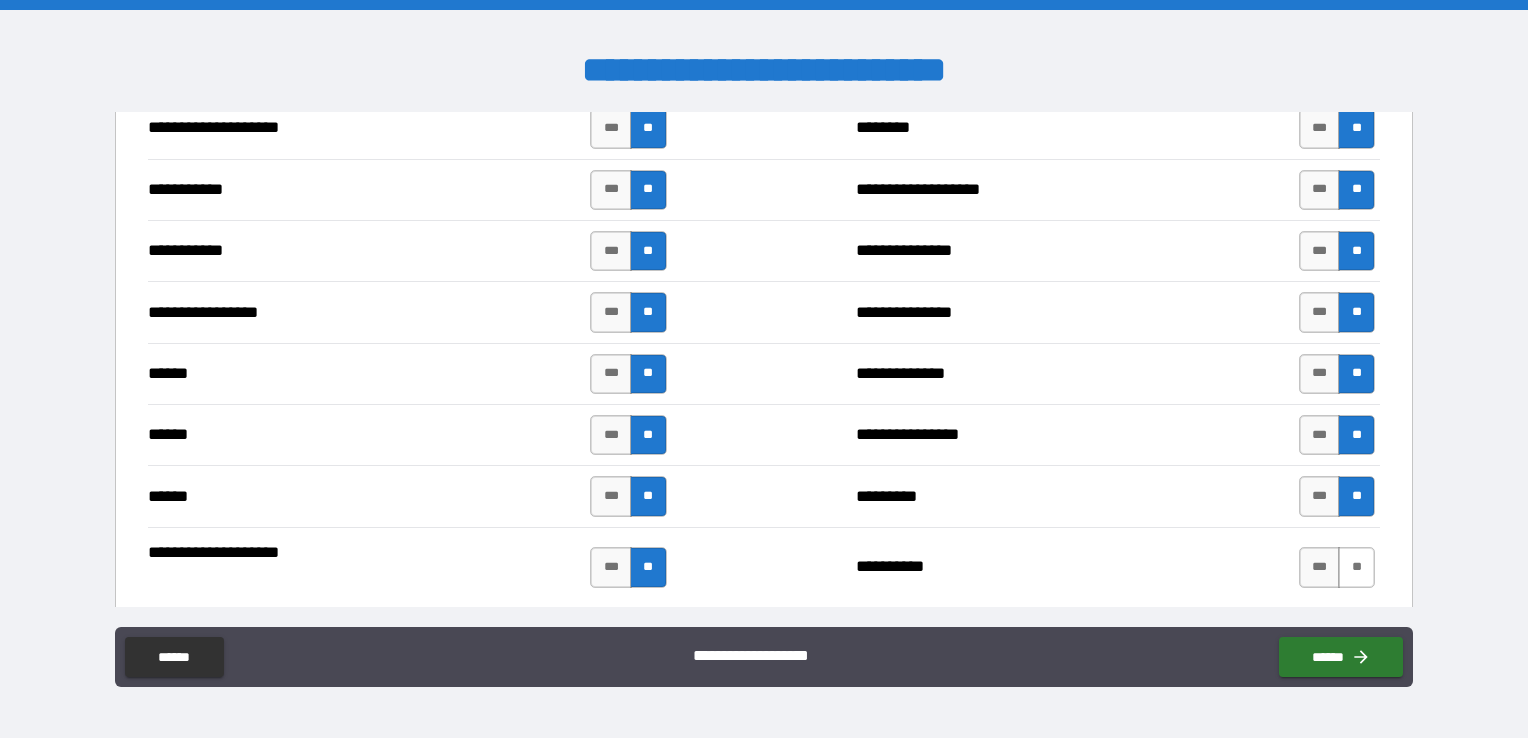 click on "**" at bounding box center [1356, 567] 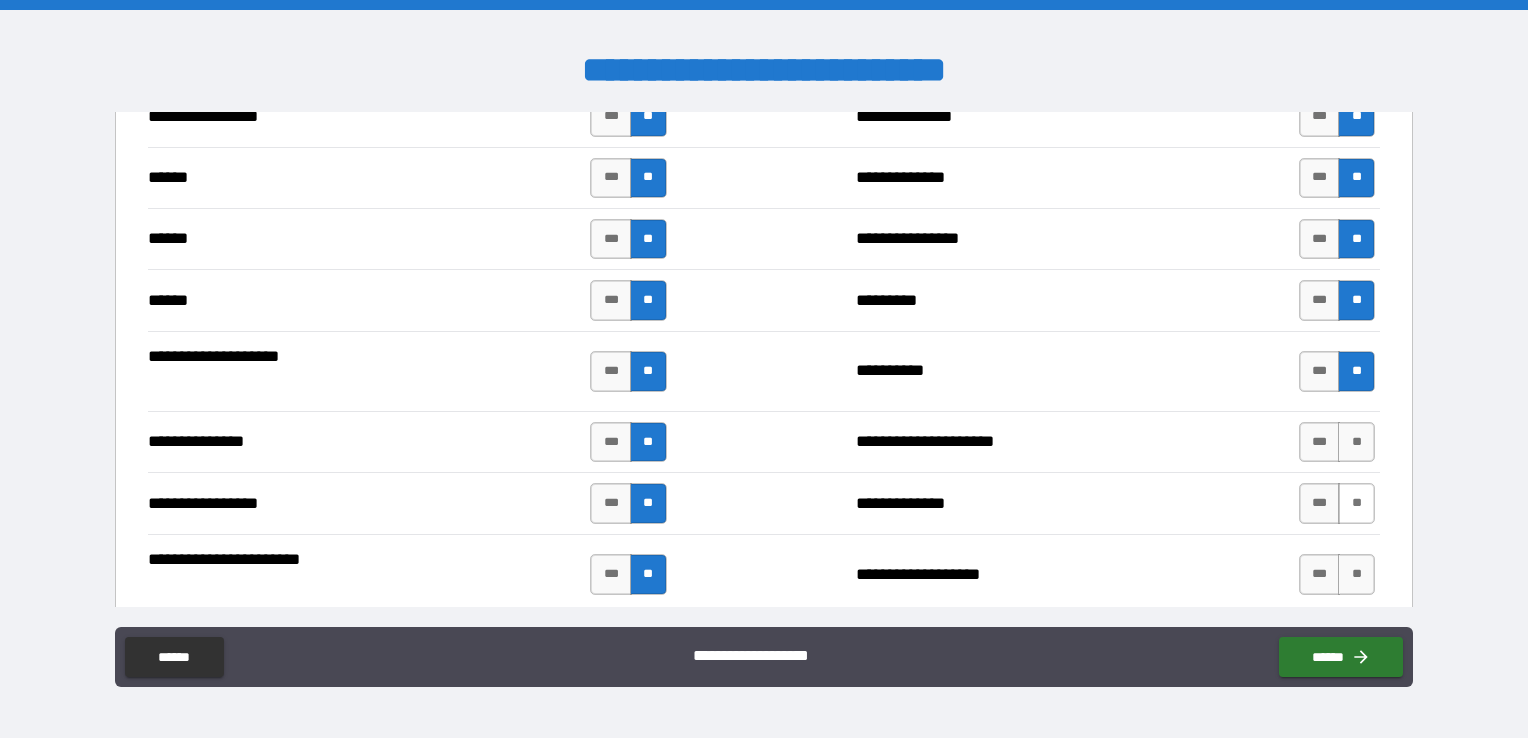 scroll, scrollTop: 2500, scrollLeft: 0, axis: vertical 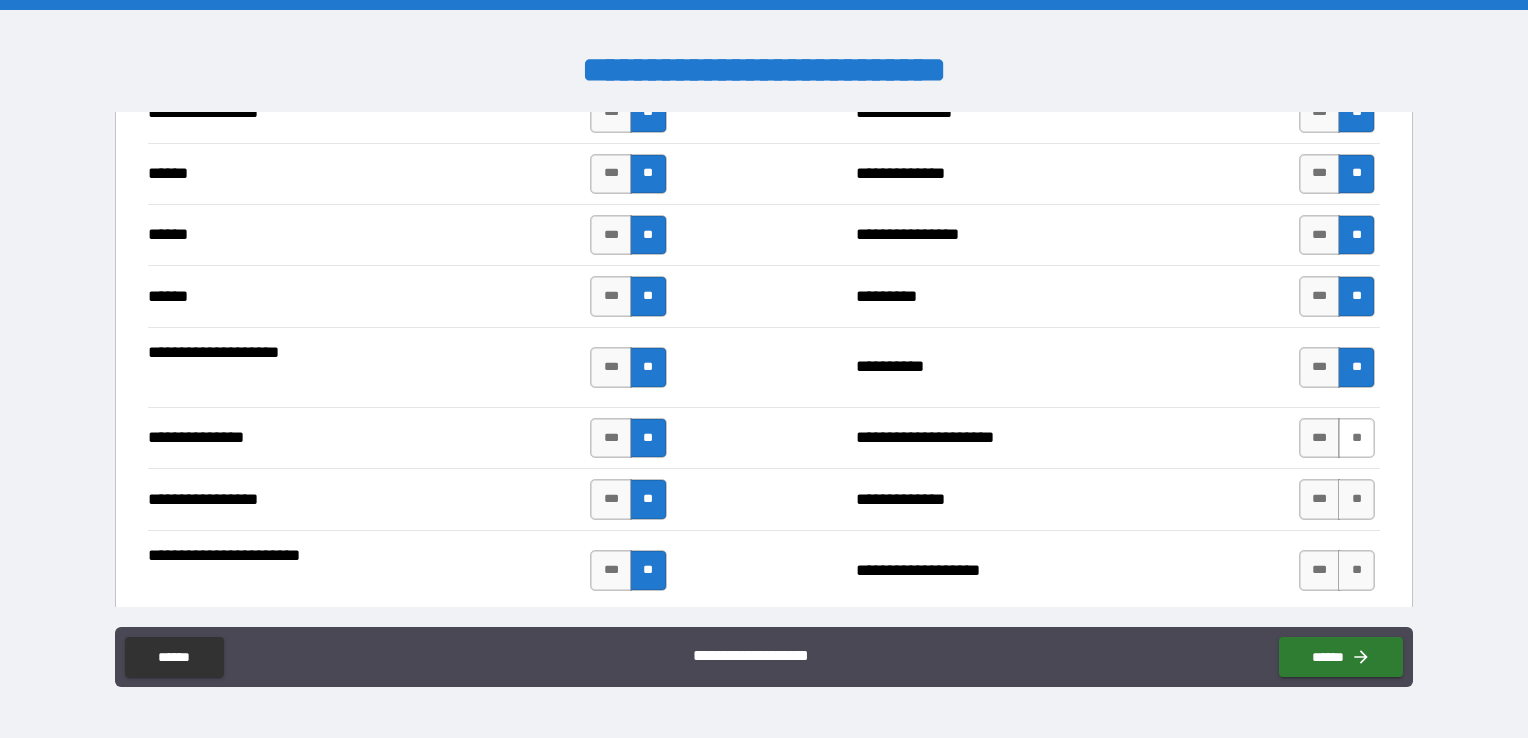 click on "**" at bounding box center (1356, 438) 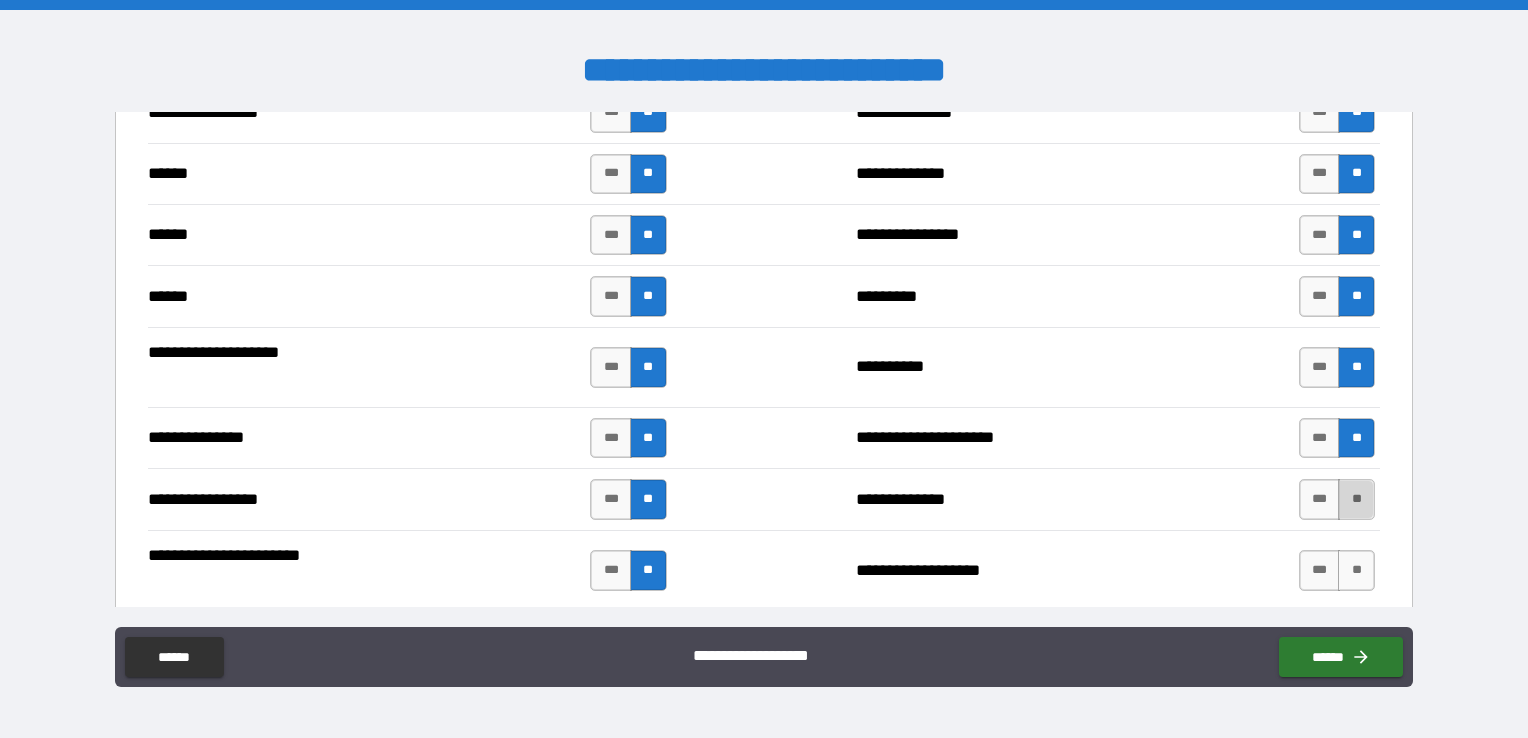 click on "**" at bounding box center (1356, 499) 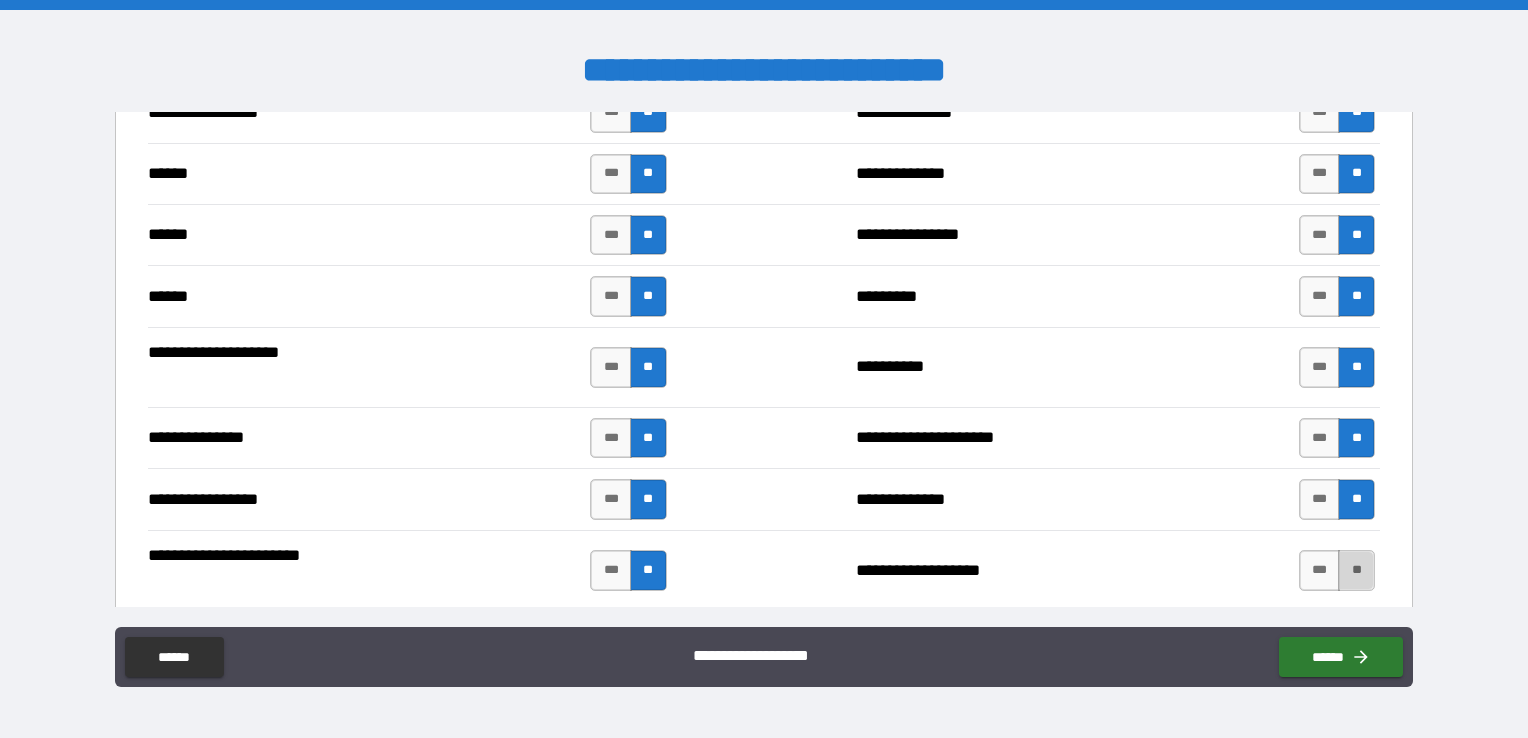 click on "**" at bounding box center [1356, 570] 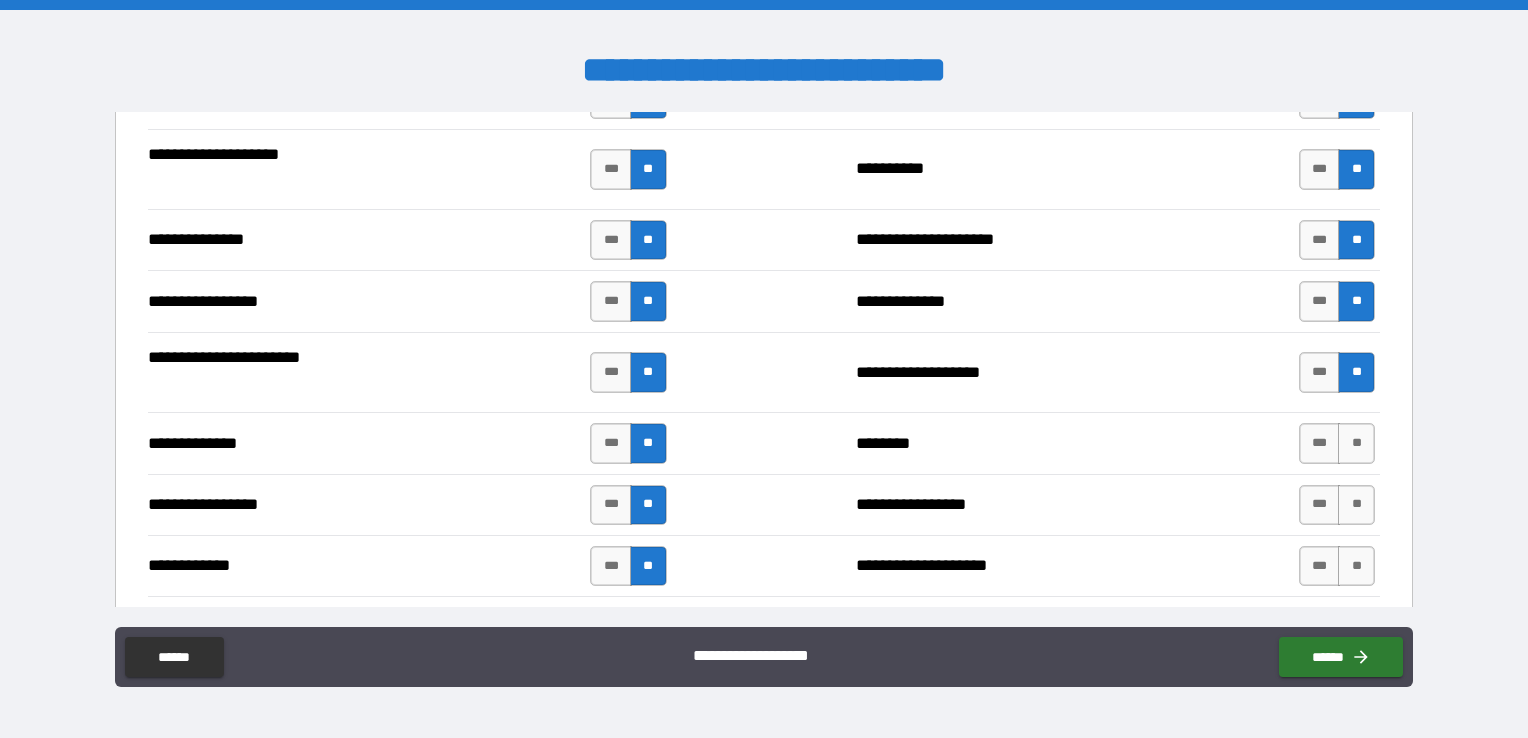 scroll, scrollTop: 2700, scrollLeft: 0, axis: vertical 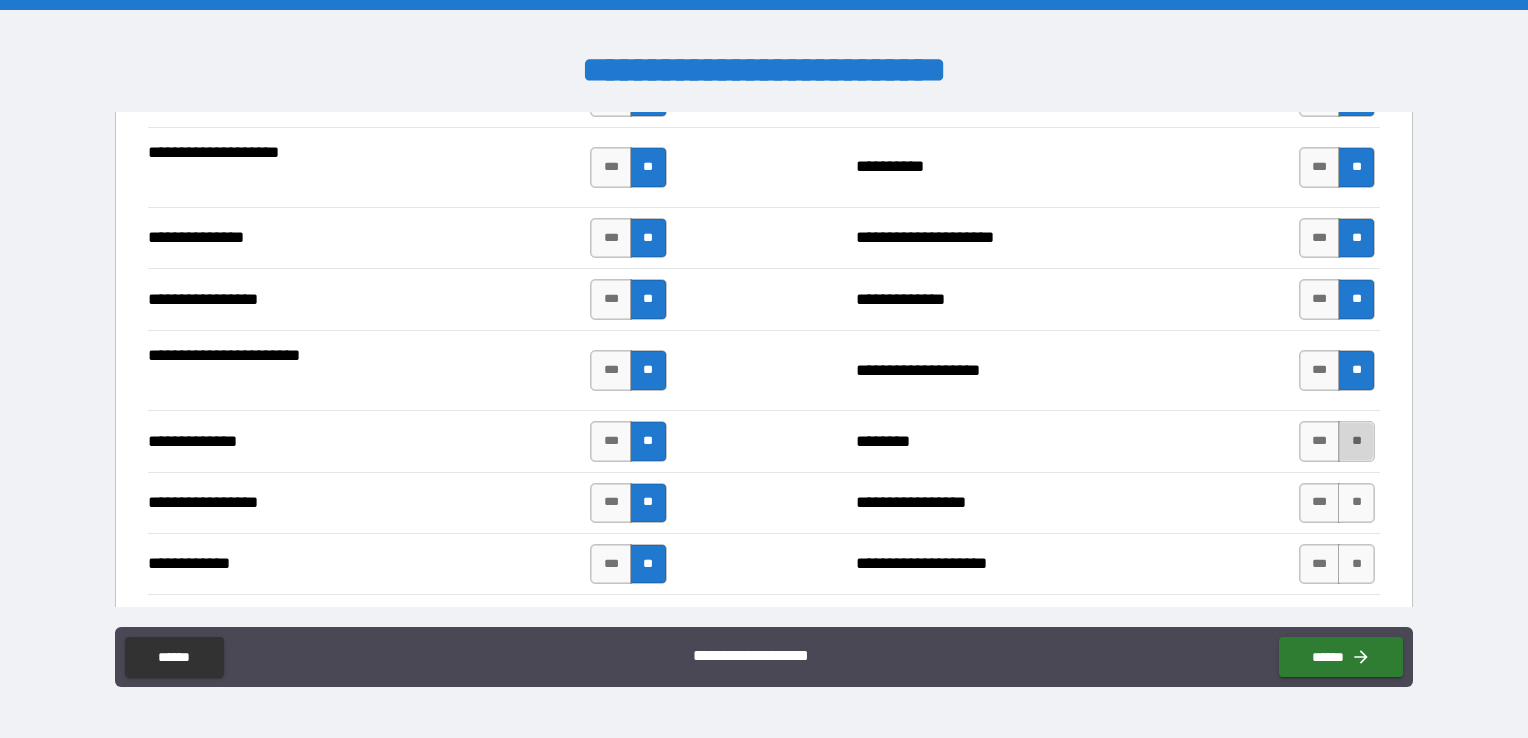 click on "**" at bounding box center (1356, 441) 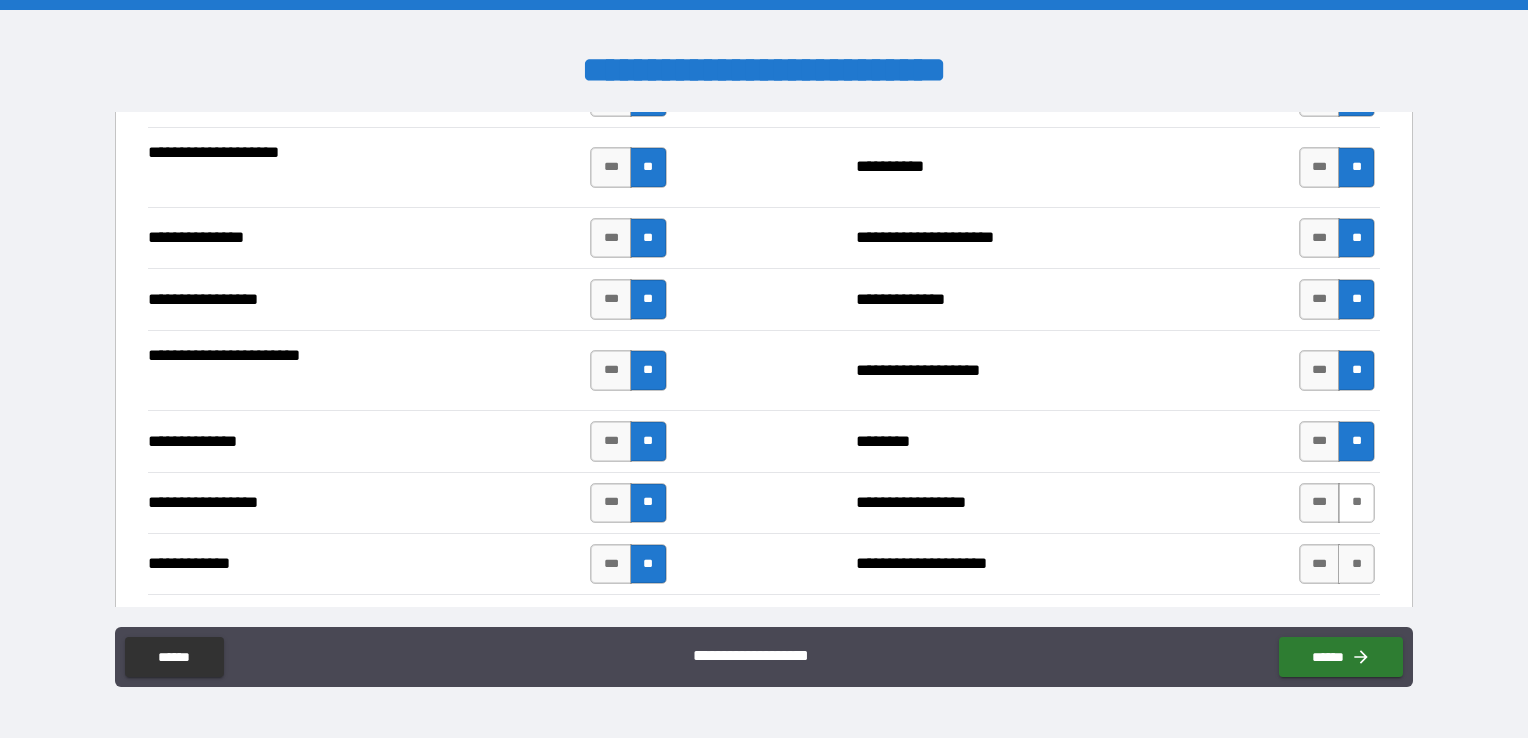 click on "**" at bounding box center [1356, 503] 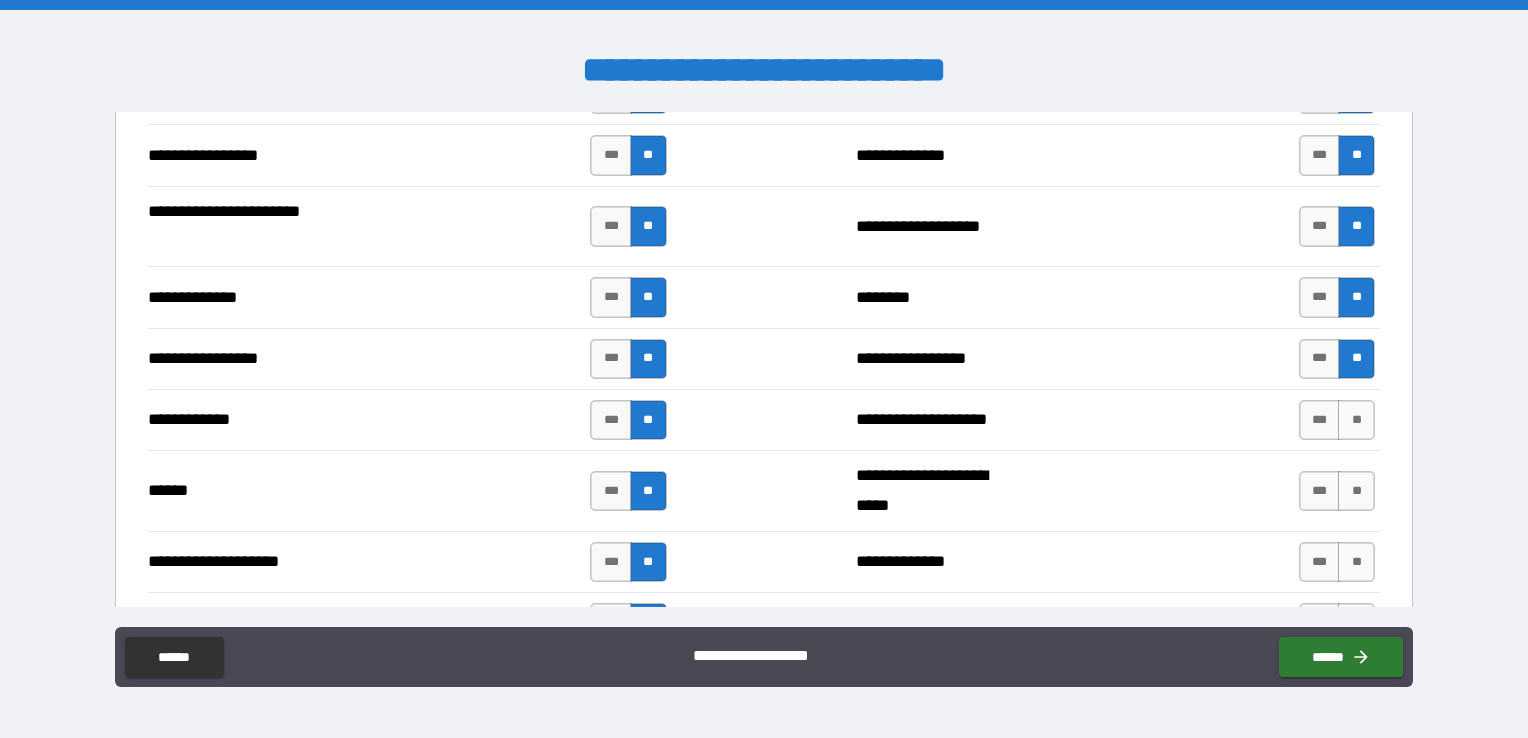 scroll, scrollTop: 2900, scrollLeft: 0, axis: vertical 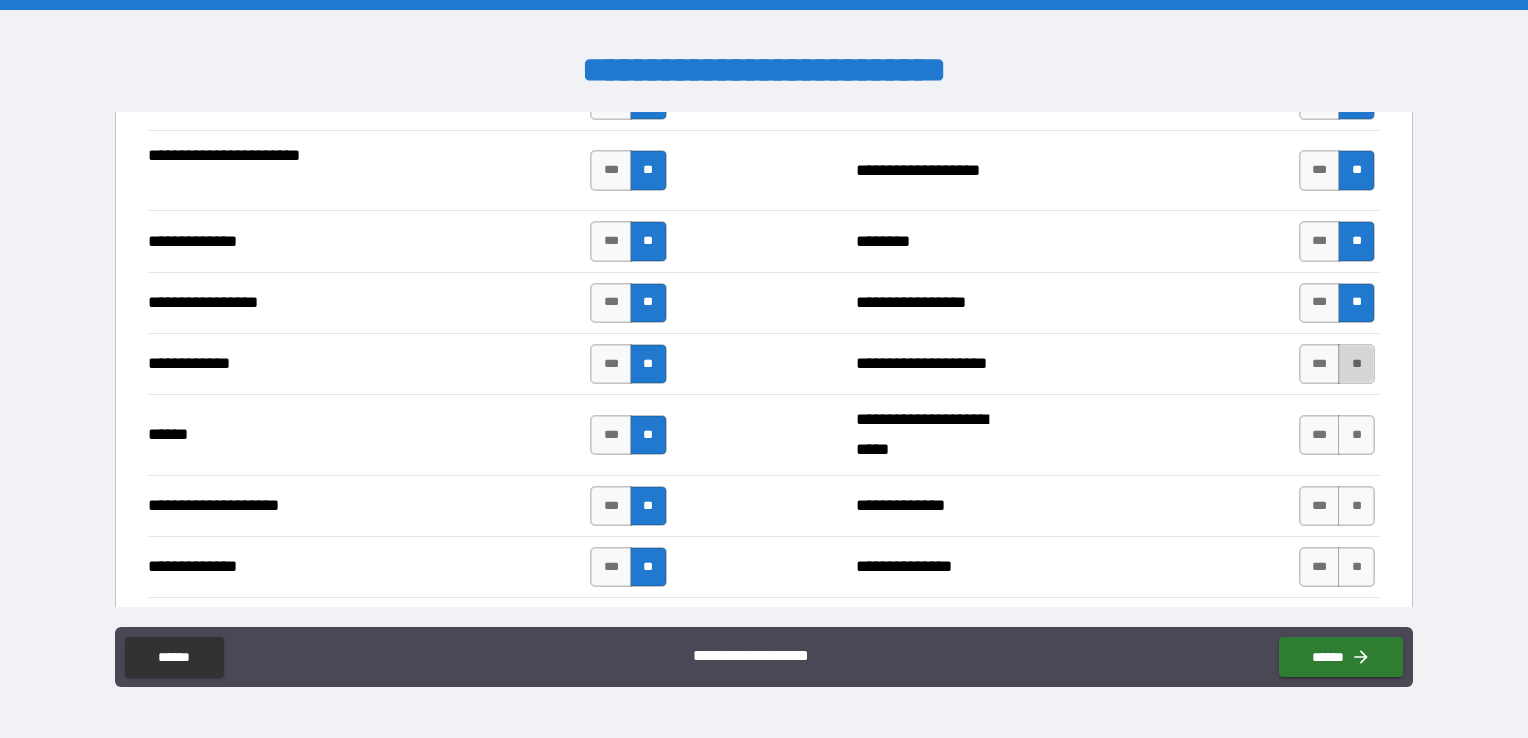 click on "**" at bounding box center (1356, 364) 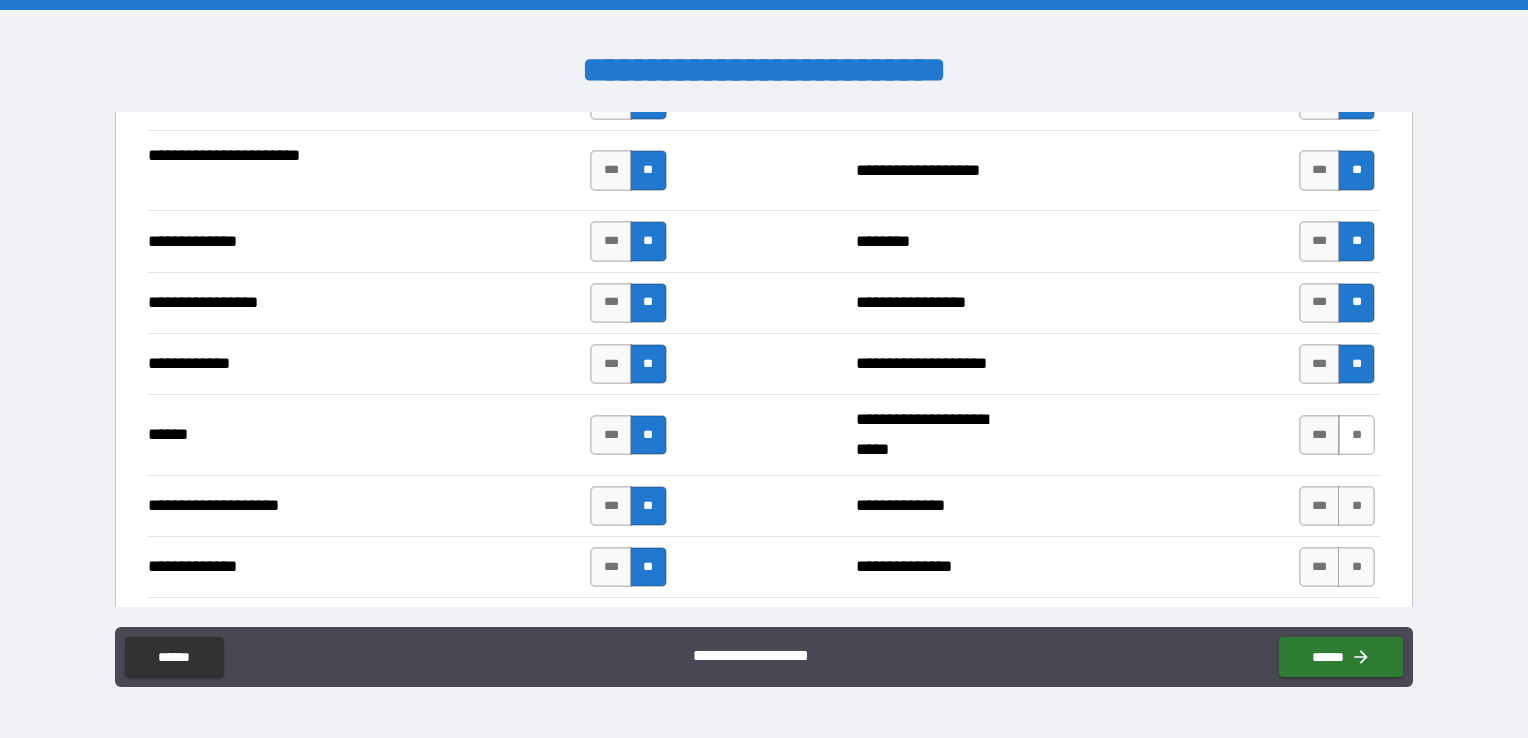 click on "**" at bounding box center [1356, 435] 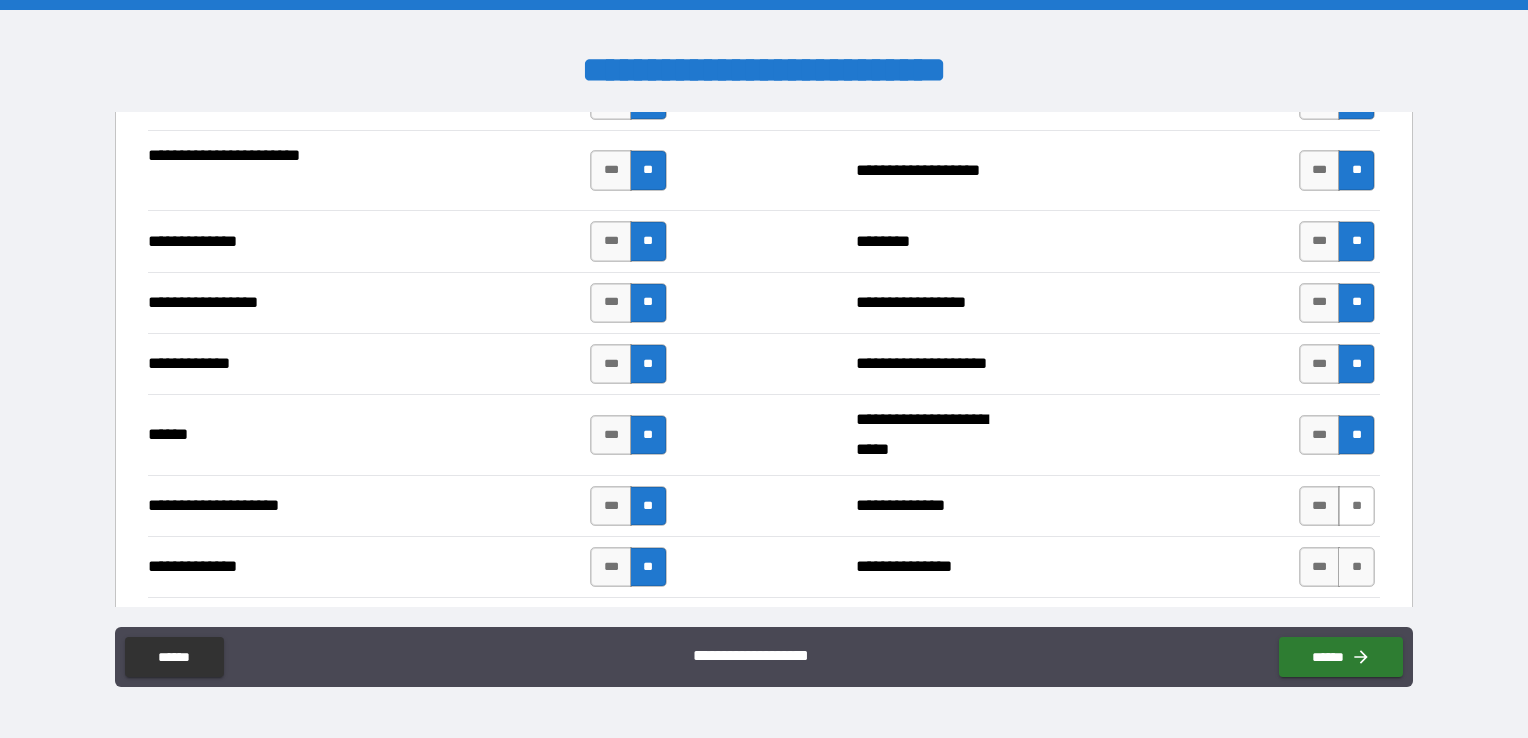 click on "**" at bounding box center (1356, 506) 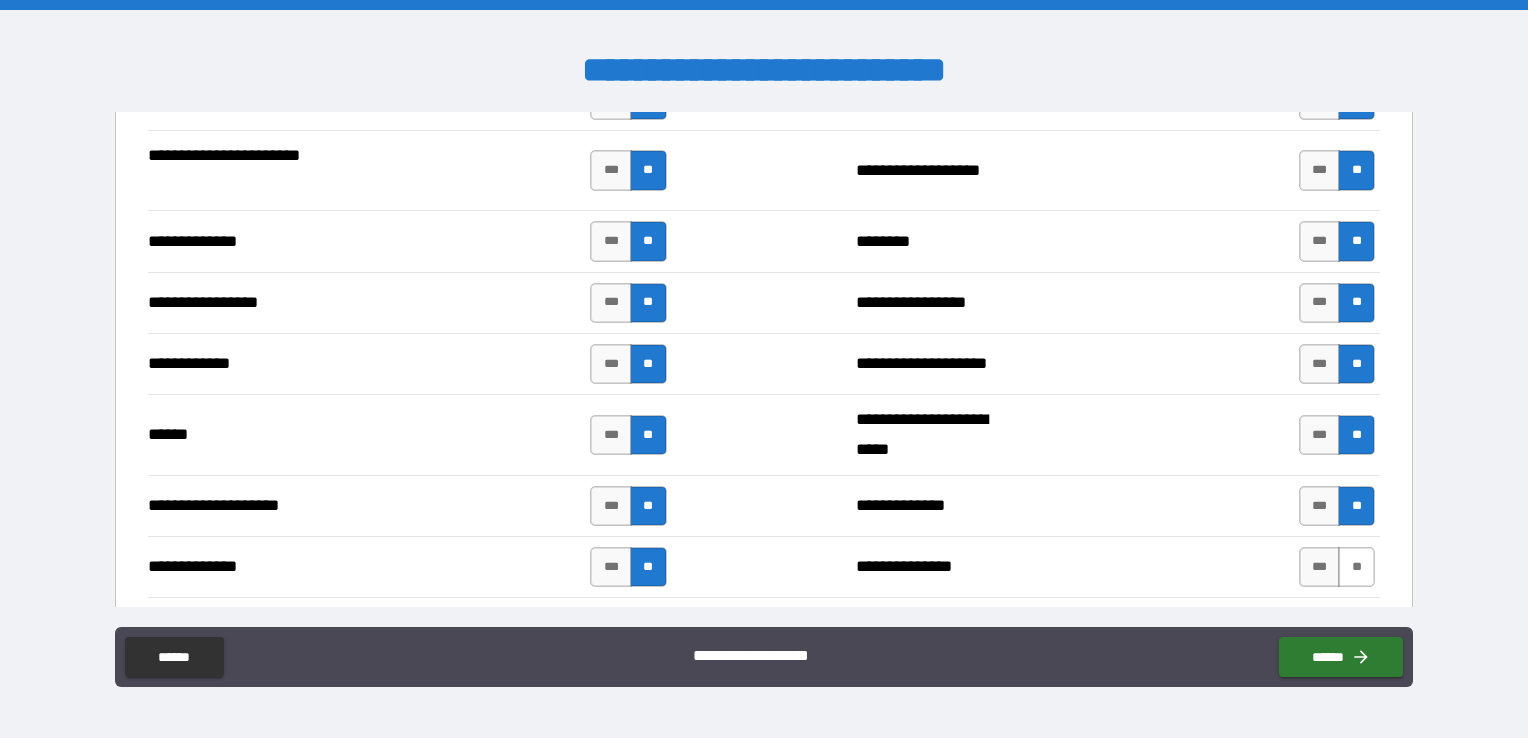 click on "**" at bounding box center [1356, 567] 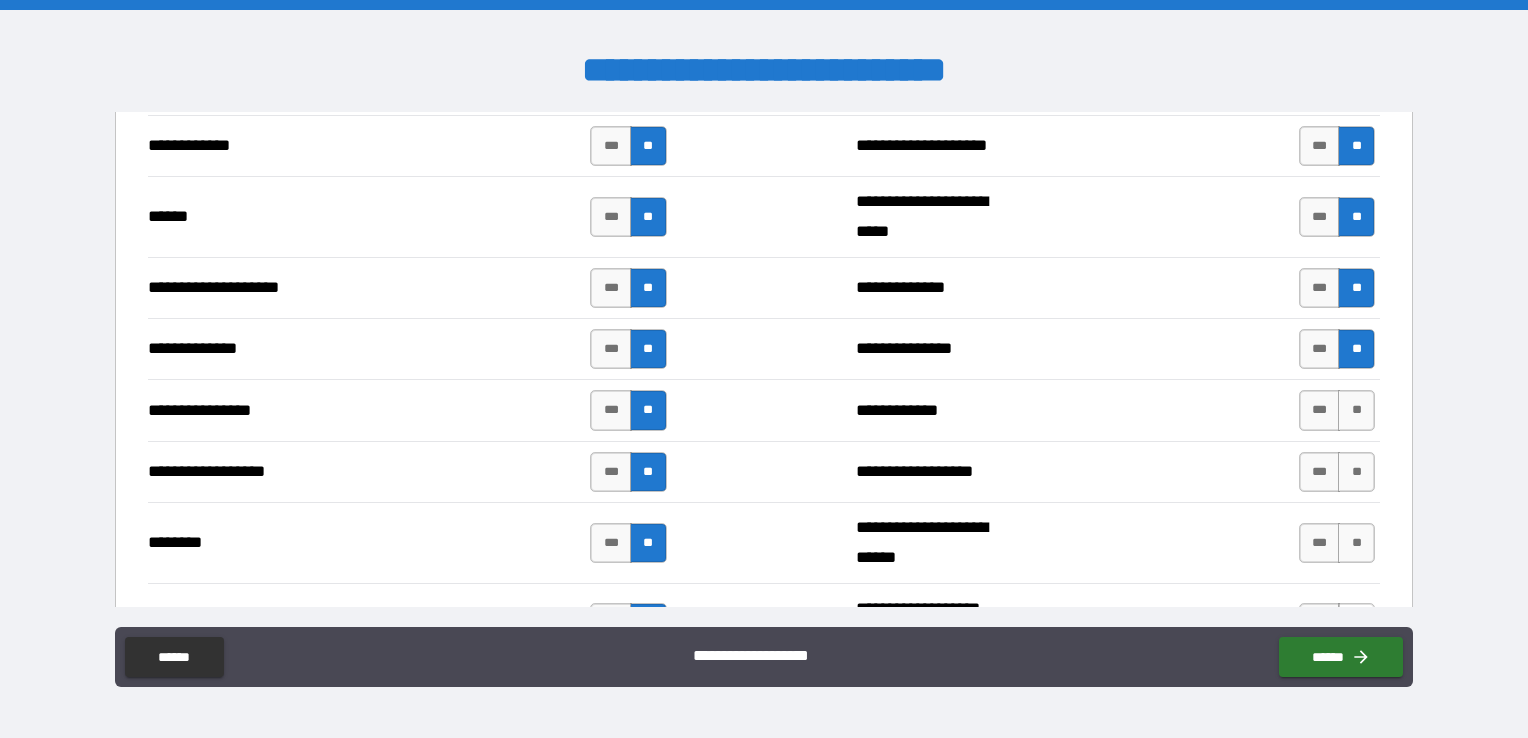 scroll, scrollTop: 3200, scrollLeft: 0, axis: vertical 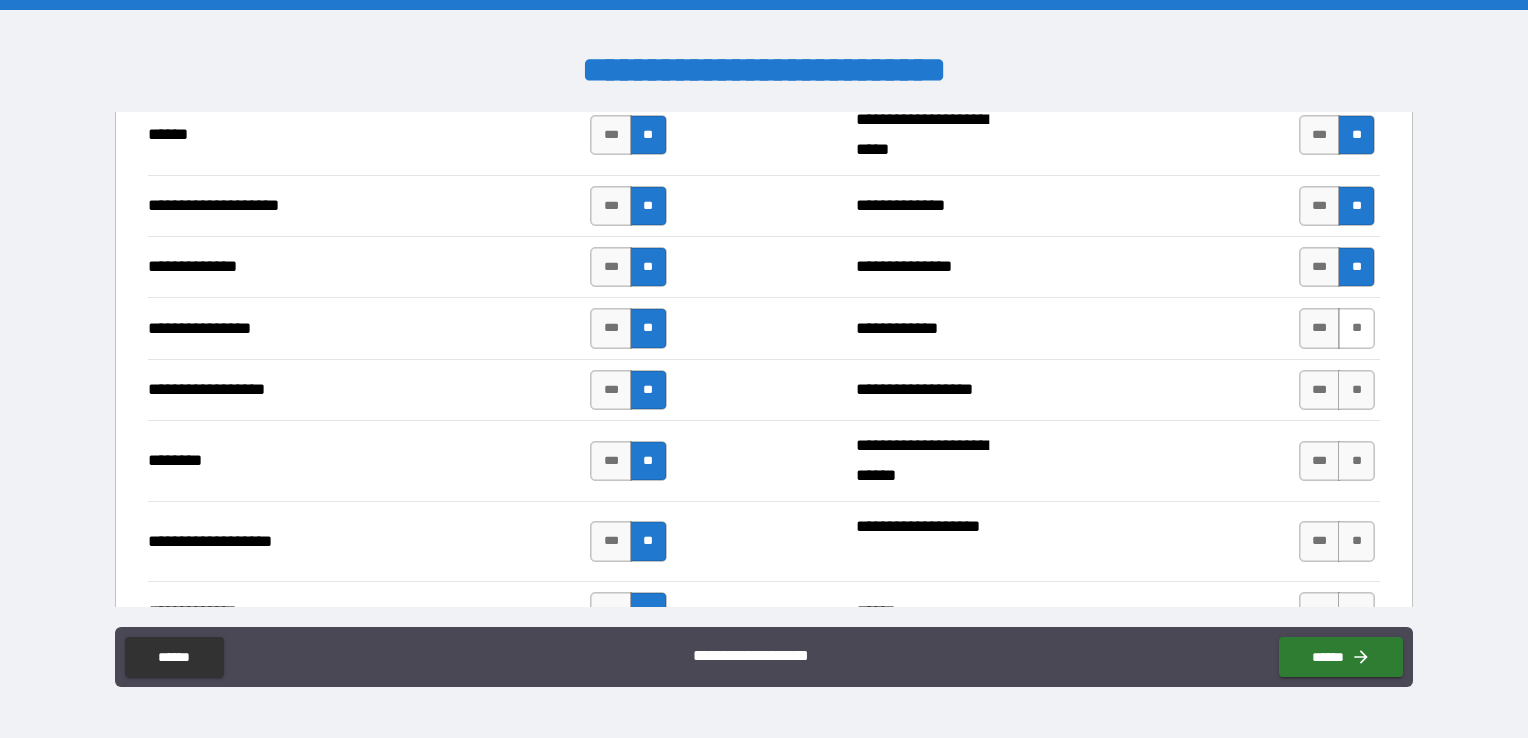click on "**" at bounding box center [1356, 328] 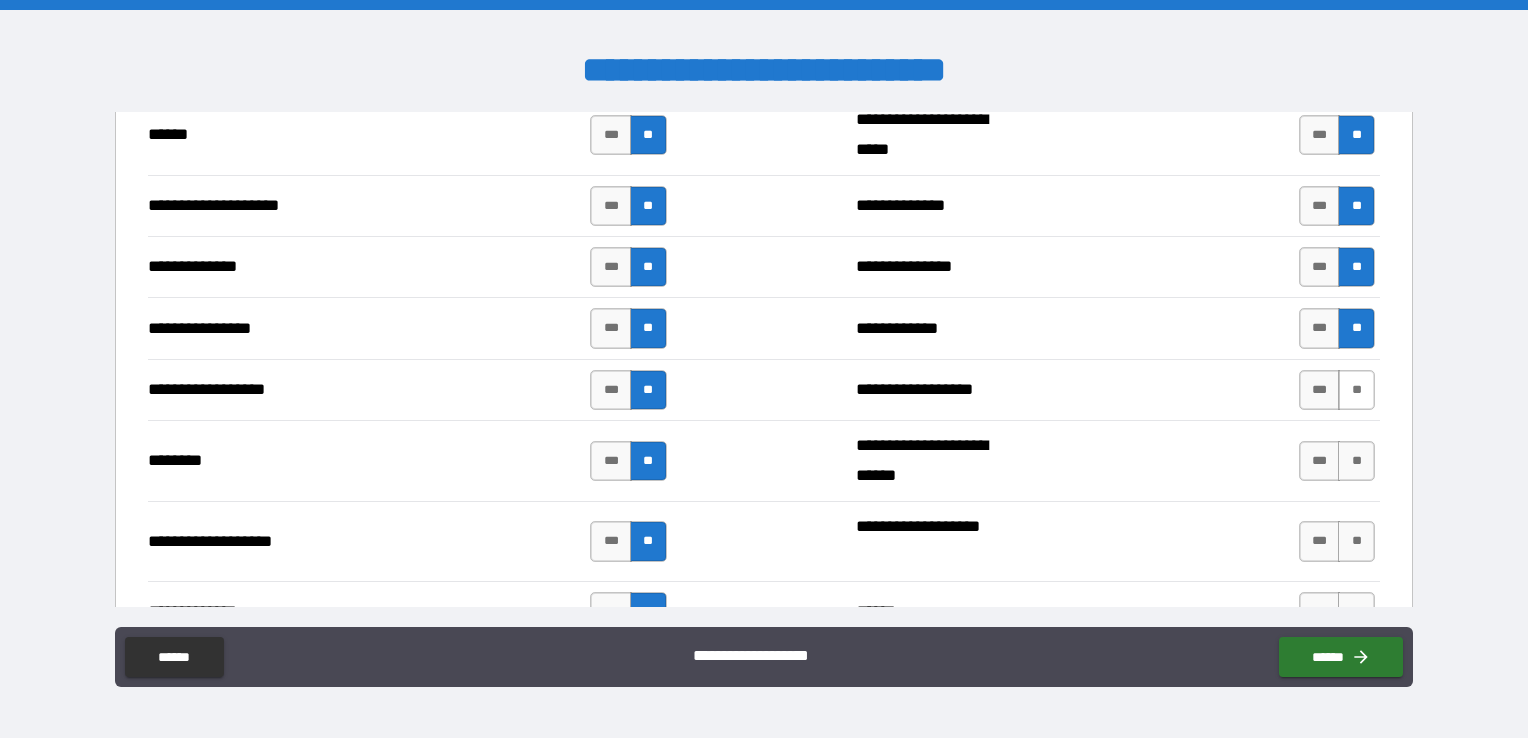 click on "**" at bounding box center (1356, 390) 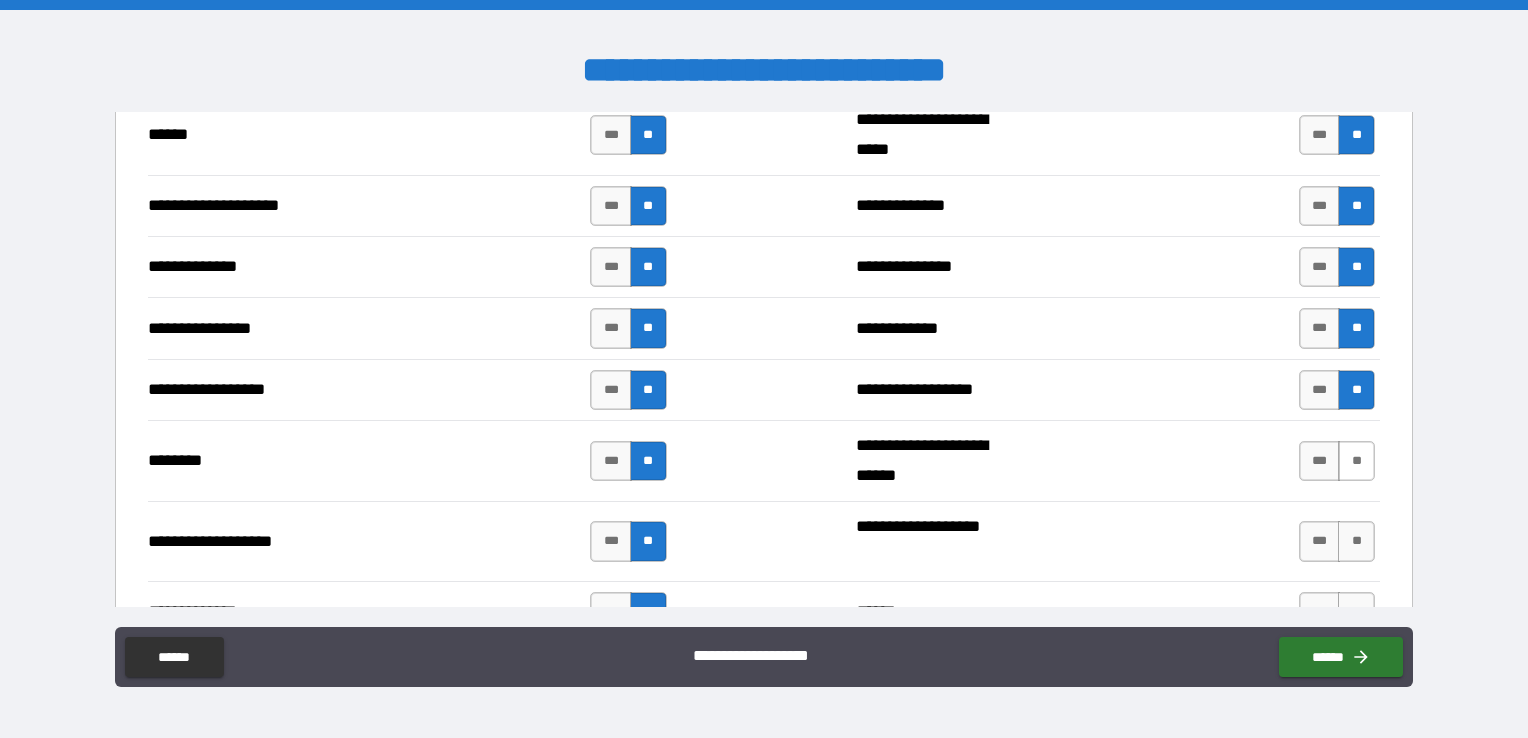click on "**" at bounding box center (1356, 461) 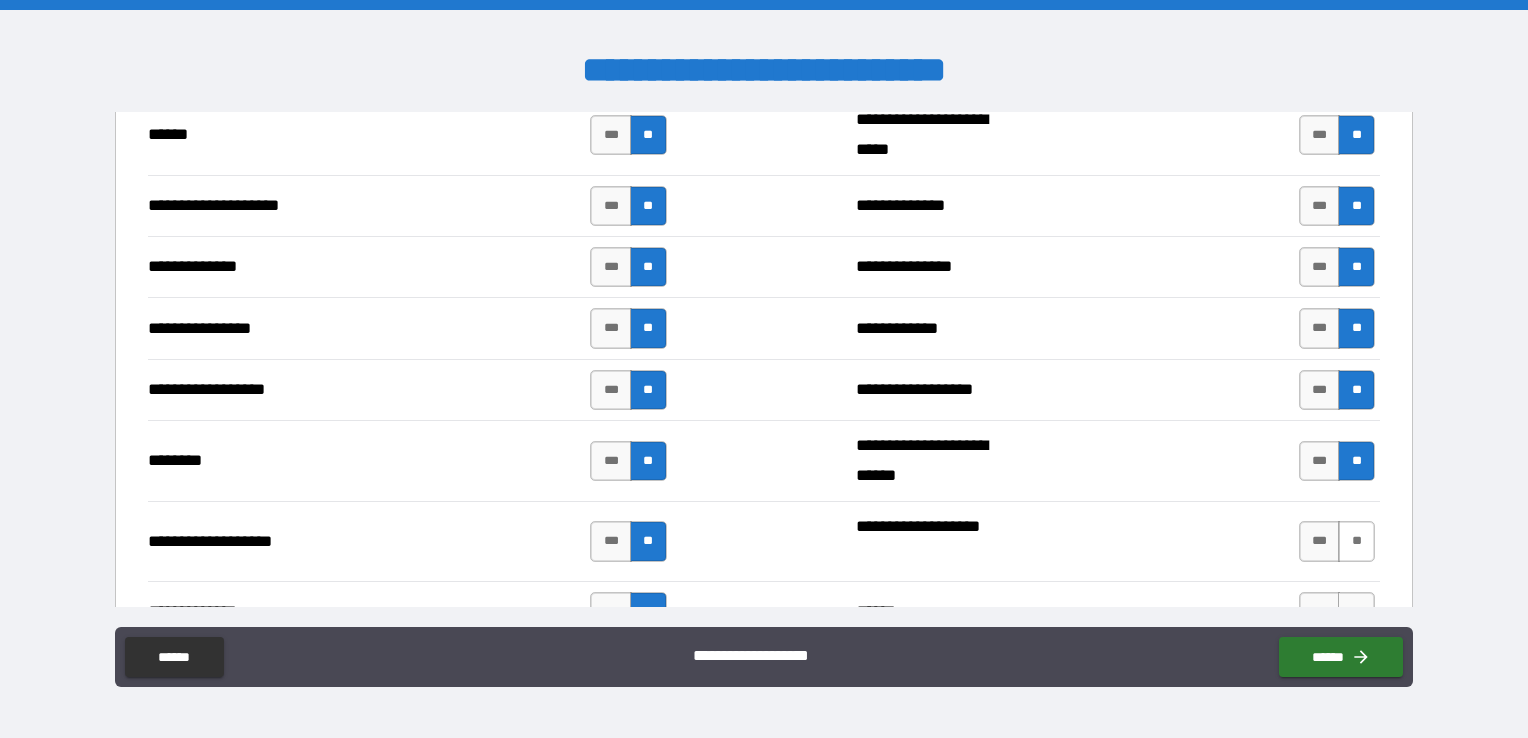 click on "**" at bounding box center [1356, 541] 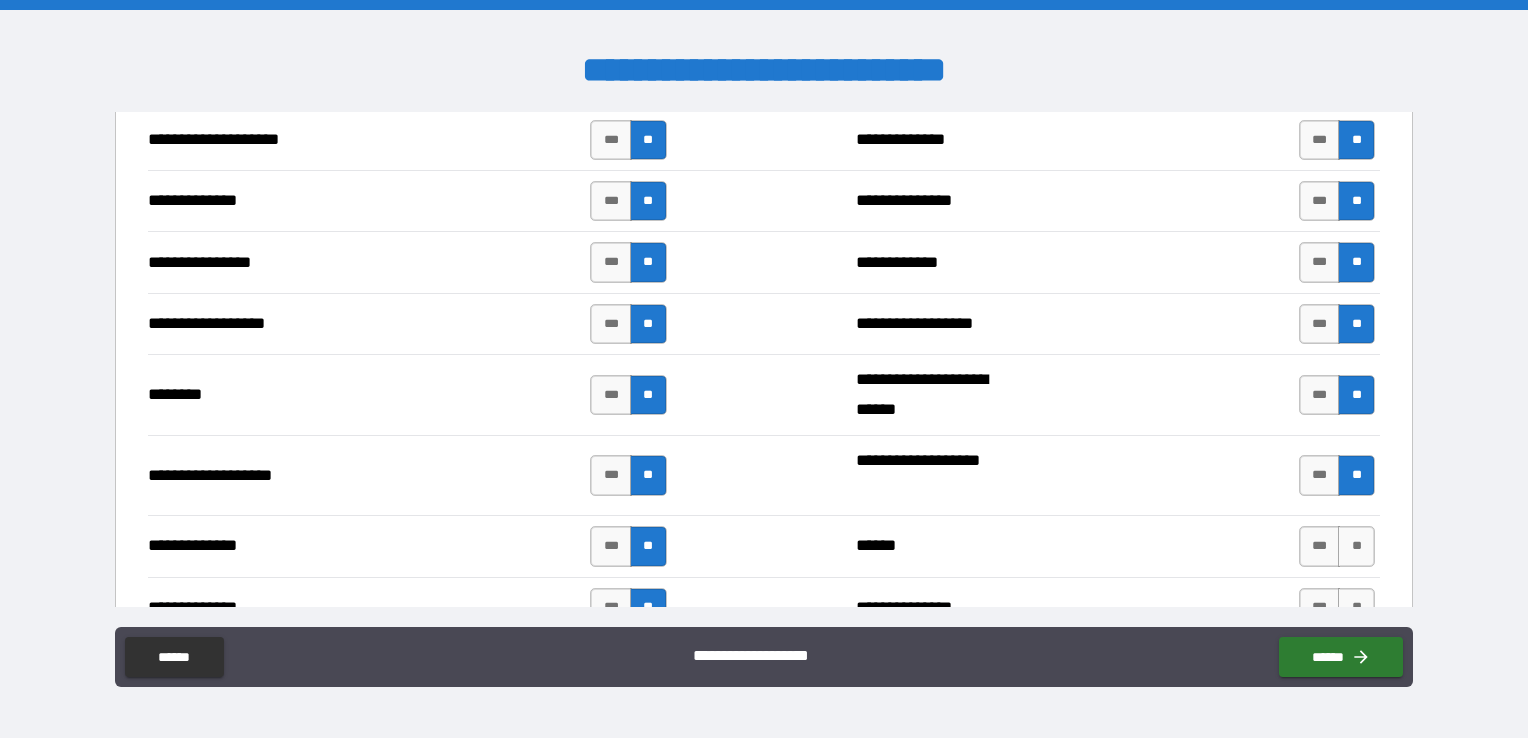 scroll, scrollTop: 3400, scrollLeft: 0, axis: vertical 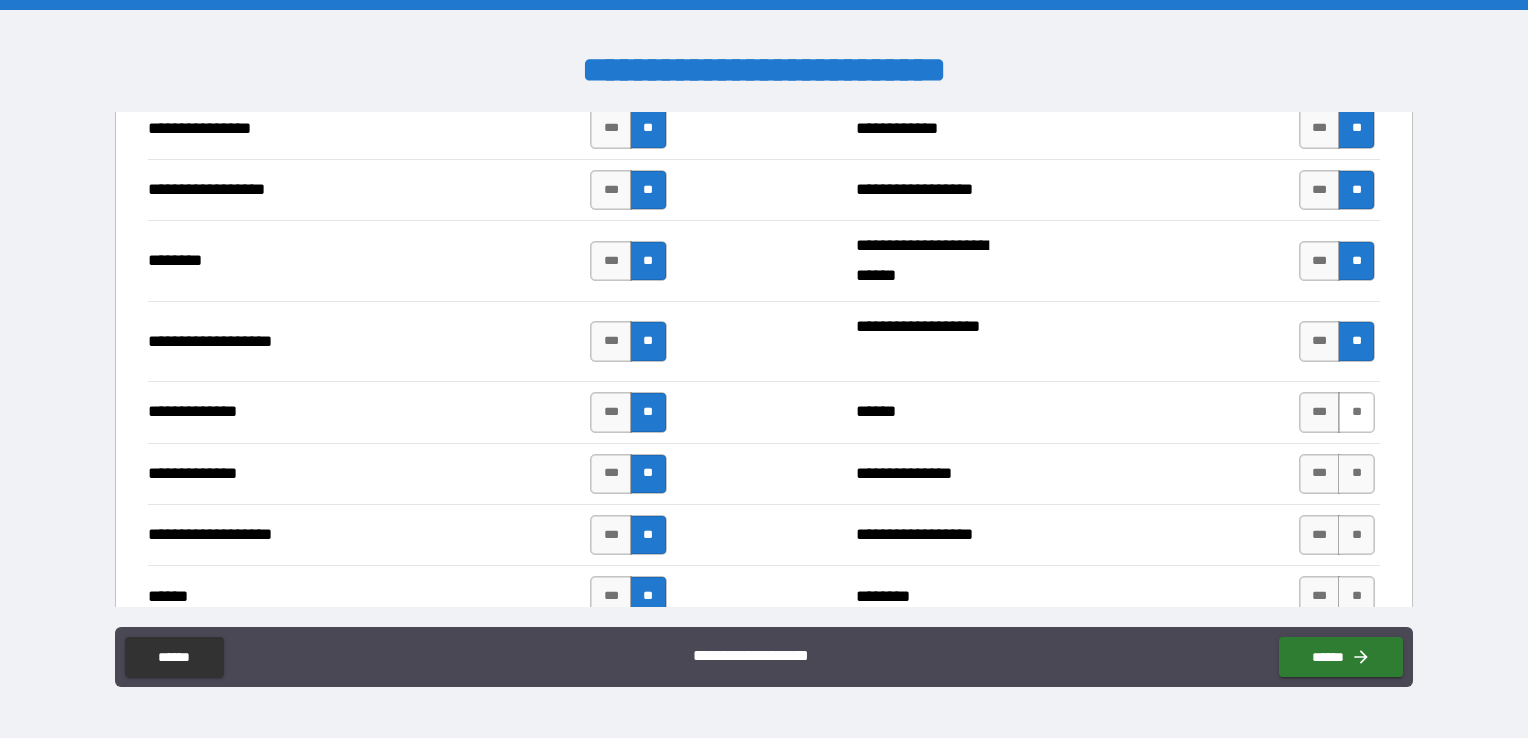 click on "**" at bounding box center [1356, 412] 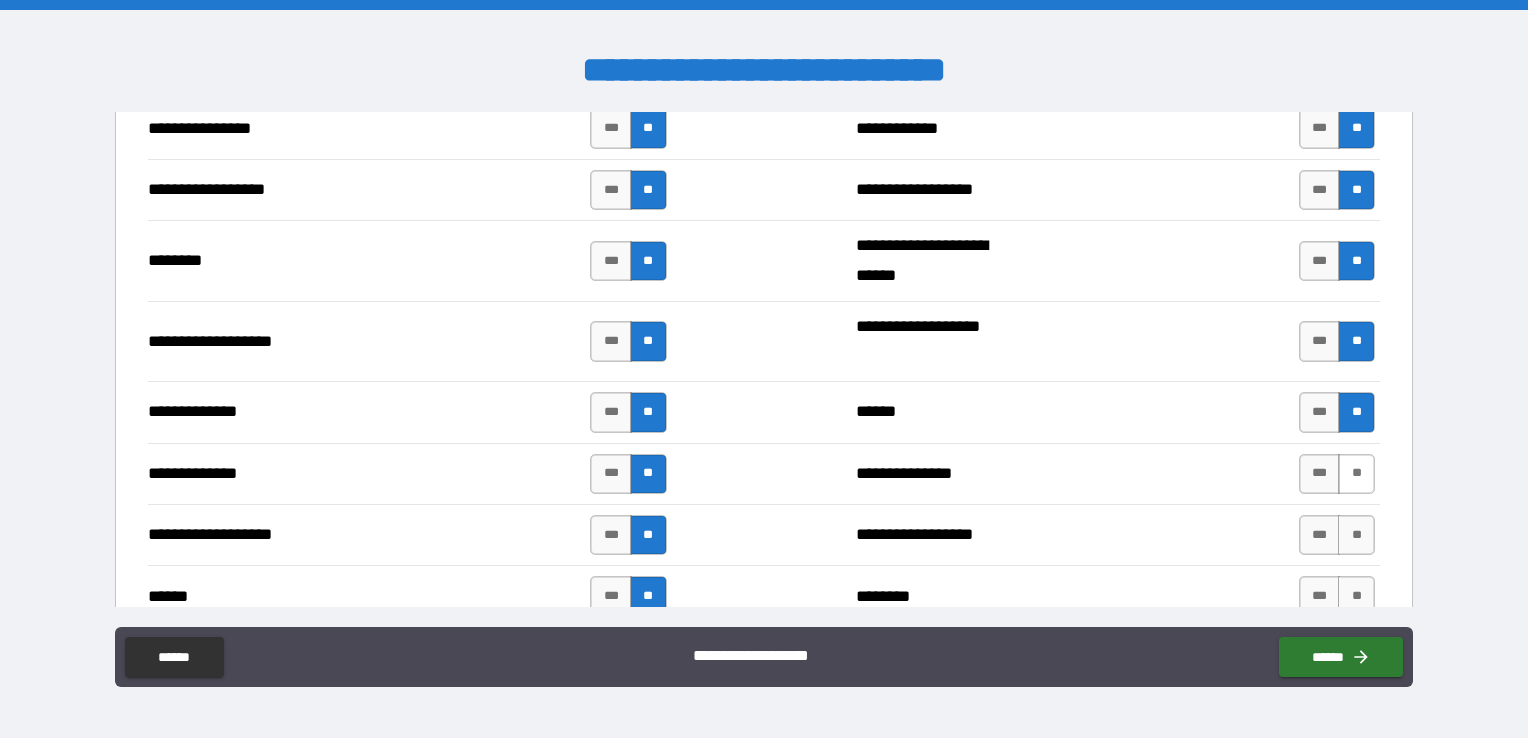 click on "**" at bounding box center [1356, 474] 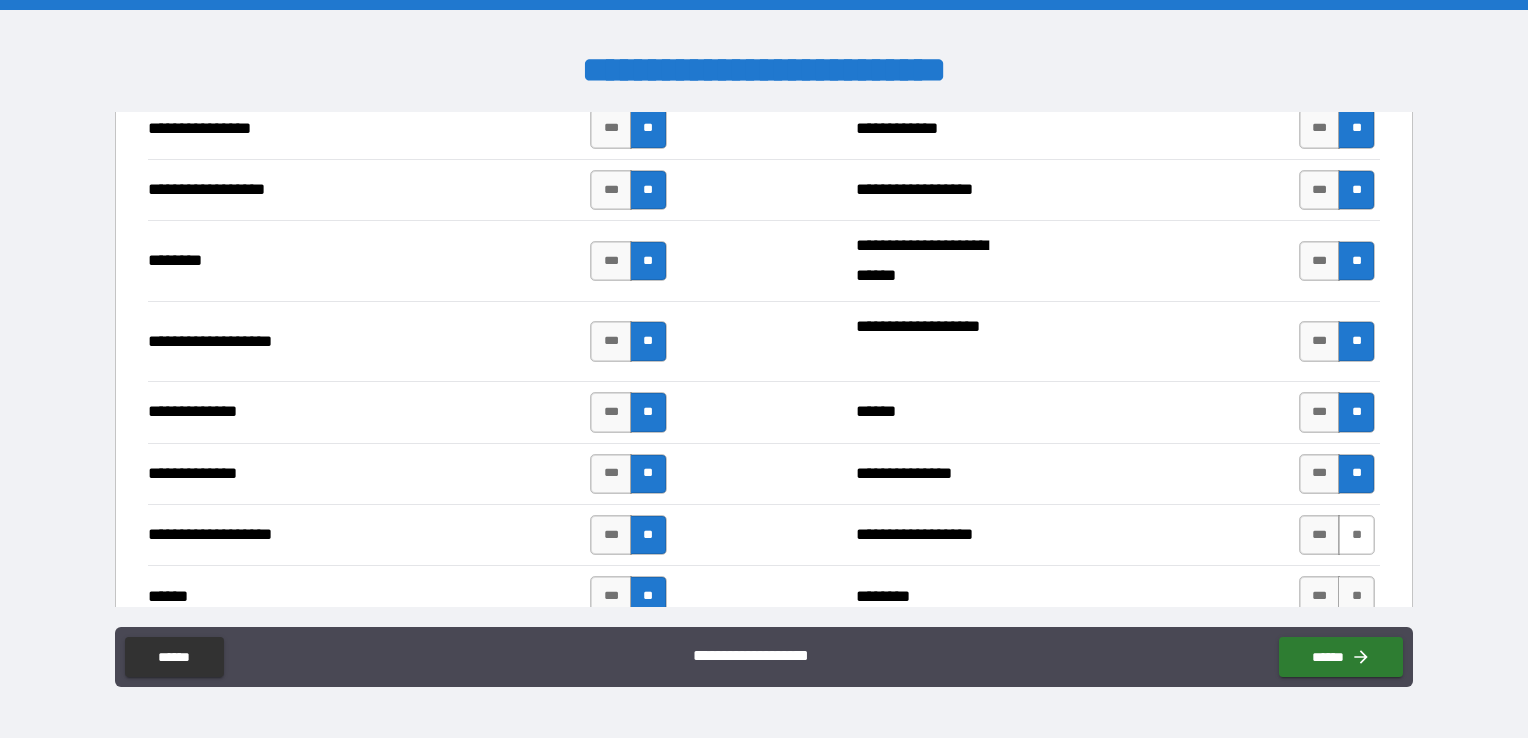 click on "**" at bounding box center (1356, 535) 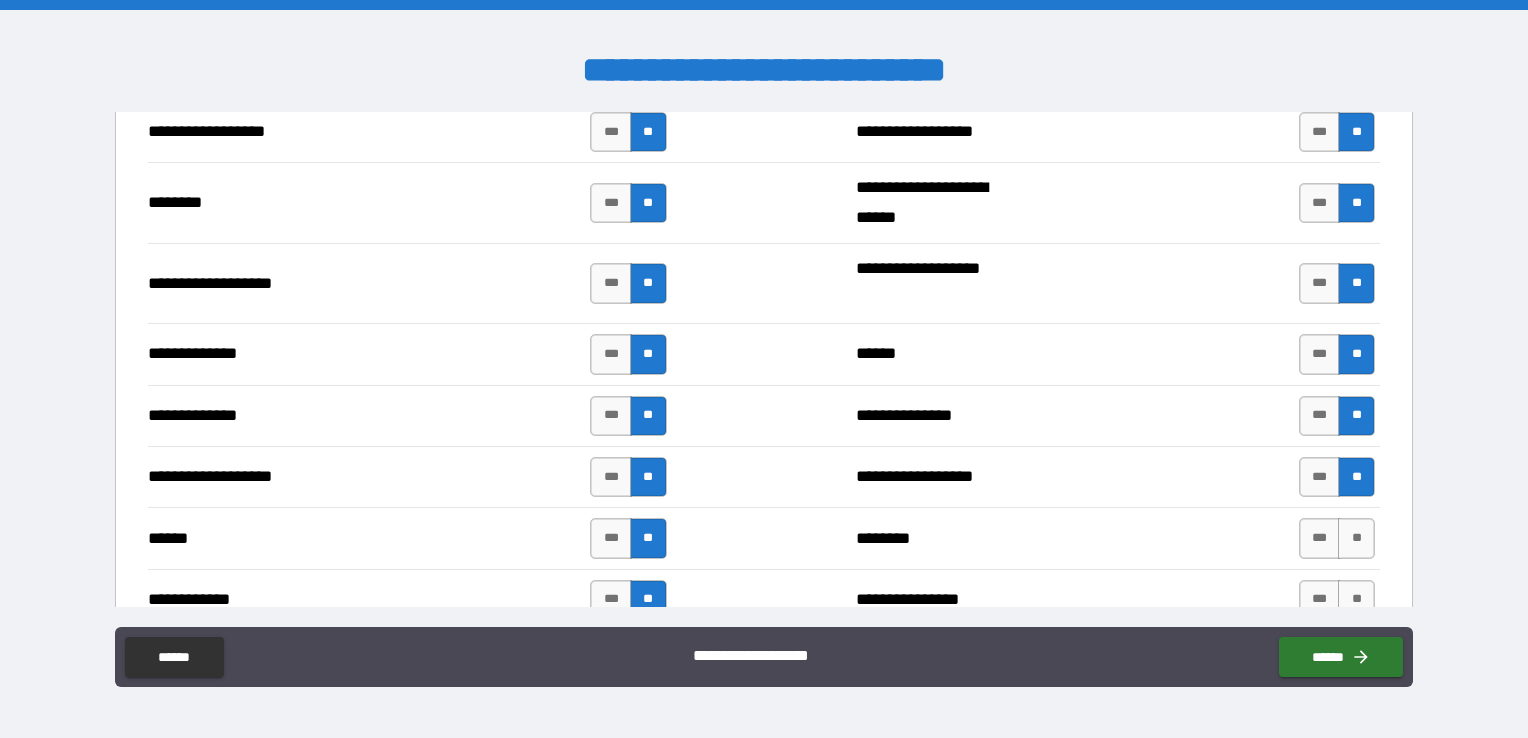 scroll, scrollTop: 3600, scrollLeft: 0, axis: vertical 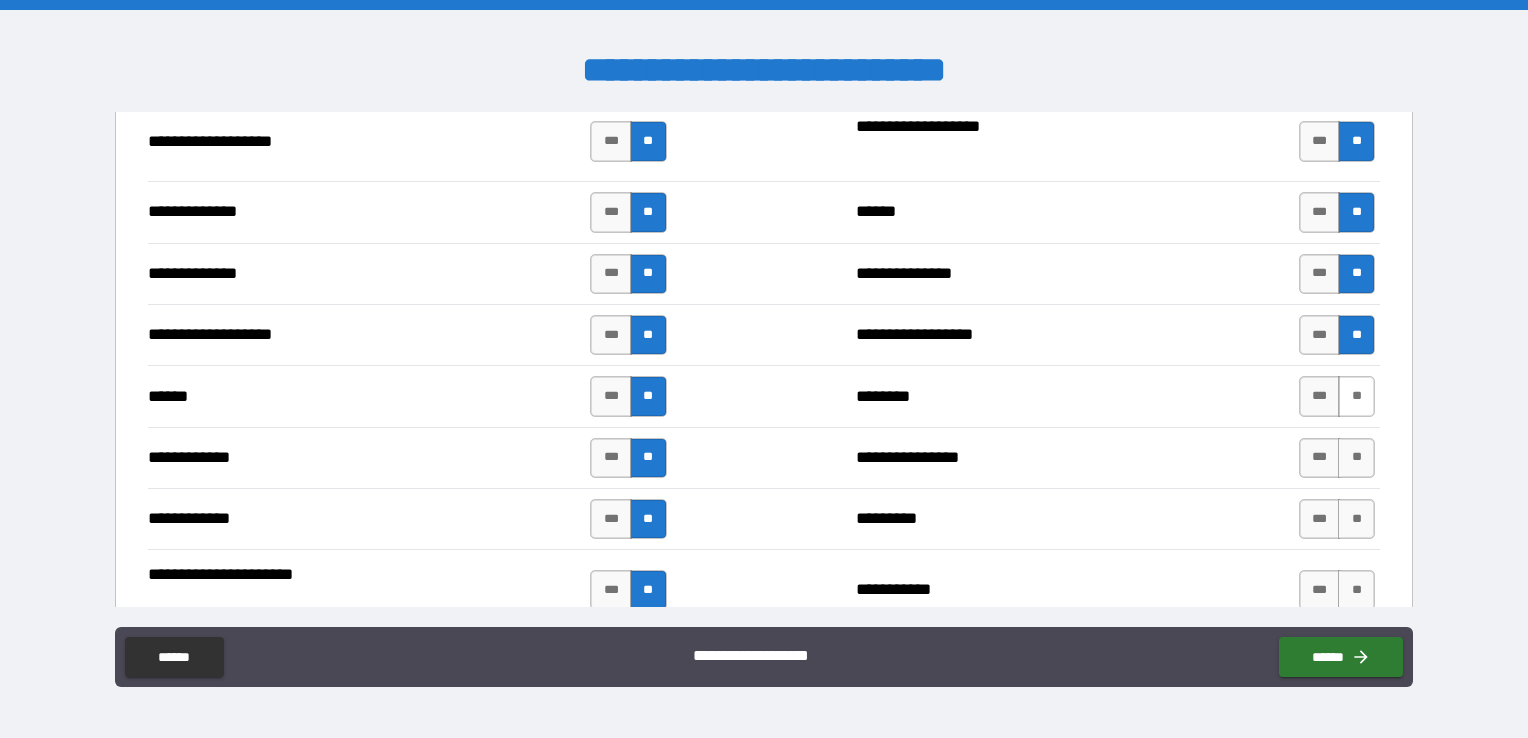 click on "**" at bounding box center [1356, 396] 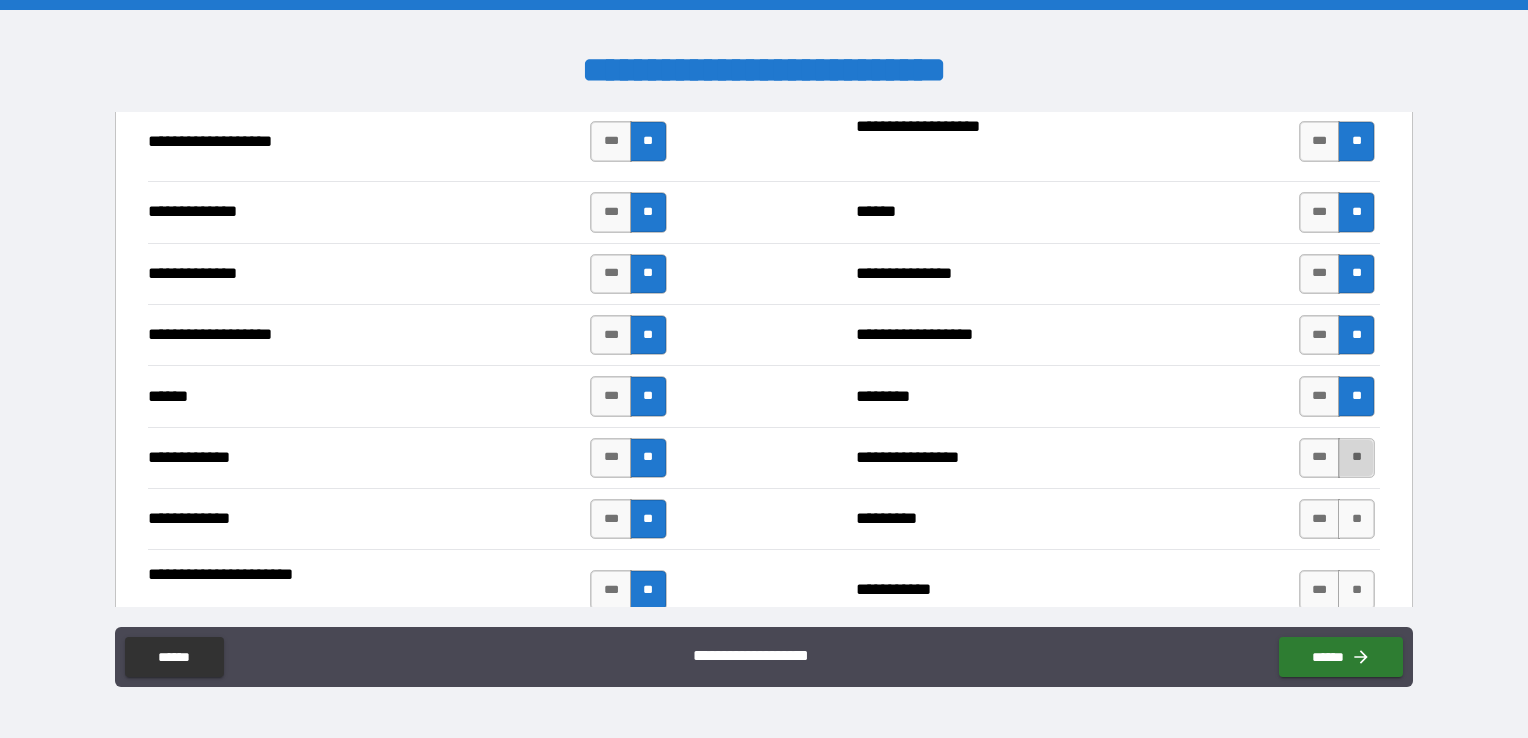 click on "**" at bounding box center [1356, 458] 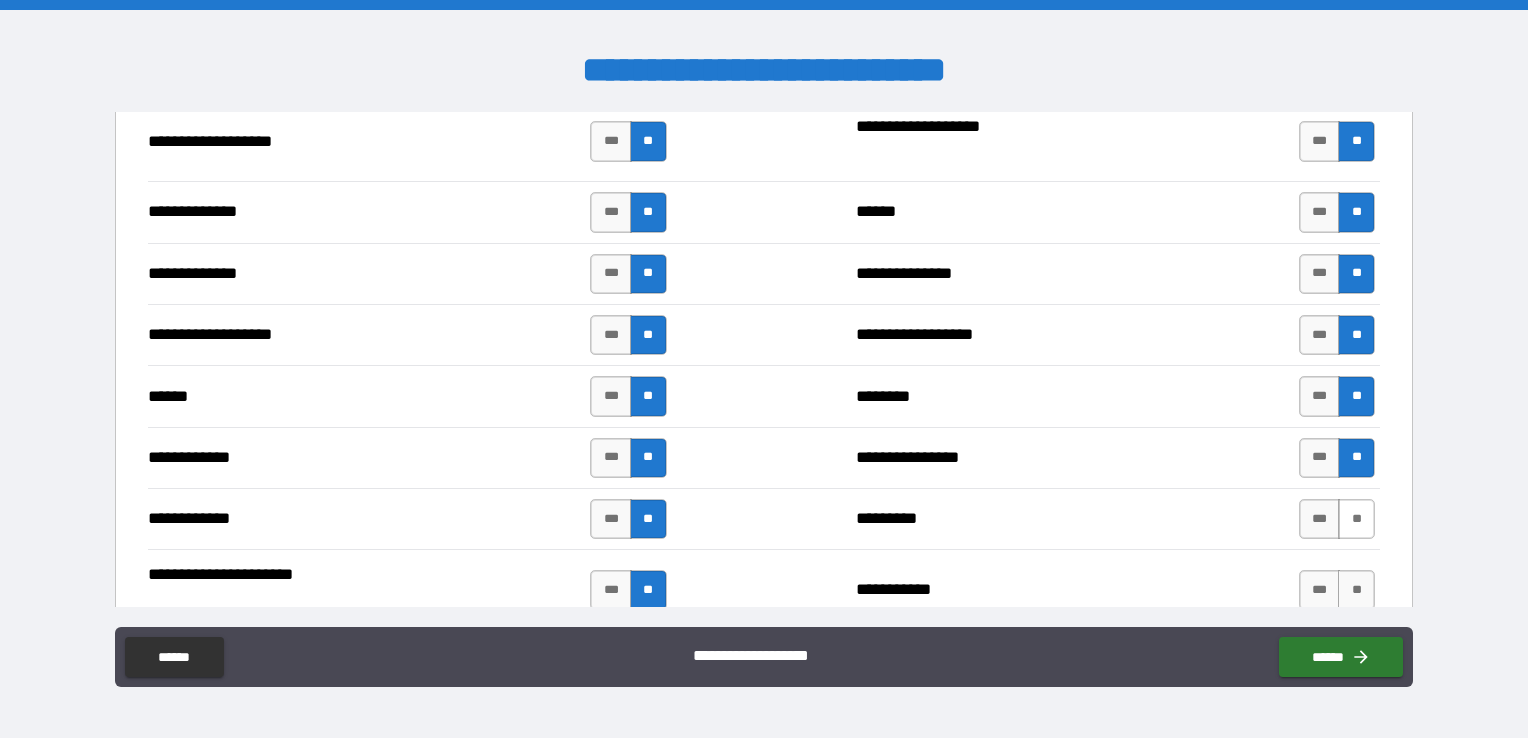 click on "**" at bounding box center (1356, 519) 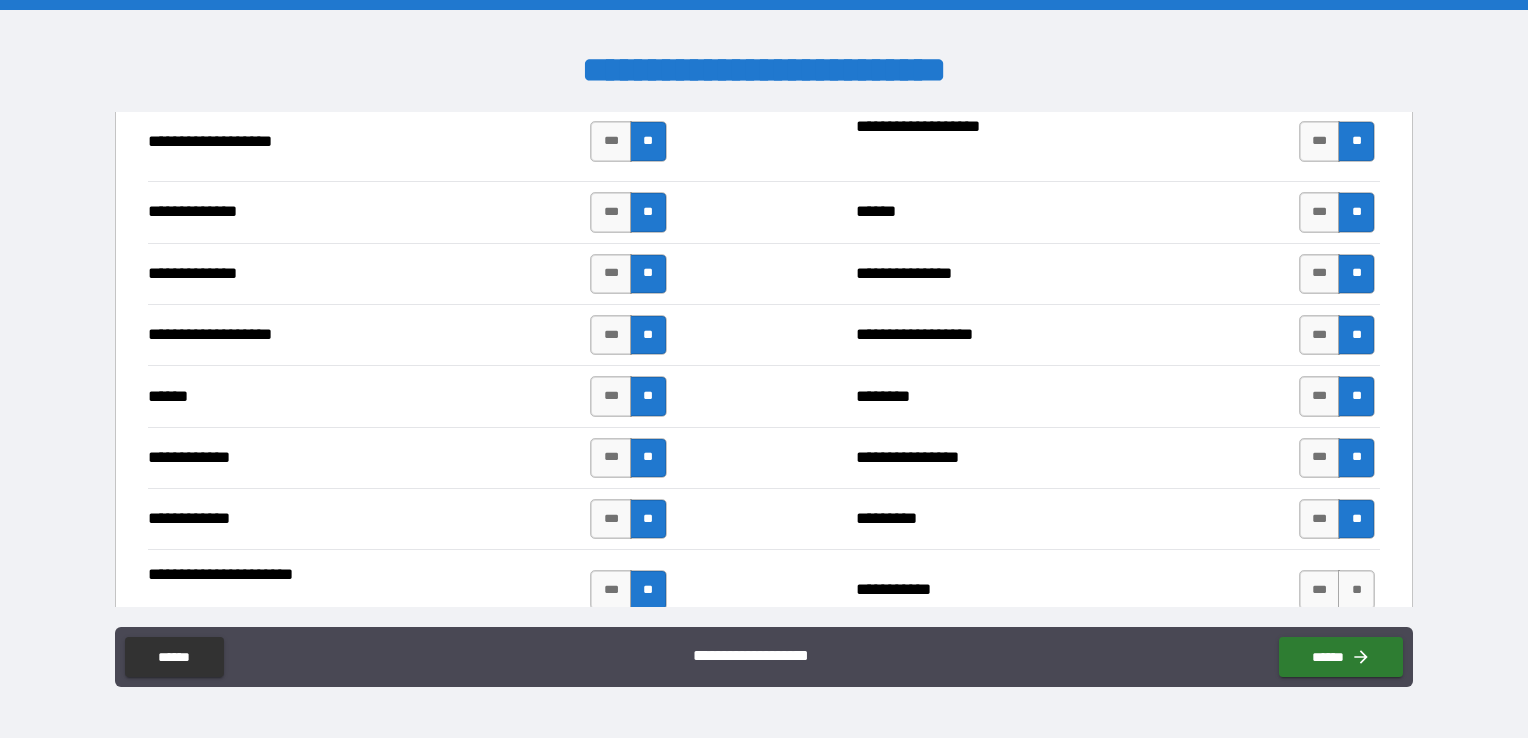 scroll, scrollTop: 3700, scrollLeft: 0, axis: vertical 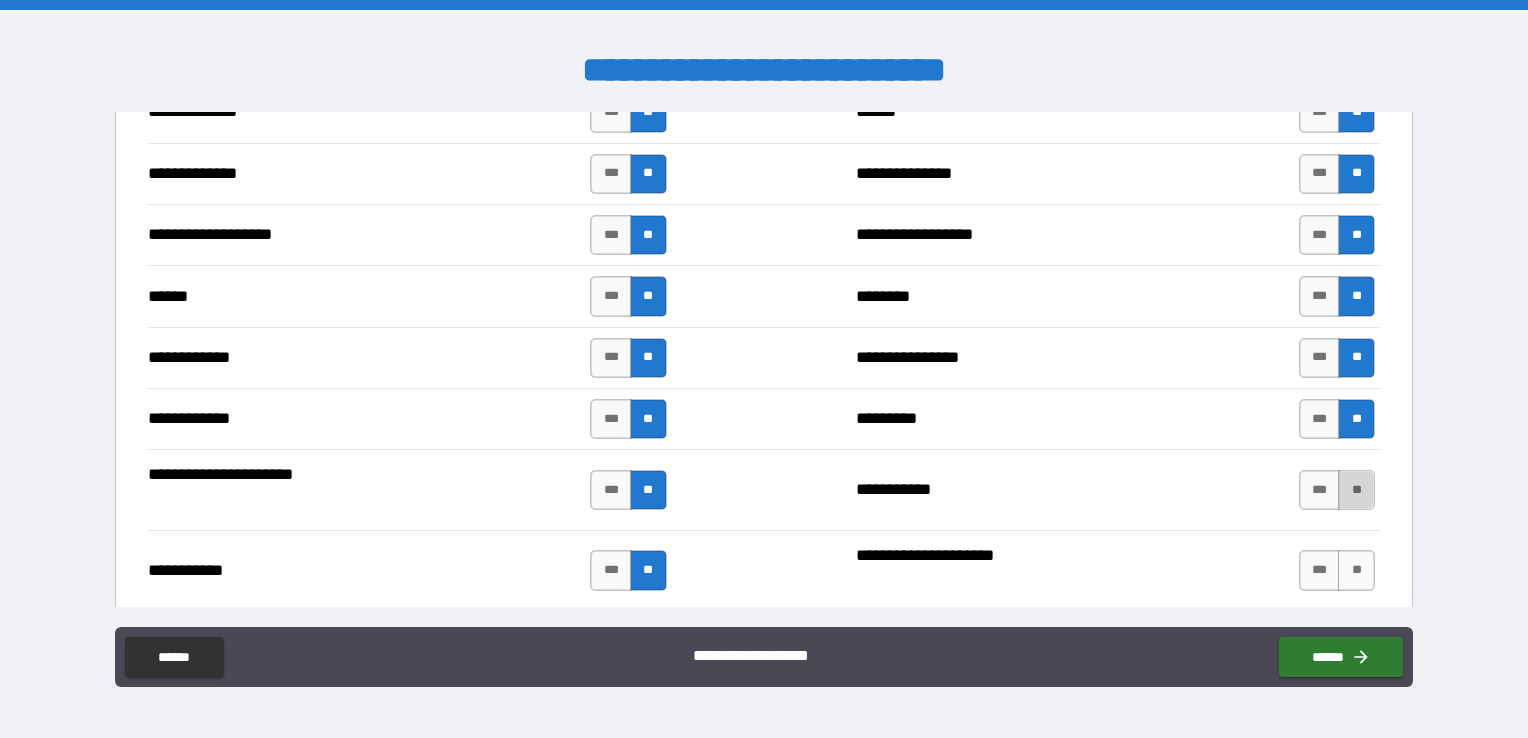 click on "**" at bounding box center (1356, 490) 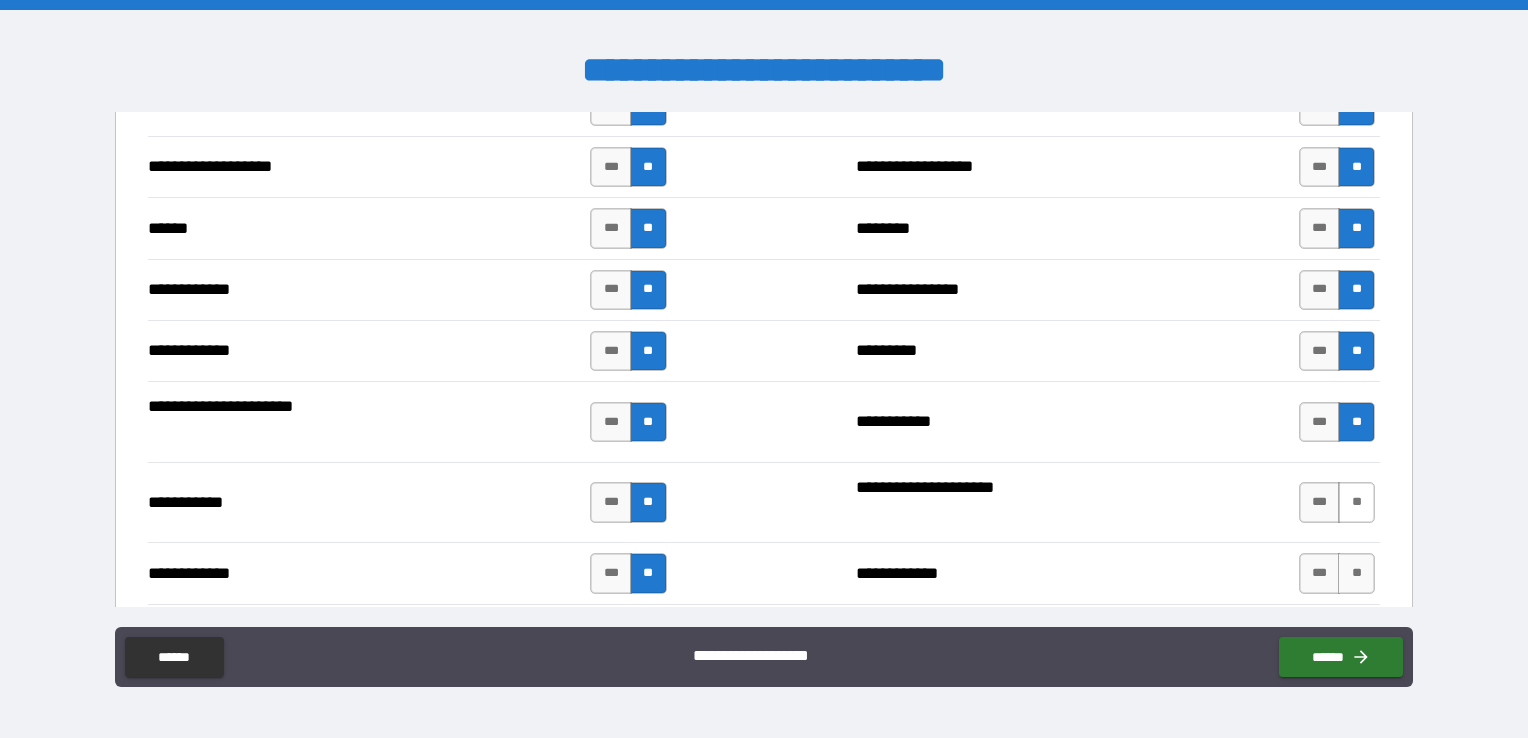 scroll, scrollTop: 3900, scrollLeft: 0, axis: vertical 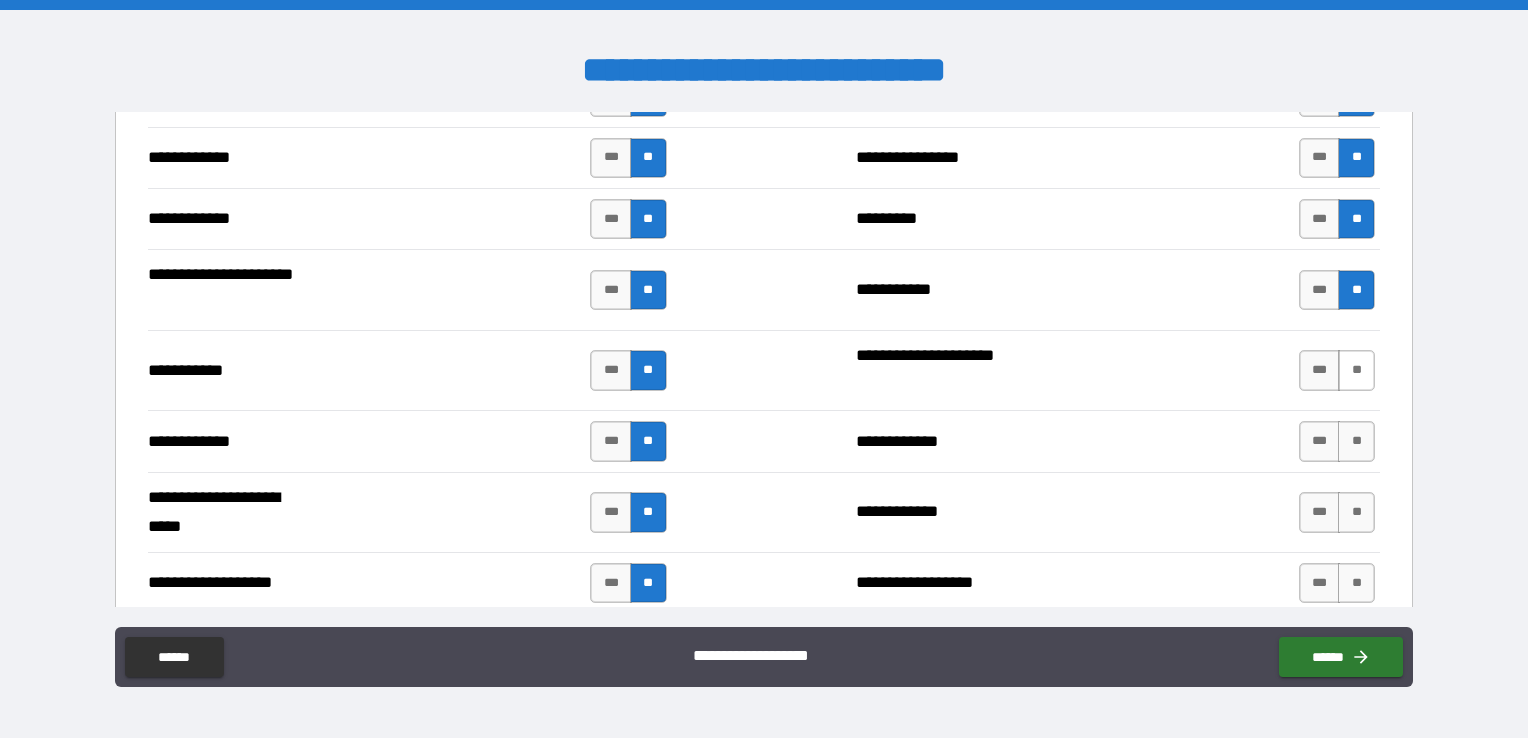 click on "**" at bounding box center (1356, 370) 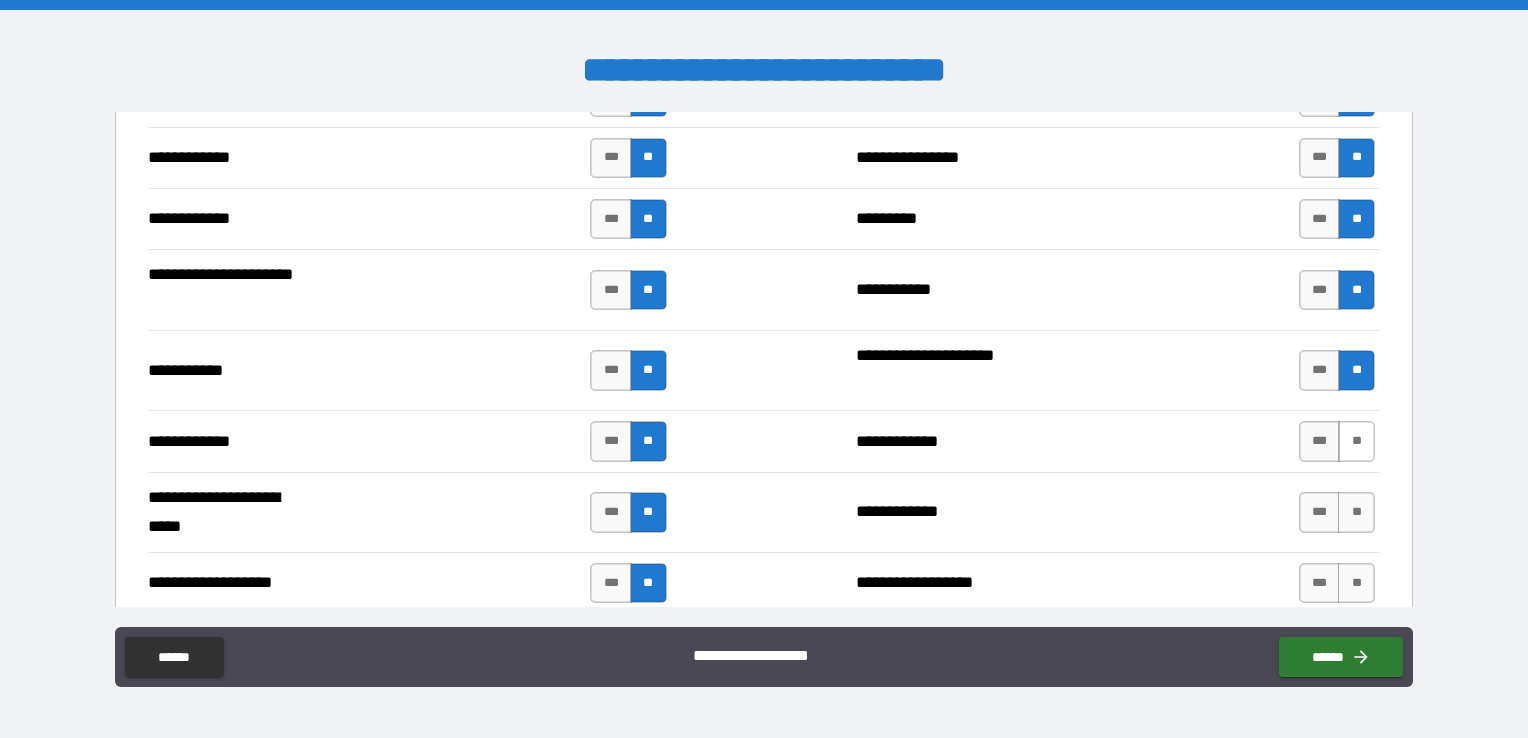 click on "**" at bounding box center (1356, 441) 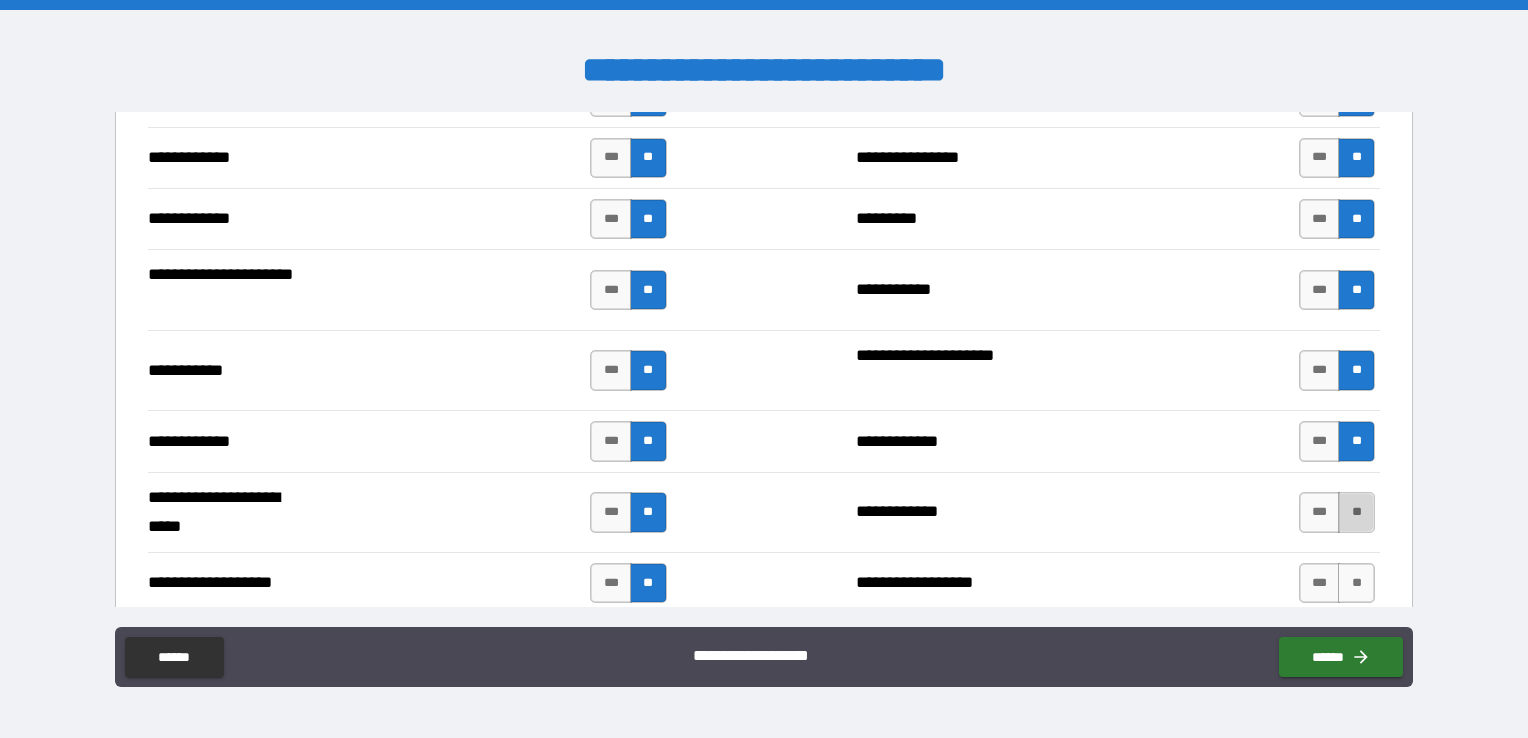 click on "**" at bounding box center [1356, 512] 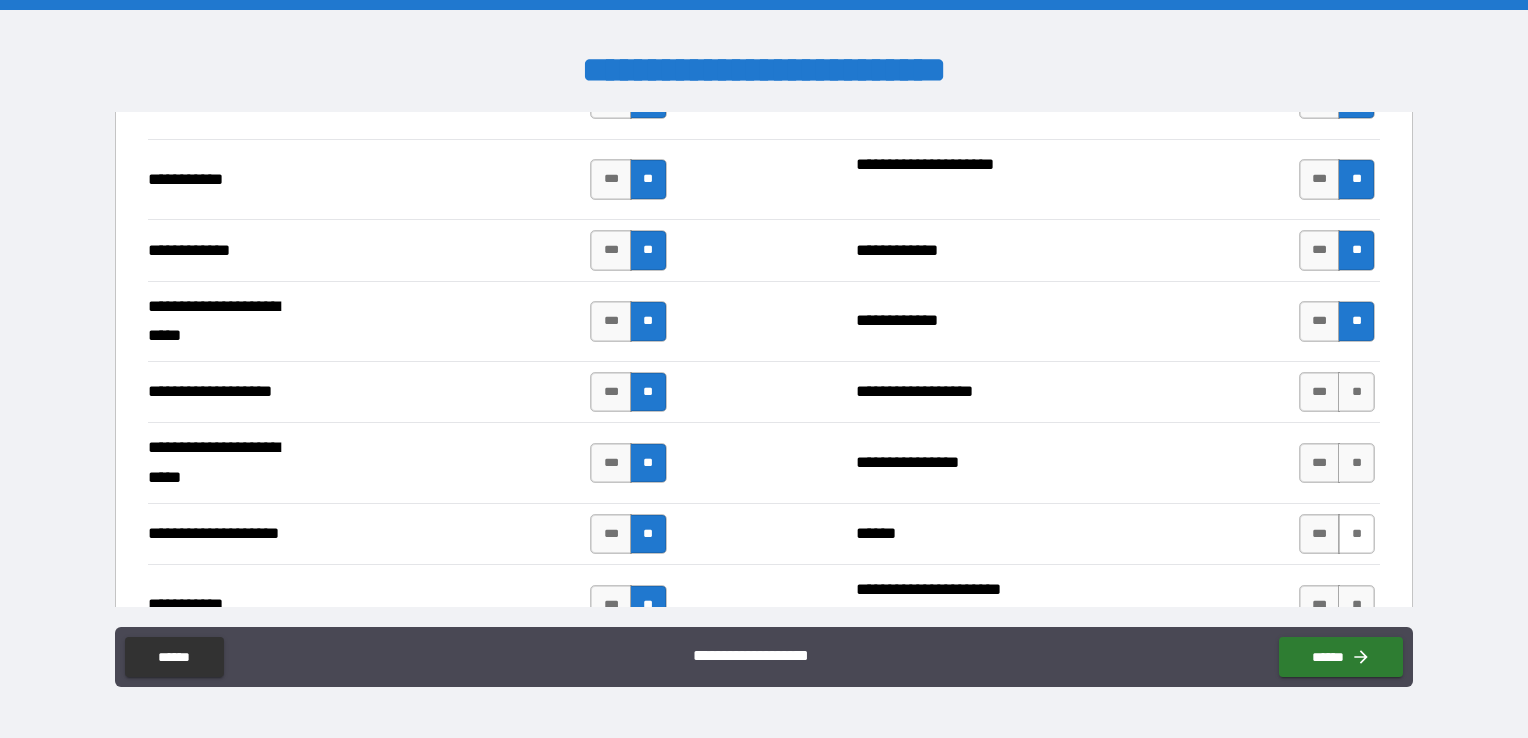 scroll, scrollTop: 4100, scrollLeft: 0, axis: vertical 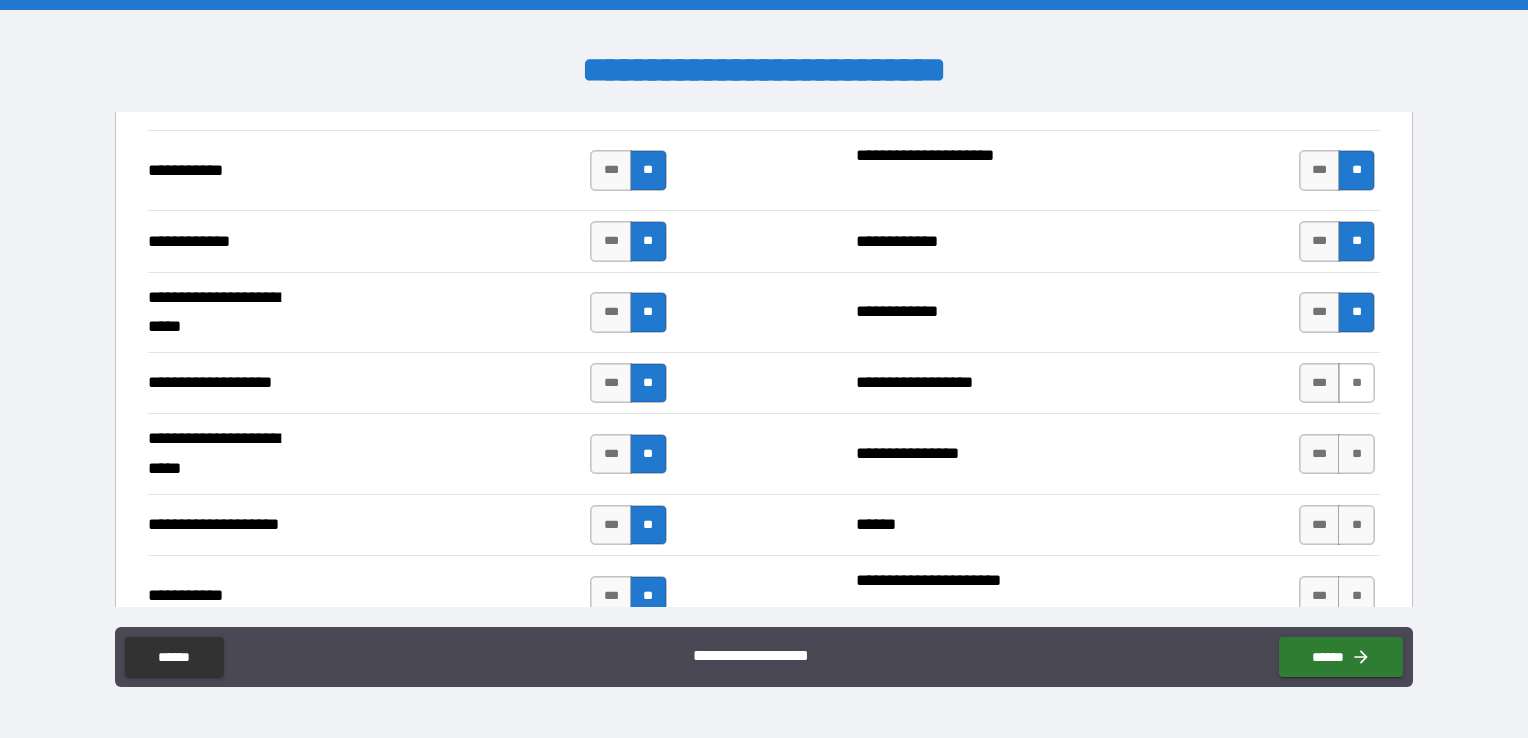 click on "**" at bounding box center (1356, 383) 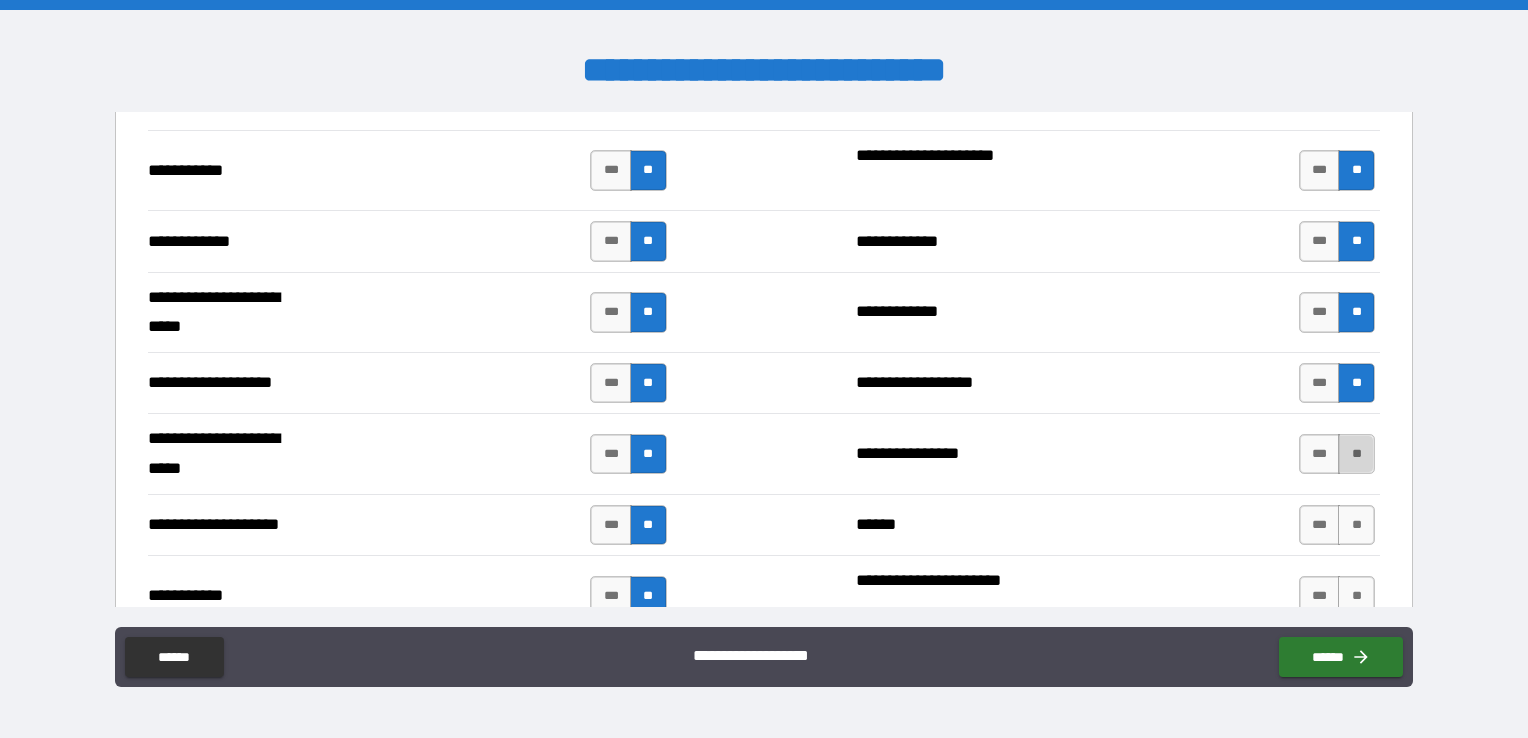 click on "**" at bounding box center (1356, 454) 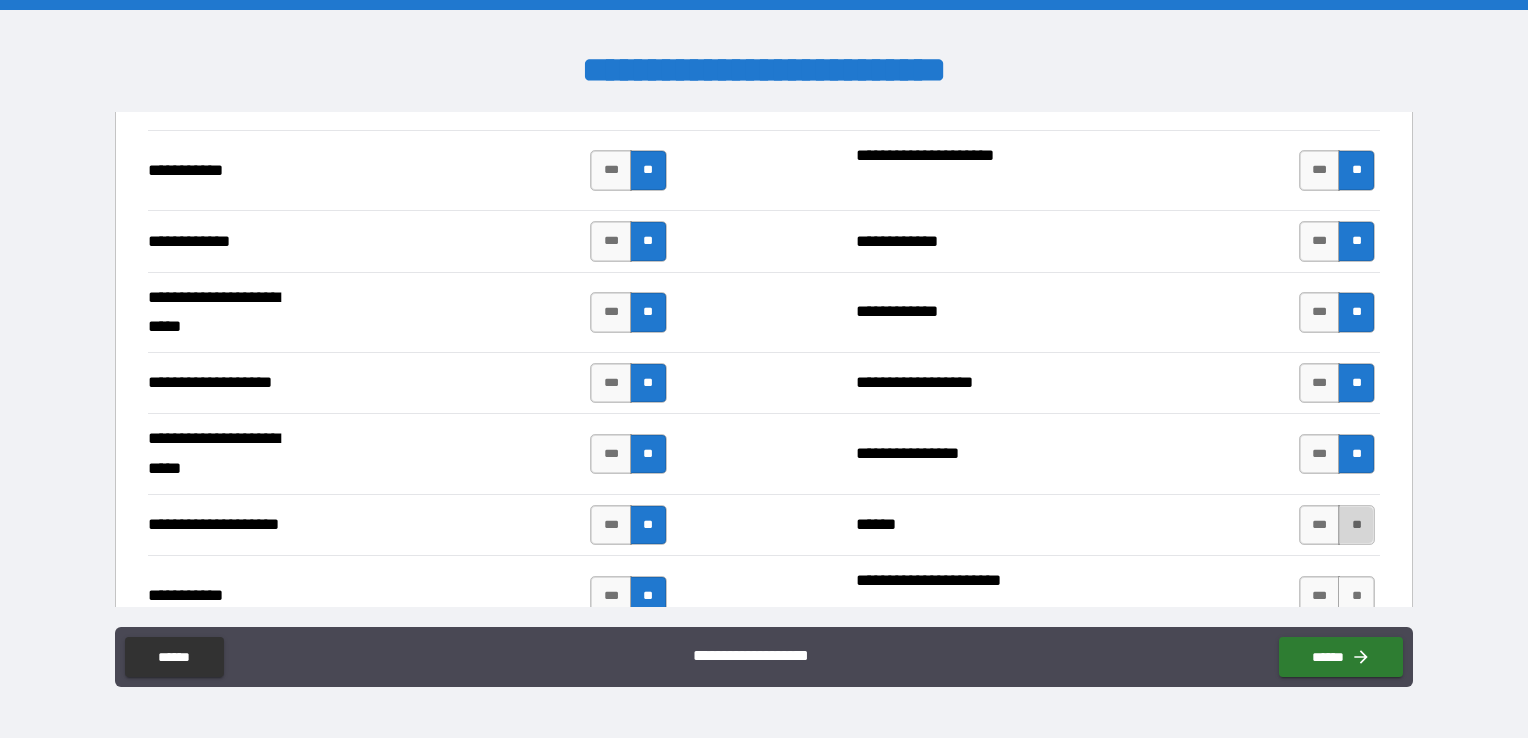 click on "**" at bounding box center [1356, 525] 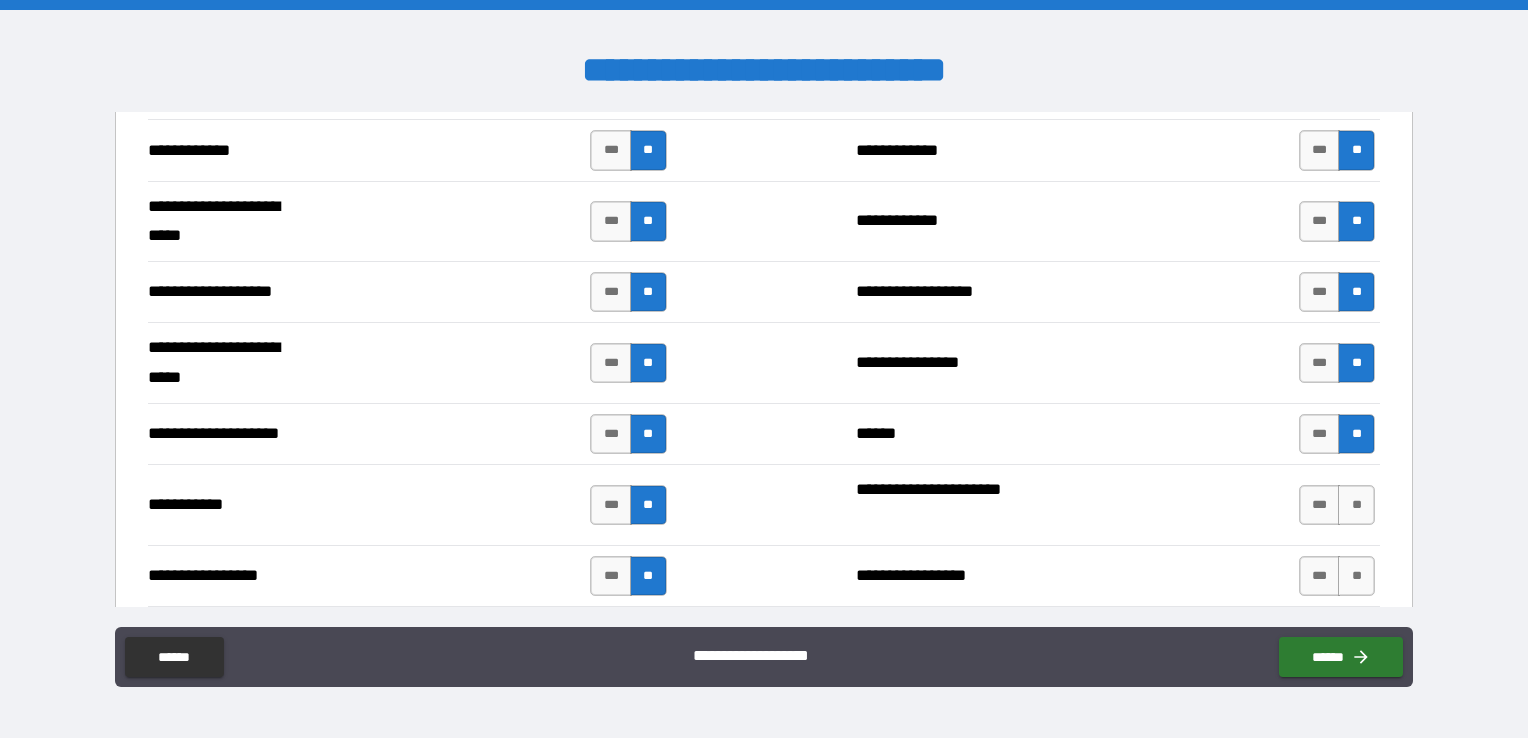 scroll, scrollTop: 4300, scrollLeft: 0, axis: vertical 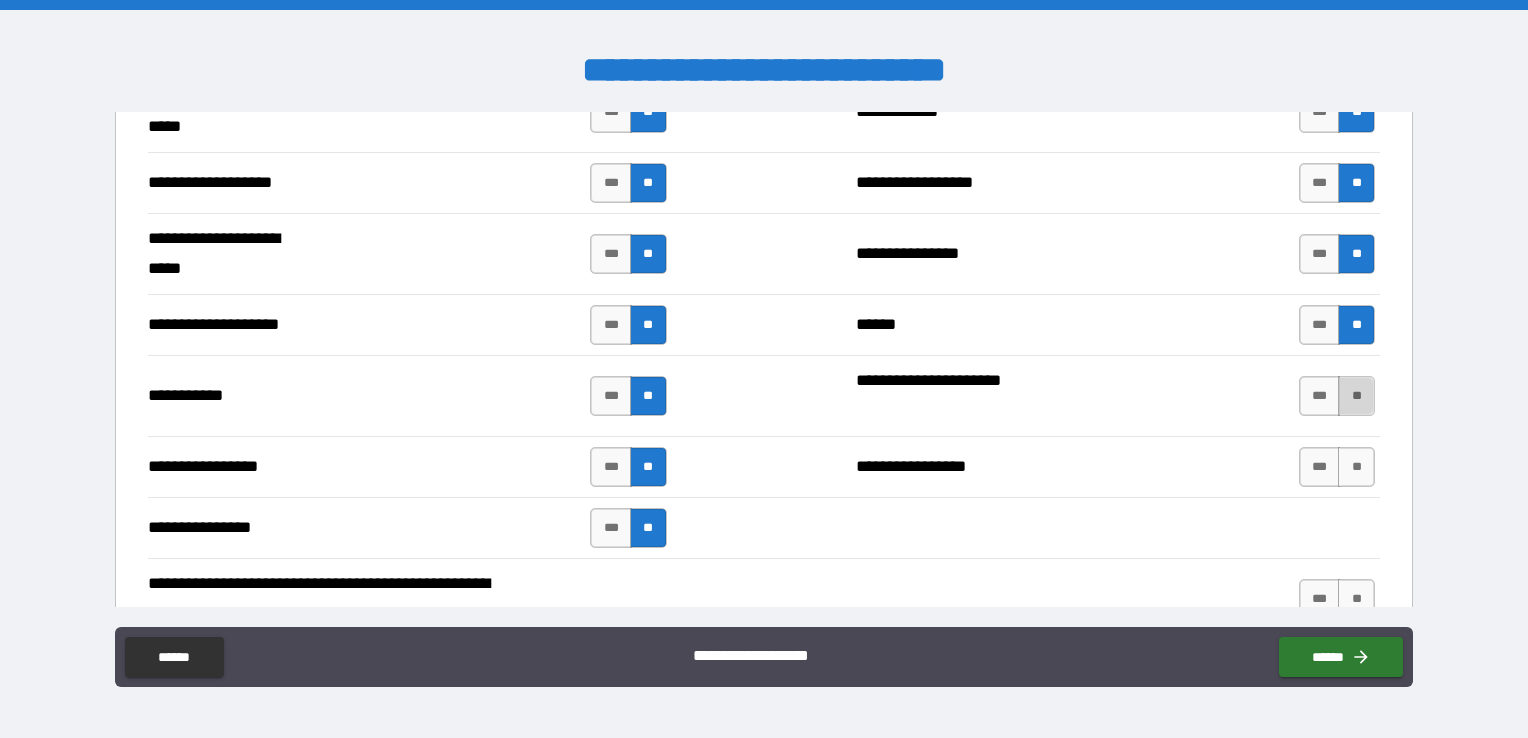 click on "**" at bounding box center (1356, 396) 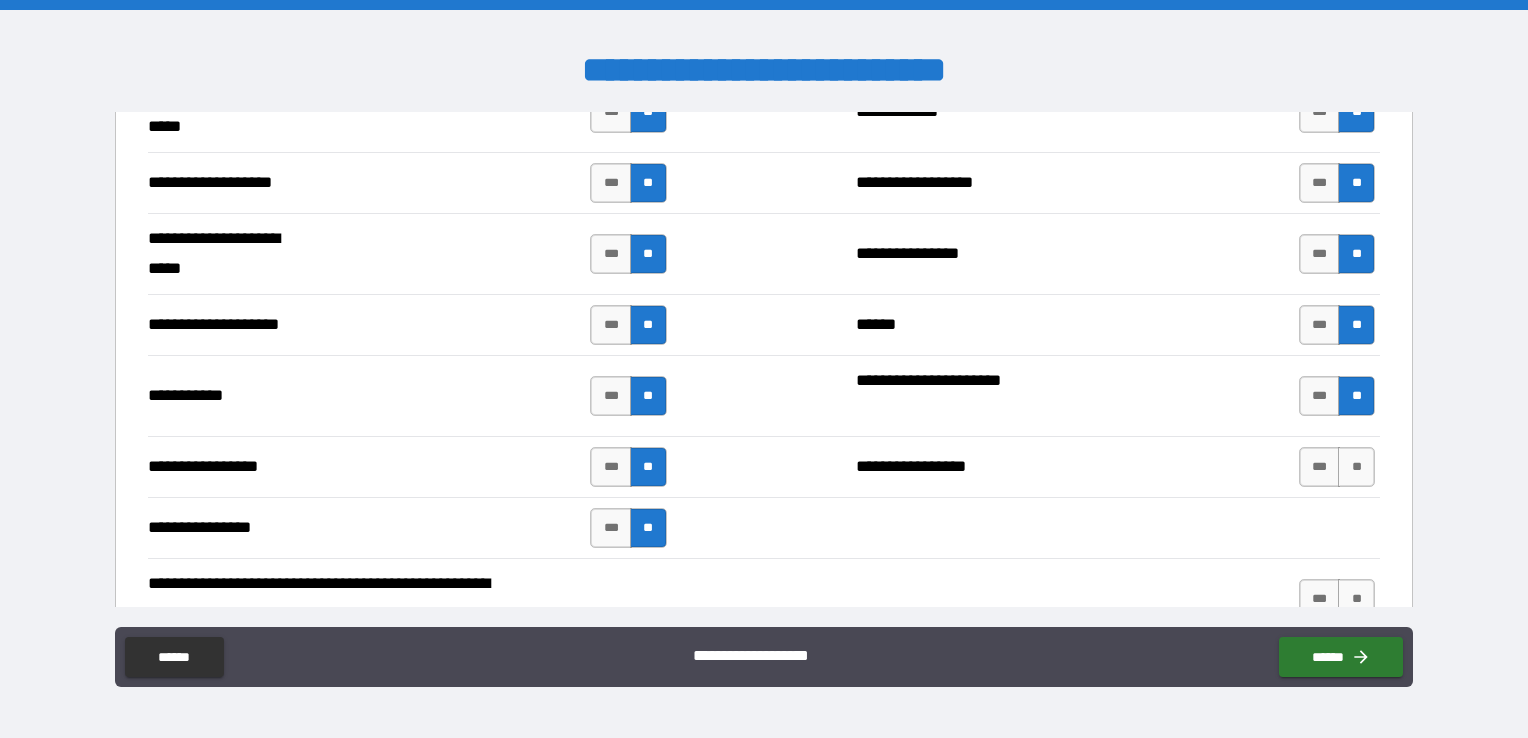 click on "**********" at bounding box center (764, 466) 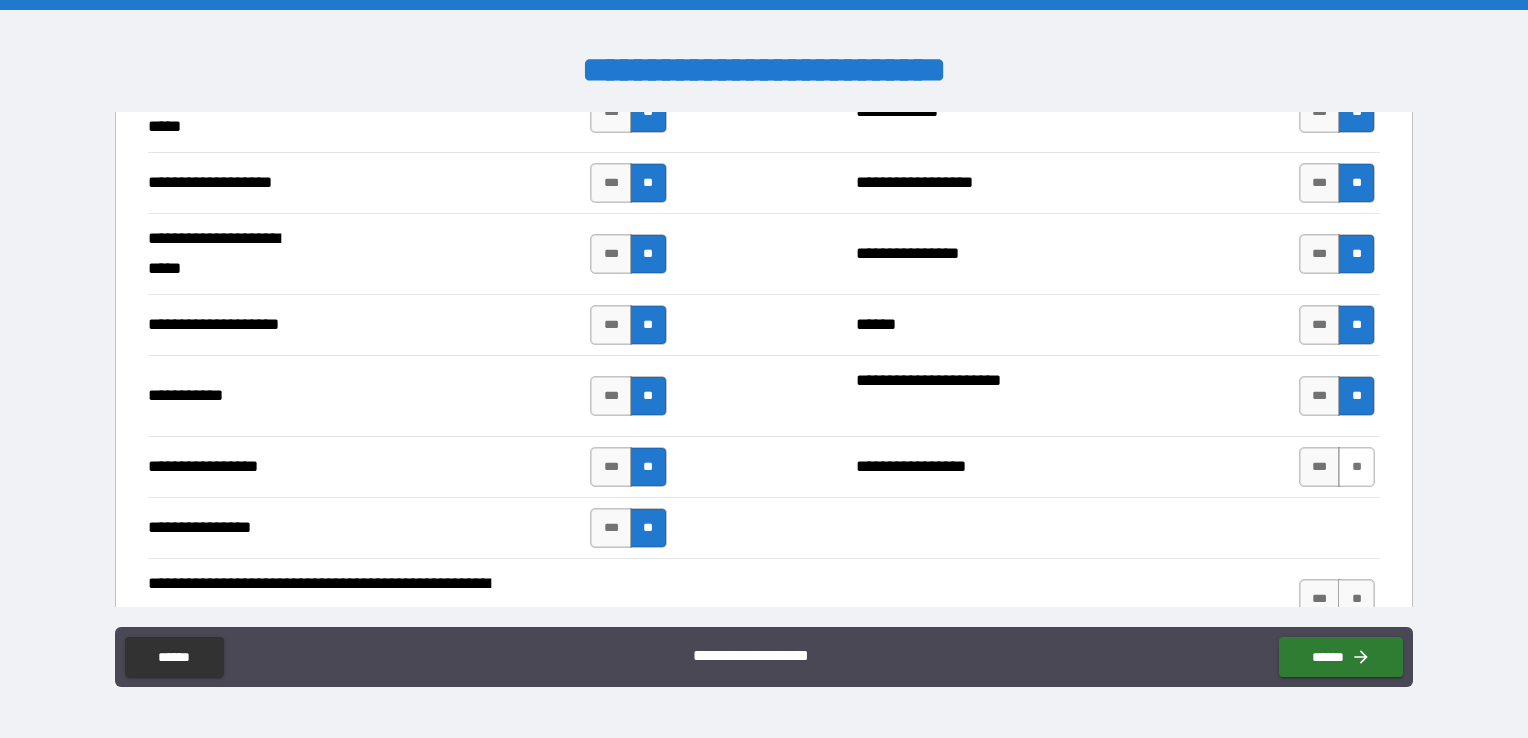 click on "**" at bounding box center (1356, 467) 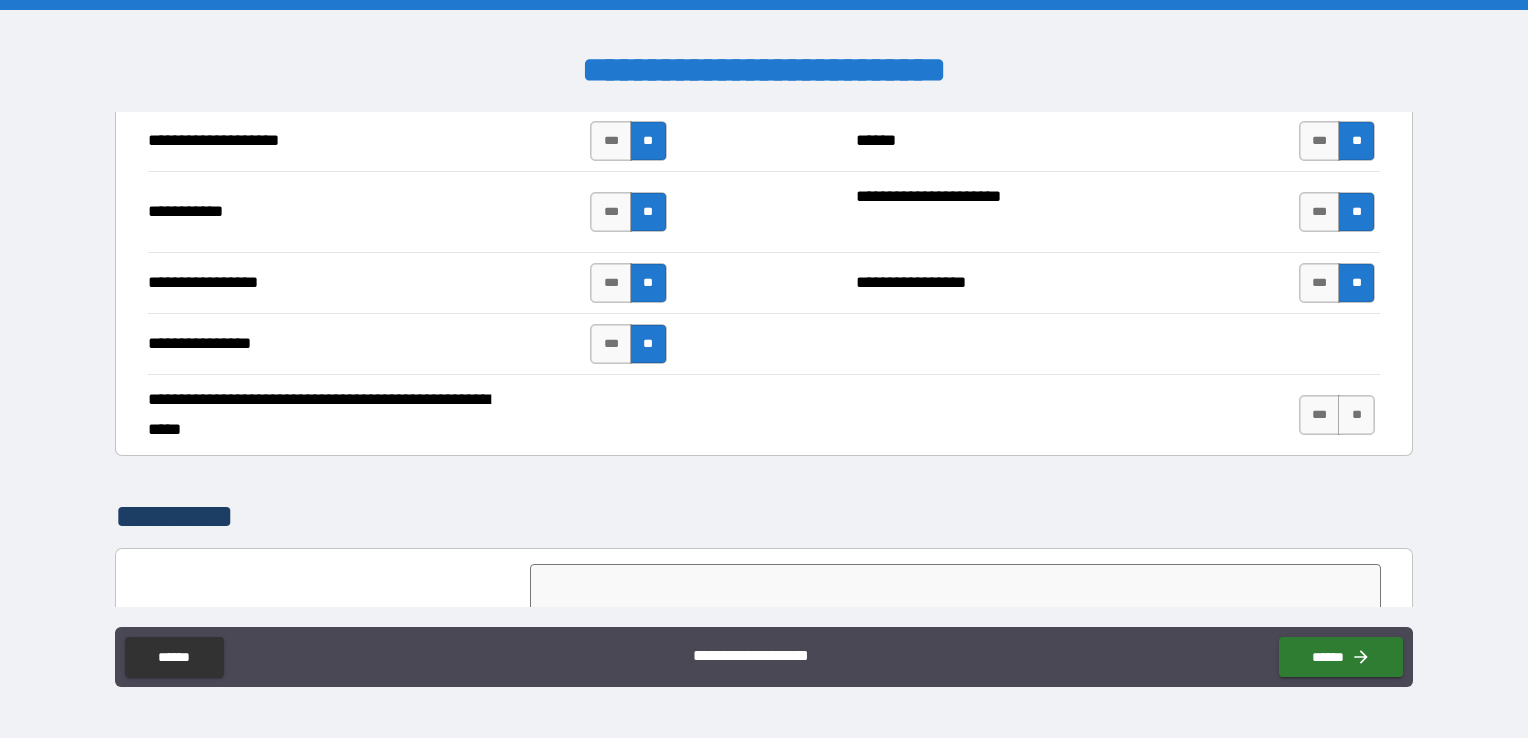 scroll, scrollTop: 4500, scrollLeft: 0, axis: vertical 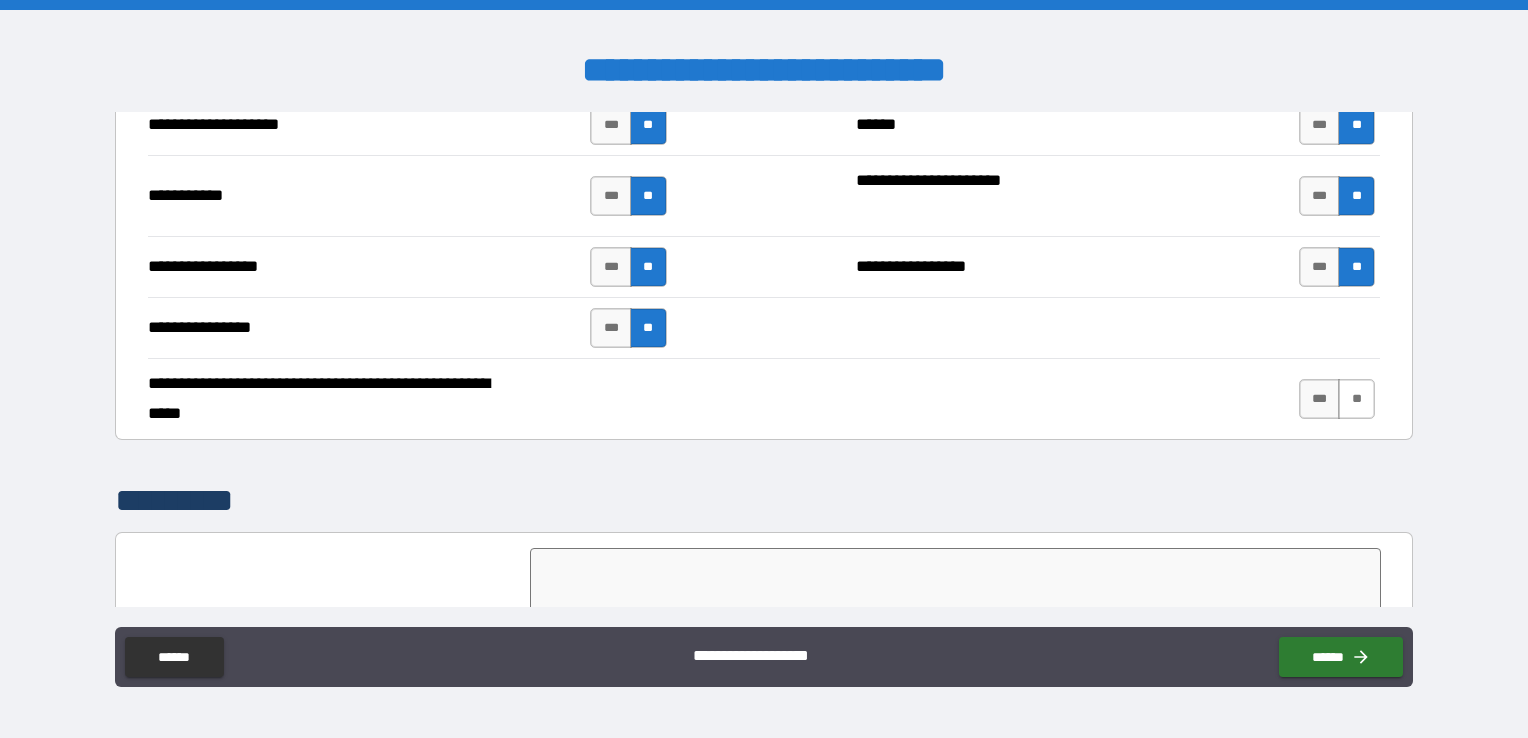click on "**" at bounding box center (1356, 399) 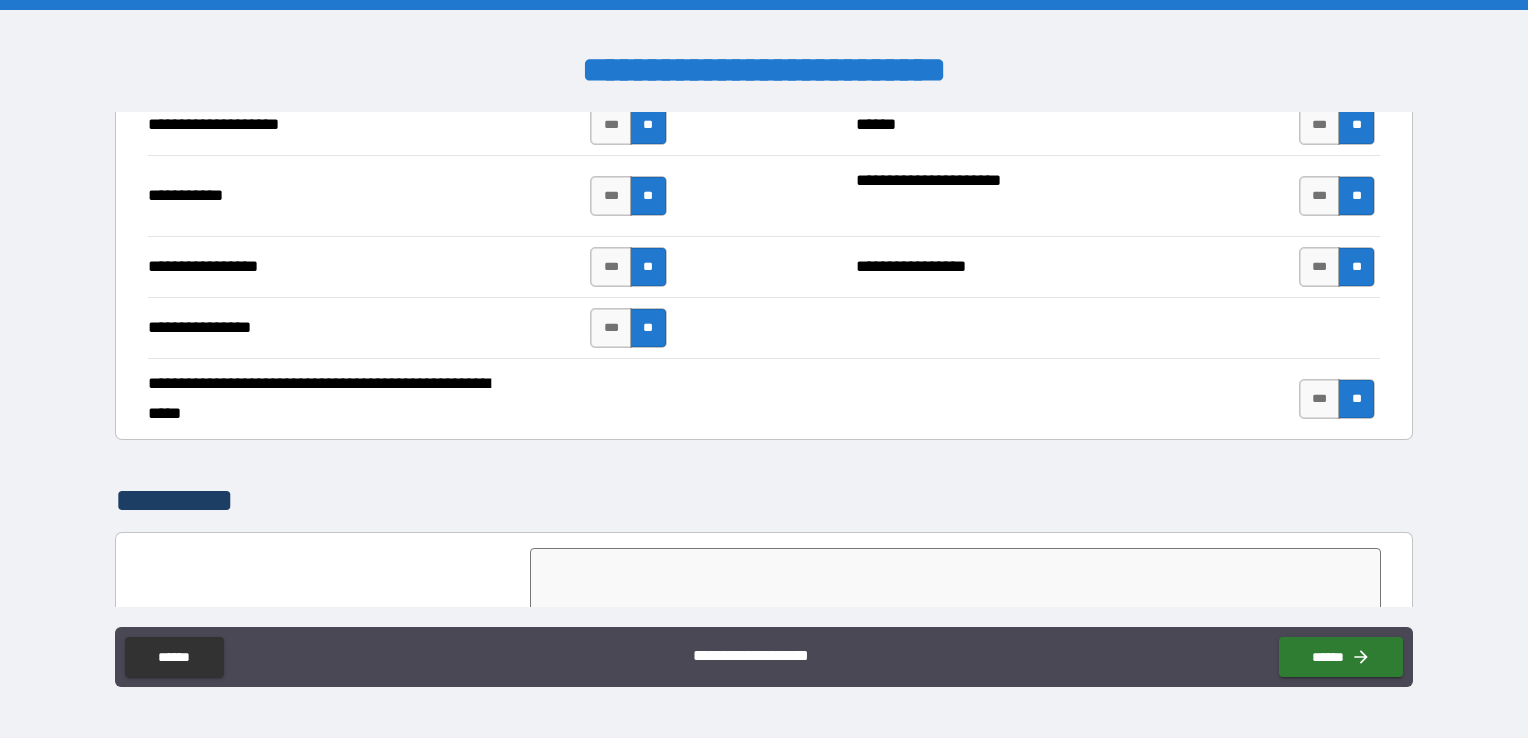 scroll, scrollTop: 4778, scrollLeft: 0, axis: vertical 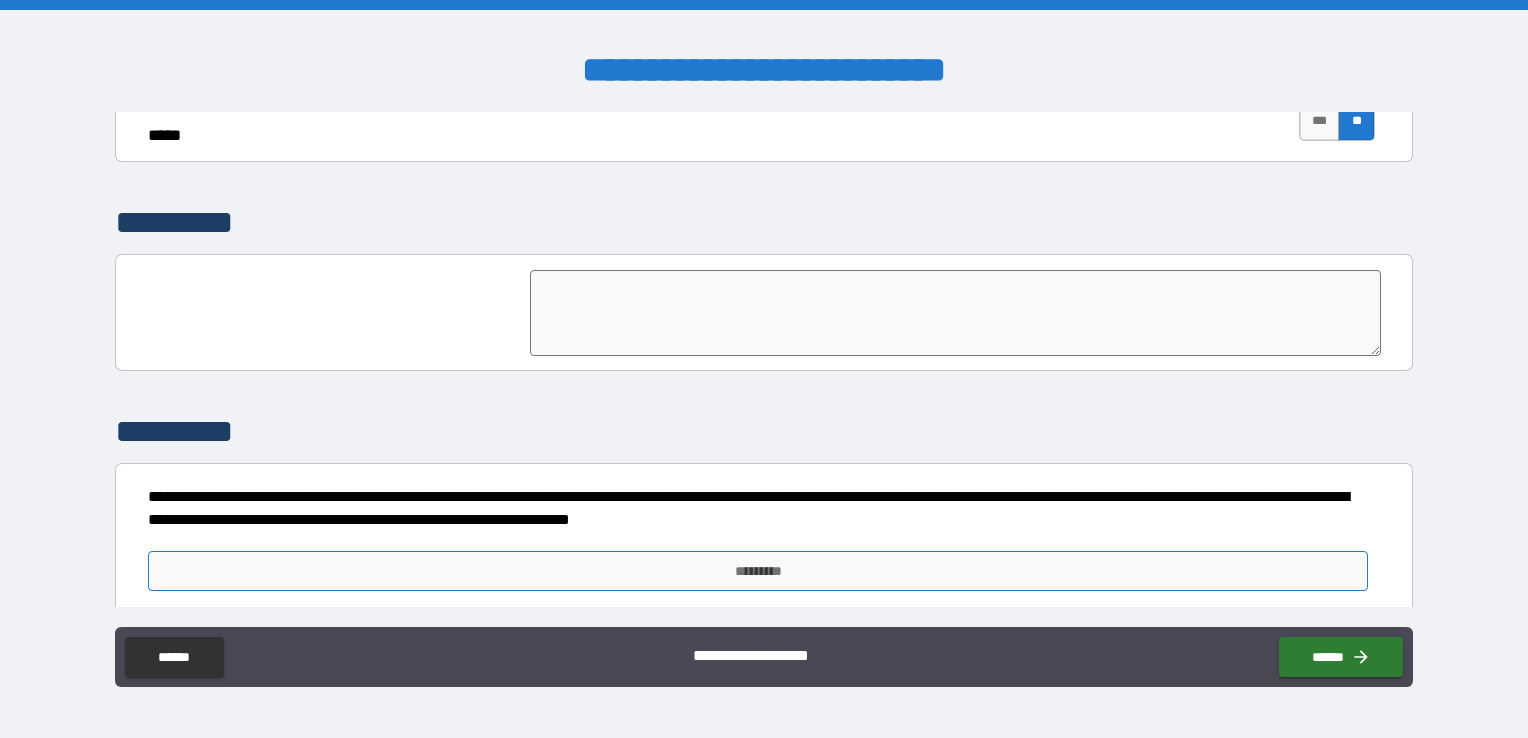 click on "*********" at bounding box center [758, 571] 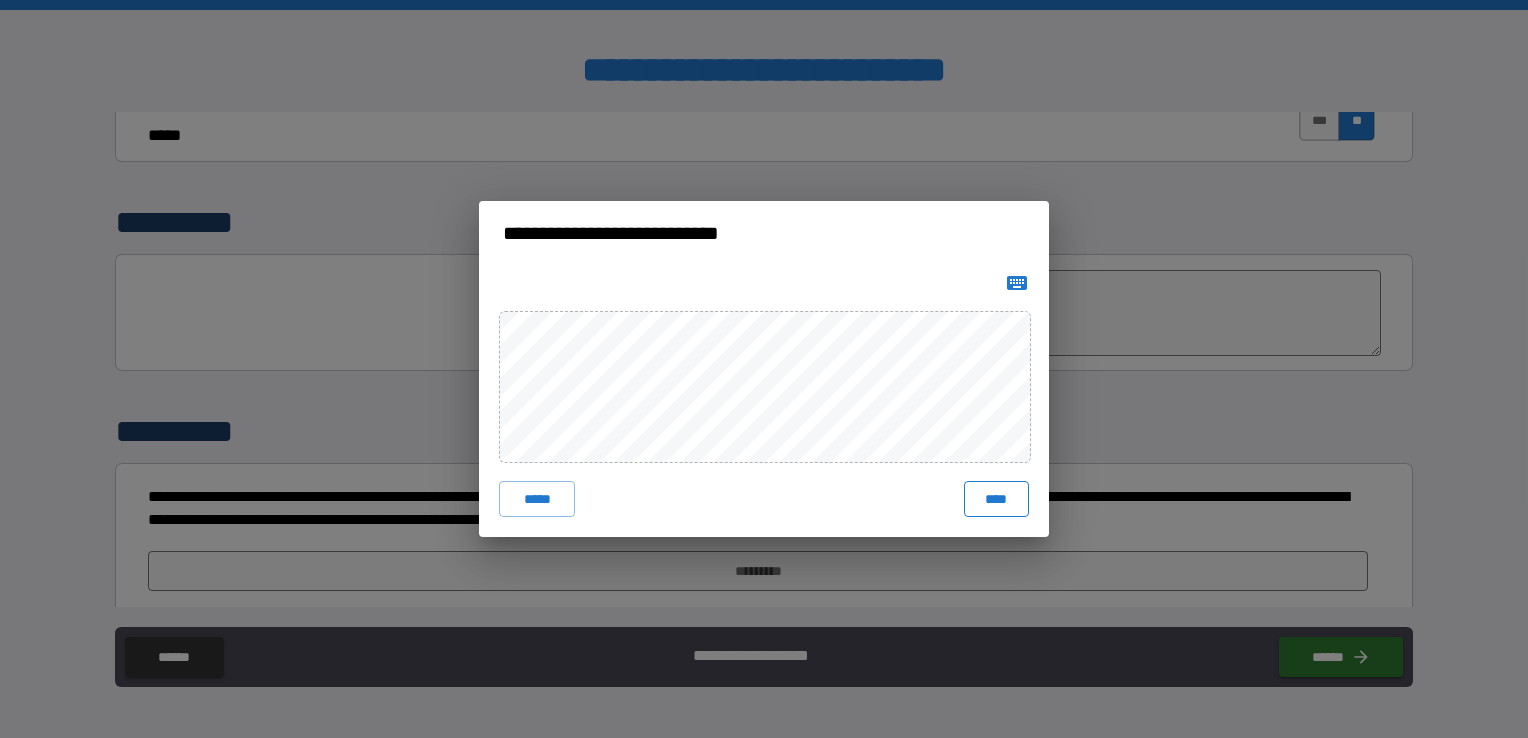 click on "****" at bounding box center [996, 499] 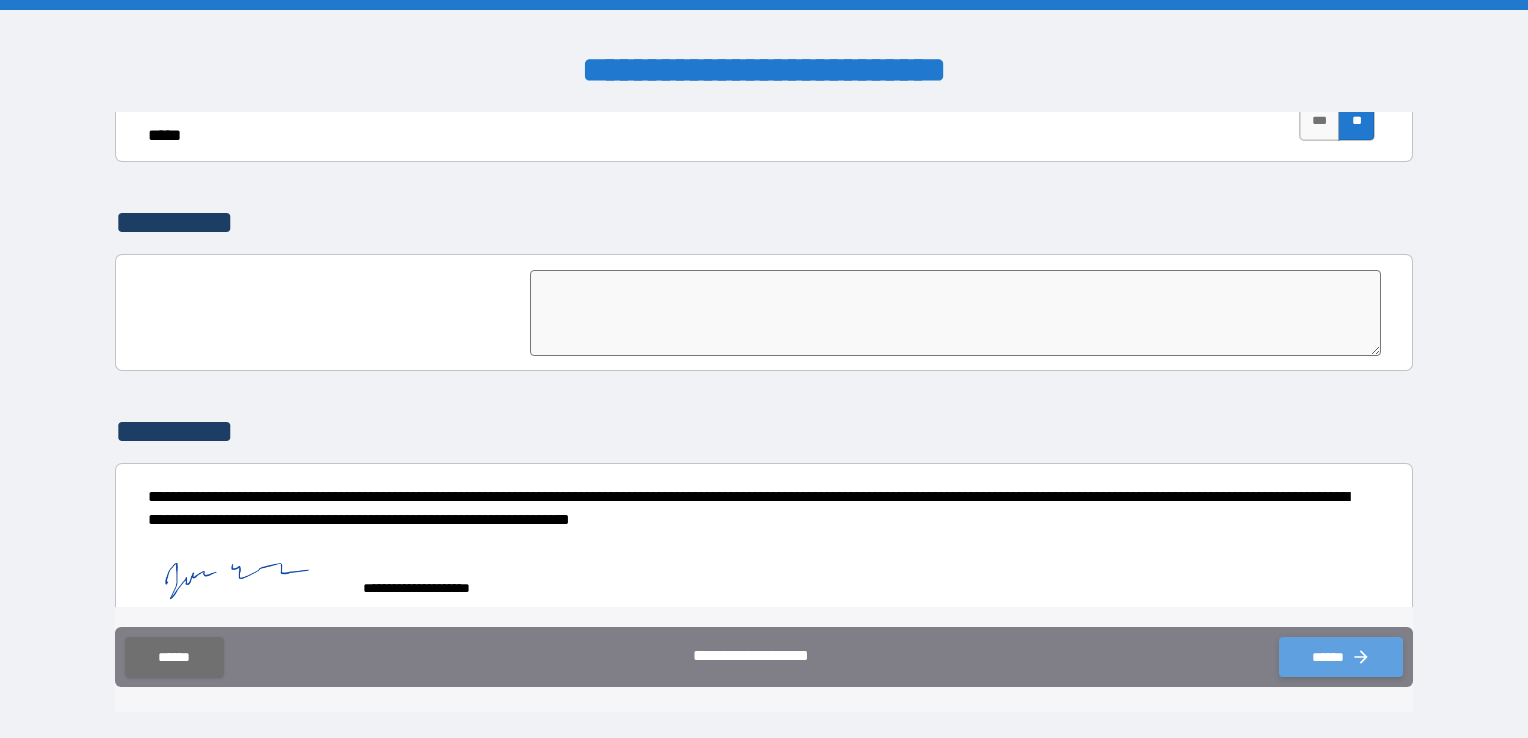 click on "******" at bounding box center (1341, 657) 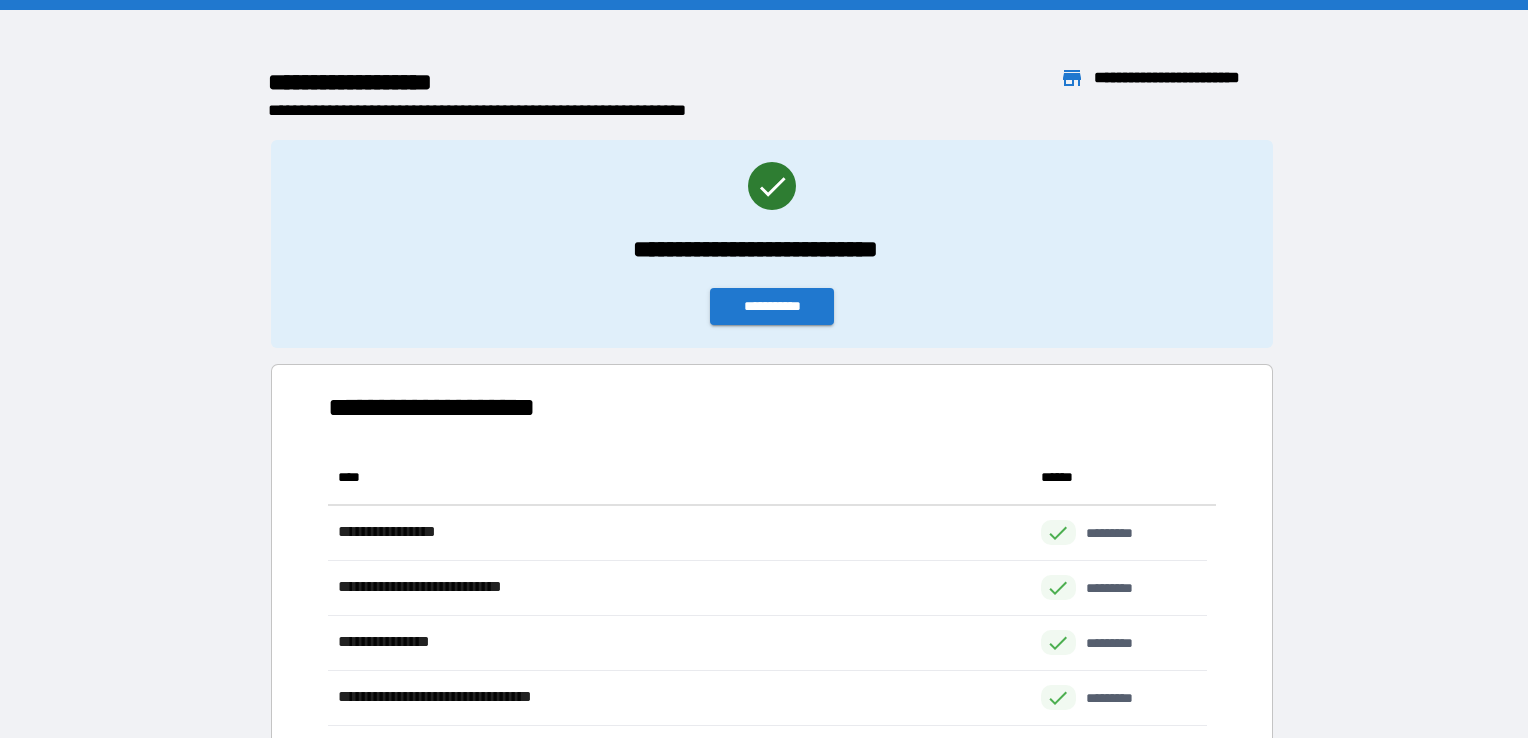 scroll, scrollTop: 16, scrollLeft: 16, axis: both 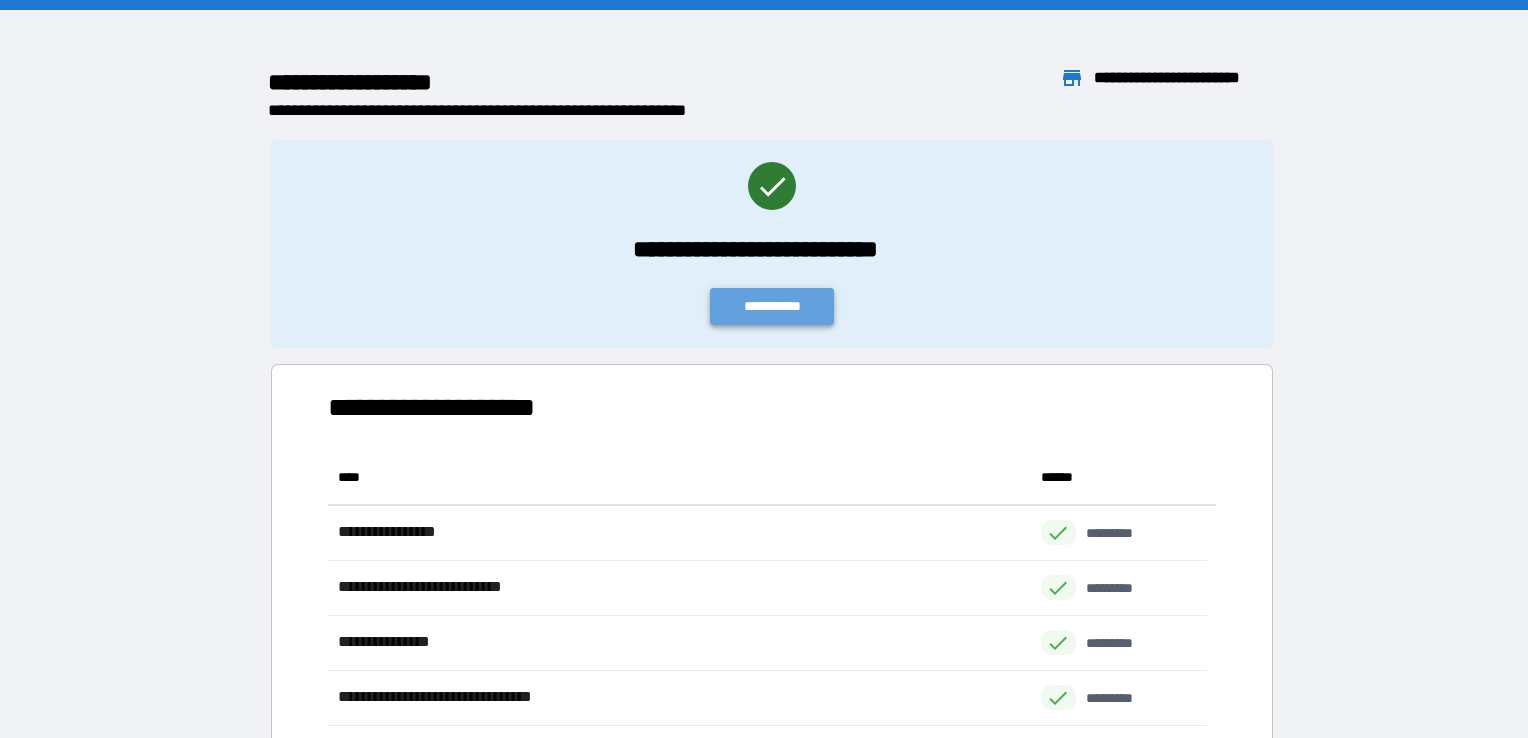 click on "**********" at bounding box center [772, 306] 